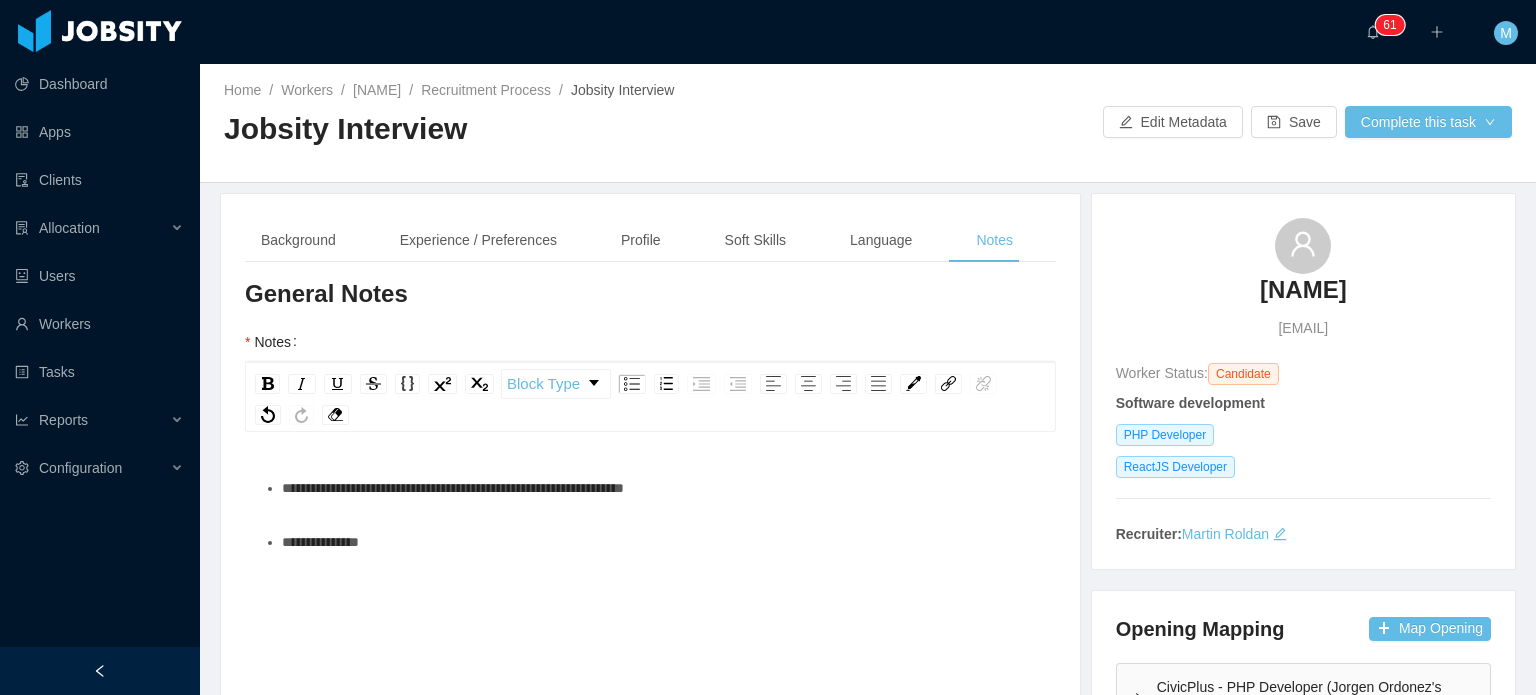 click on "**********" at bounding box center (651, 643) 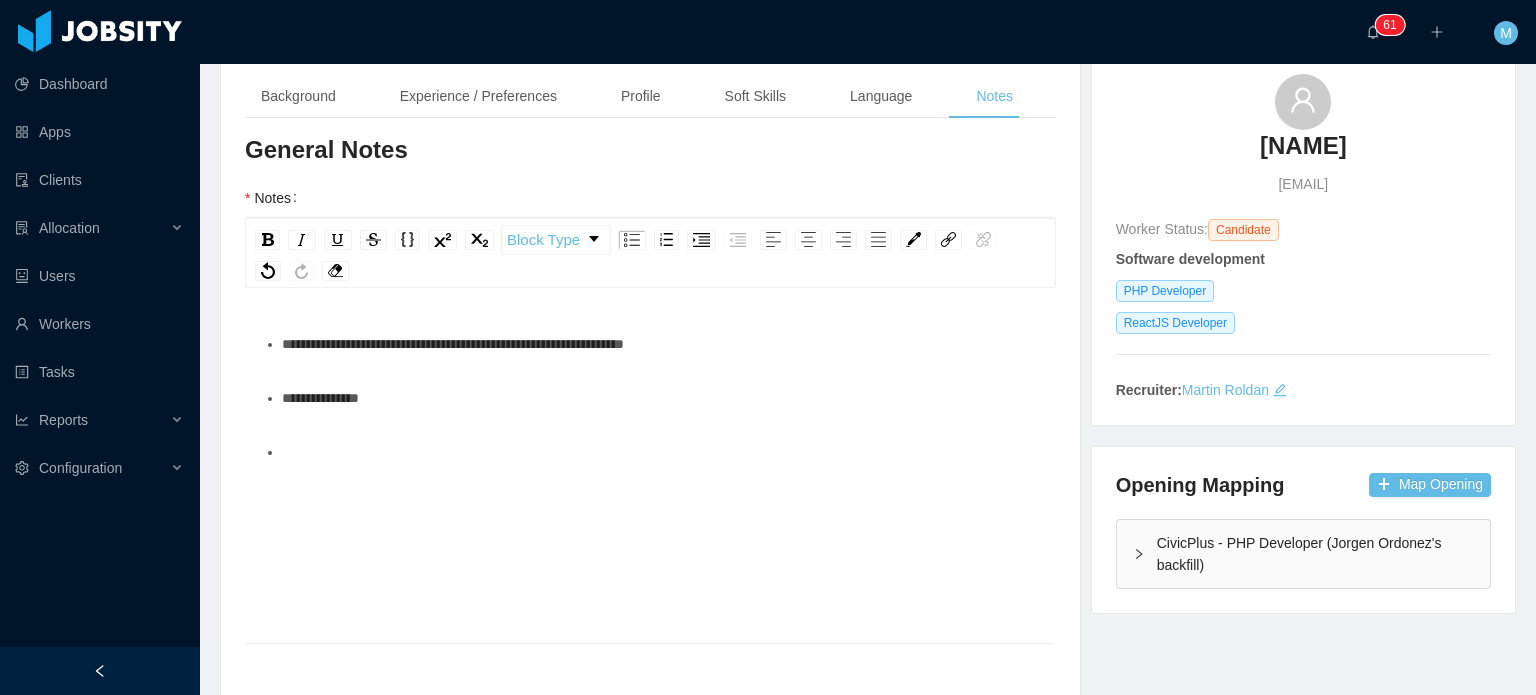 scroll, scrollTop: 1140, scrollLeft: 0, axis: vertical 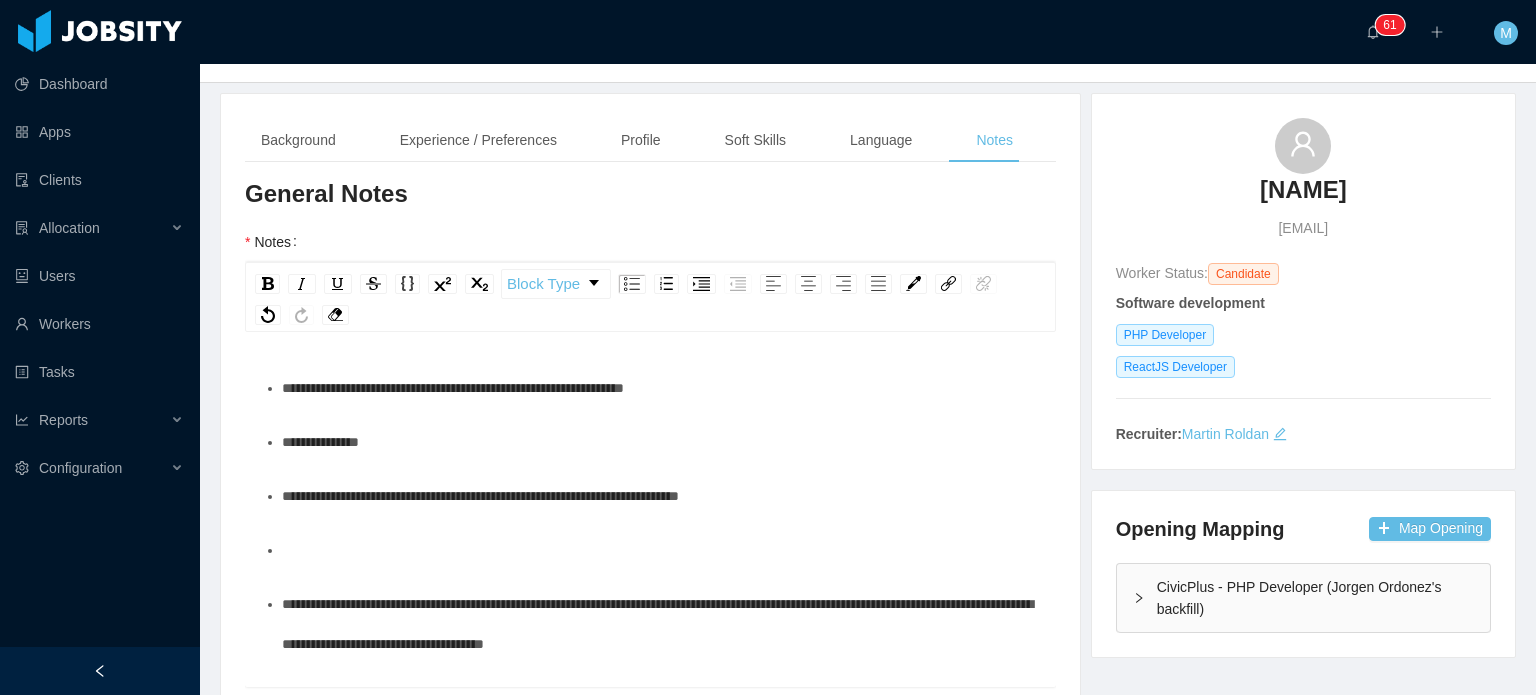 click at bounding box center [661, 550] 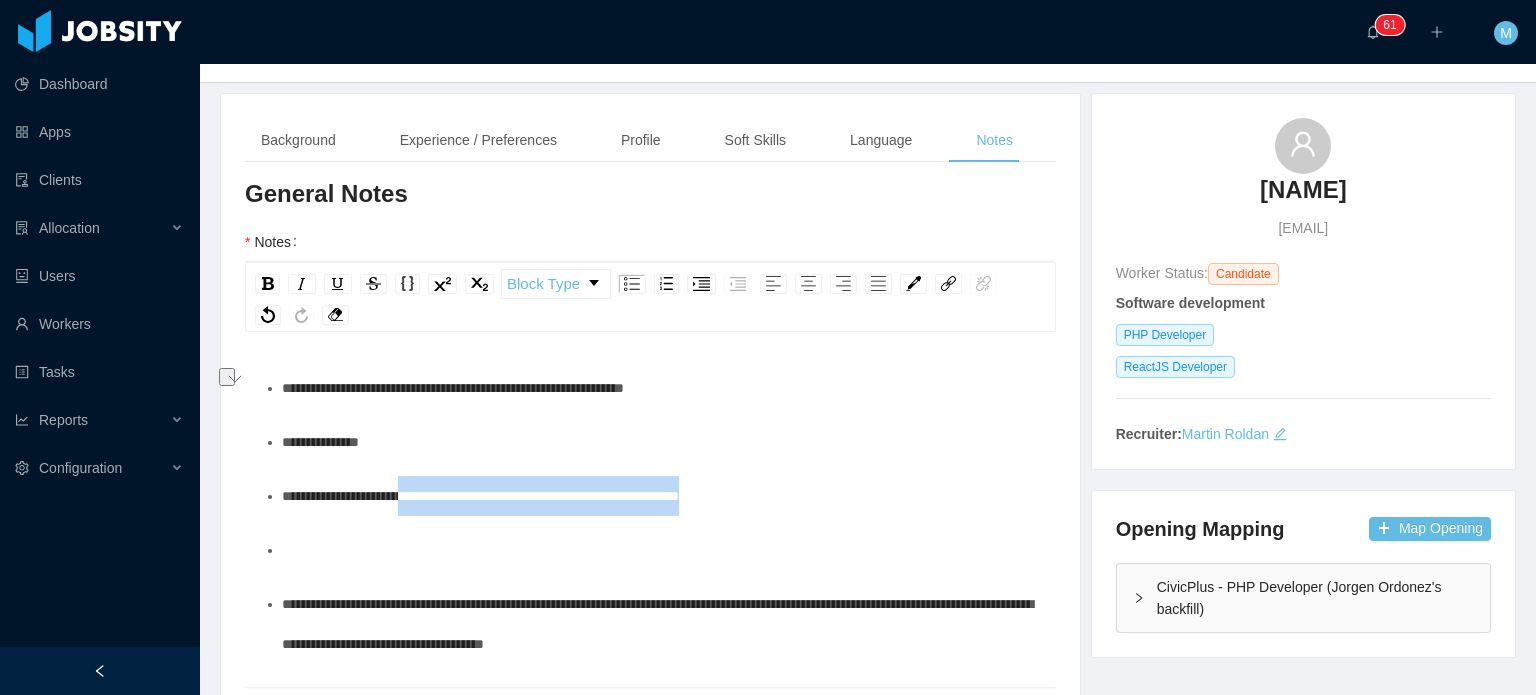 drag, startPoint x: 805, startPoint y: 490, endPoint x: 426, endPoint y: 487, distance: 379.01187 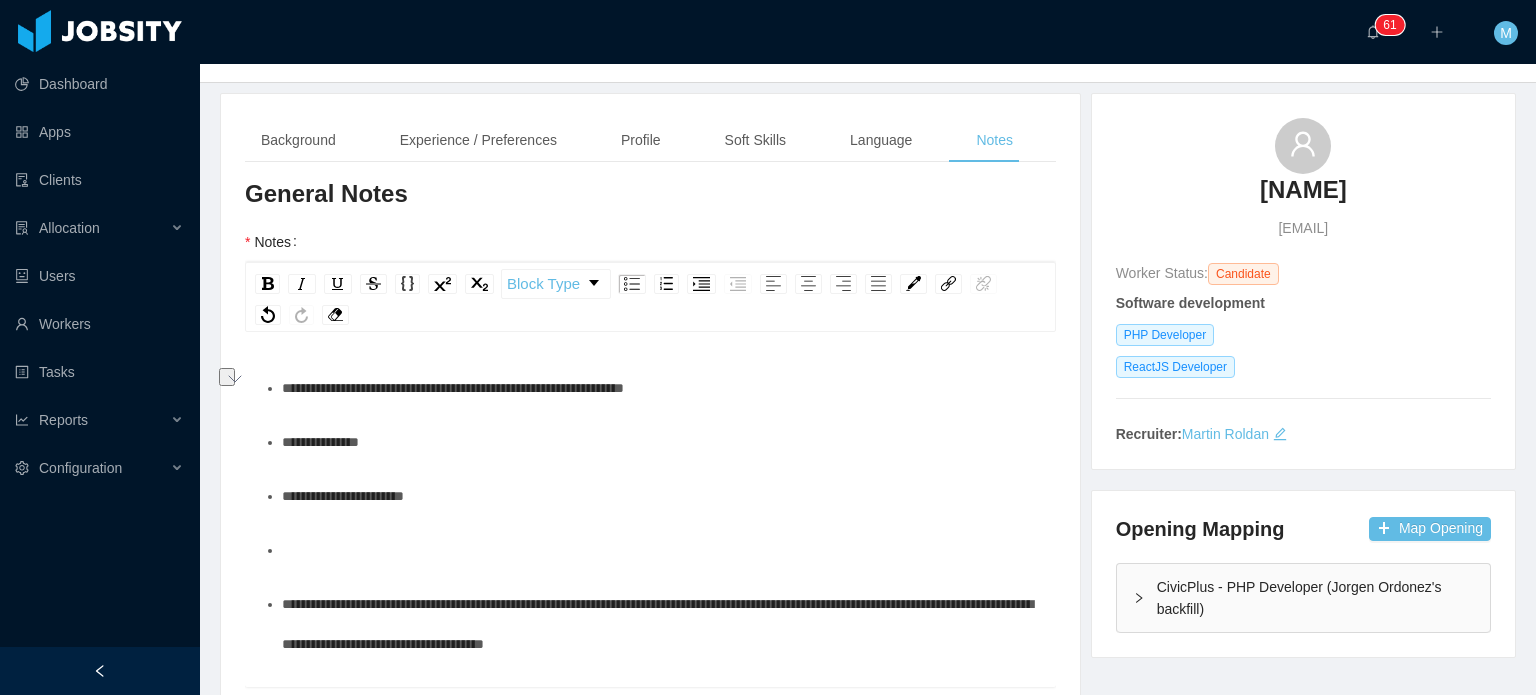 type 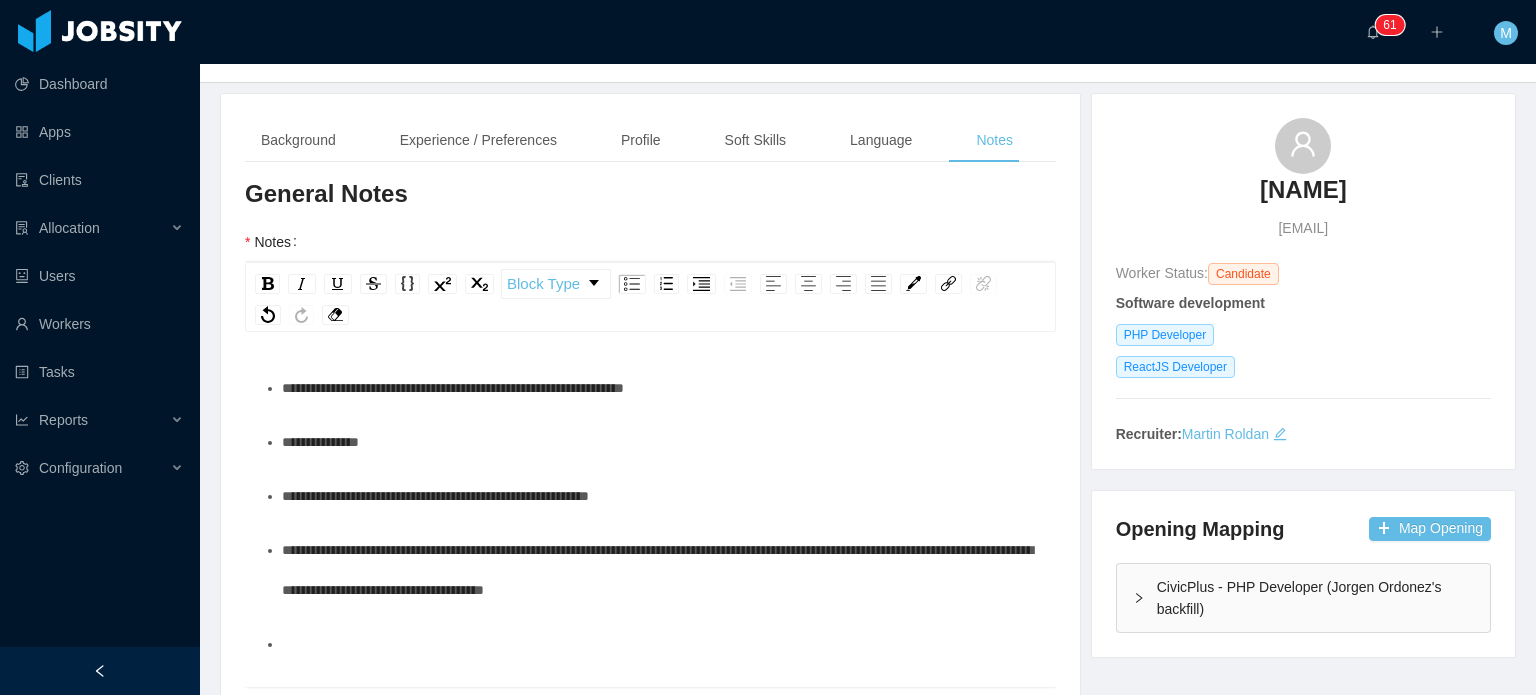 scroll, scrollTop: 80, scrollLeft: 0, axis: vertical 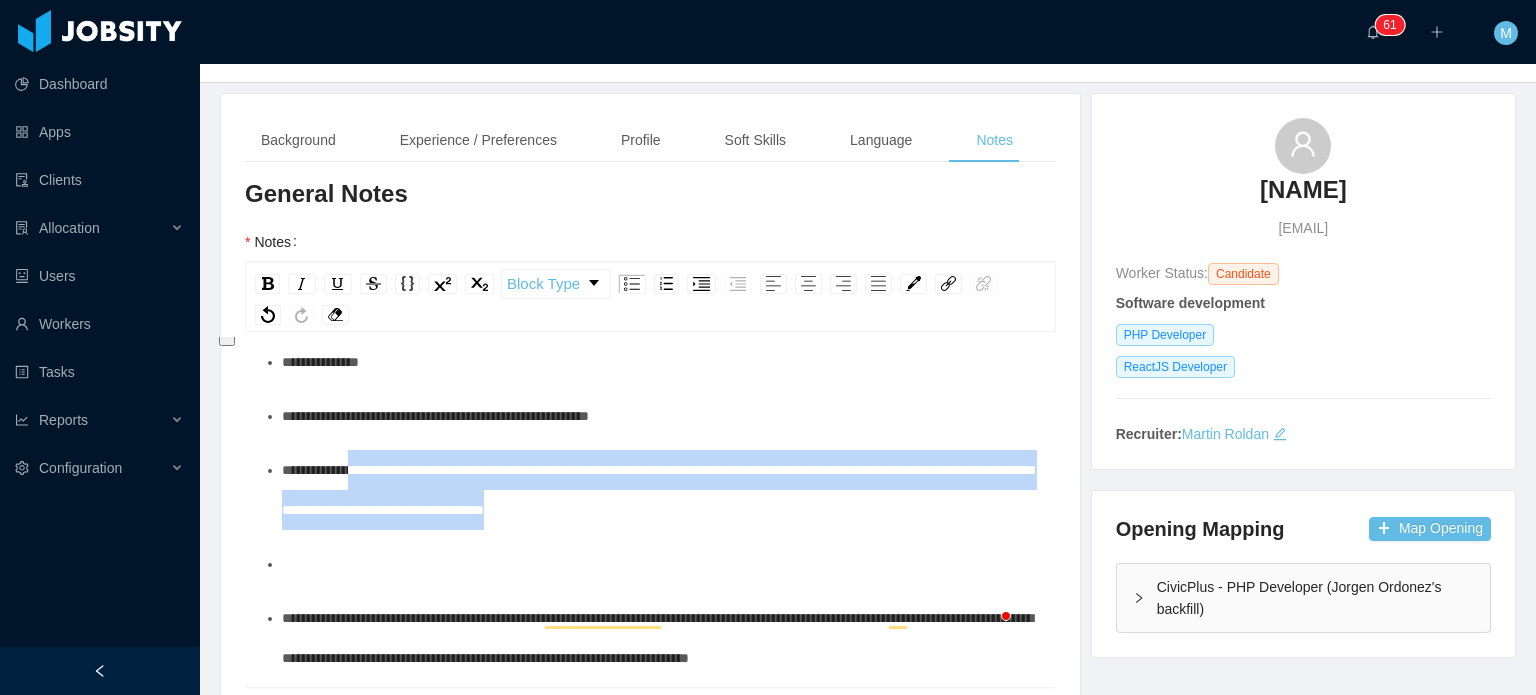 drag, startPoint x: 834, startPoint y: 519, endPoint x: 356, endPoint y: 479, distance: 479.67072 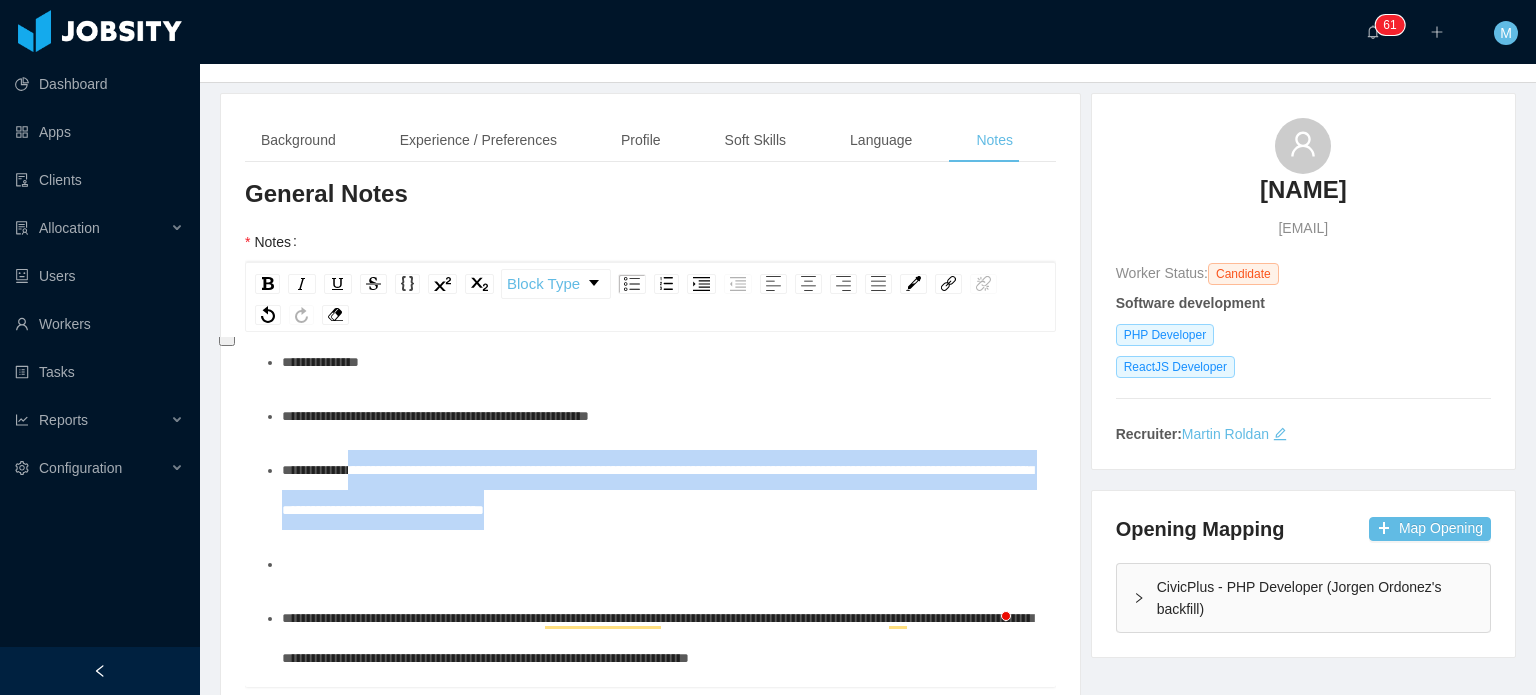click on "**********" at bounding box center [661, 490] 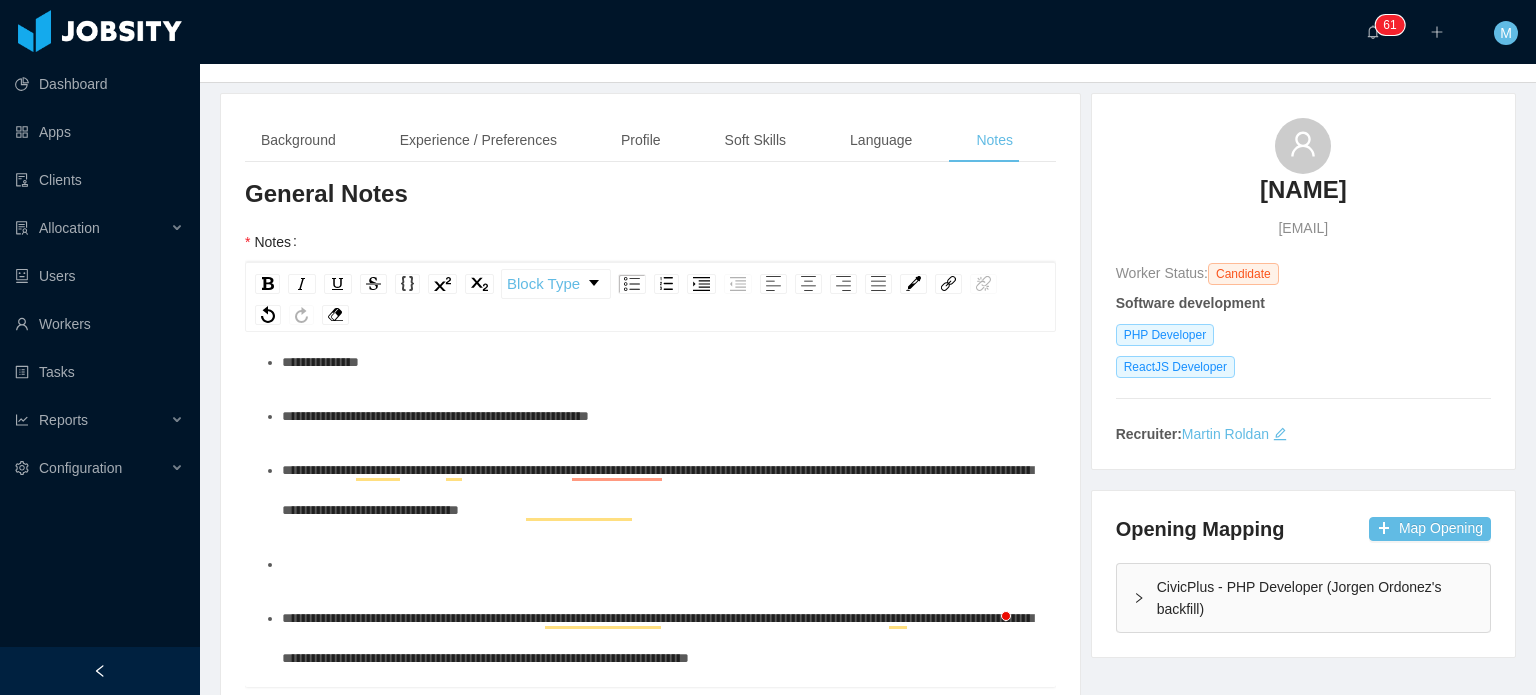 click on "**********" at bounding box center (657, 490) 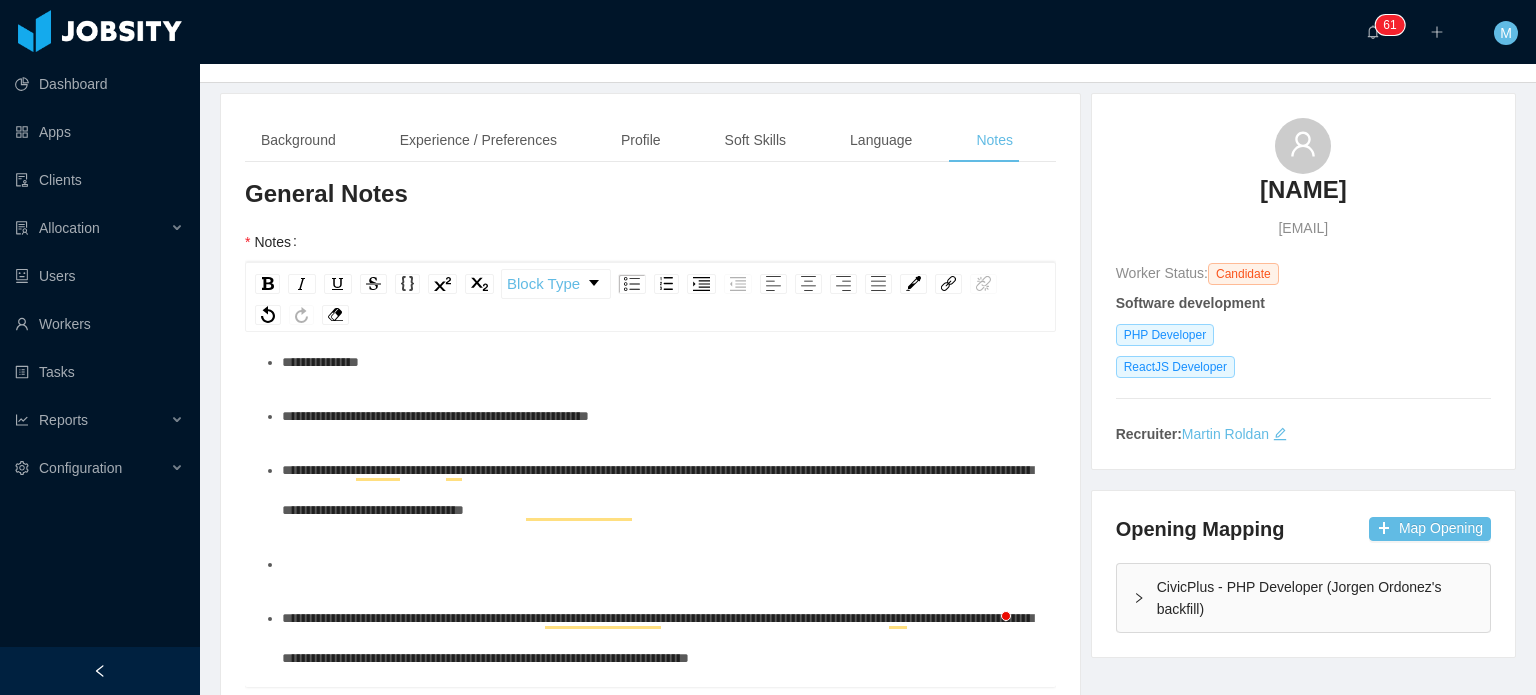 scroll, scrollTop: 0, scrollLeft: 0, axis: both 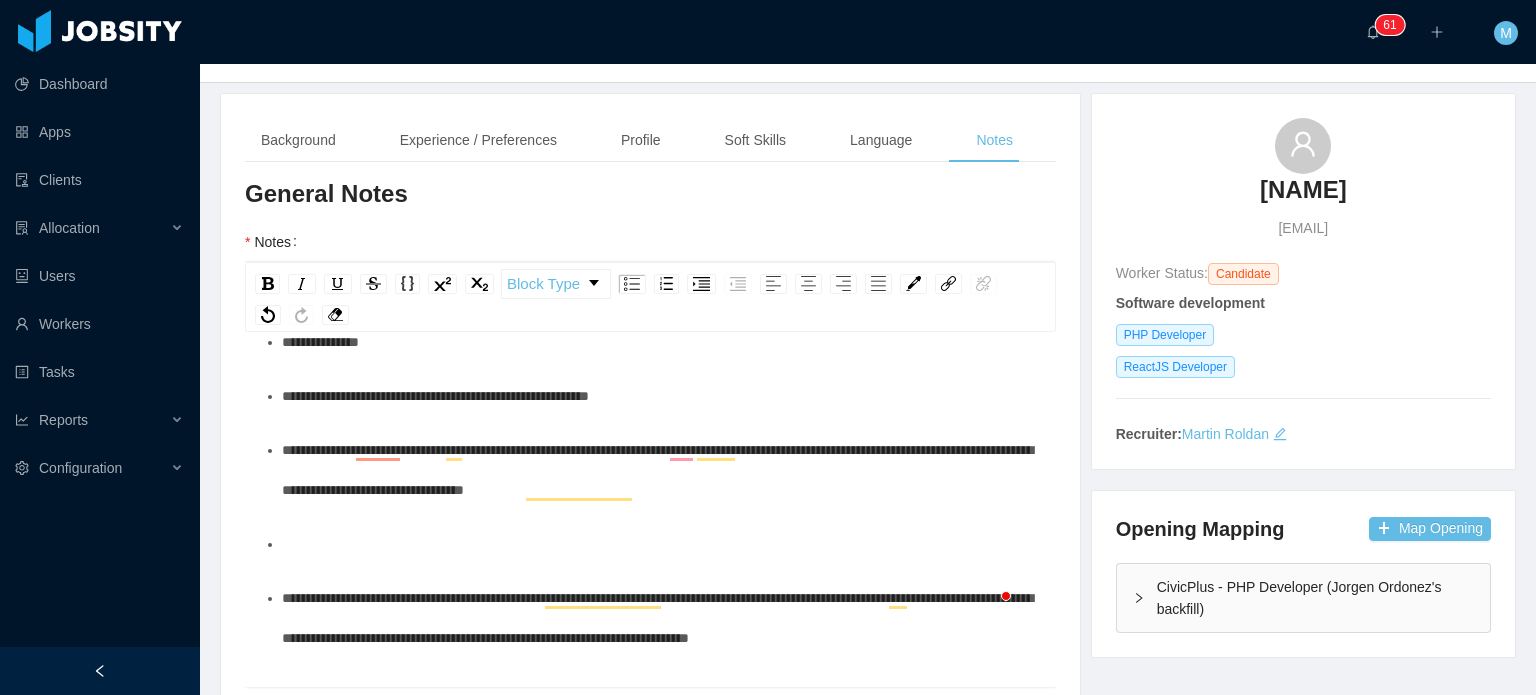 click at bounding box center [661, 544] 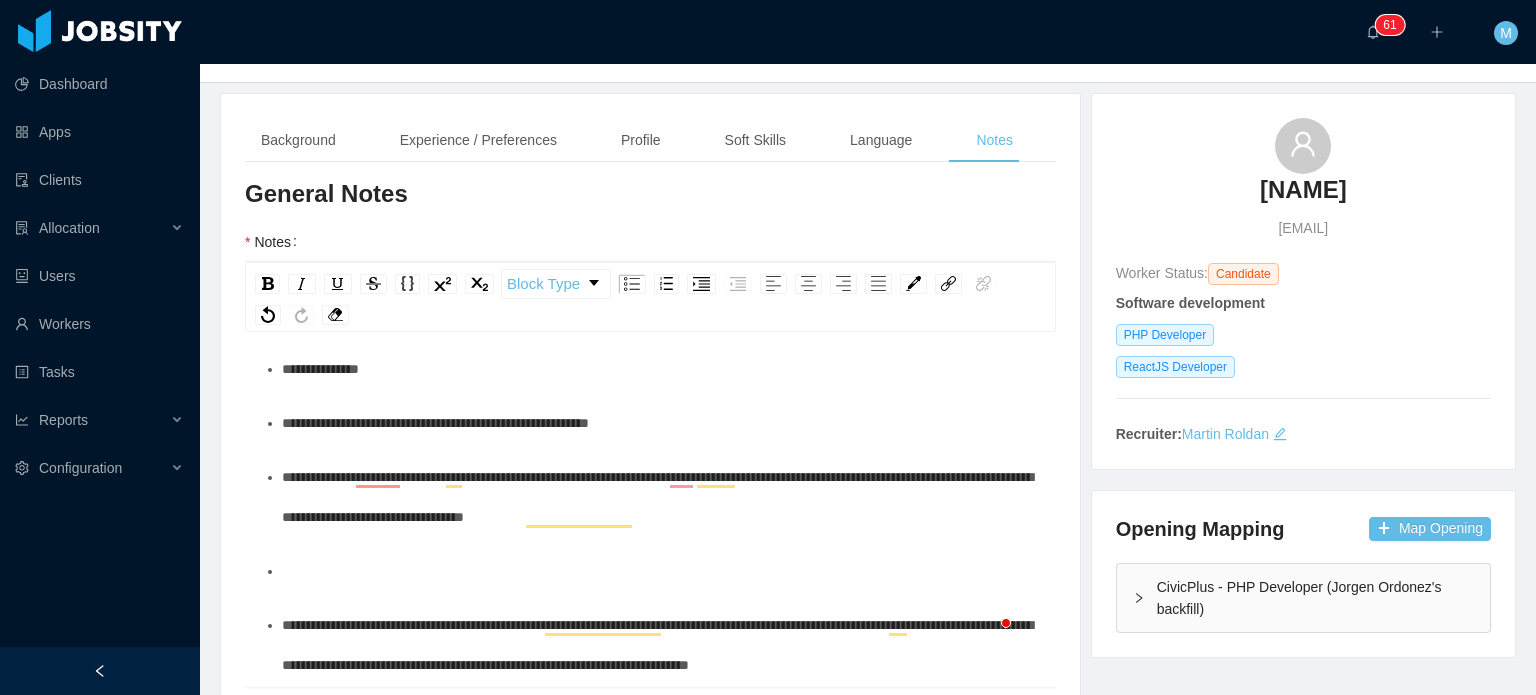 scroll, scrollTop: 0, scrollLeft: 0, axis: both 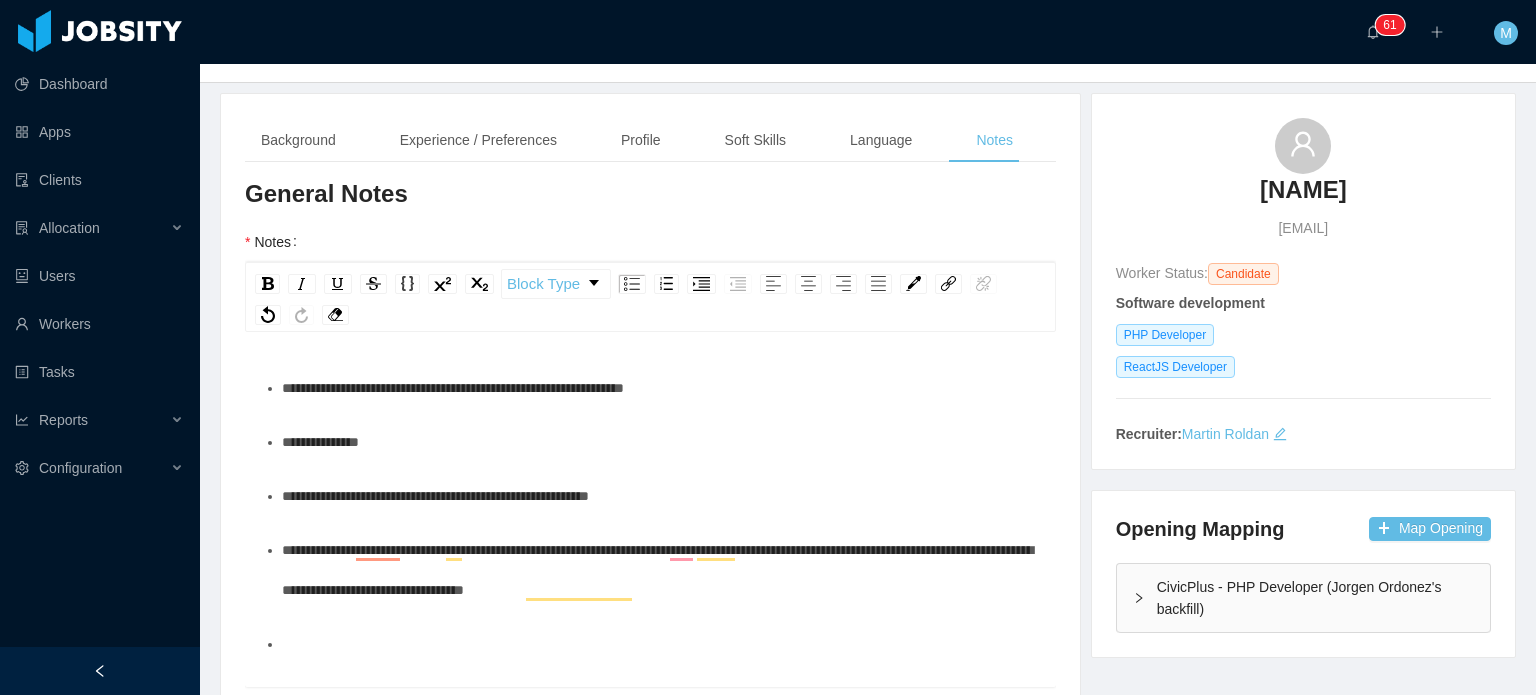 click on "**********" at bounding box center [657, 570] 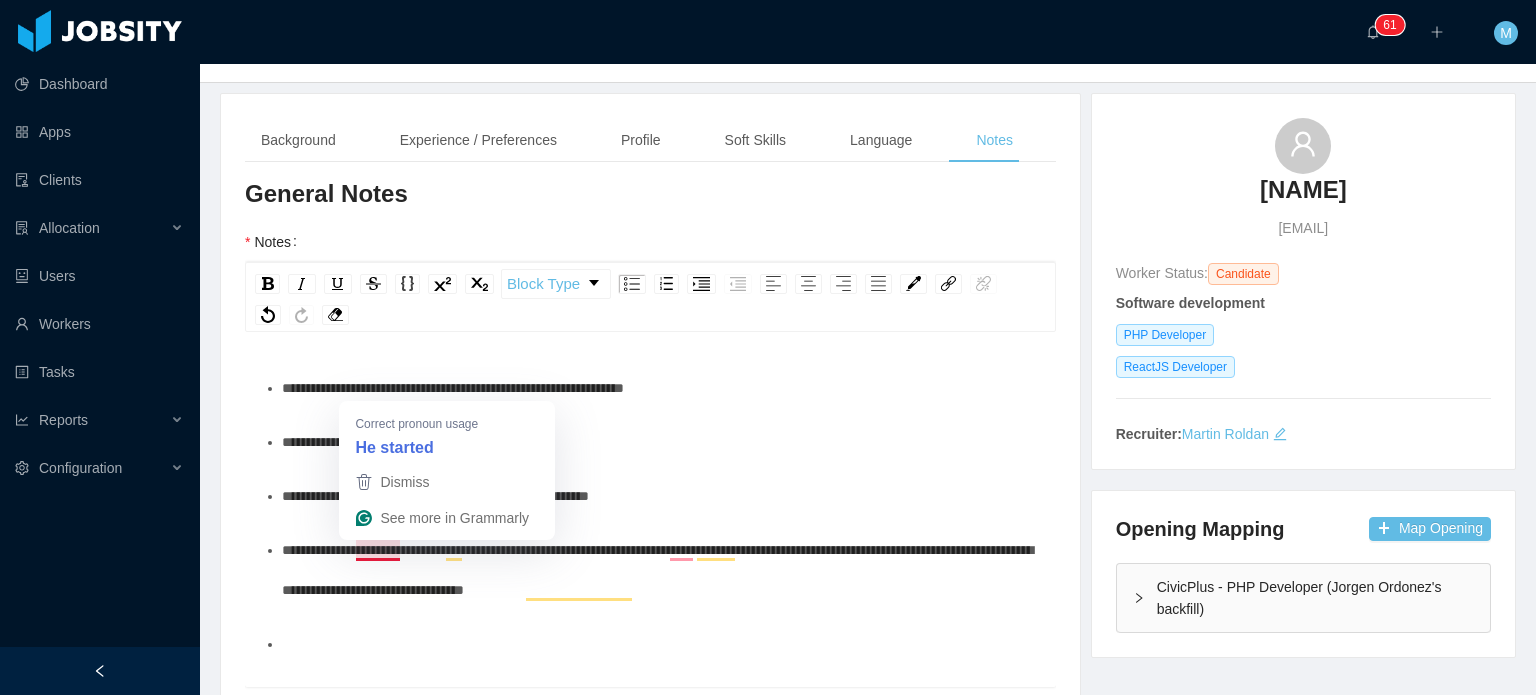 click on "**********" at bounding box center [661, 570] 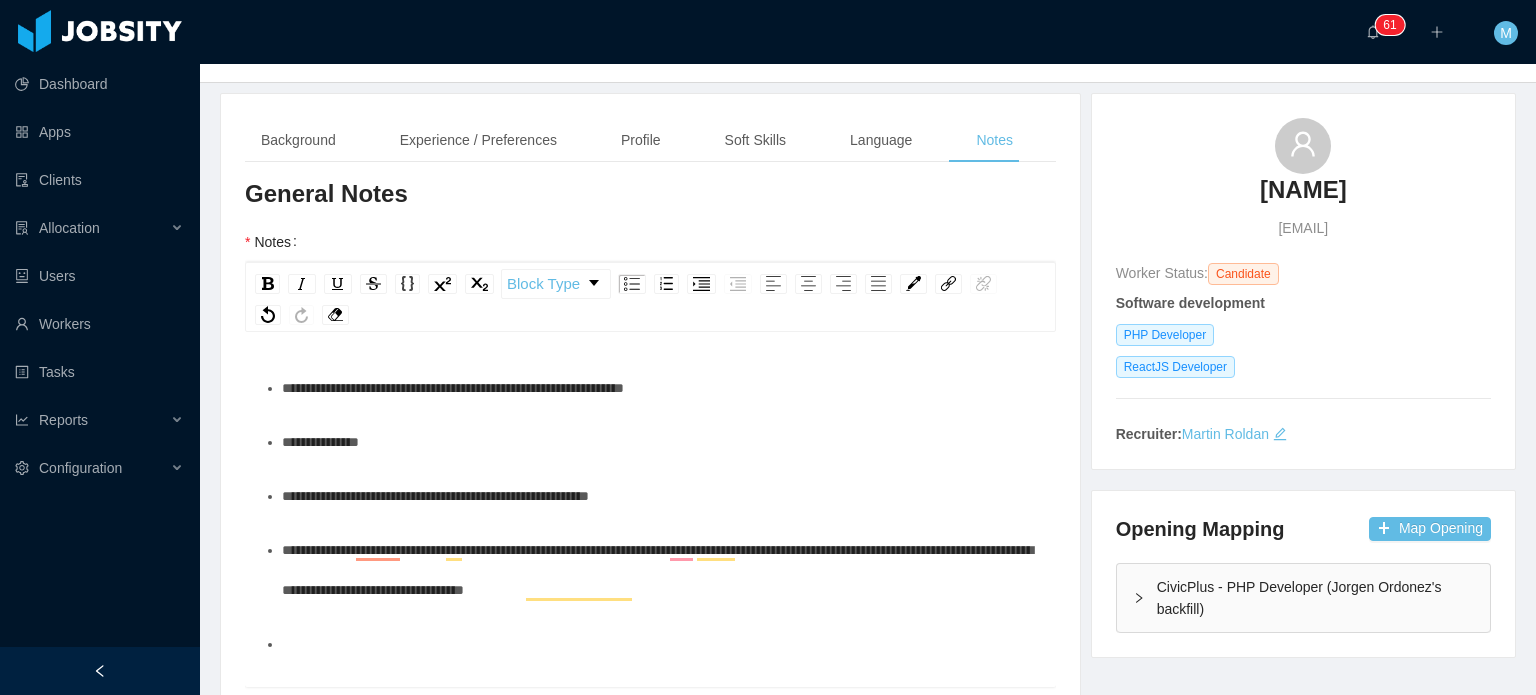 scroll, scrollTop: 100, scrollLeft: 0, axis: vertical 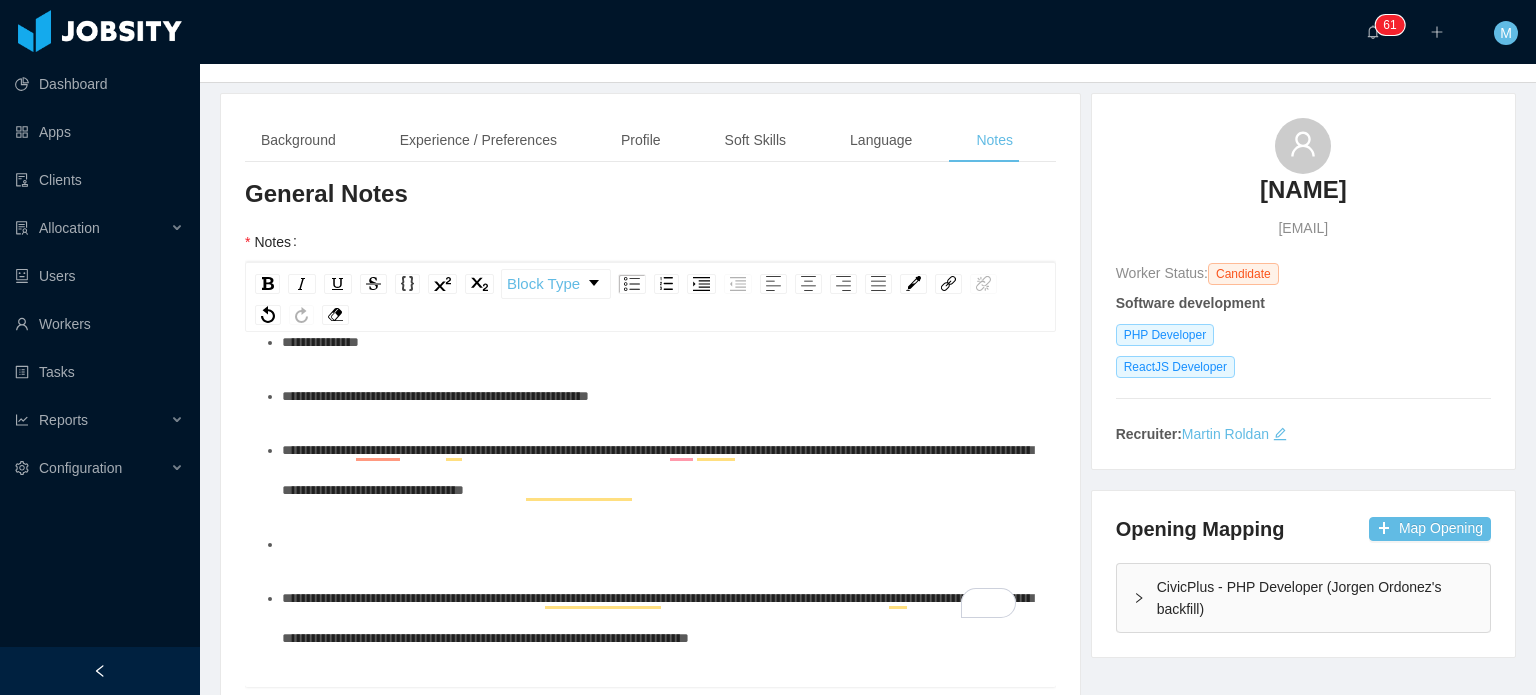 click at bounding box center (661, 544) 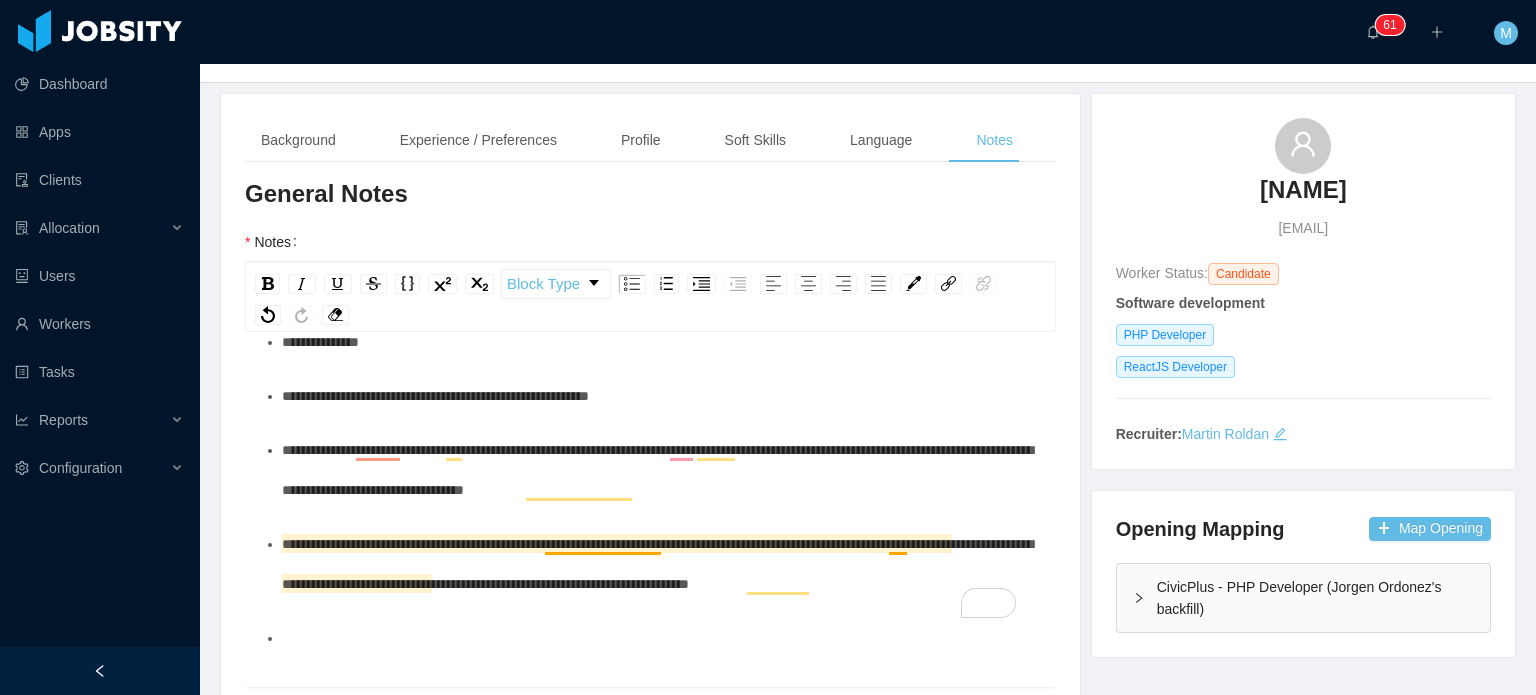 scroll, scrollTop: 173, scrollLeft: 0, axis: vertical 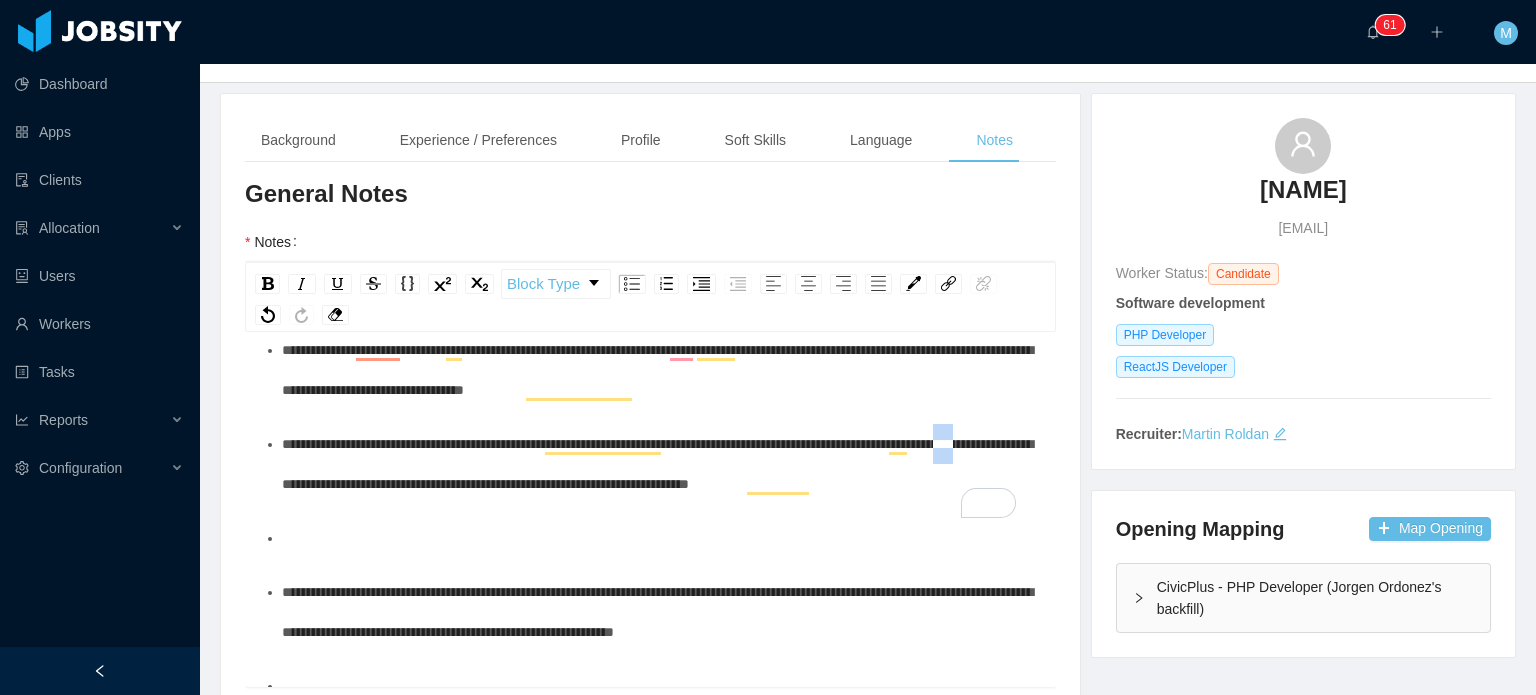 click on "**********" at bounding box center (657, 464) 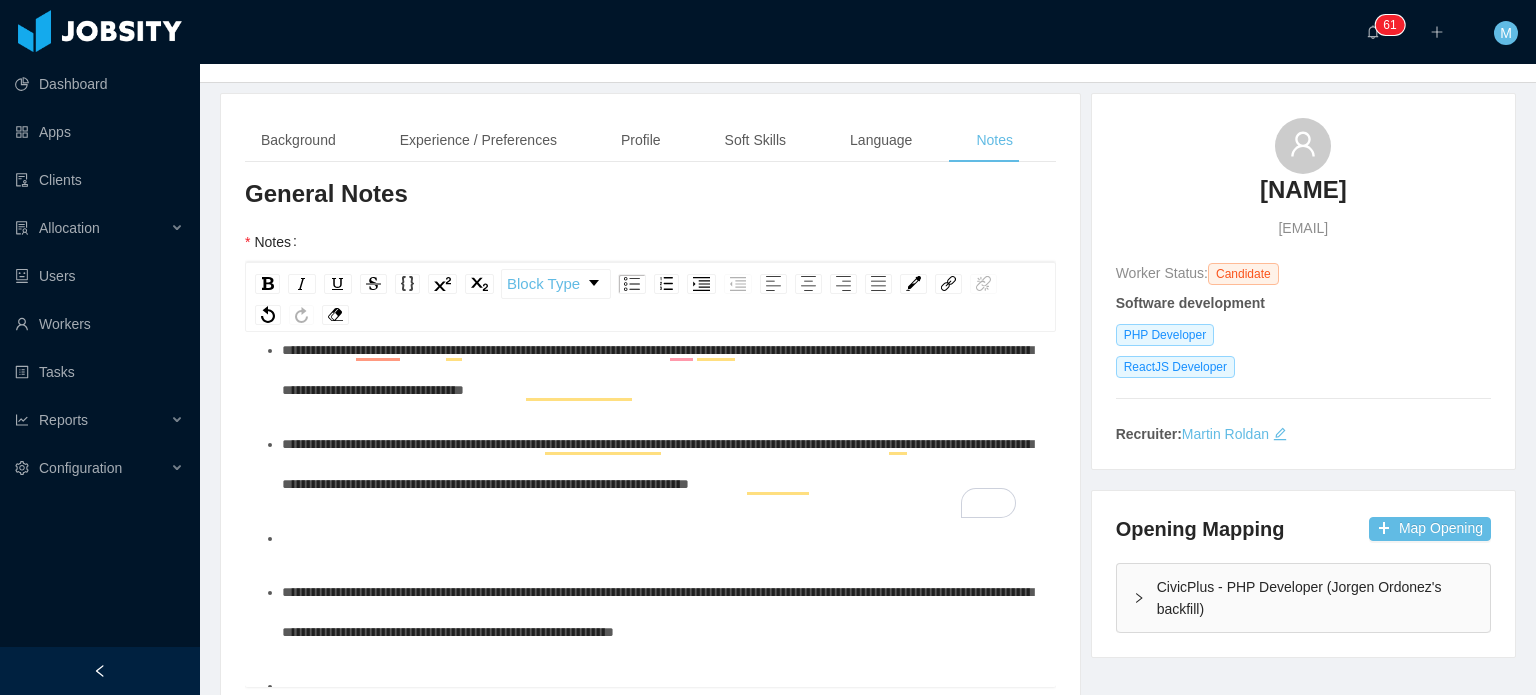 click on "**********" at bounding box center (657, 464) 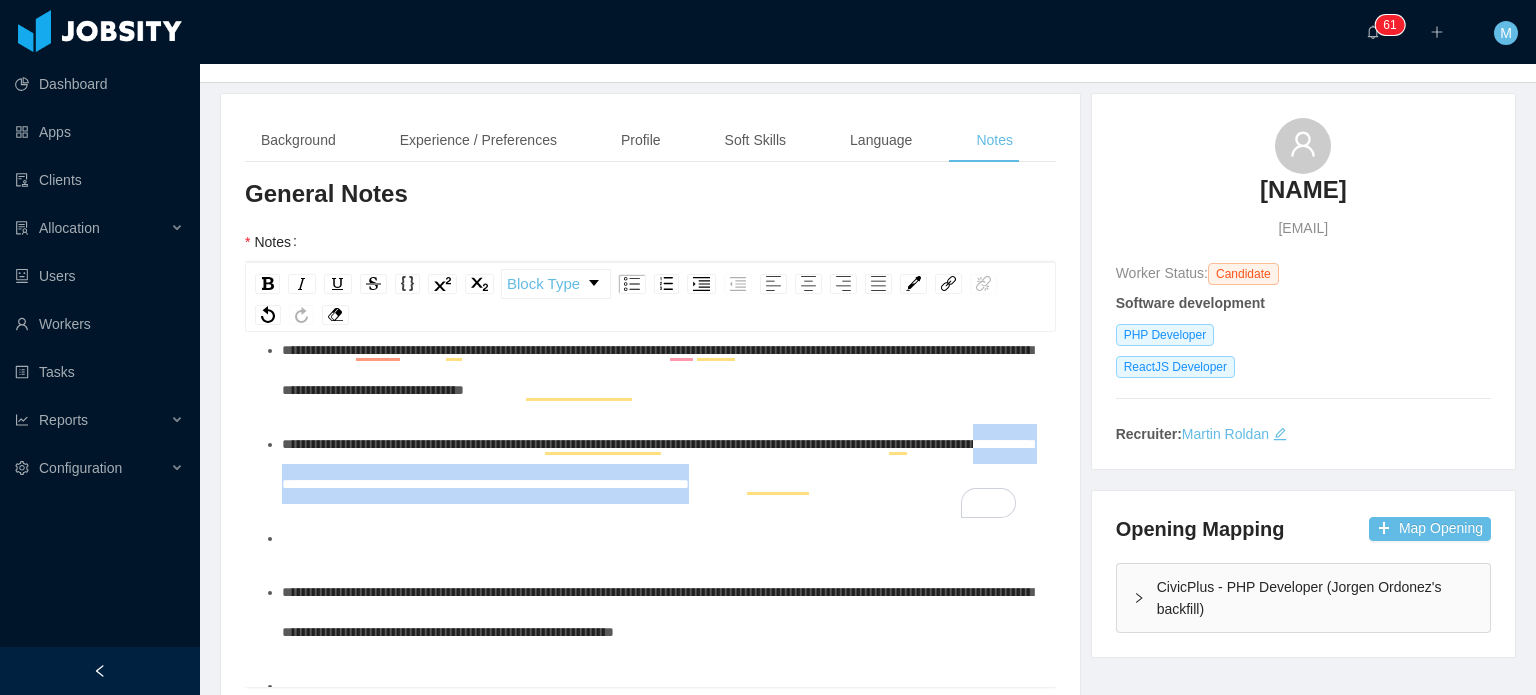 drag, startPoint x: 500, startPoint y: 487, endPoint x: 606, endPoint y: 527, distance: 113.296074 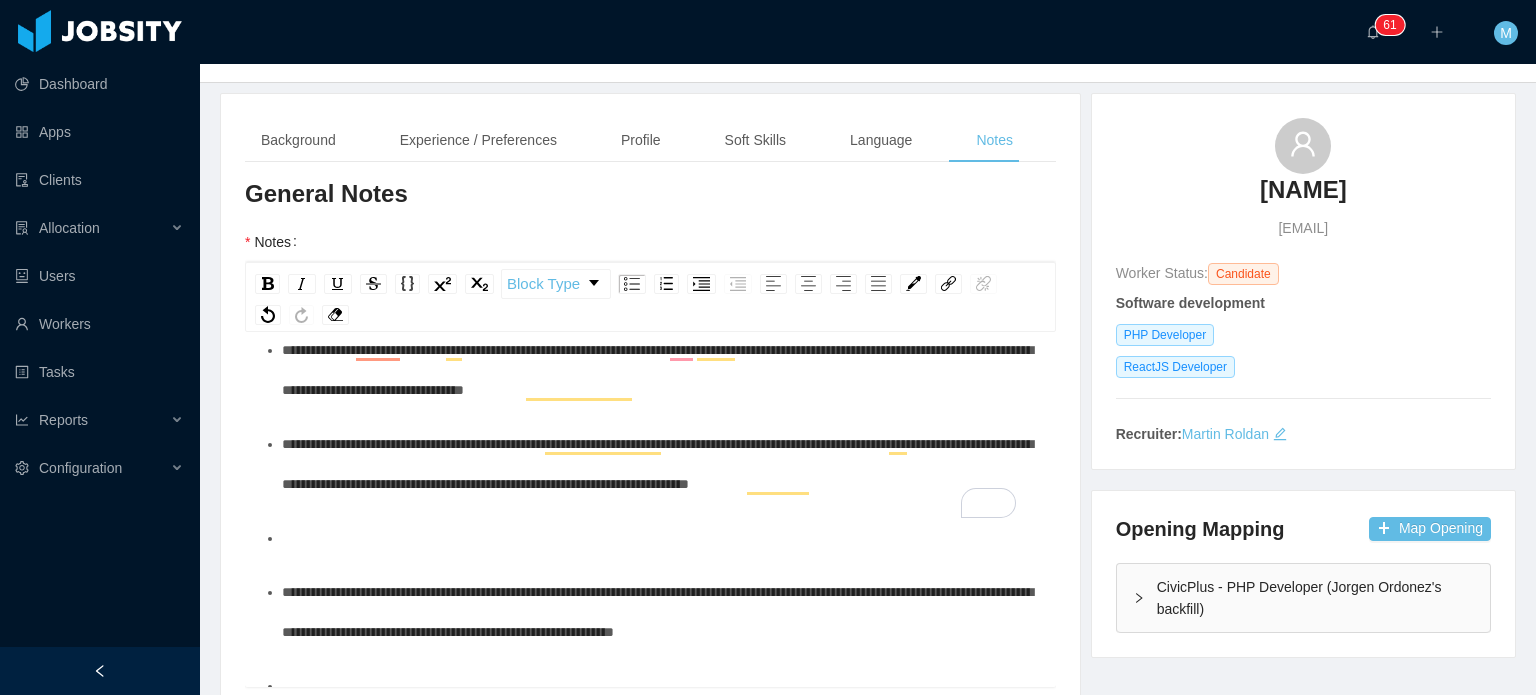 click at bounding box center (661, 538) 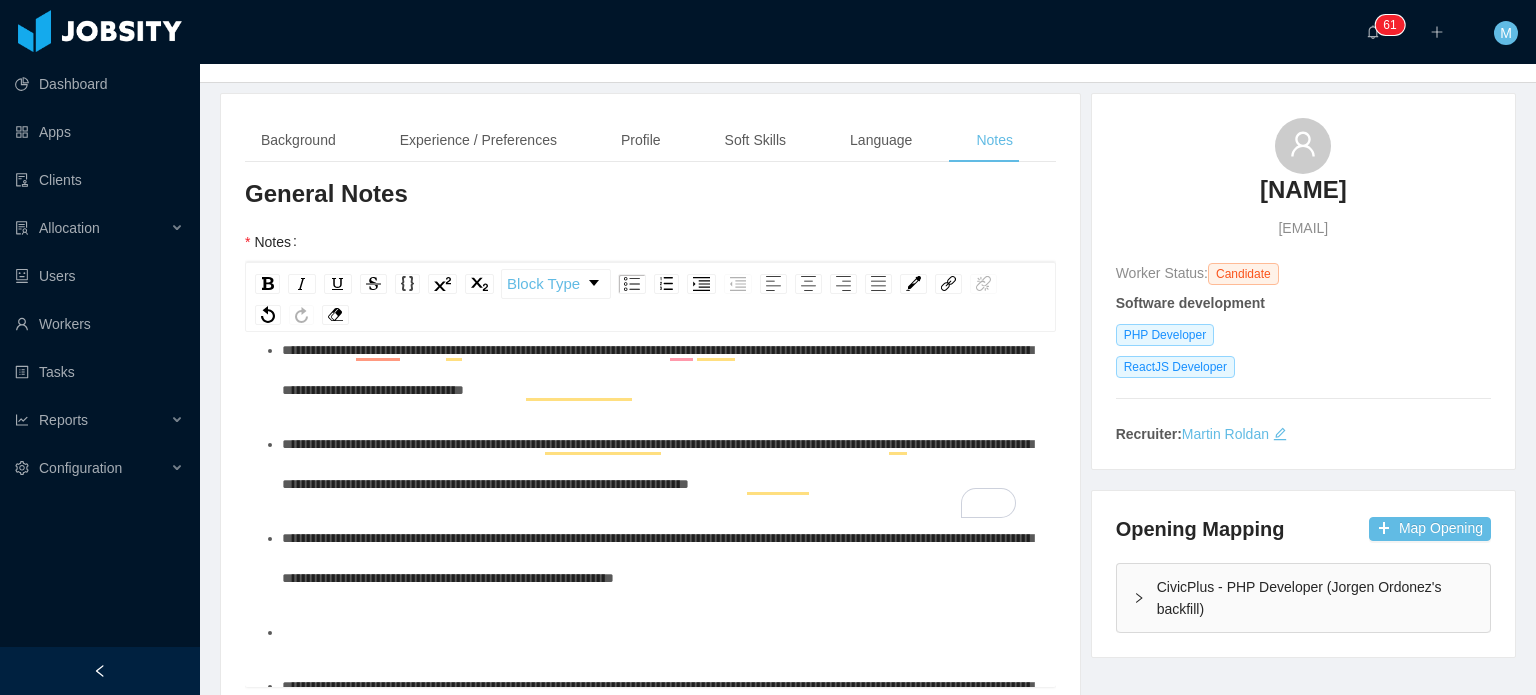 scroll, scrollTop: 237, scrollLeft: 0, axis: vertical 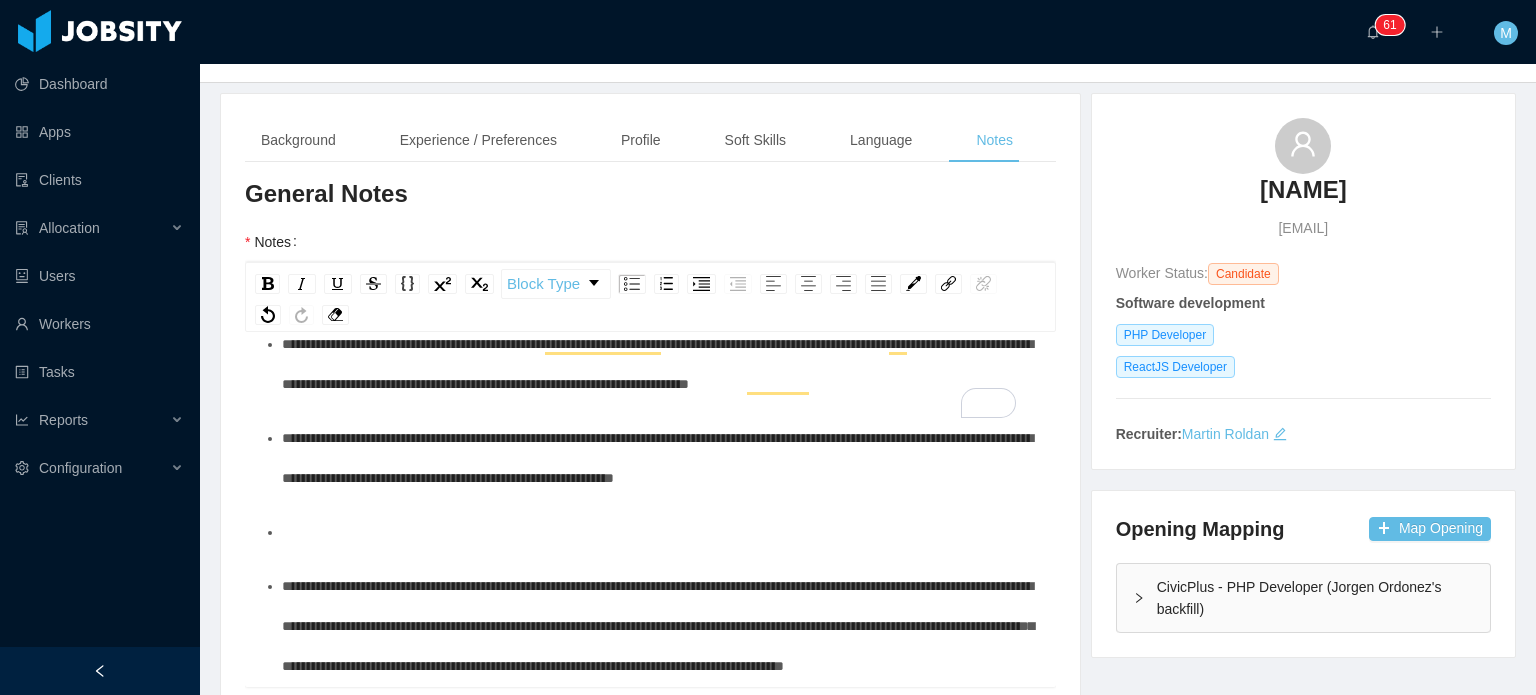 click on "**********" at bounding box center (651, 1017) 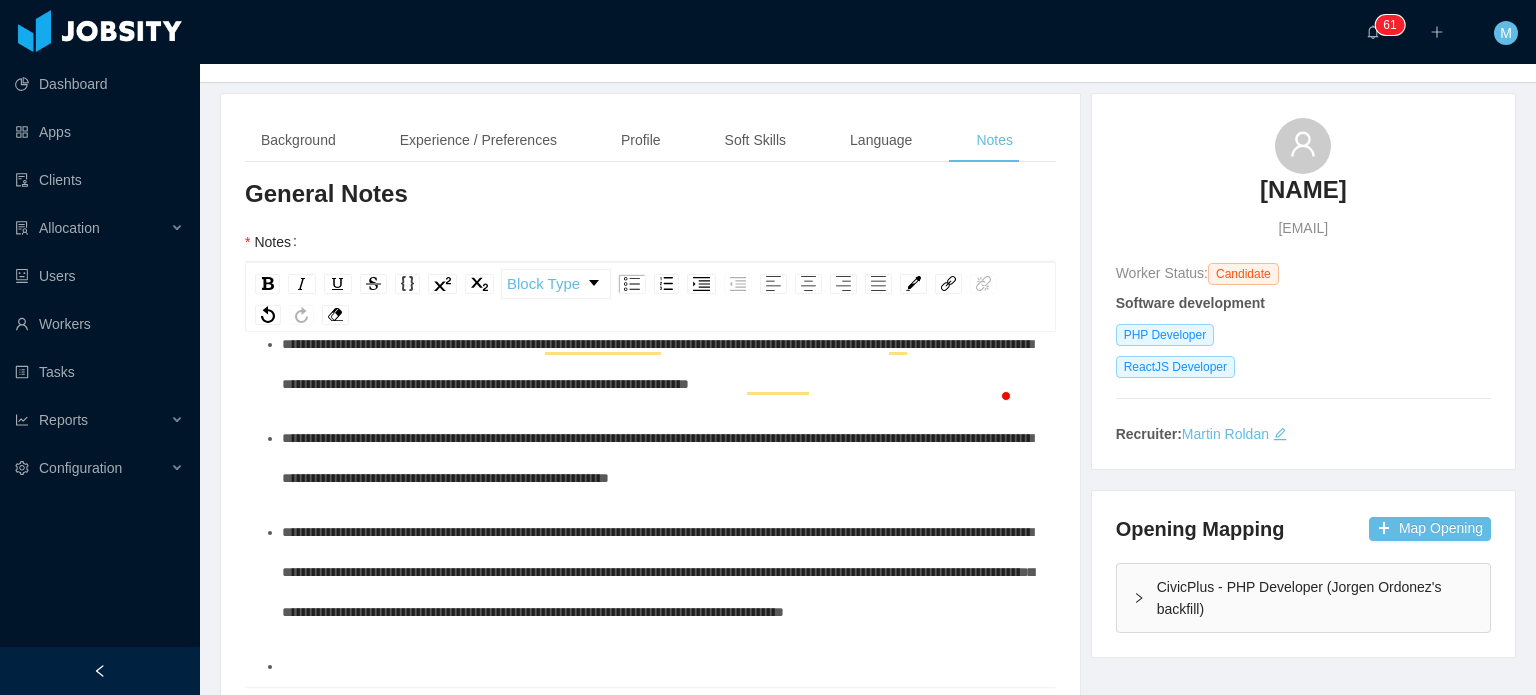 scroll, scrollTop: 370, scrollLeft: 0, axis: vertical 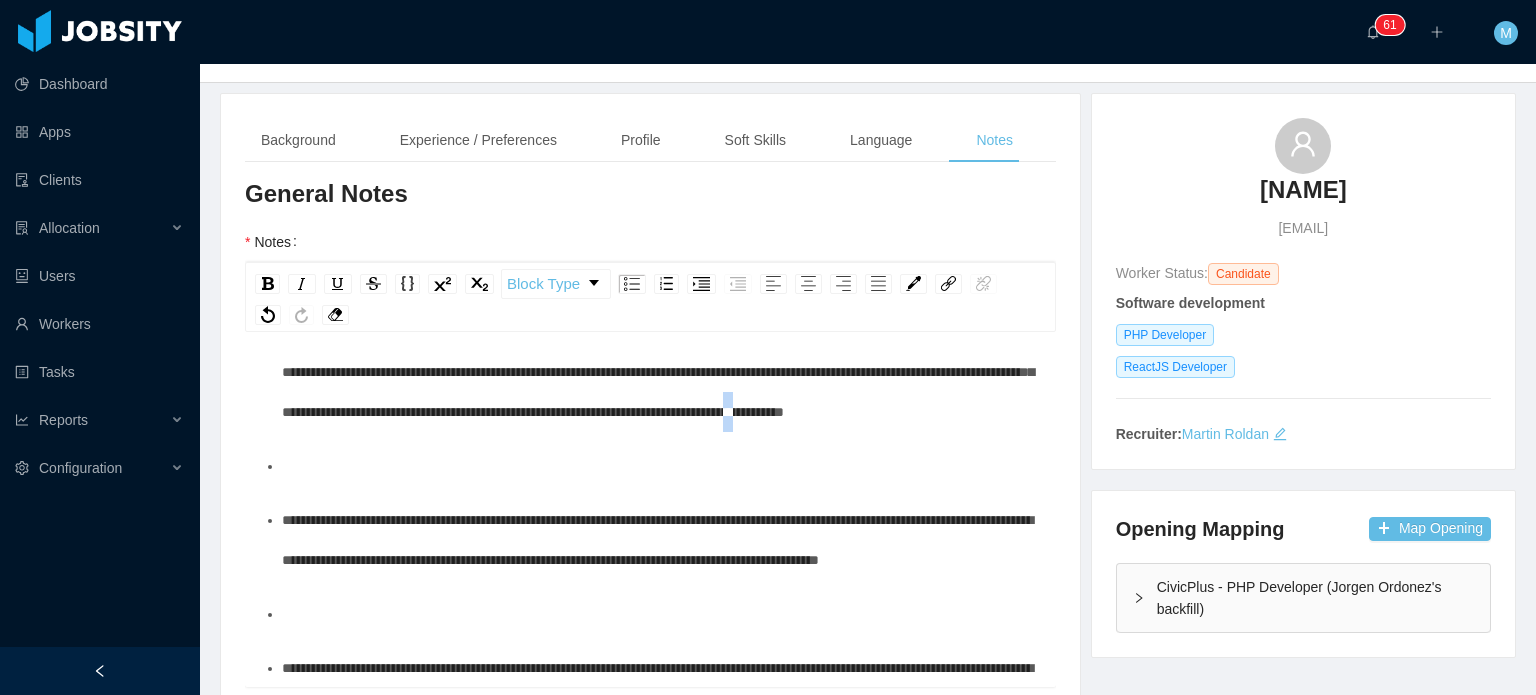 drag, startPoint x: 569, startPoint y: 495, endPoint x: 583, endPoint y: 496, distance: 14.035668 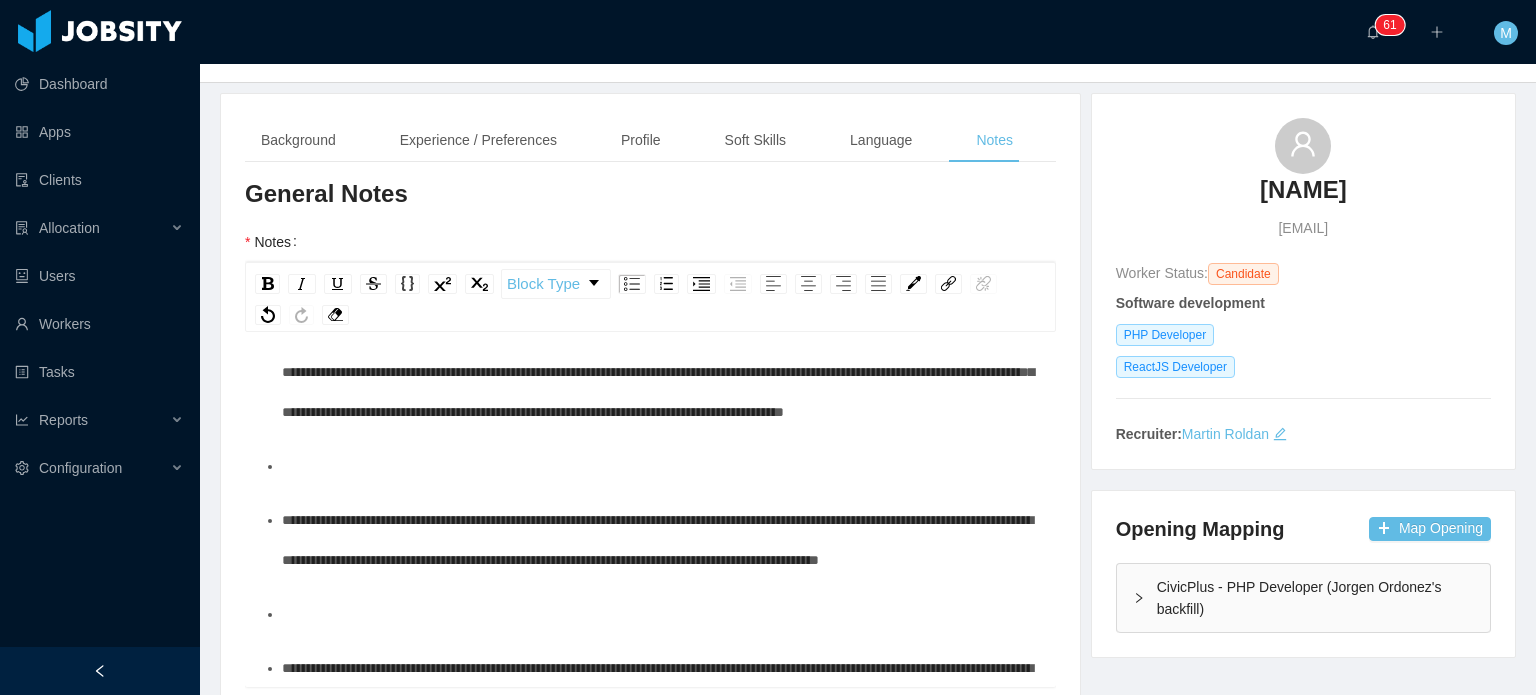 click on "**********" at bounding box center [661, 372] 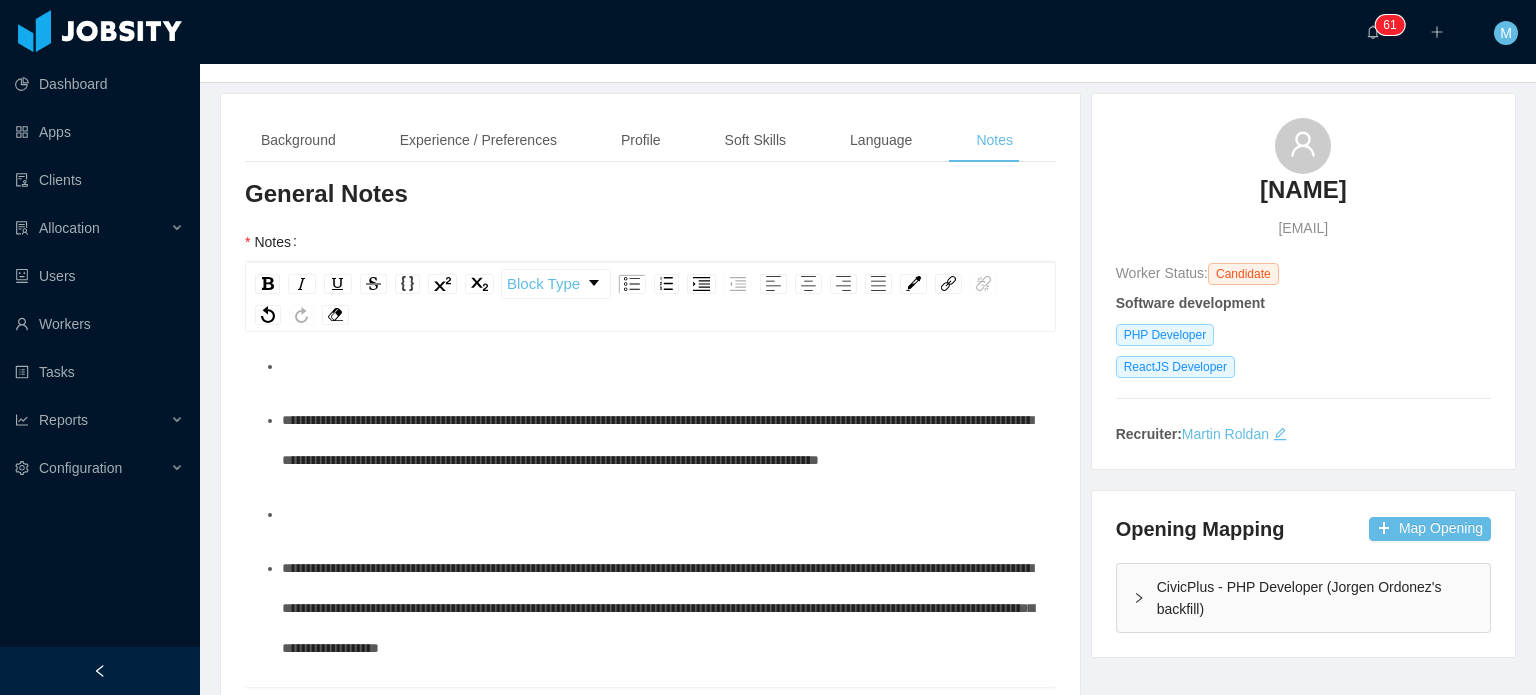 click on "**********" at bounding box center (651, 690) 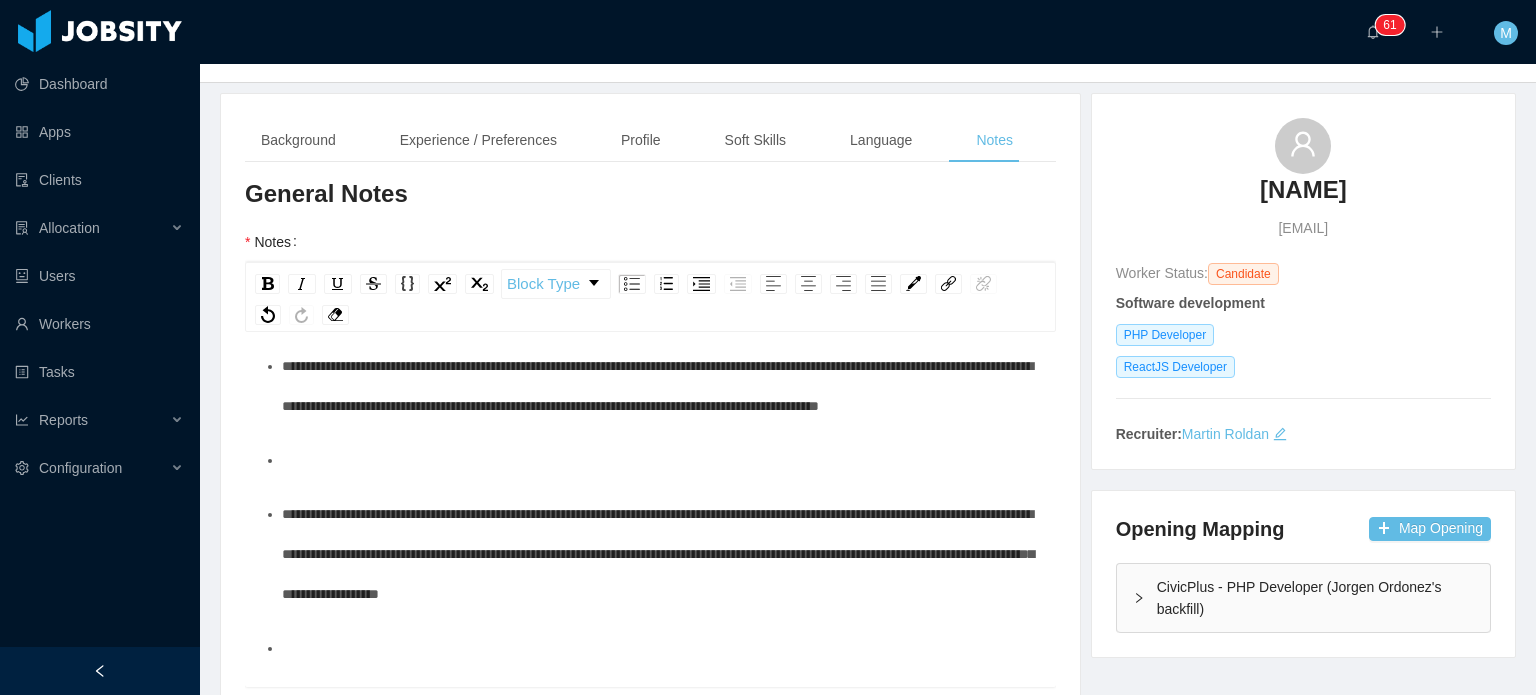 click at bounding box center [661, 460] 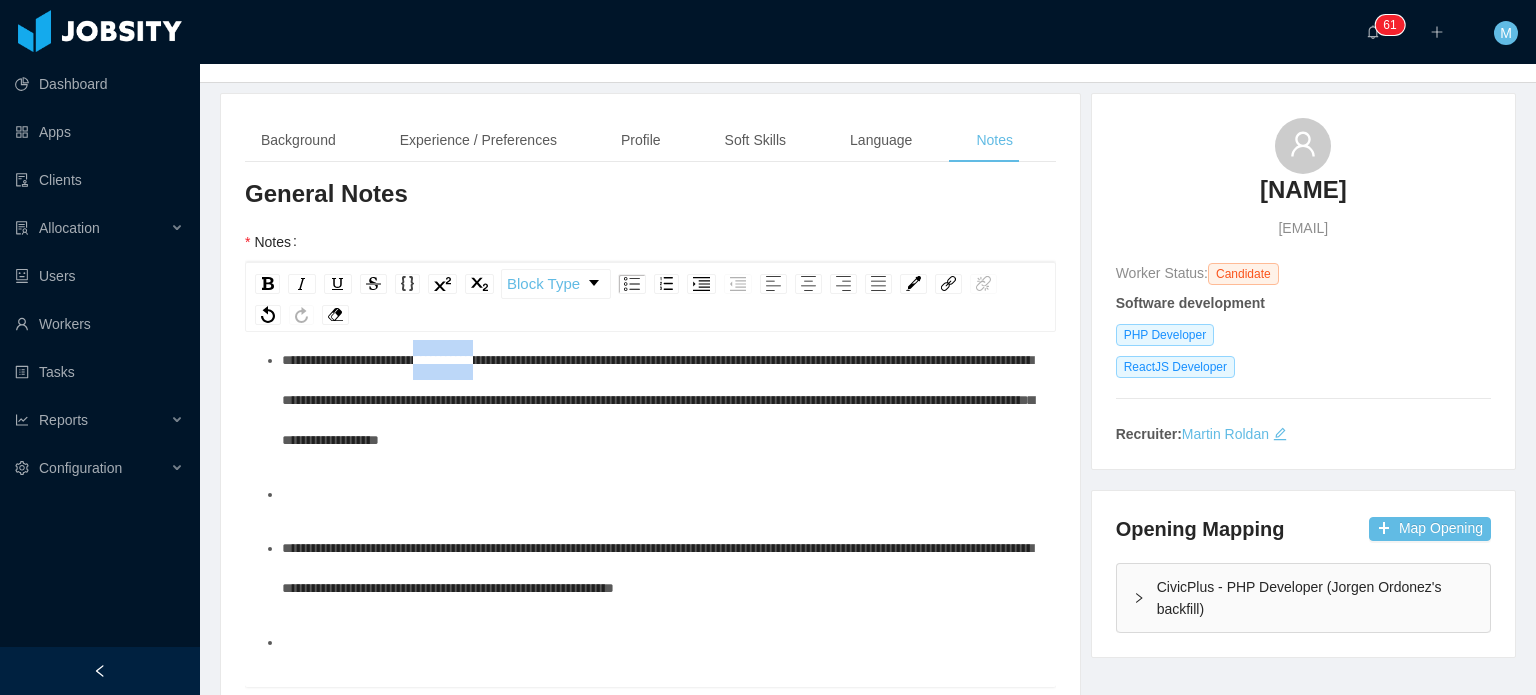 drag, startPoint x: 491, startPoint y: 474, endPoint x: 606, endPoint y: 493, distance: 116.559 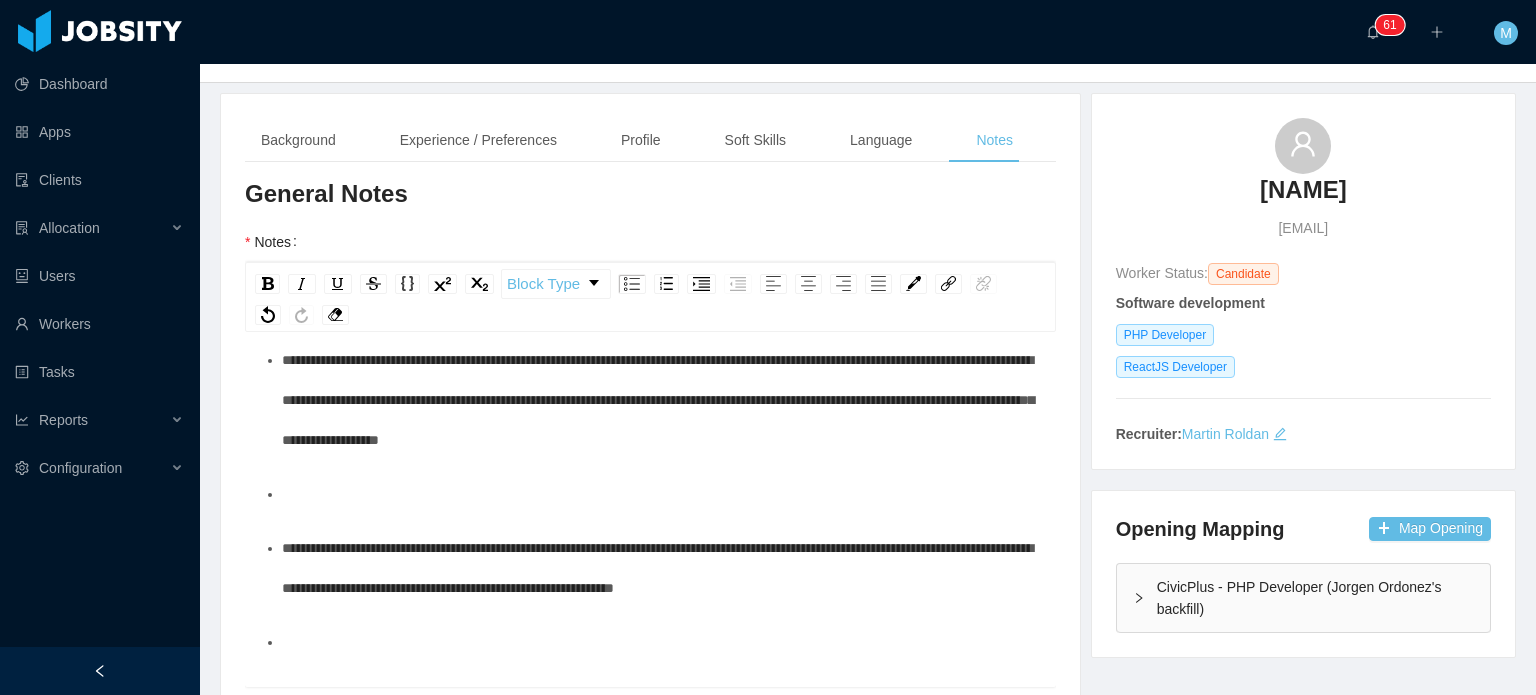 click on "**********" at bounding box center [661, 400] 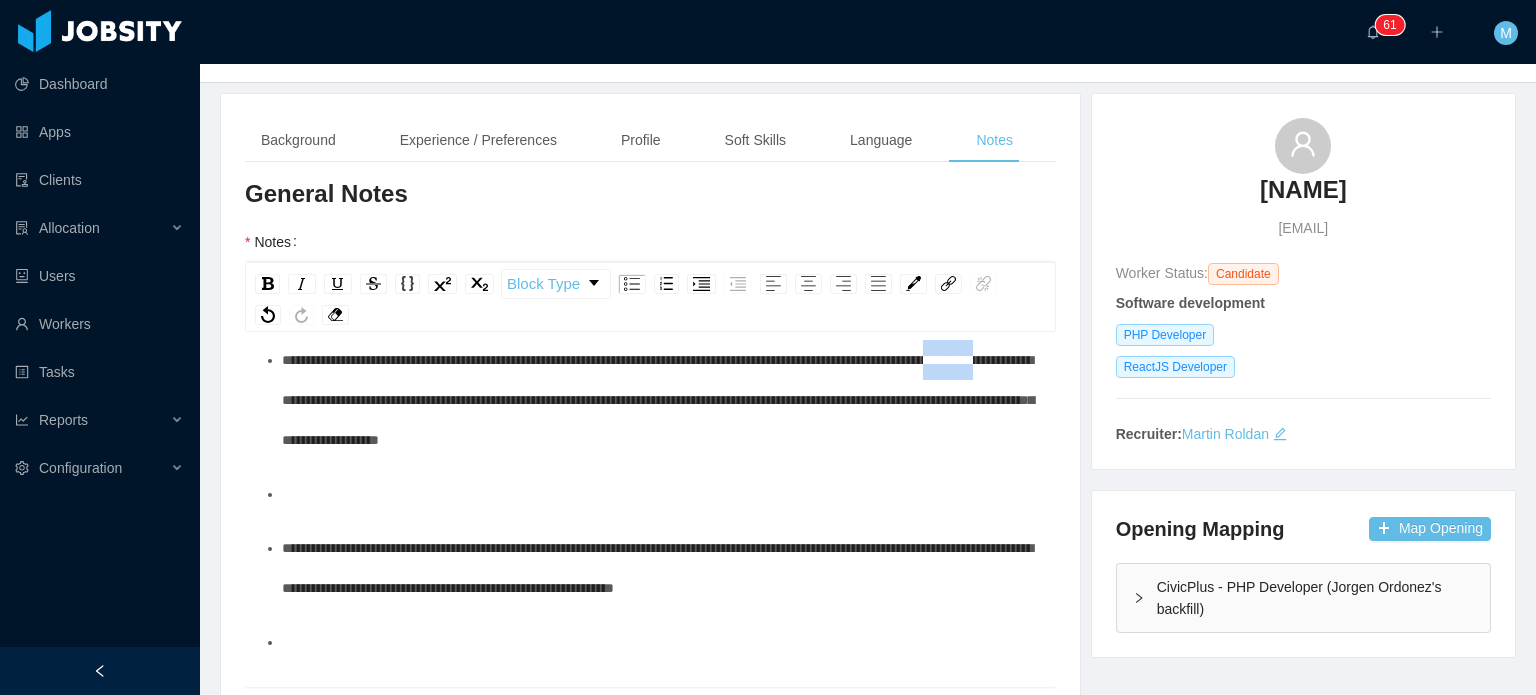 drag, startPoint x: 412, startPoint y: 521, endPoint x: 450, endPoint y: 521, distance: 38 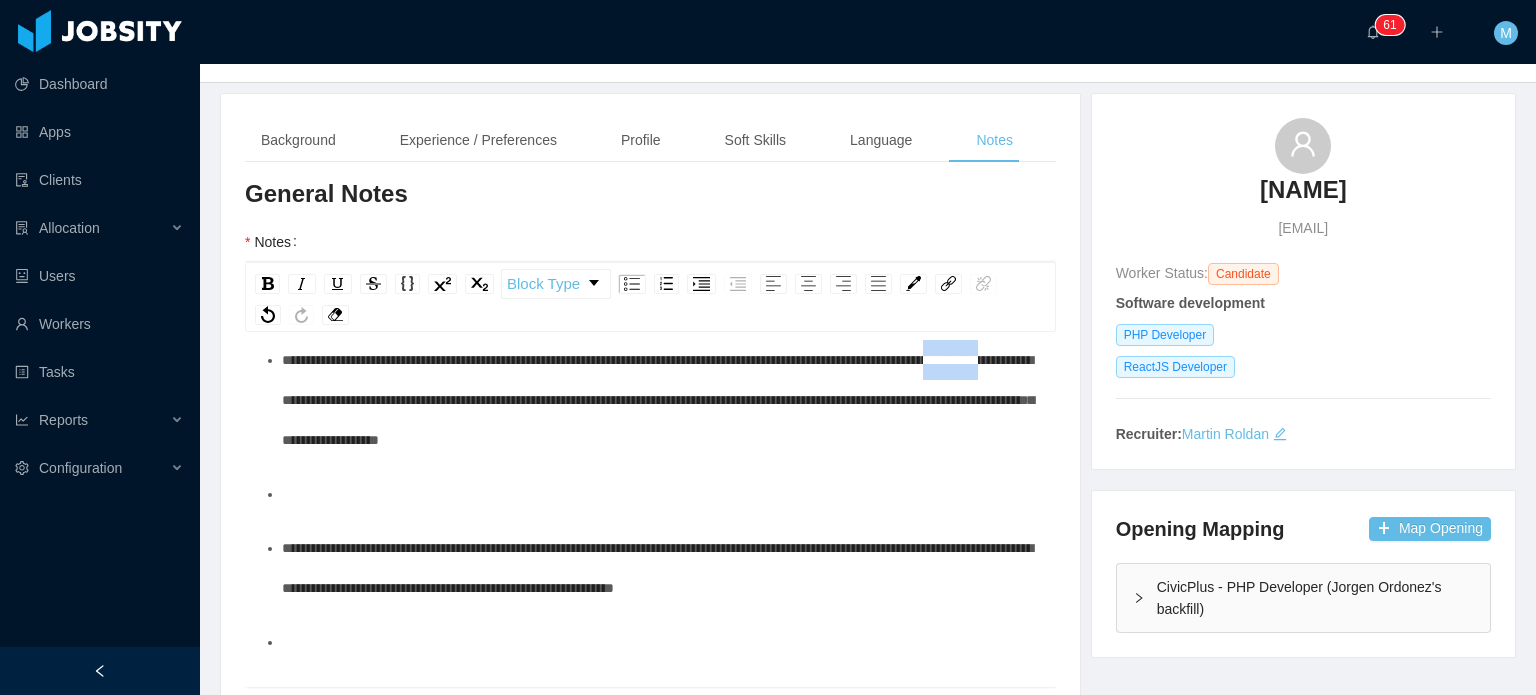 drag, startPoint x: 452, startPoint y: 521, endPoint x: 482, endPoint y: 521, distance: 30 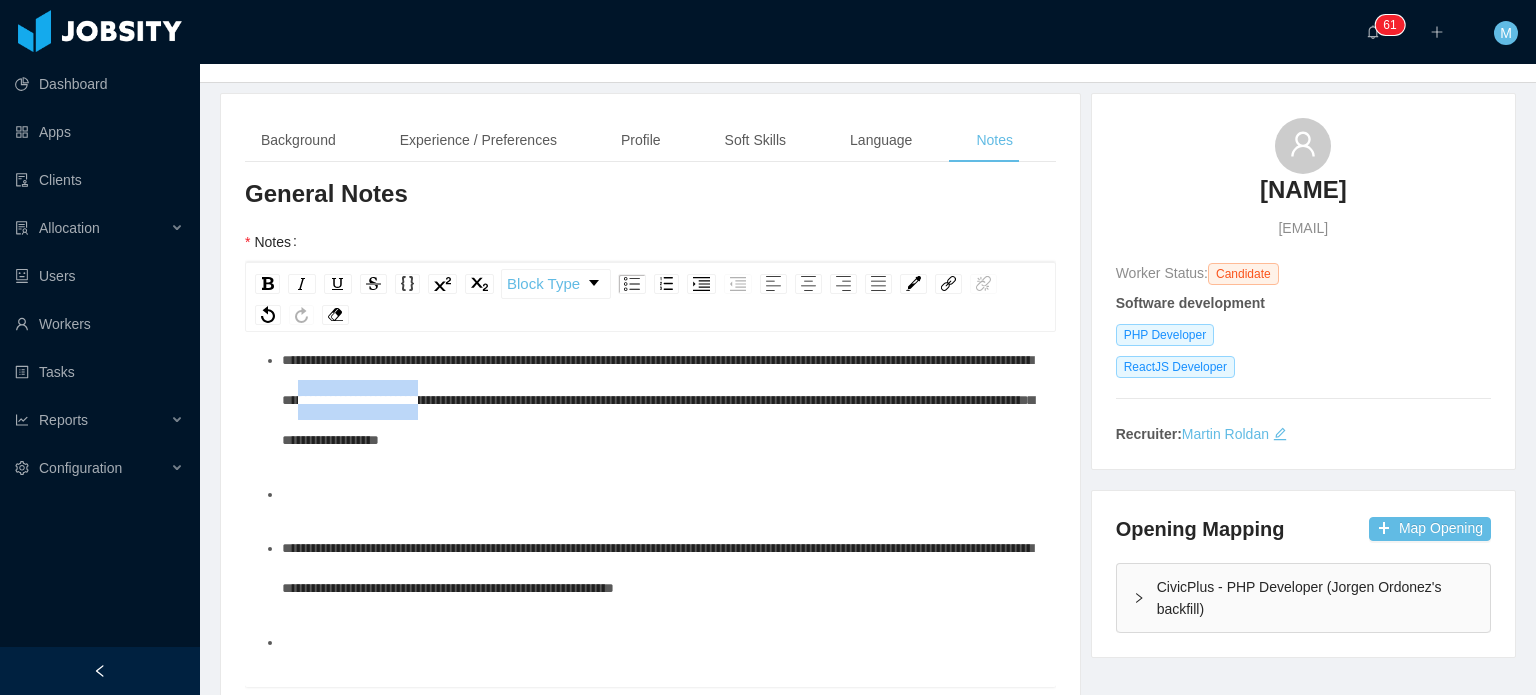 click on "**********" at bounding box center (658, 400) 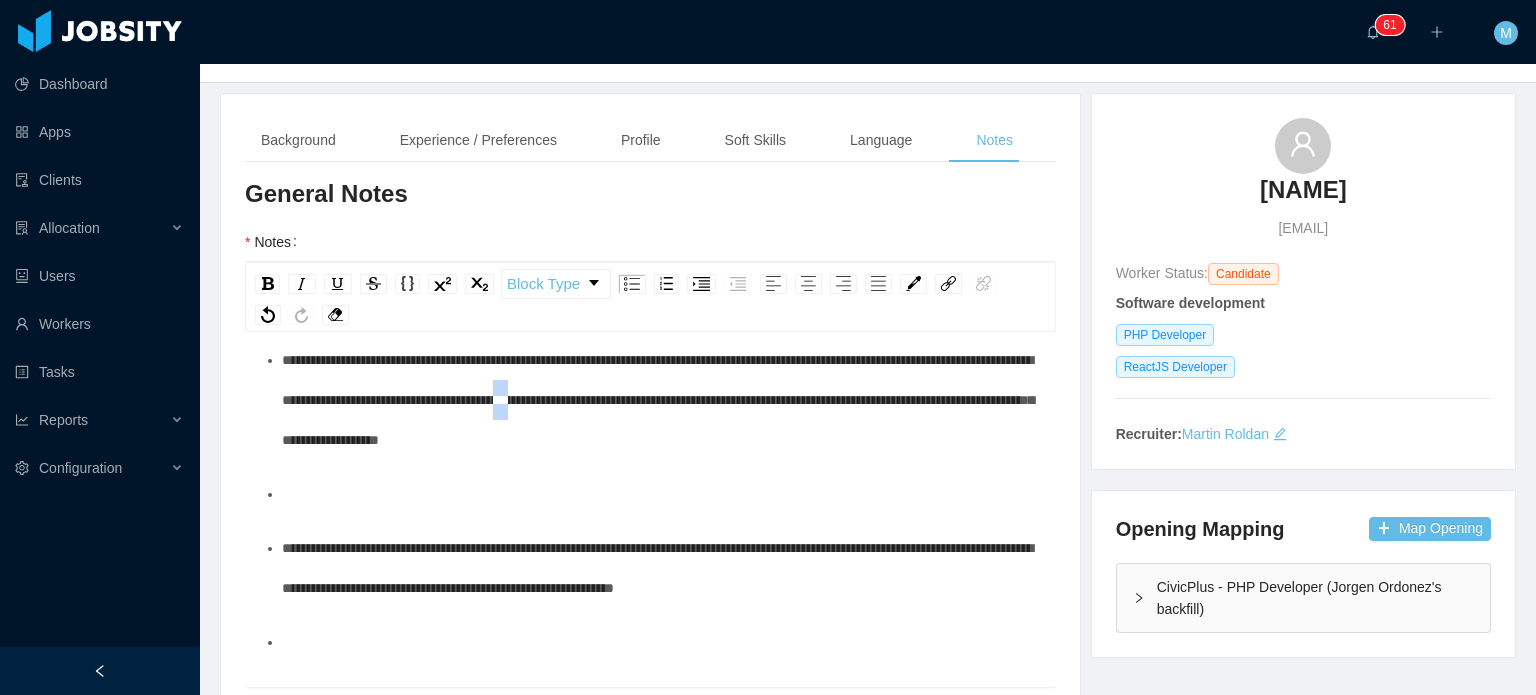click on "**********" at bounding box center (661, 400) 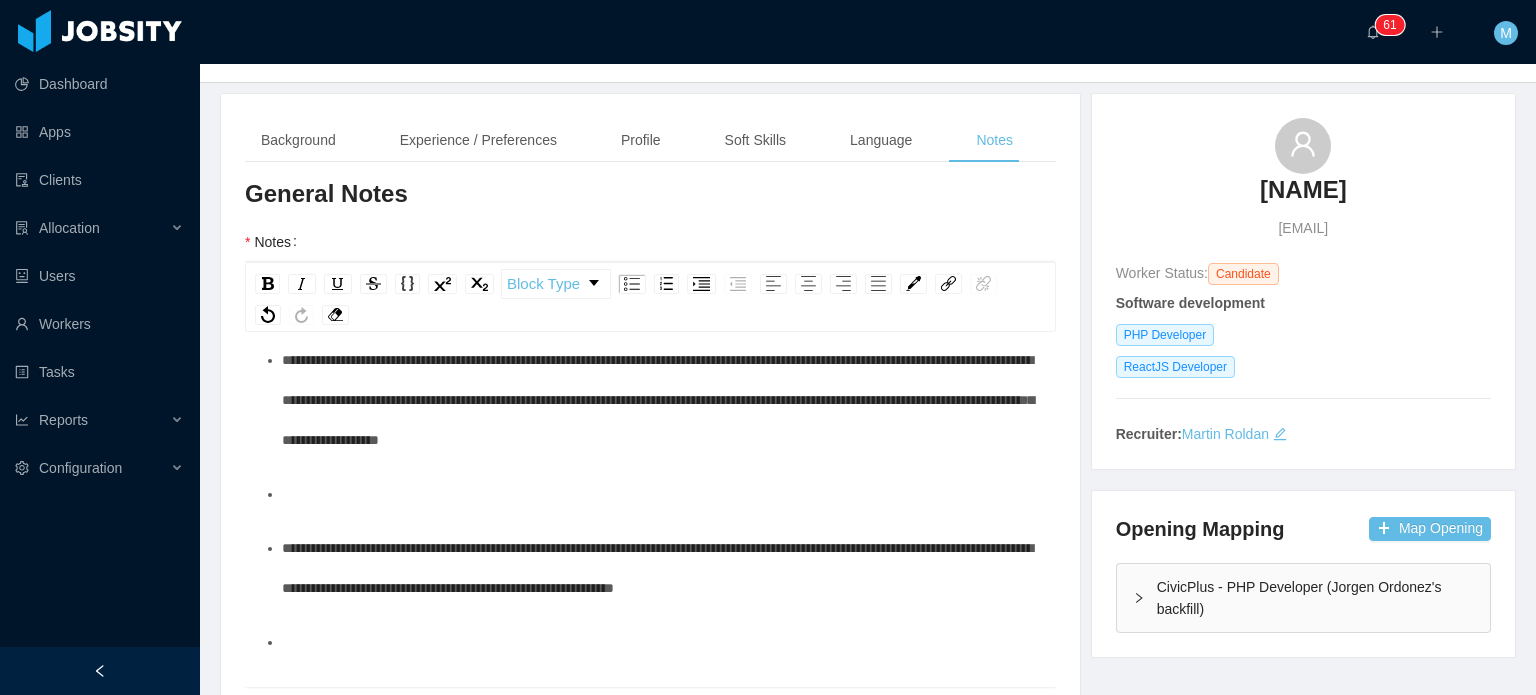 drag, startPoint x: 899, startPoint y: 548, endPoint x: 948, endPoint y: 560, distance: 50.447994 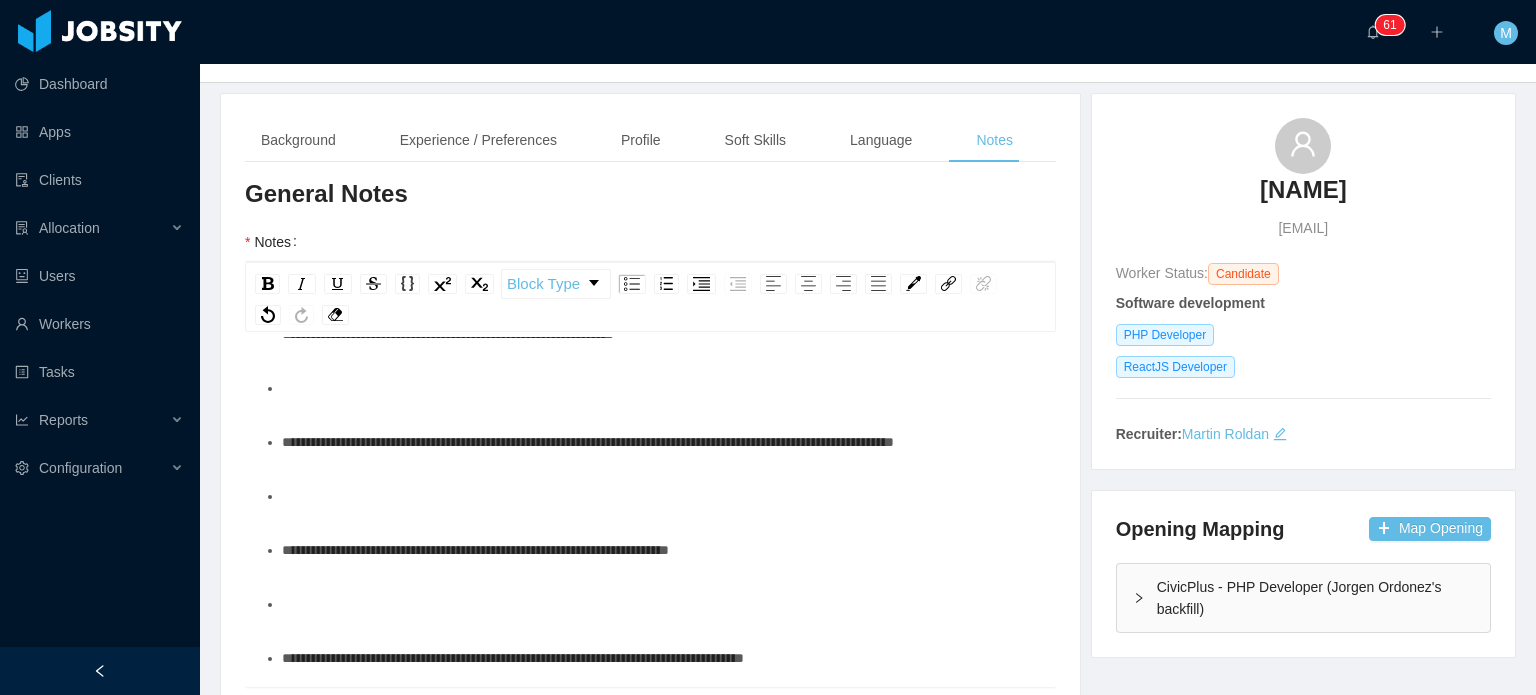 click at bounding box center (661, 388) 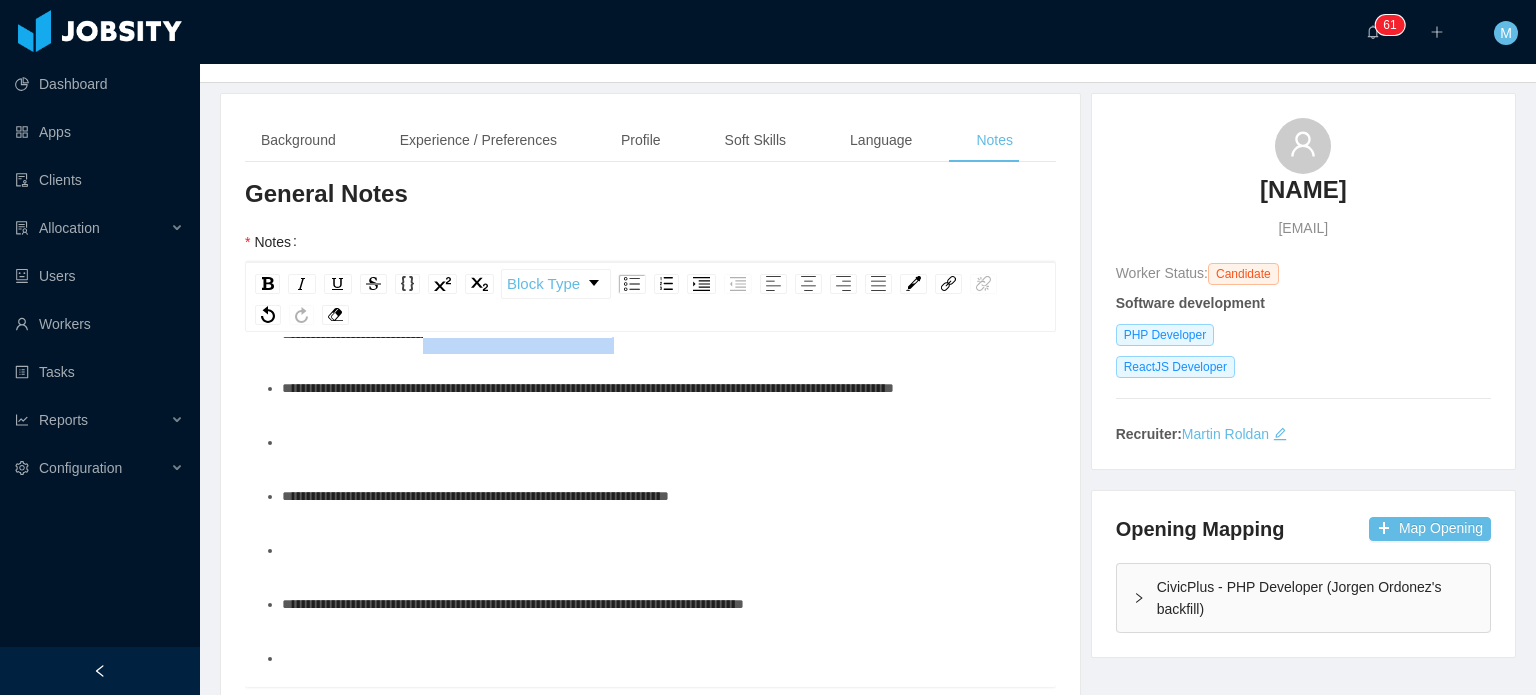 drag, startPoint x: 802, startPoint y: 444, endPoint x: 557, endPoint y: 444, distance: 245 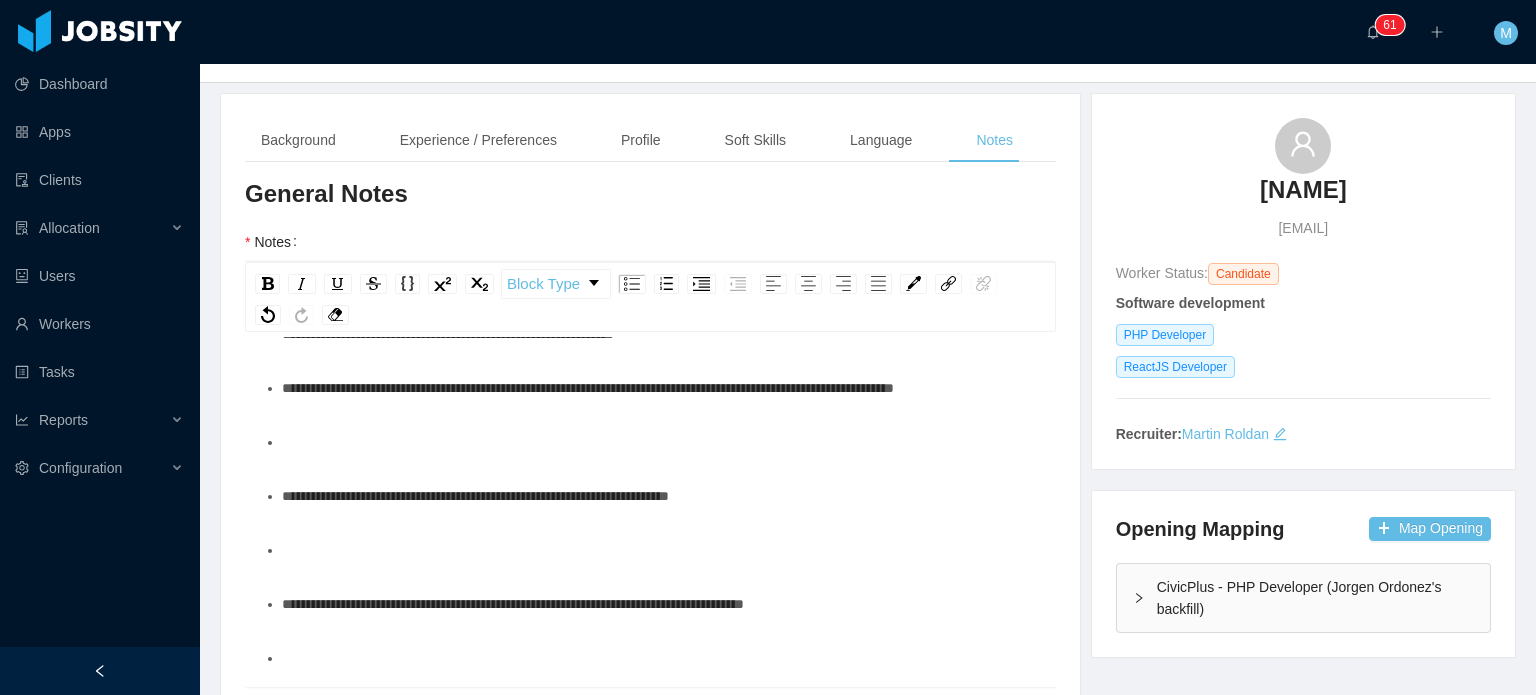 click on "**********" at bounding box center (657, 314) 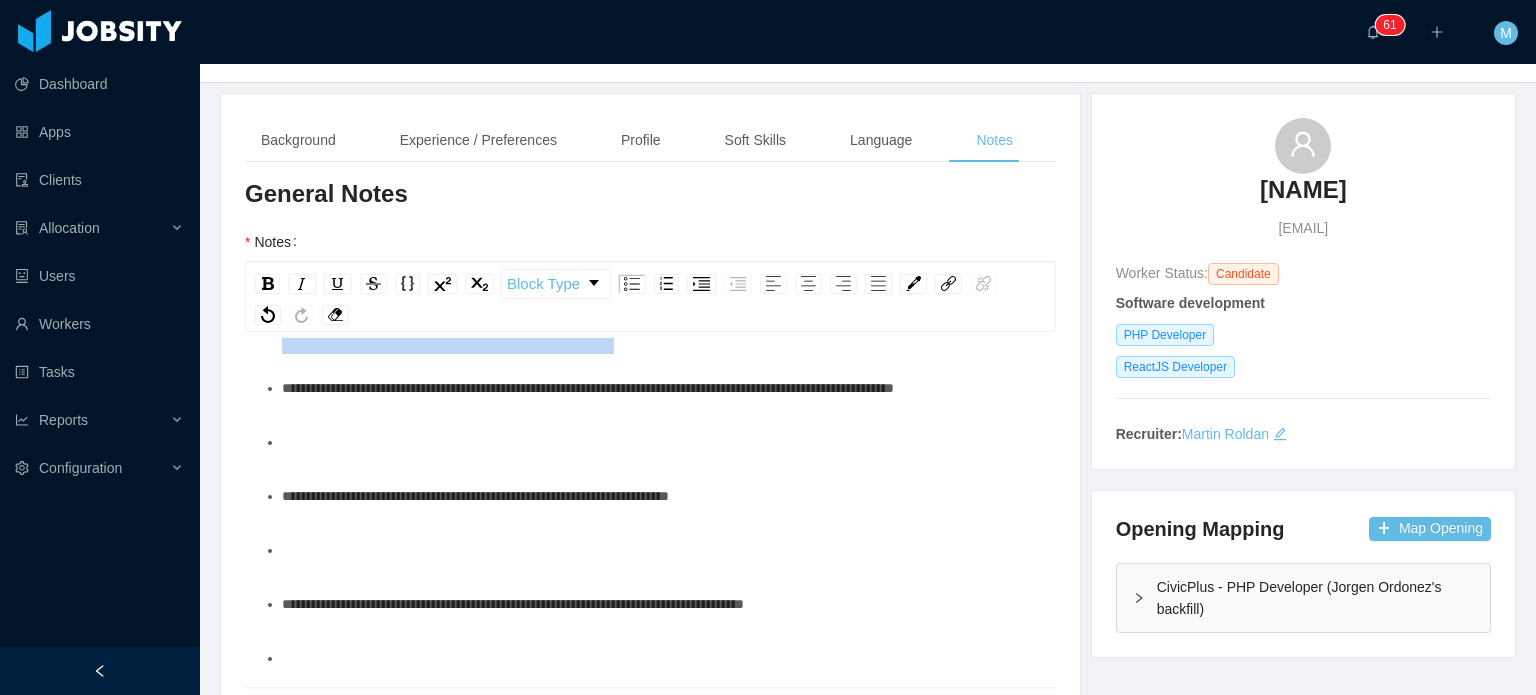 drag, startPoint x: 951, startPoint y: 447, endPoint x: 284, endPoint y: 411, distance: 667.9708 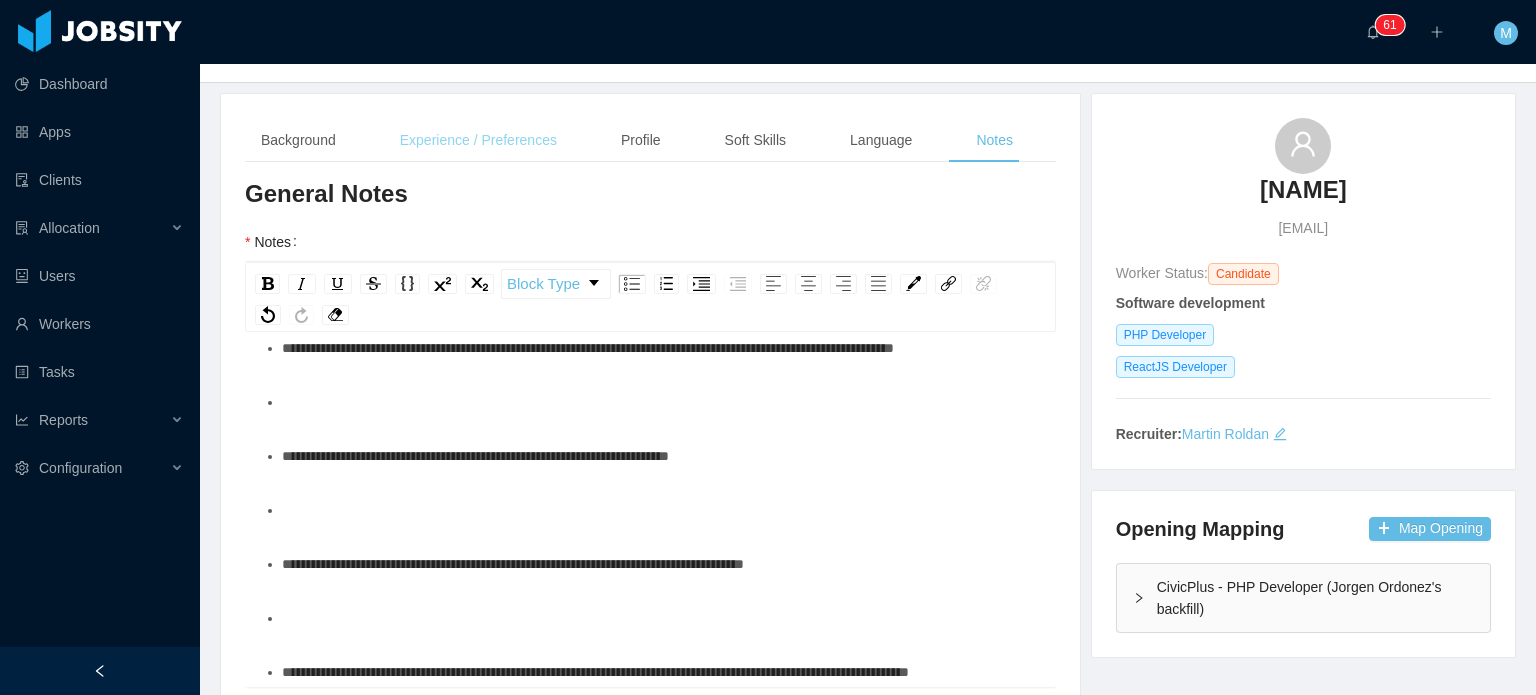click on "Experience / Preferences" at bounding box center [478, 140] 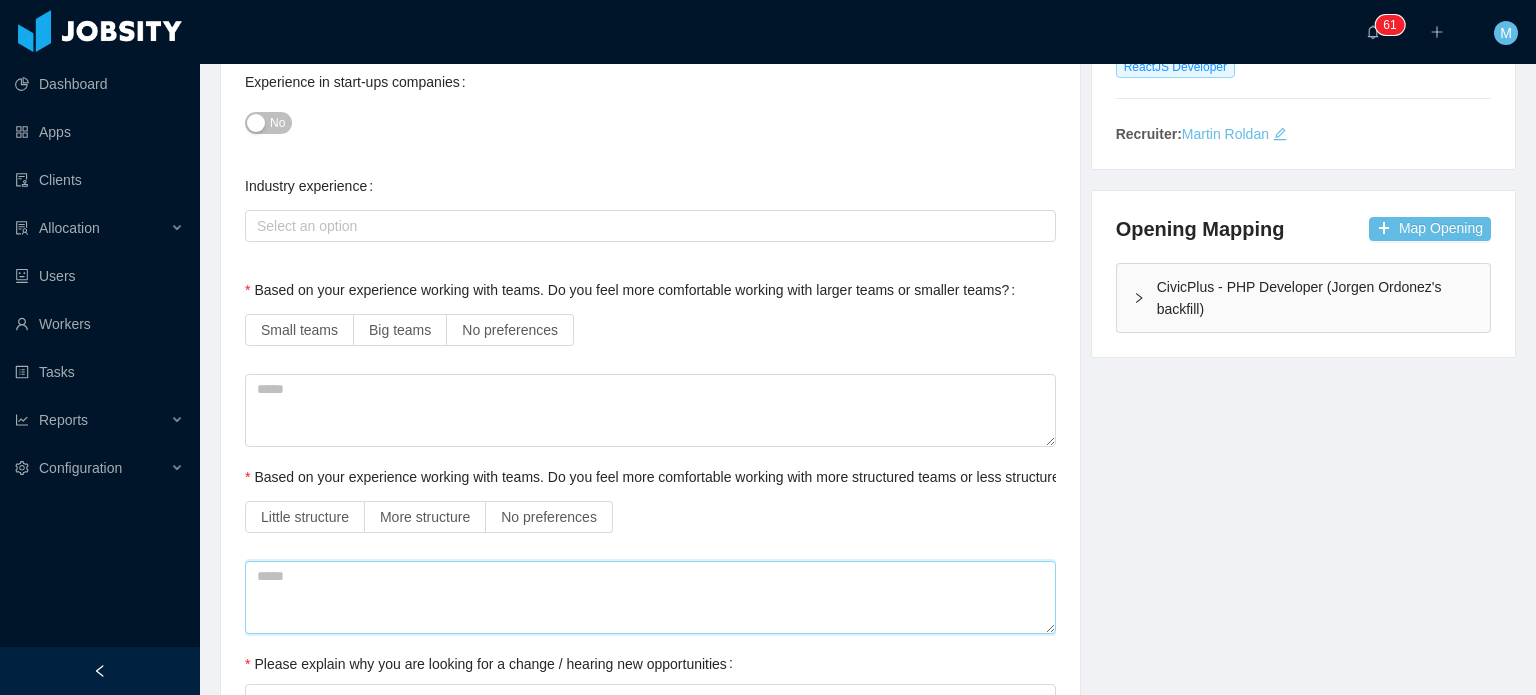 click at bounding box center [650, 597] 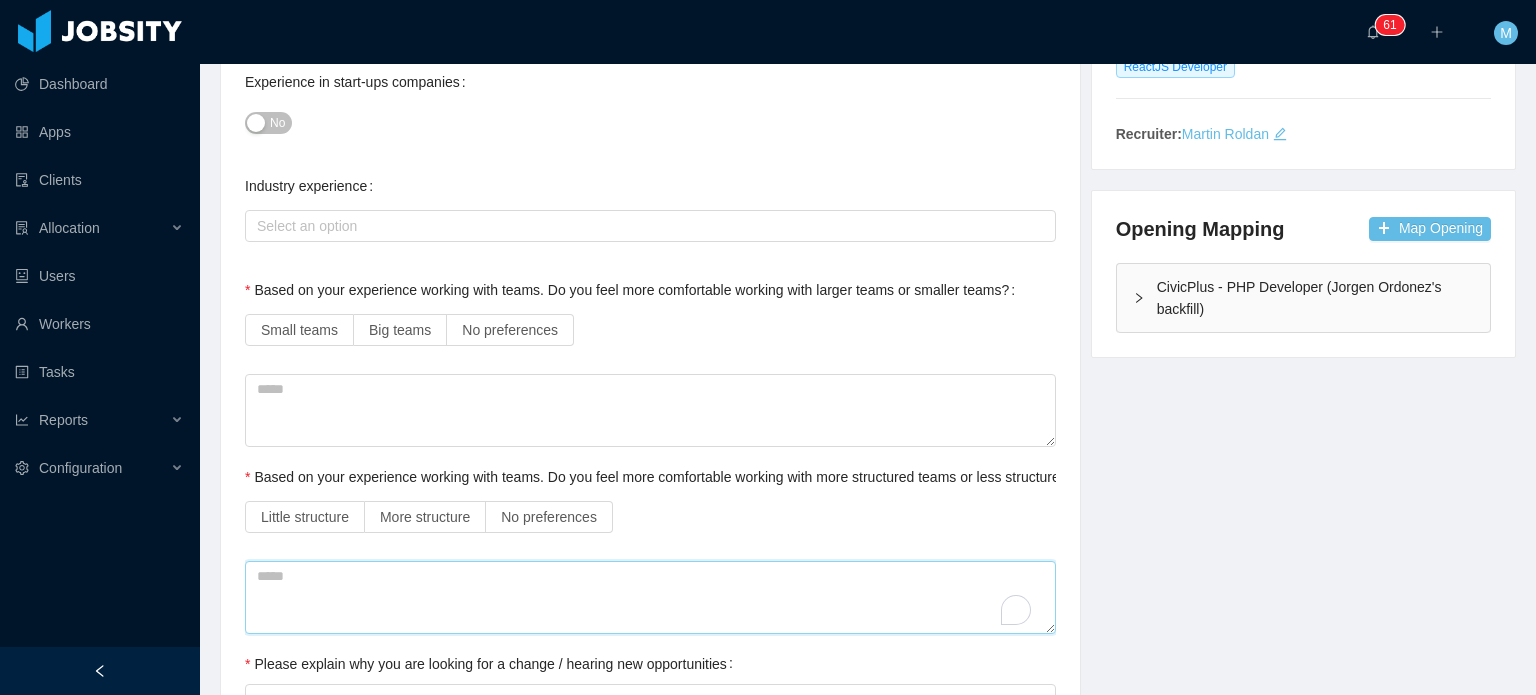 paste on "**********" 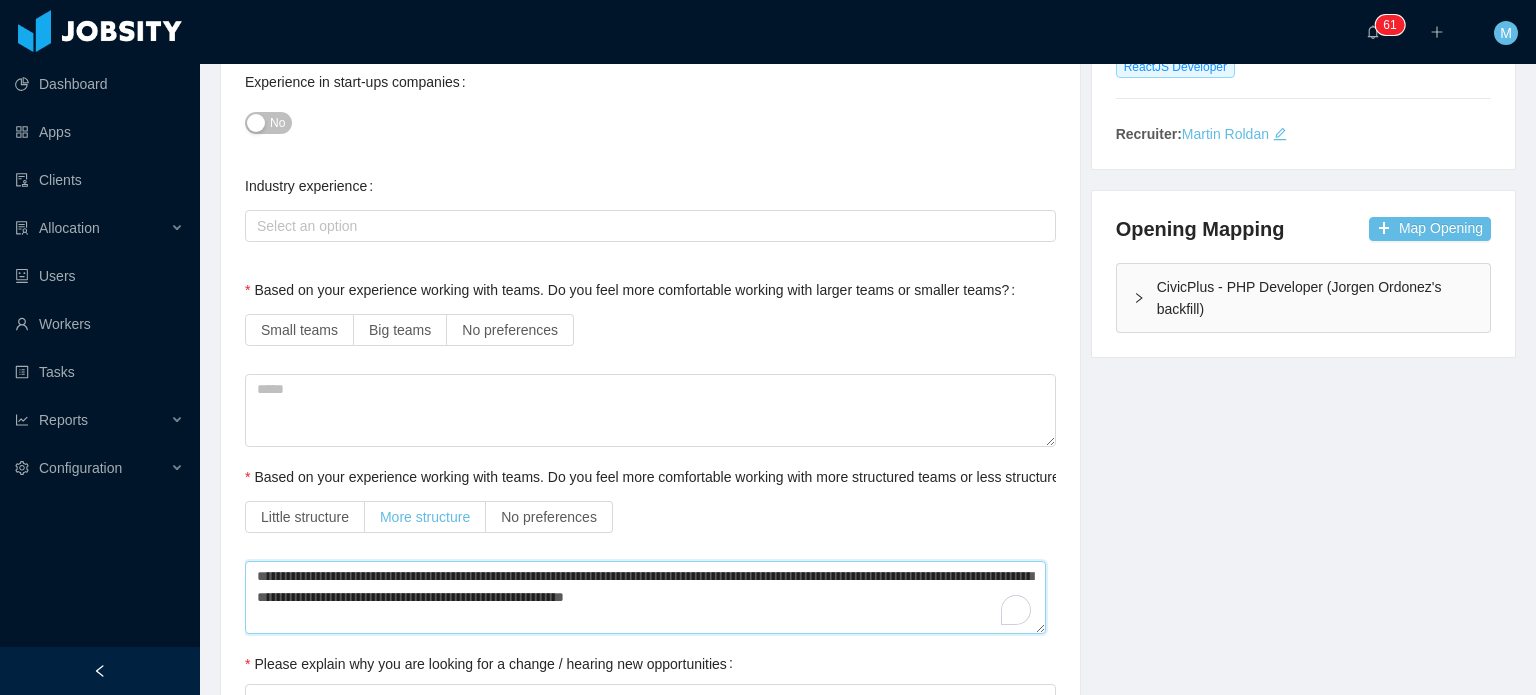 type 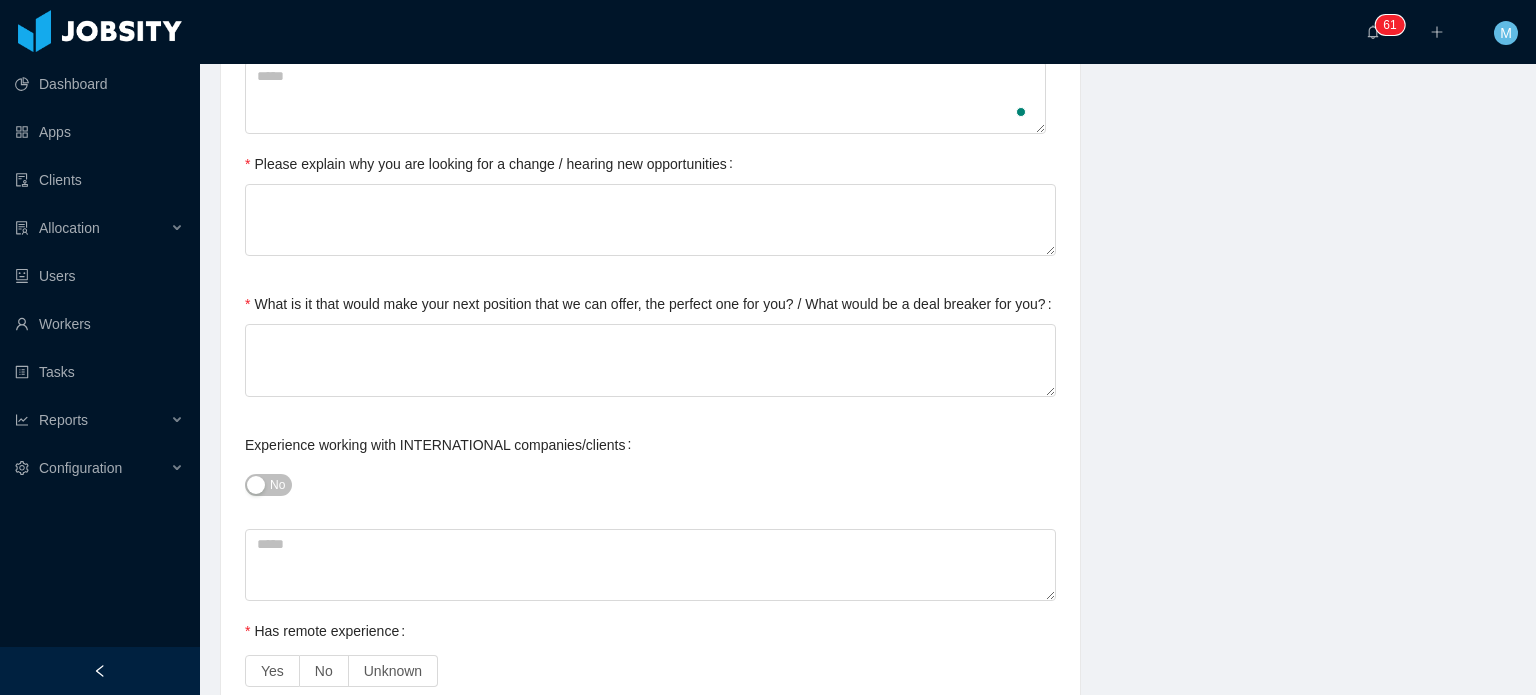 click on "Current Situation and Company/Team Preferences Tell me a little about your expertise and current profile? Experience in start-ups companies No Industry experience Select an option   Based on your experience working with teams. Do you feel more comfortable working with larger teams or smaller teams? Small teams Big teams No preferences Based on your experience working with teams. Do you feel more comfortable working with more structured teams or less structured teams? Little structure More structure No preferences Please explain why you are looking for a change / hearing new opportunities What is it that would make your next position that we can offer, the perfect one for you? / What would be a deal breaker for you? Experience working with INTERNATIONAL companies/clients No Has remote experience Yes No Unknown Market Availability Select an option   America     Timezone availability Select an option   Type of Contract Local Contract Contractor None Freelance Current salary situation - Currency   - Currency" at bounding box center [650, 639] 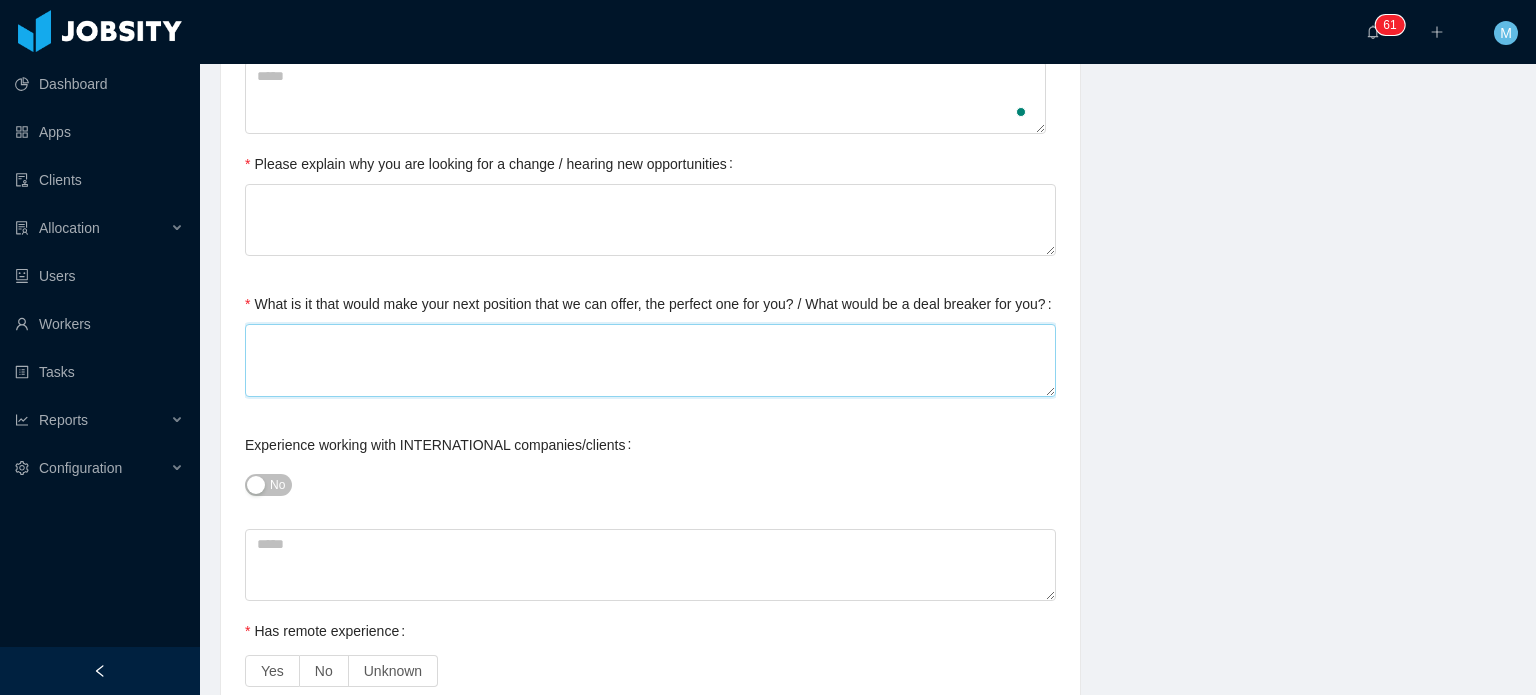 click on "What is it that would make your next position that we can offer, the perfect one for you? / What would be a deal breaker for you?" at bounding box center [650, 360] 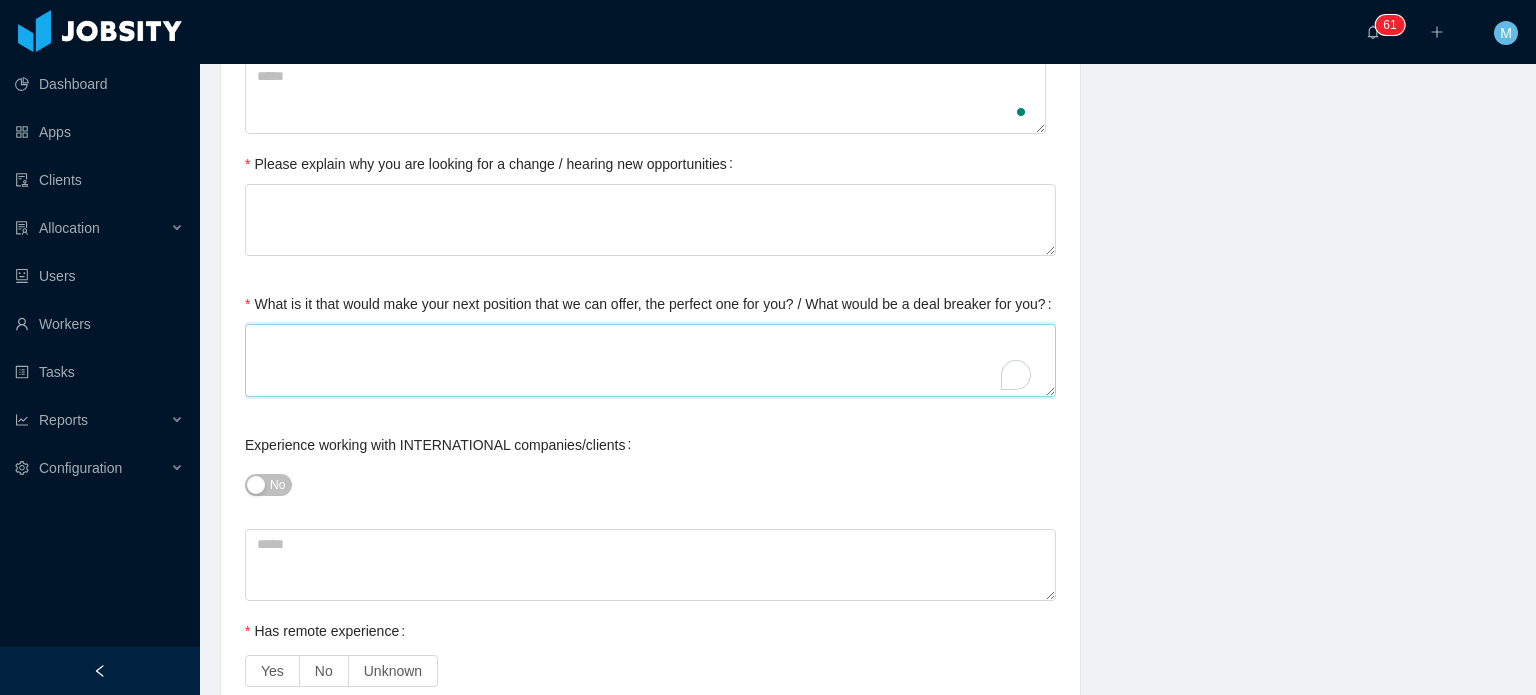 paste on "**********" 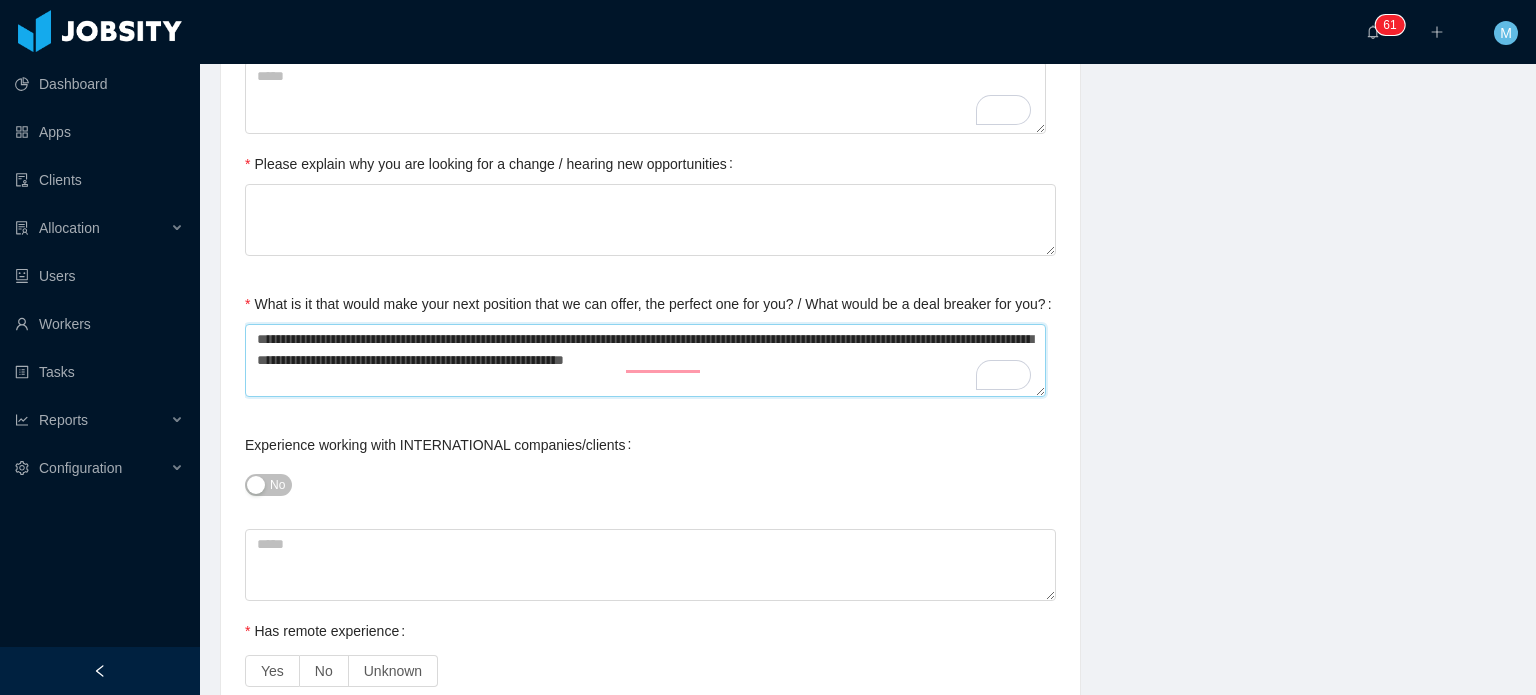 drag, startPoint x: 363, startPoint y: 336, endPoint x: 257, endPoint y: 336, distance: 106 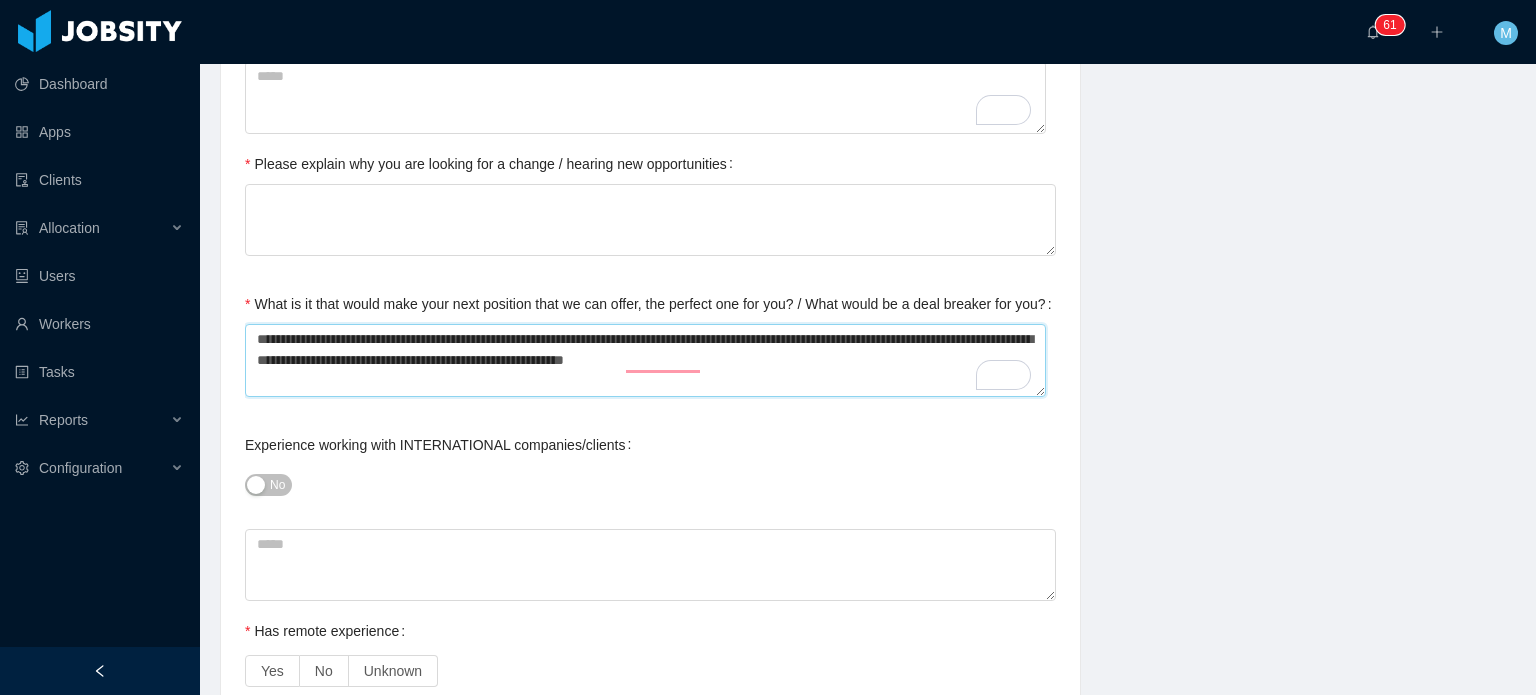 click on "**********" at bounding box center [645, 360] 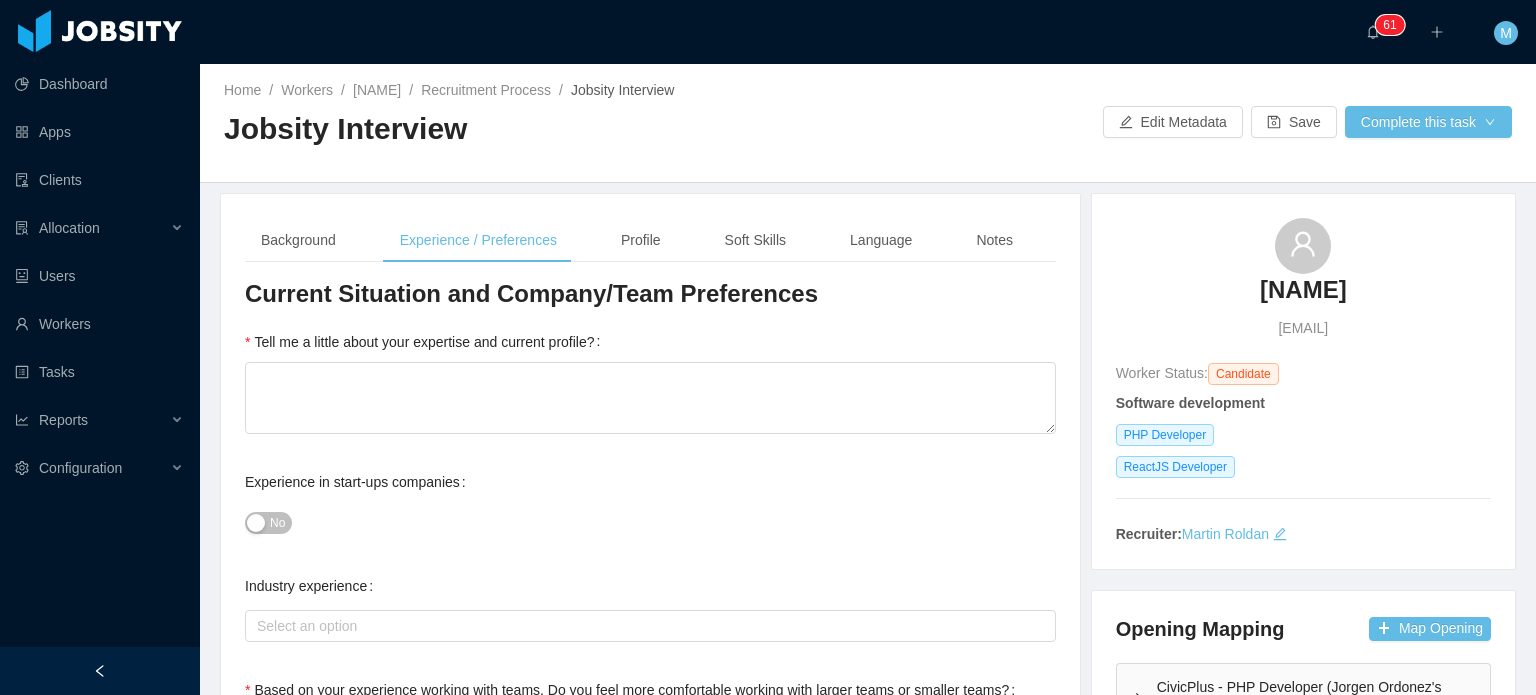 type on "**********" 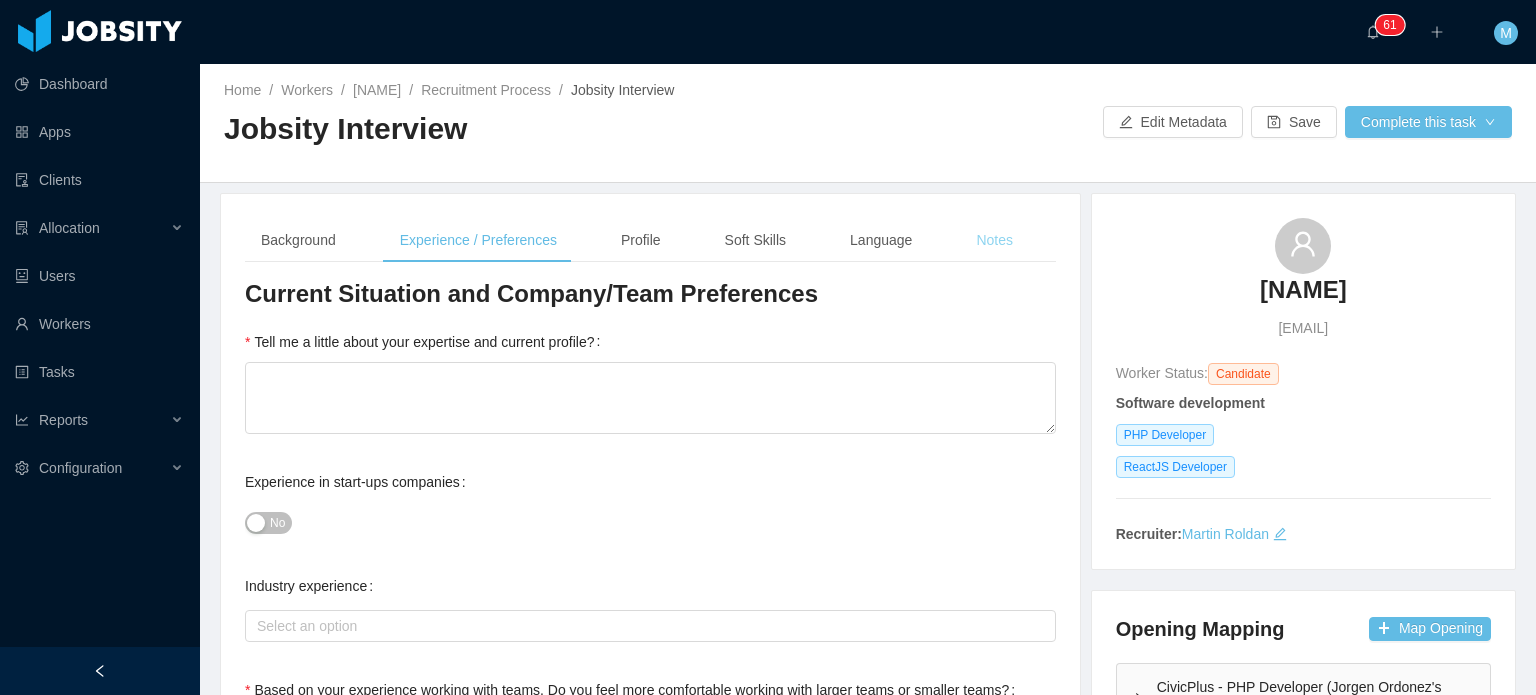 click on "Notes" at bounding box center (994, 240) 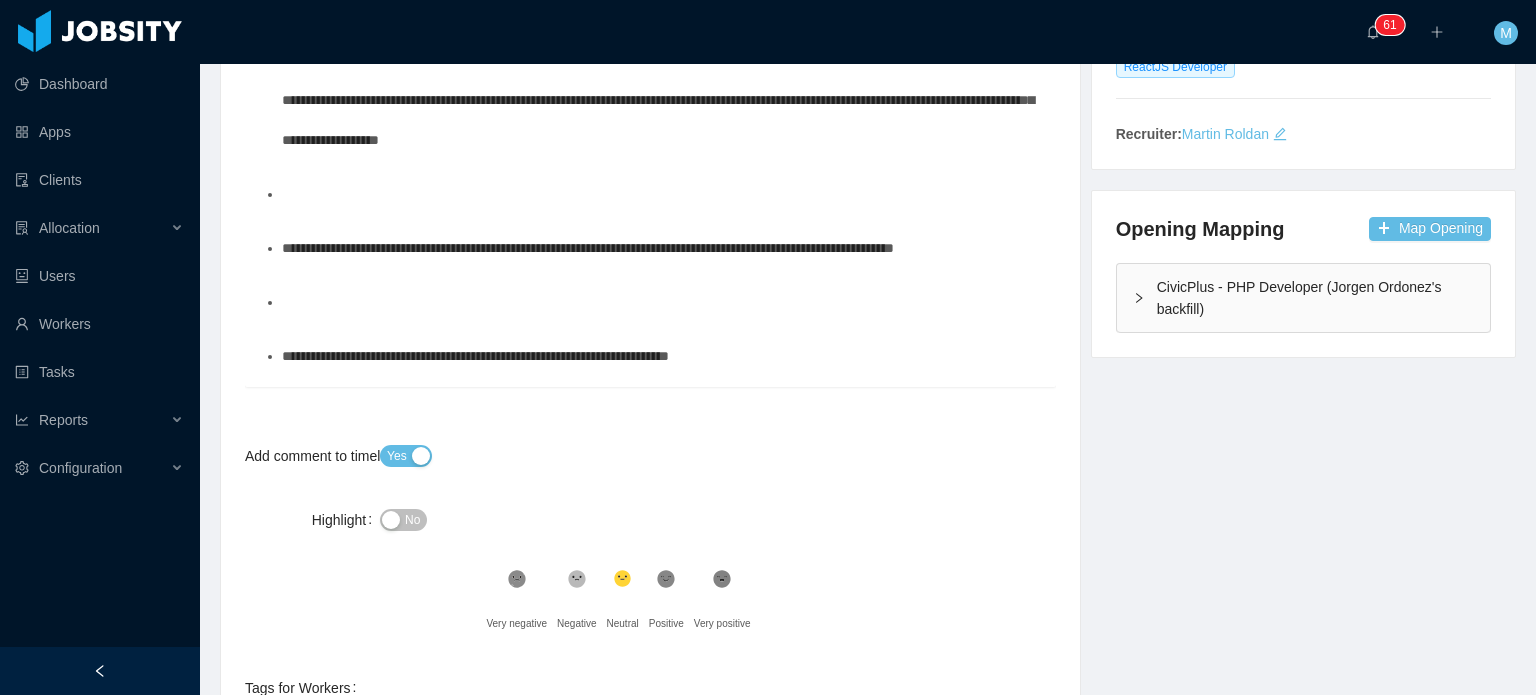 click at bounding box center (661, 194) 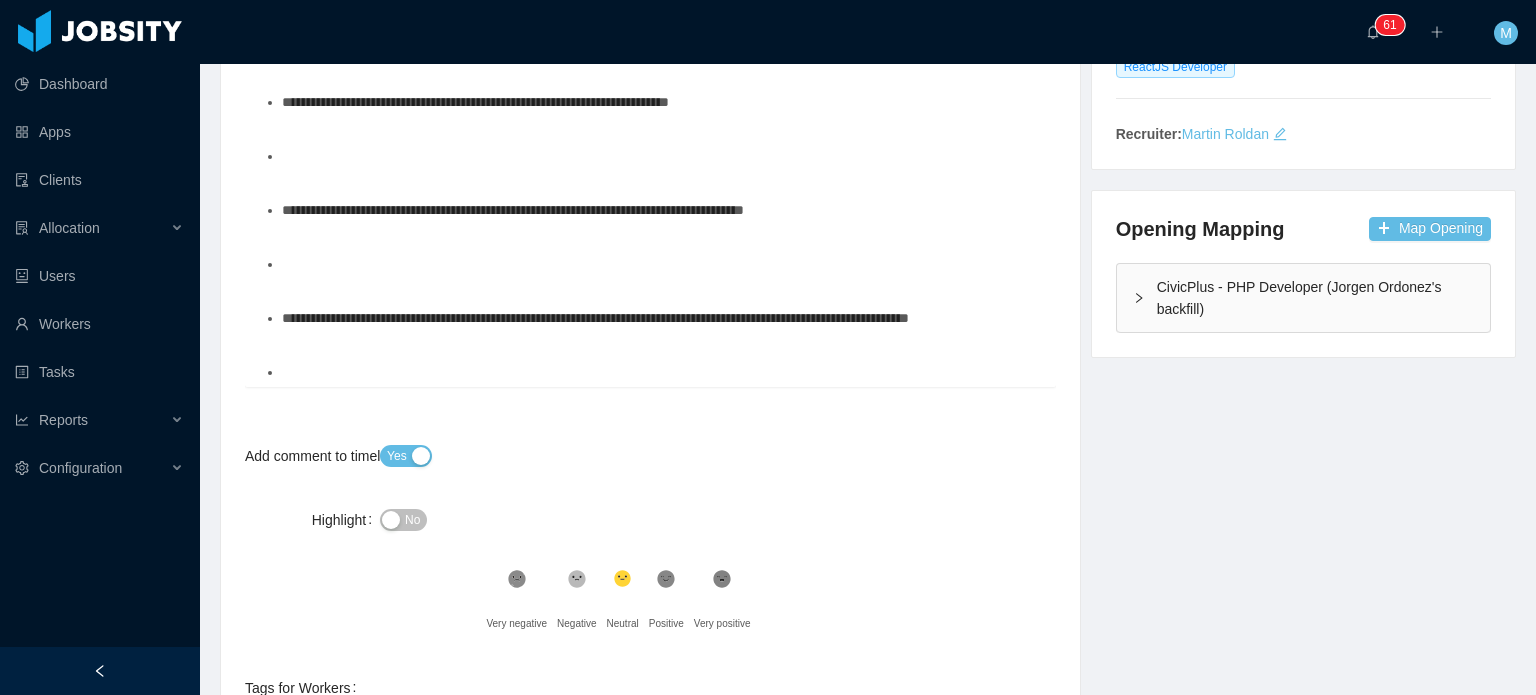 drag, startPoint x: 660, startPoint y: 174, endPoint x: 747, endPoint y: 122, distance: 101.35581 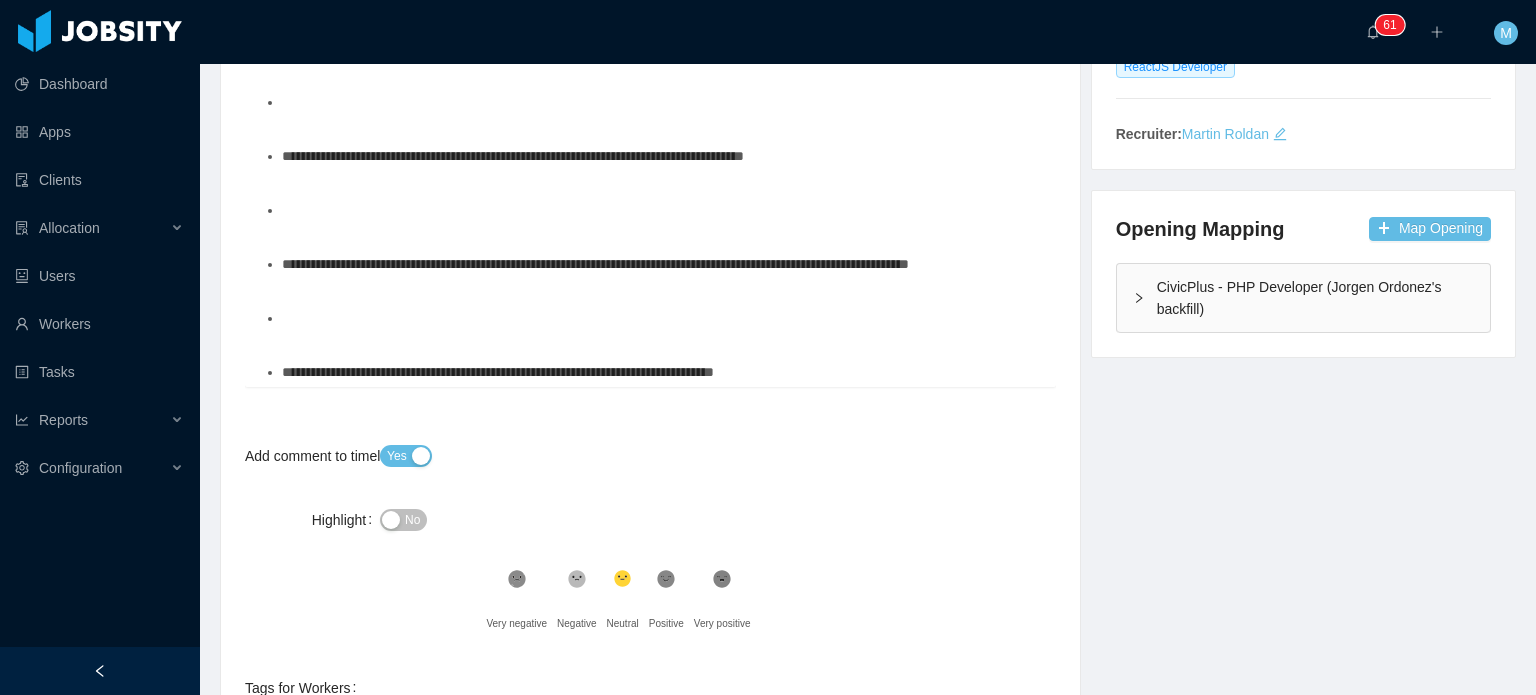 click at bounding box center [661, 102] 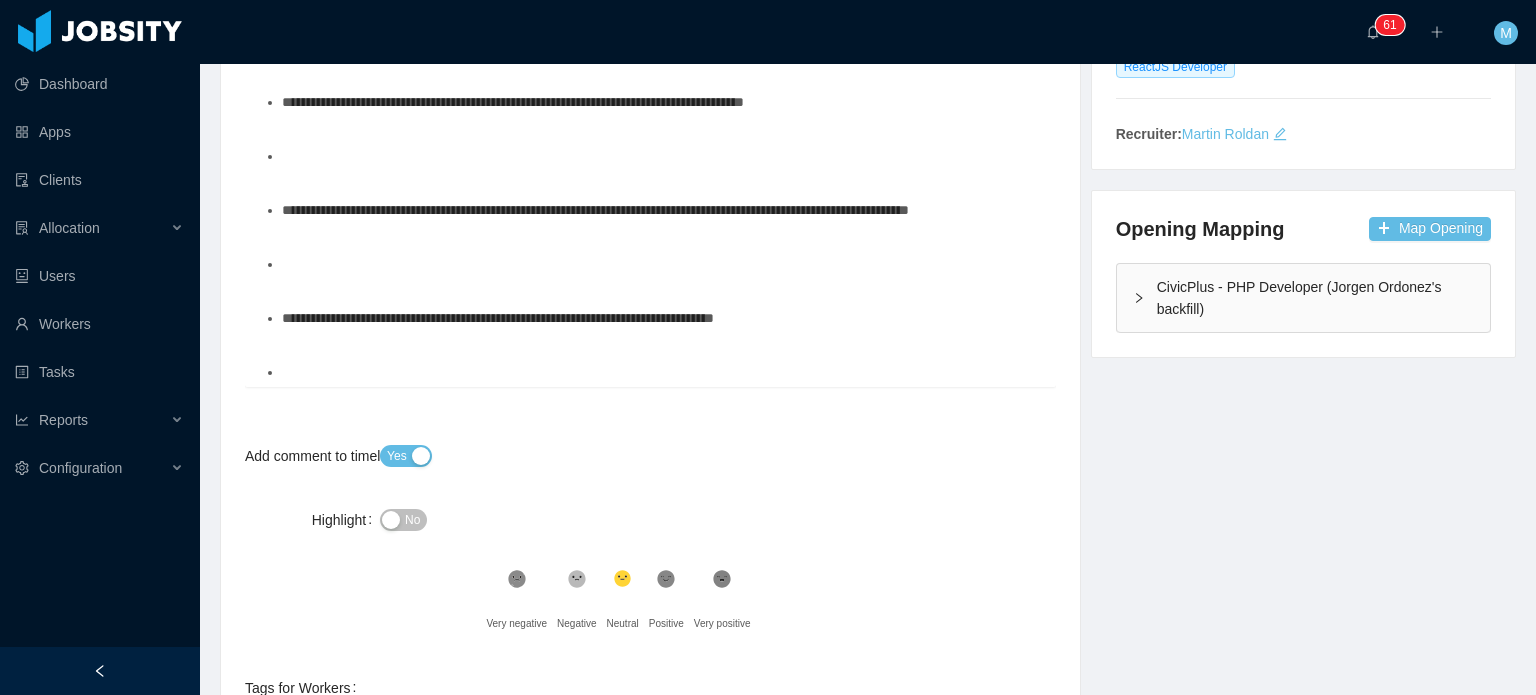 click at bounding box center [661, 156] 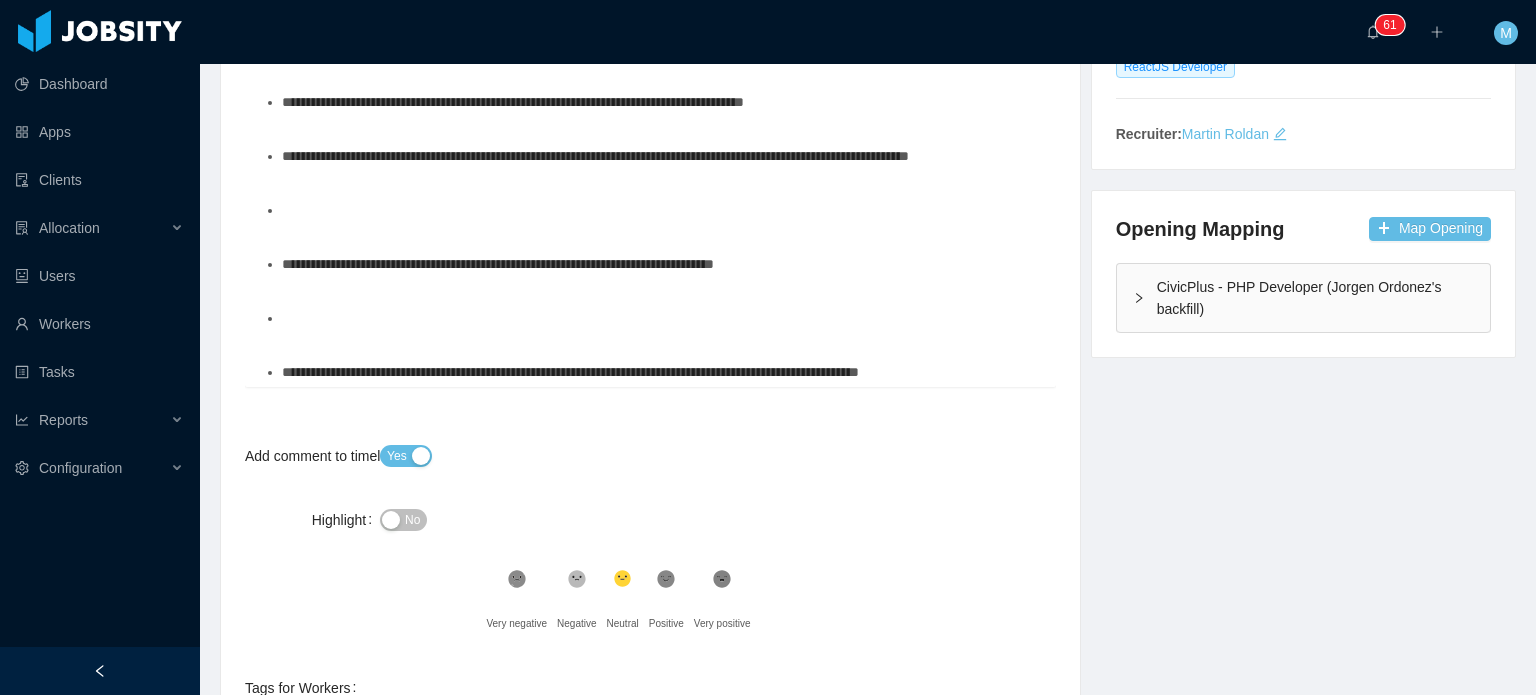 drag, startPoint x: 861, startPoint y: 222, endPoint x: 556, endPoint y: 247, distance: 306.0229 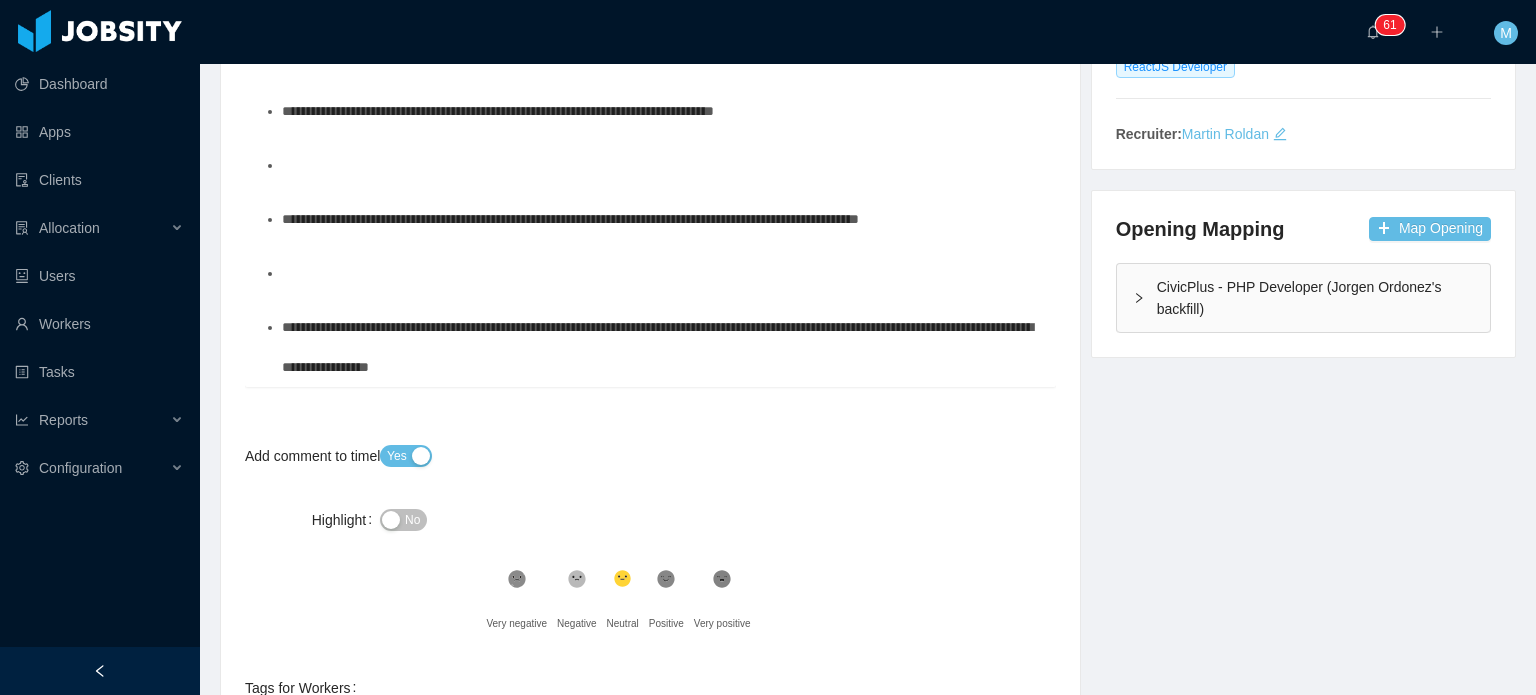 click at bounding box center (661, 57) 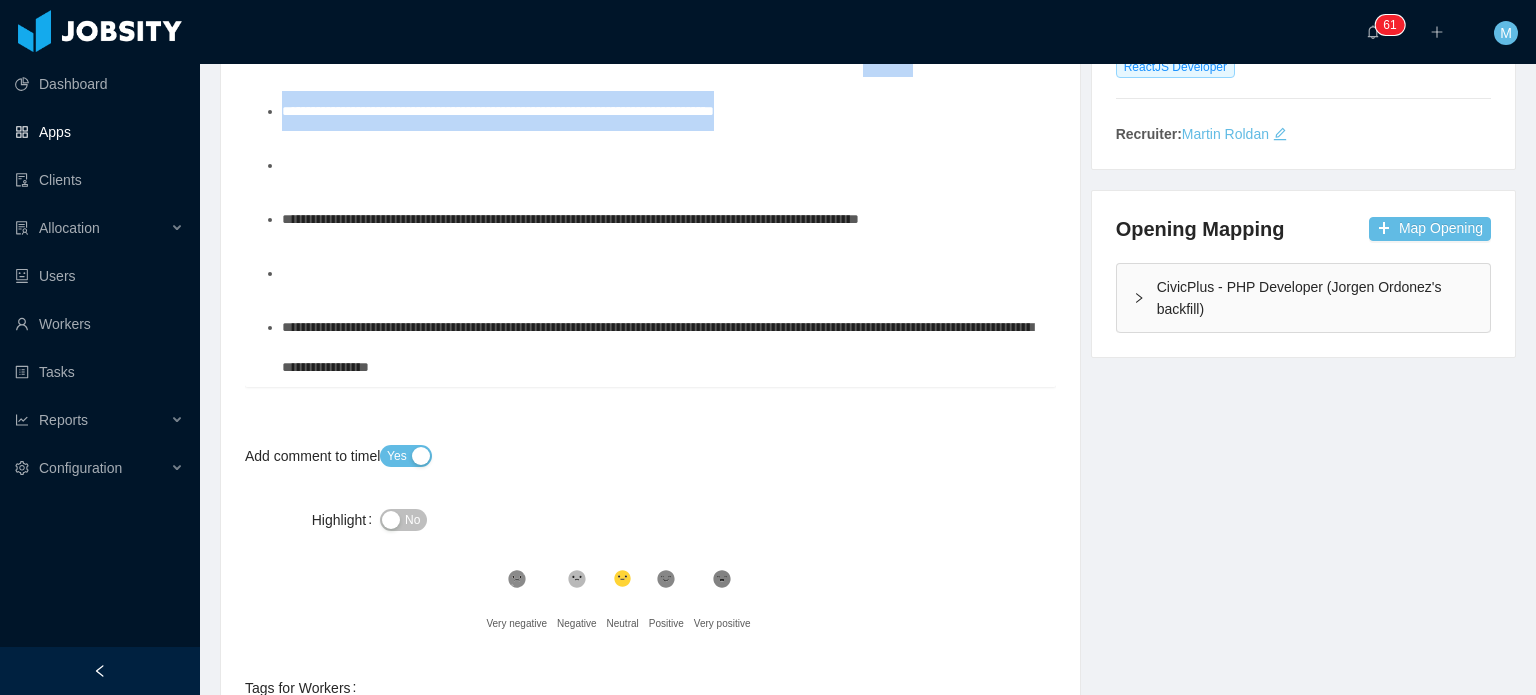 drag, startPoint x: 451, startPoint y: 208, endPoint x: 126, endPoint y: 119, distance: 336.96588 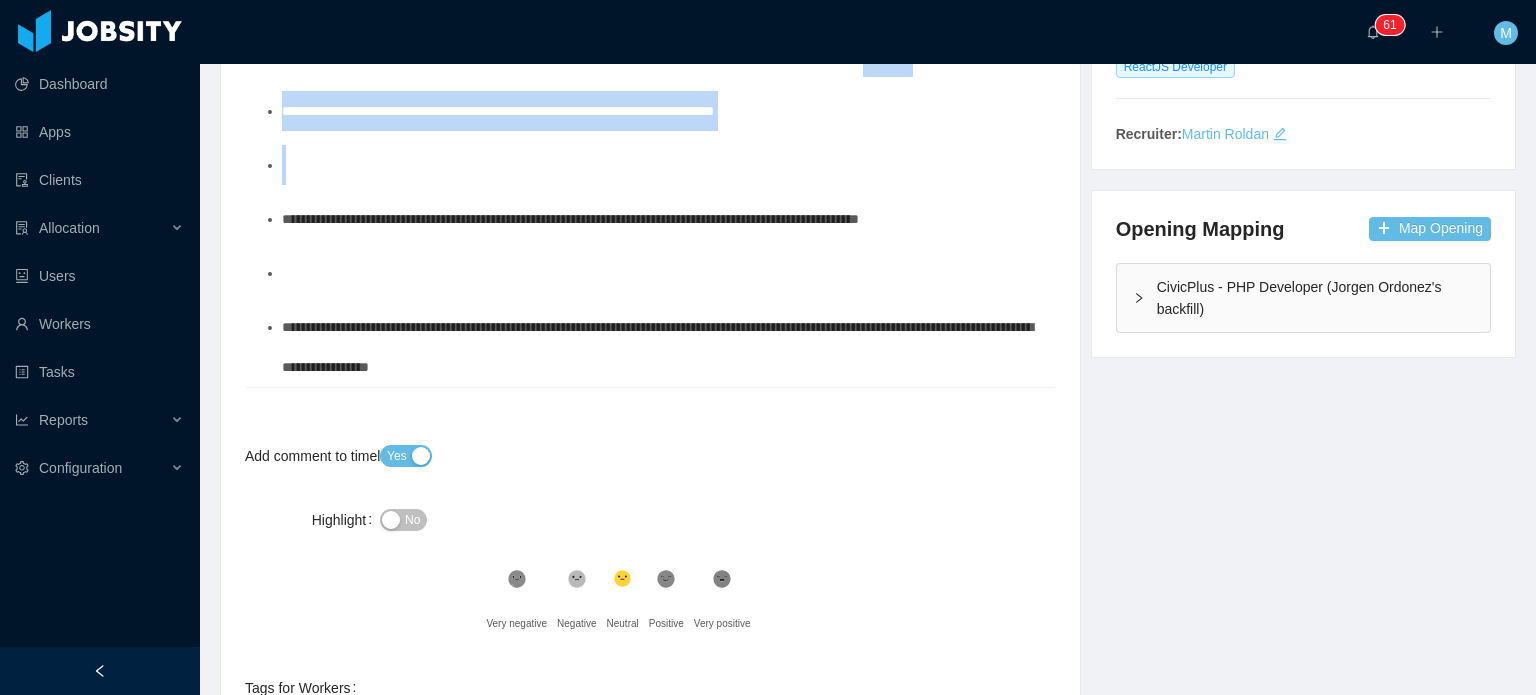 click on "Background Experience / Preferences Profile Soft Skills Language Notes General Background What have you heard about Jobsity? Billable Billable Gender Female Male Non binary Location Country ********* [COUNTRY]   City   Marital Status Marital Status Number of Children * Nationality Country   Education + Add Overall Years of Experience Date of Birth [DATE] Current Situation and Company/Team Preferences Tell me a little about your expertise and current profile? Experience in start-ups companies No Industry experience Select an option   Based on your experience working with teams. Do you feel more comfortable working with larger teams or smaller teams? Small teams Big teams No preferences Based on your experience working with teams. Do you feel more comfortable working with more structured teams or less structured teams? Little structure More structure No preferences Please explain why you are looking for a change / hearing new opportunities Experience working with INTERNATIONAL companies/clients No Yes No Unknown" at bounding box center (868, 399) 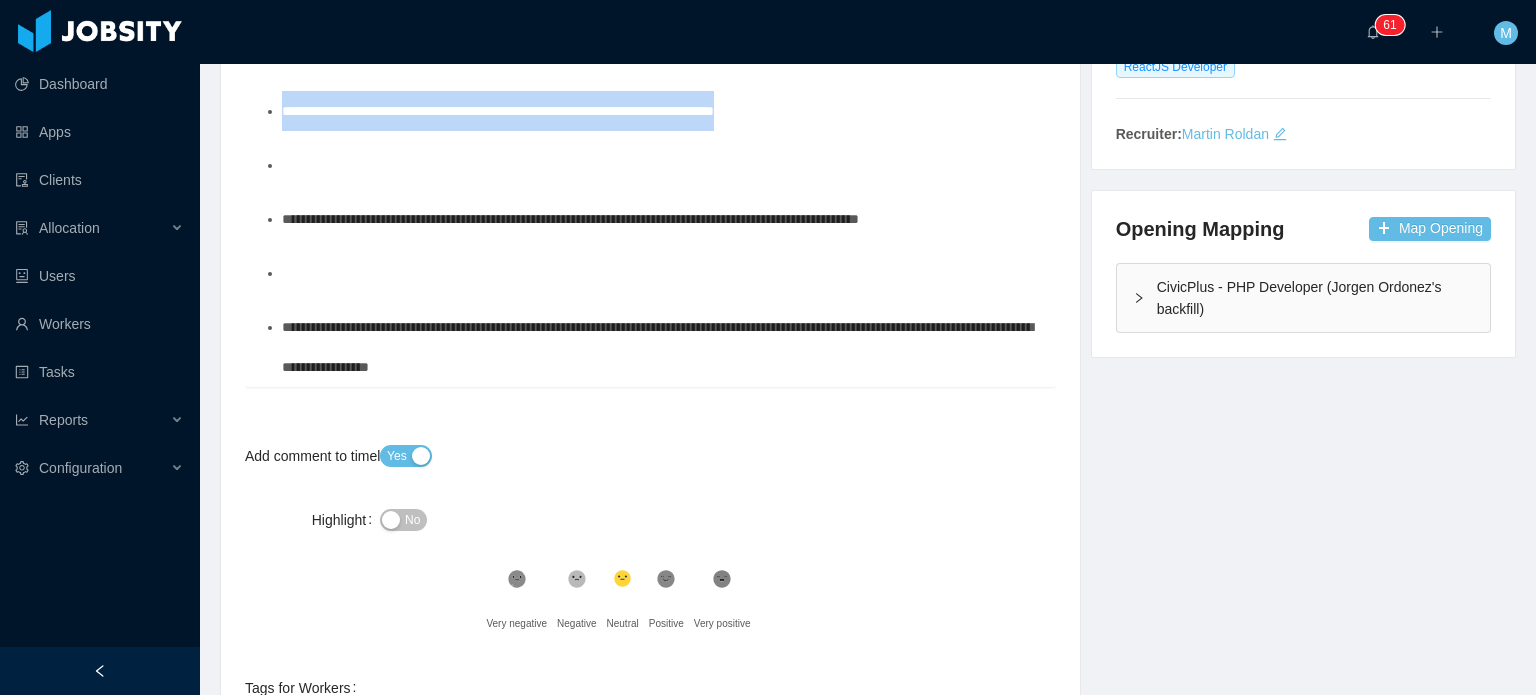 drag, startPoint x: 340, startPoint y: 208, endPoint x: 252, endPoint y: 163, distance: 98.83825 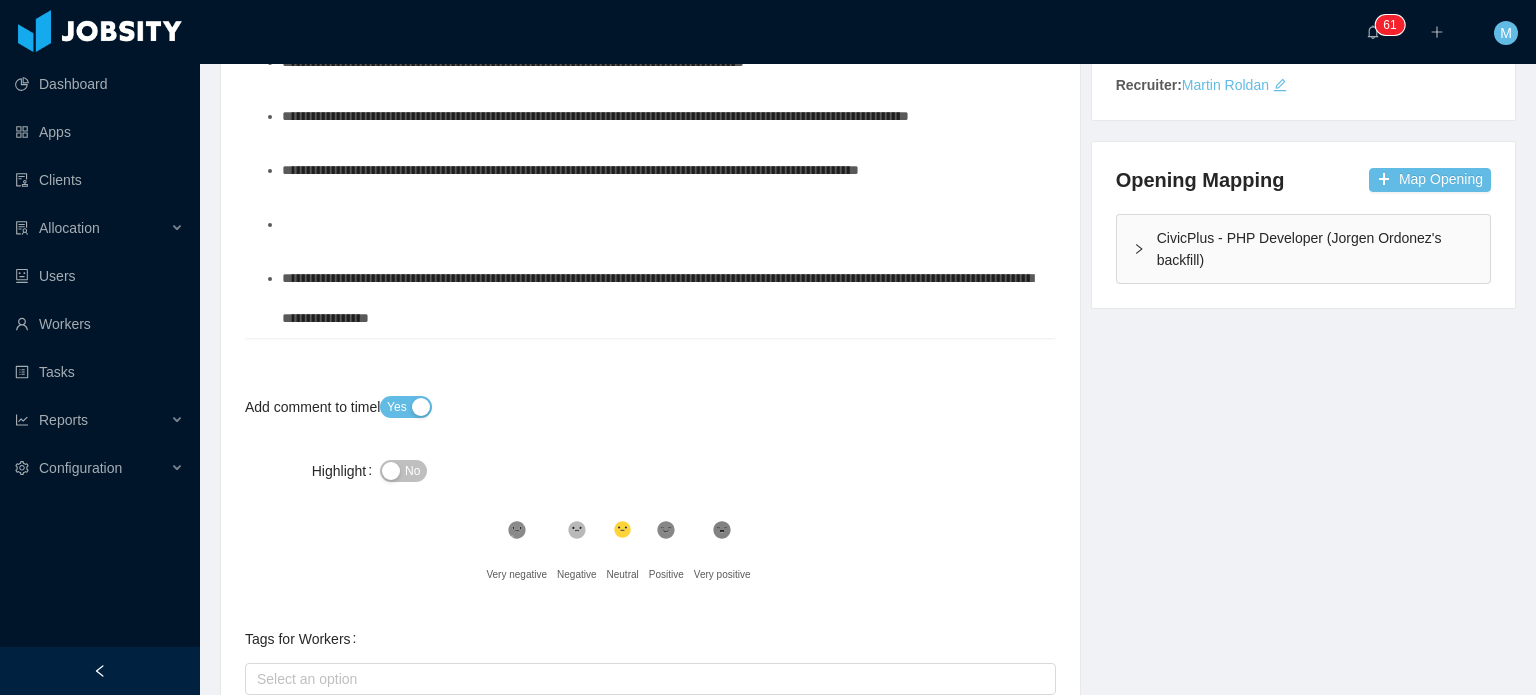click on "**********" at bounding box center [651, -267] 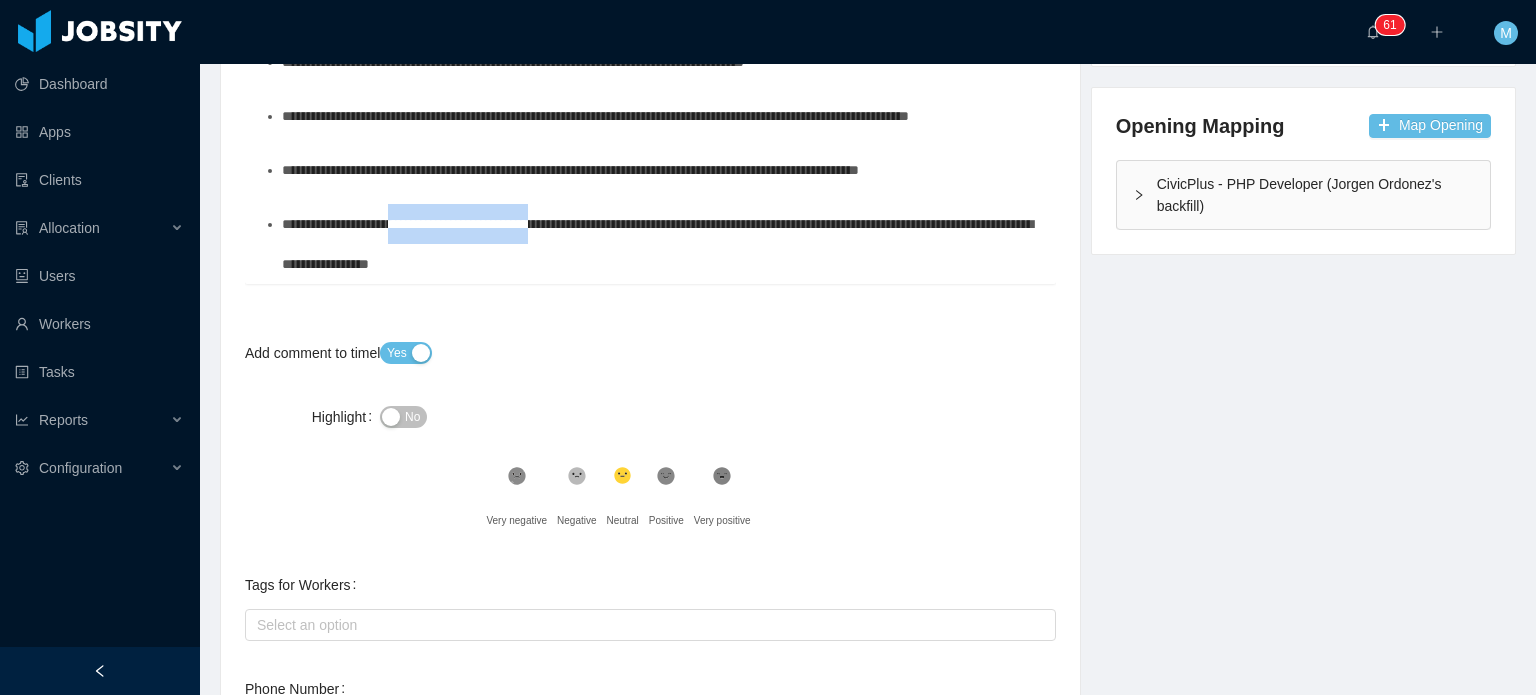drag, startPoint x: 585, startPoint y: 223, endPoint x: 408, endPoint y: 229, distance: 177.10167 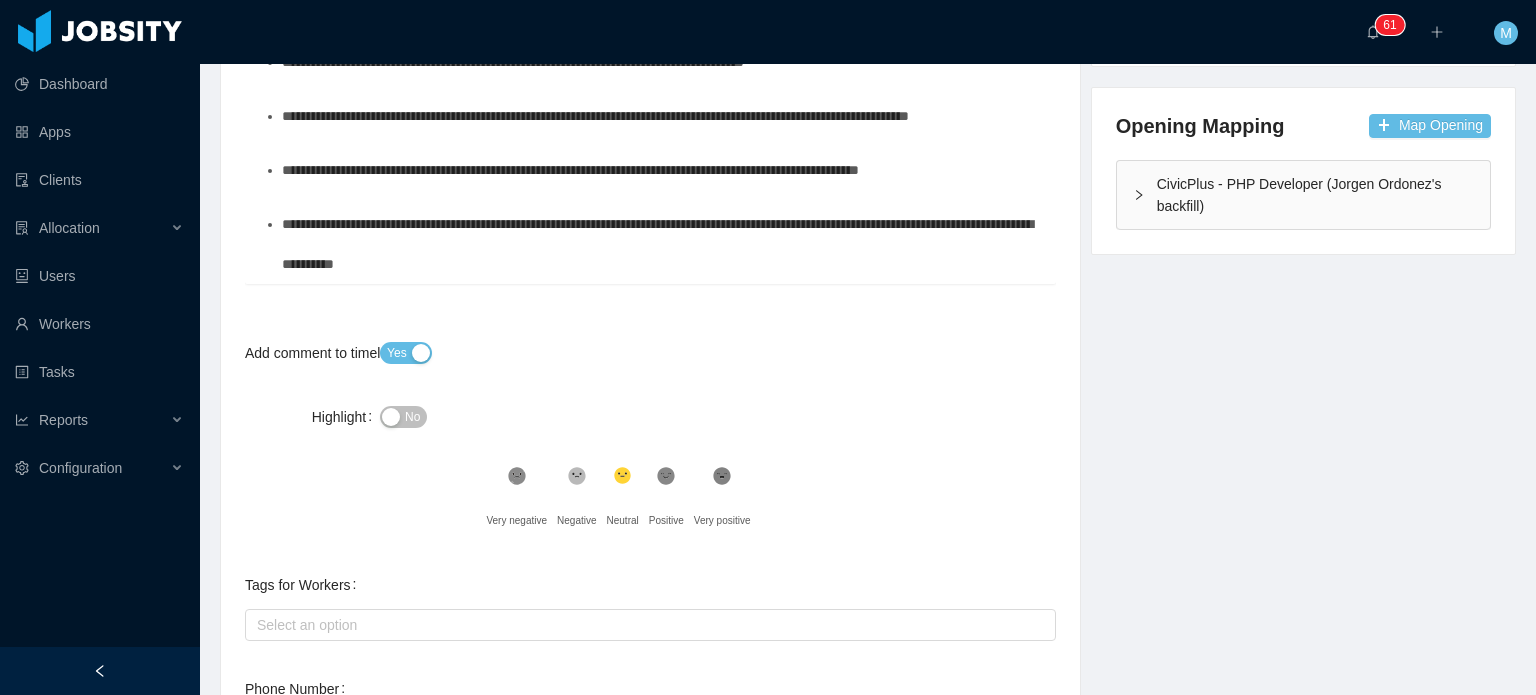 click on "**********" at bounding box center (661, 244) 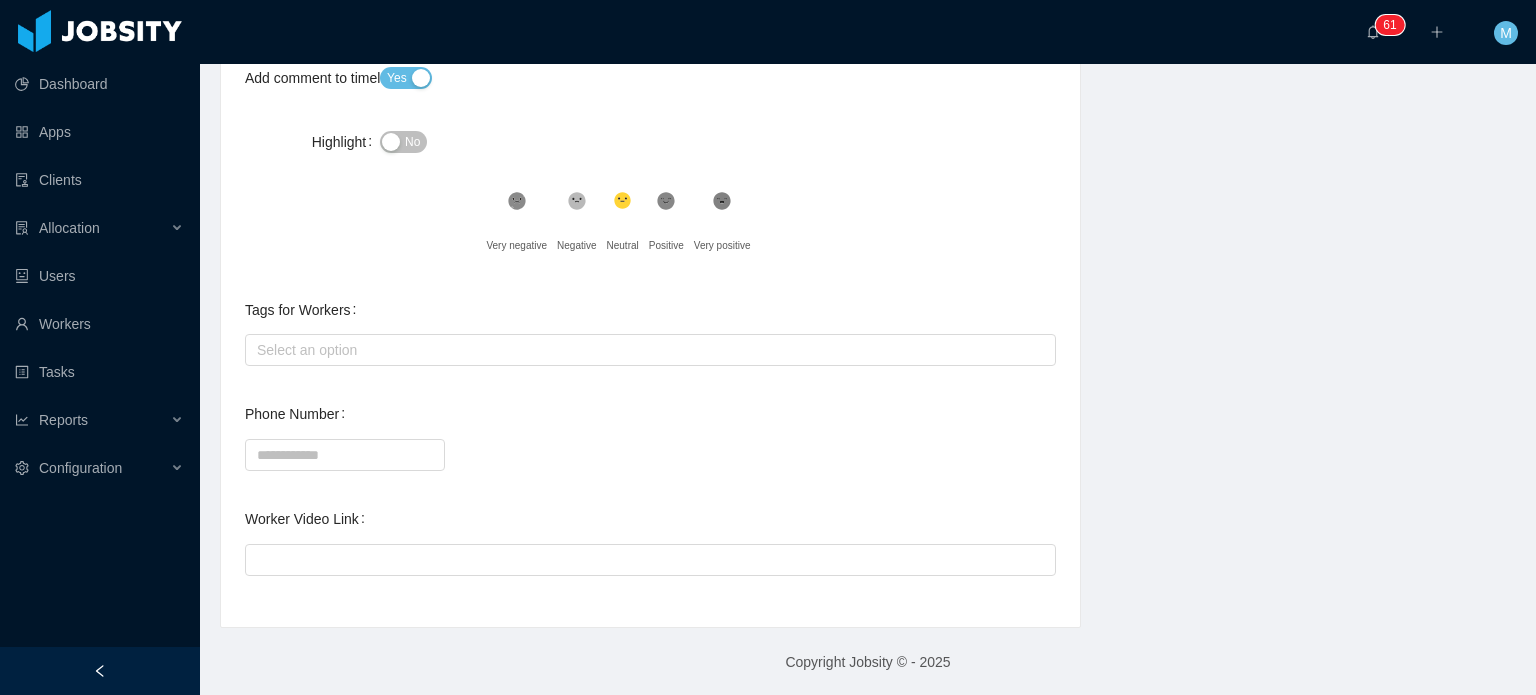 click at bounding box center [650, 559] 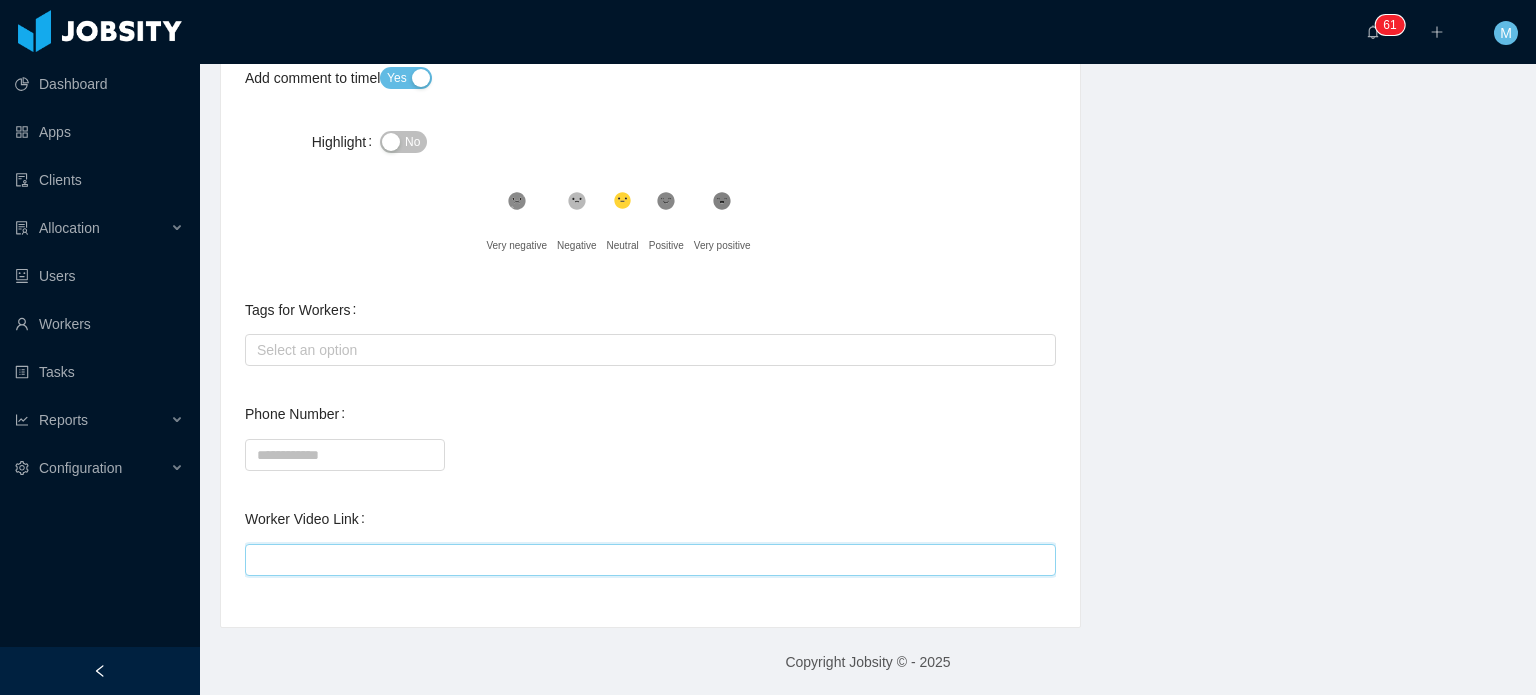 click on "Worker Video Link" at bounding box center [650, 560] 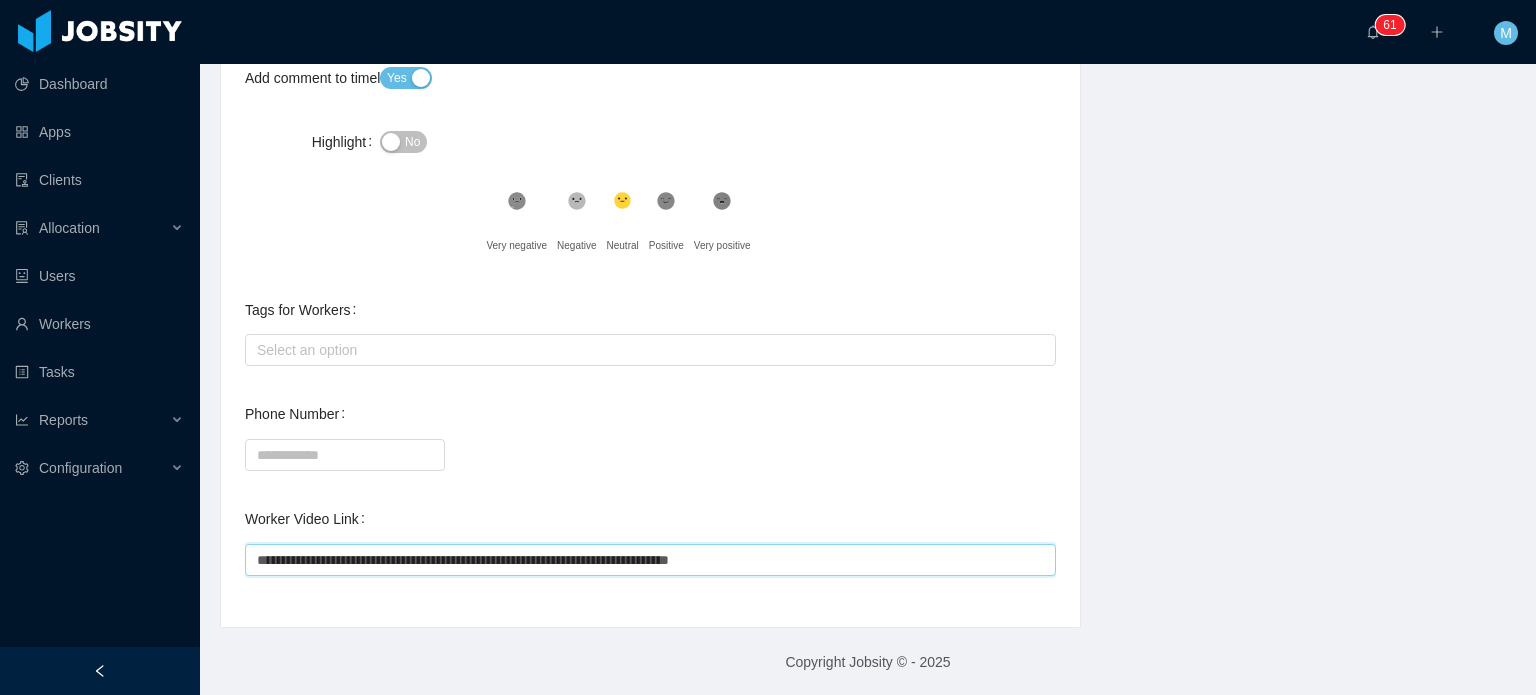 type on "**********" 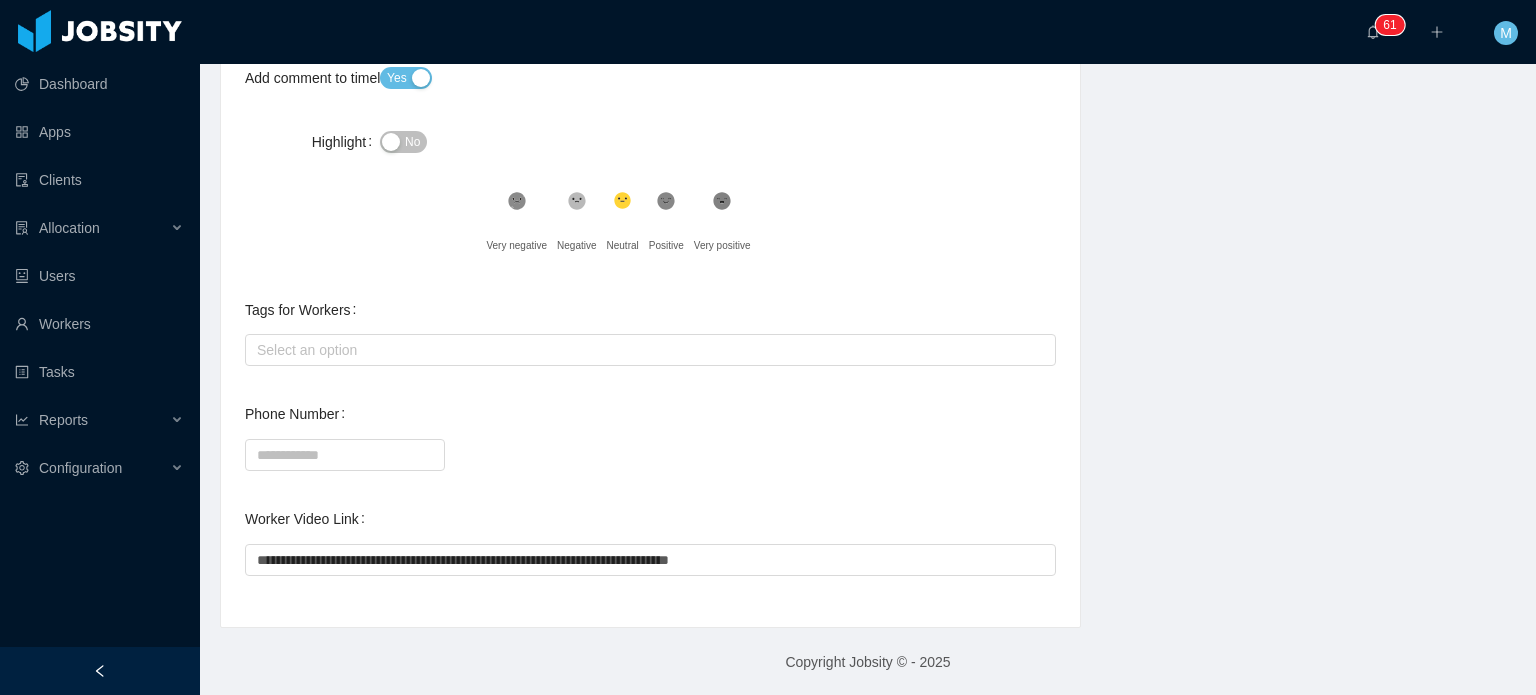 click at bounding box center [650, 454] 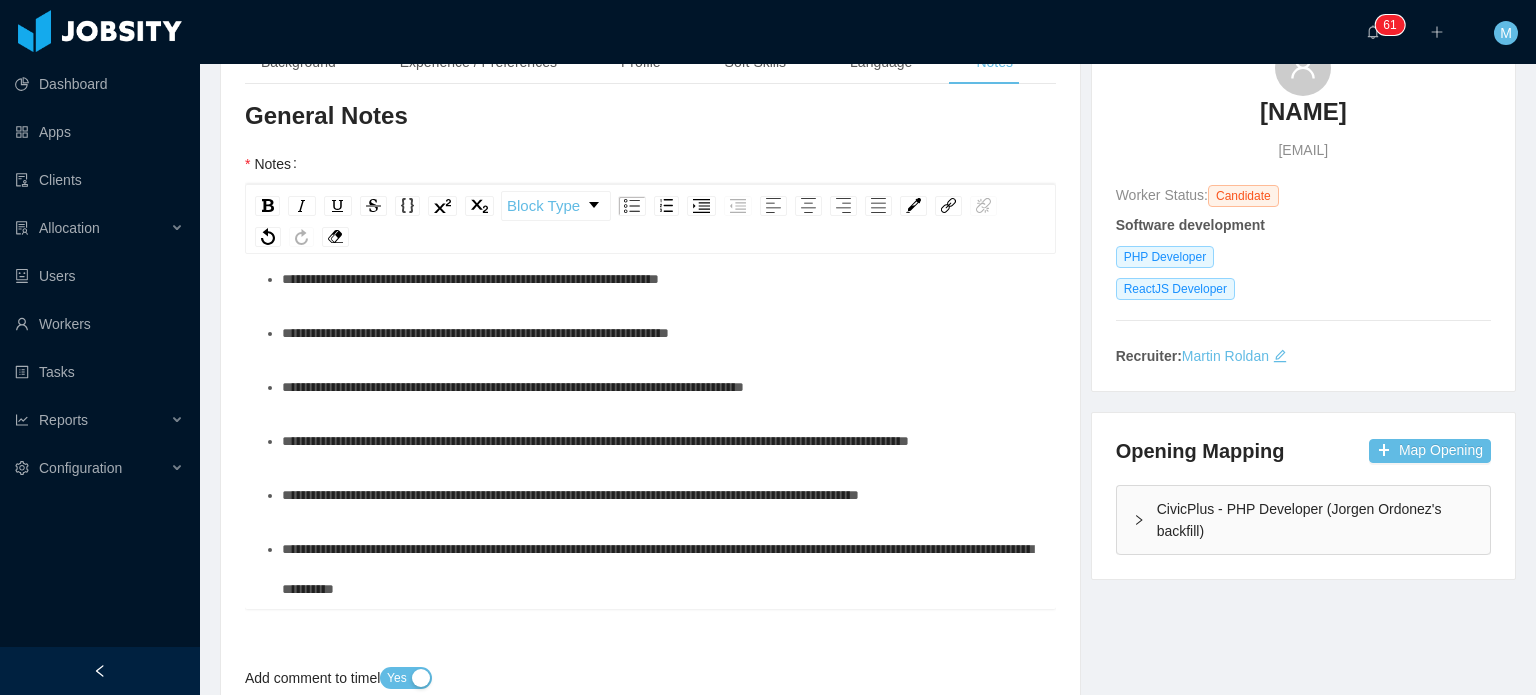 scroll, scrollTop: 962, scrollLeft: 0, axis: vertical 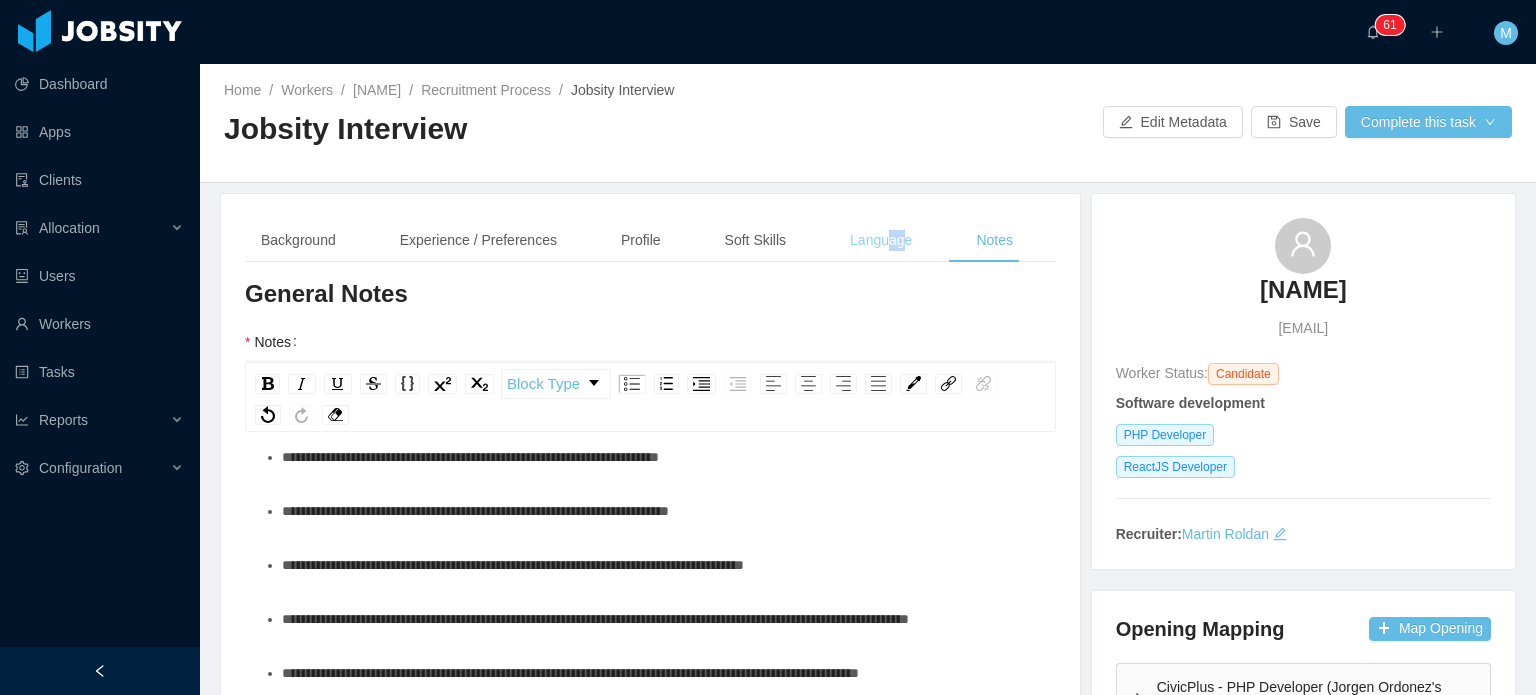 drag, startPoint x: 881, startPoint y: 221, endPoint x: 891, endPoint y: 220, distance: 10.049875 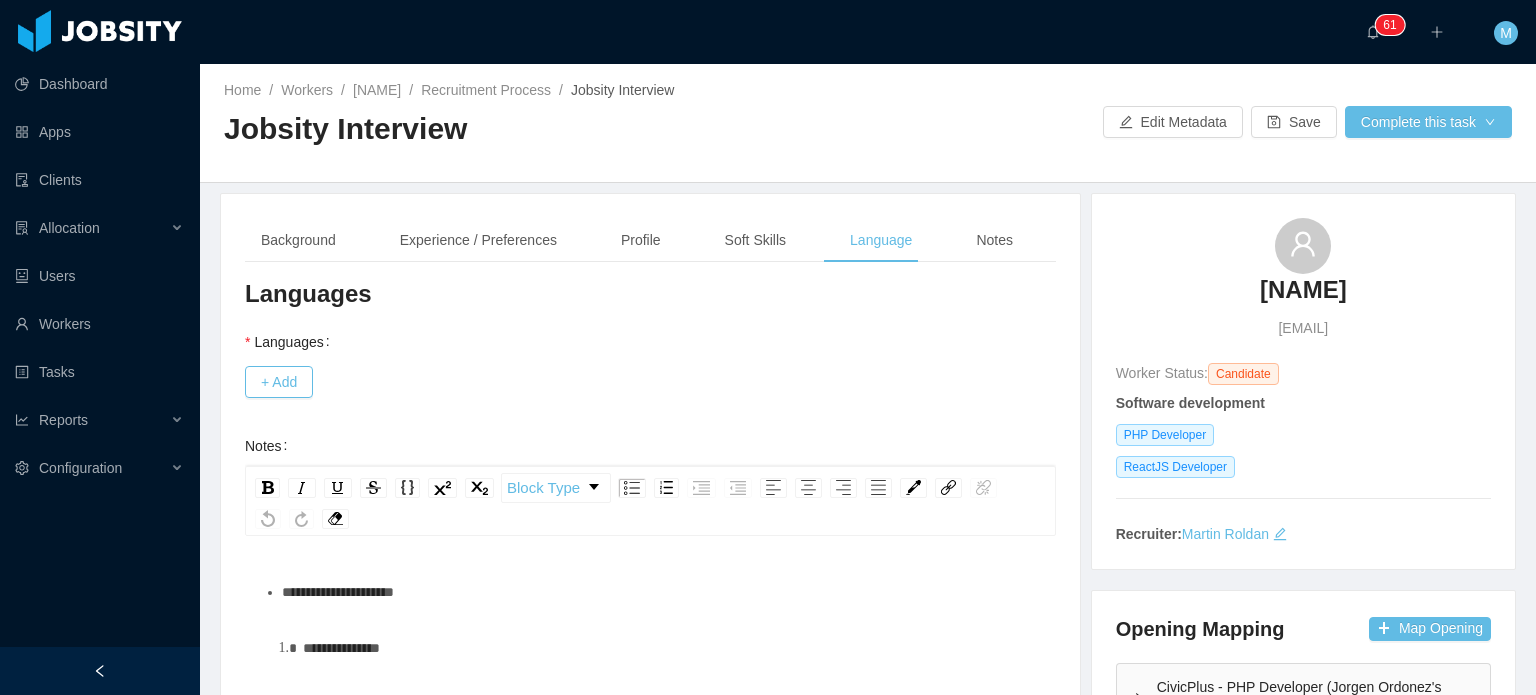 click on "+ Add" at bounding box center [650, 382] 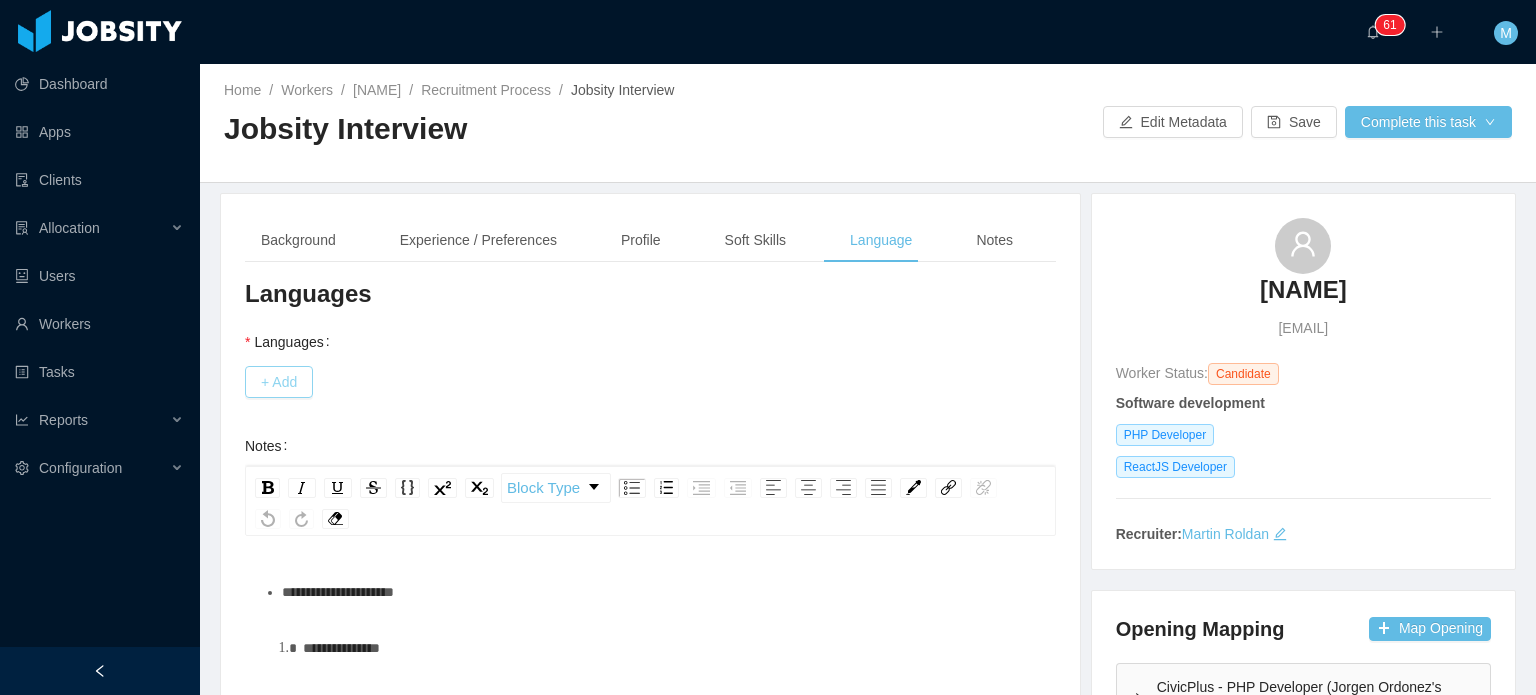 click on "+ Add" at bounding box center [279, 382] 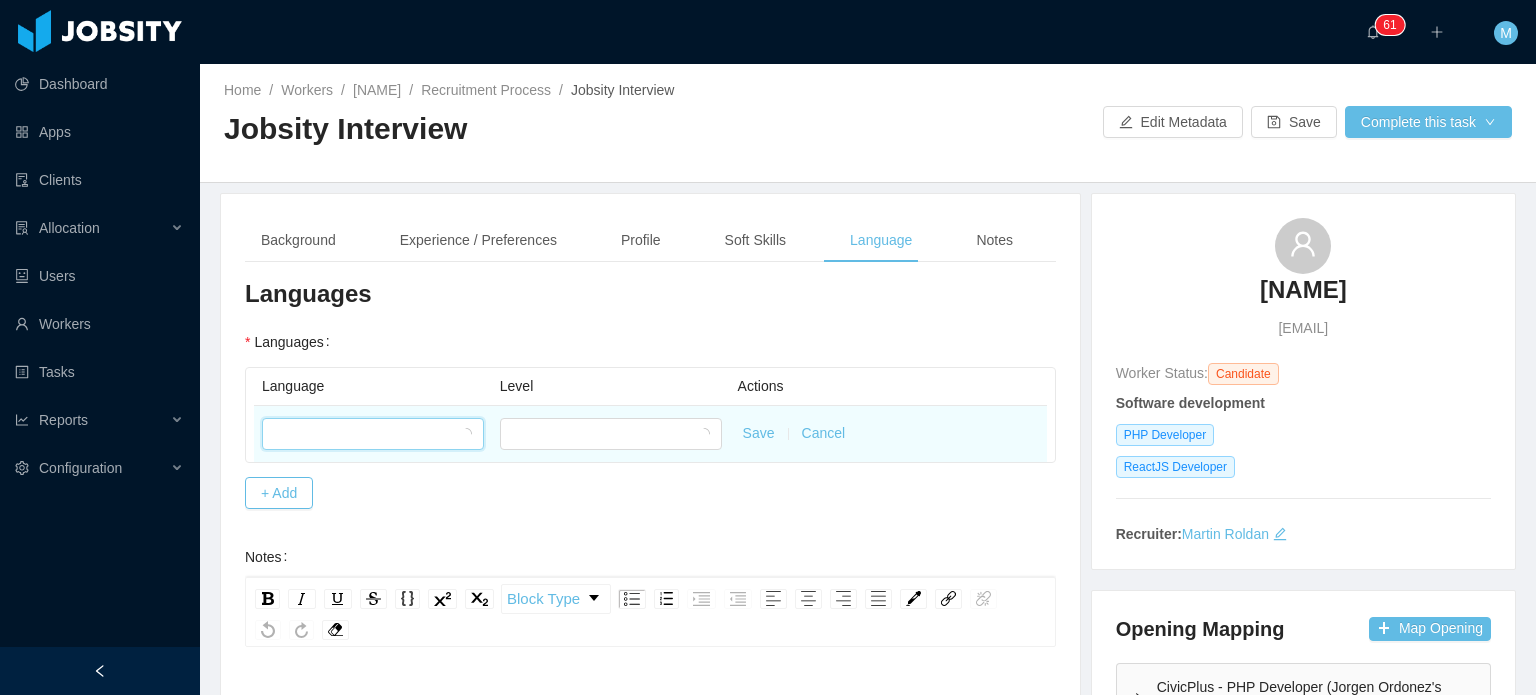 click 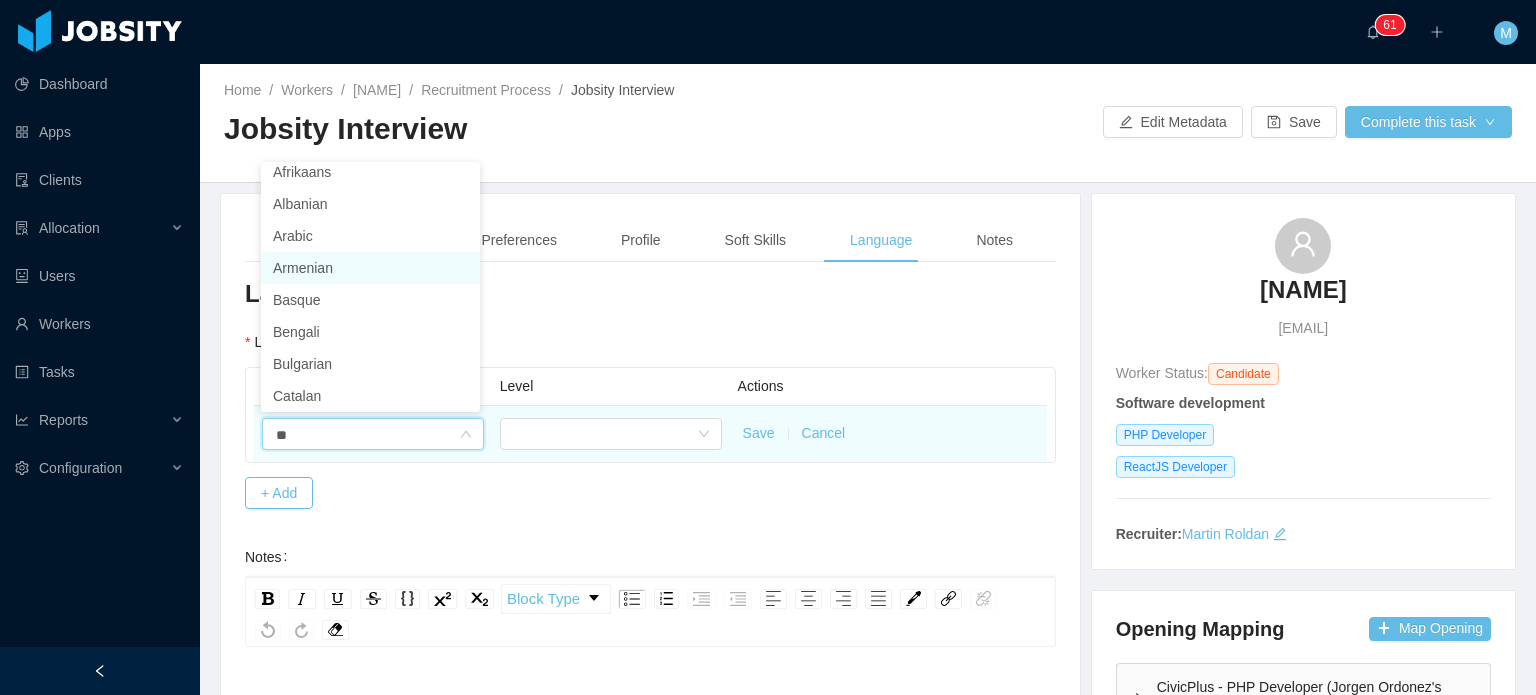 scroll, scrollTop: 0, scrollLeft: 0, axis: both 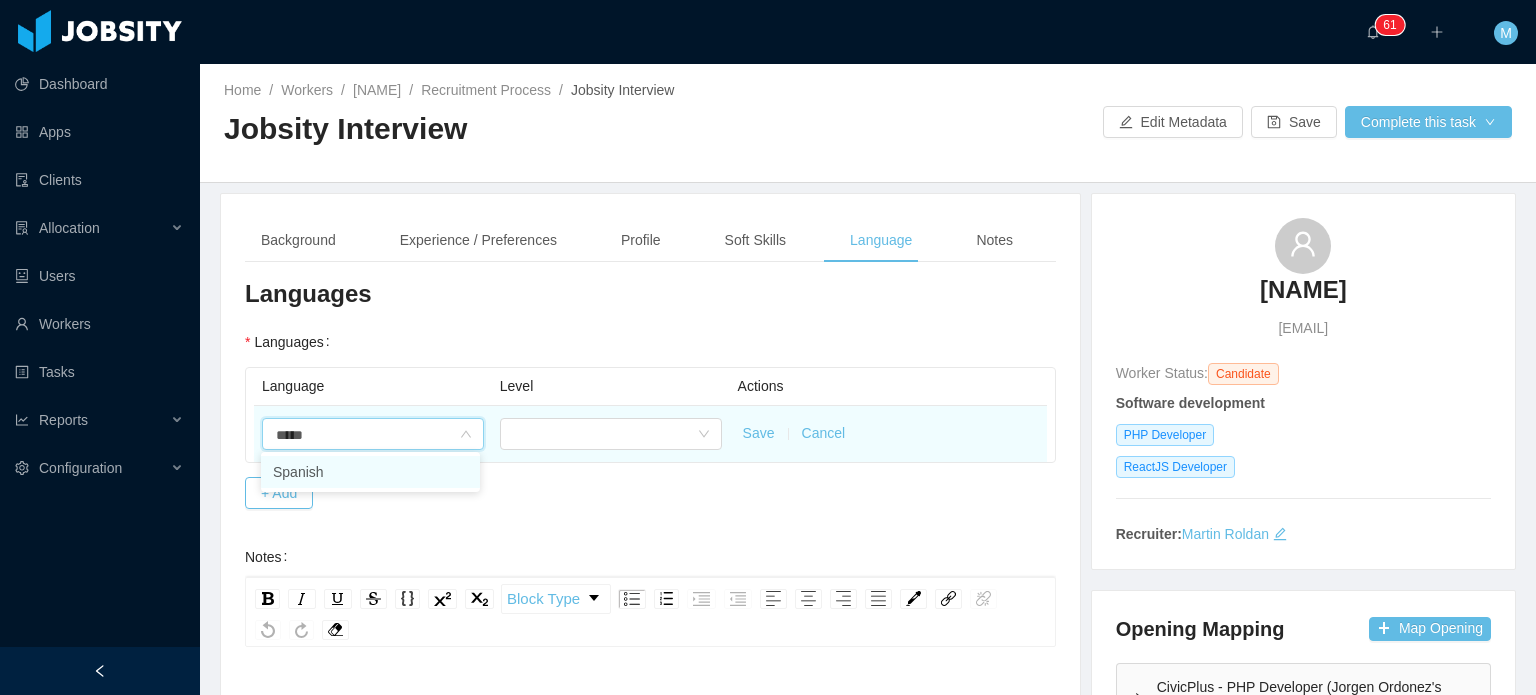 type on "******" 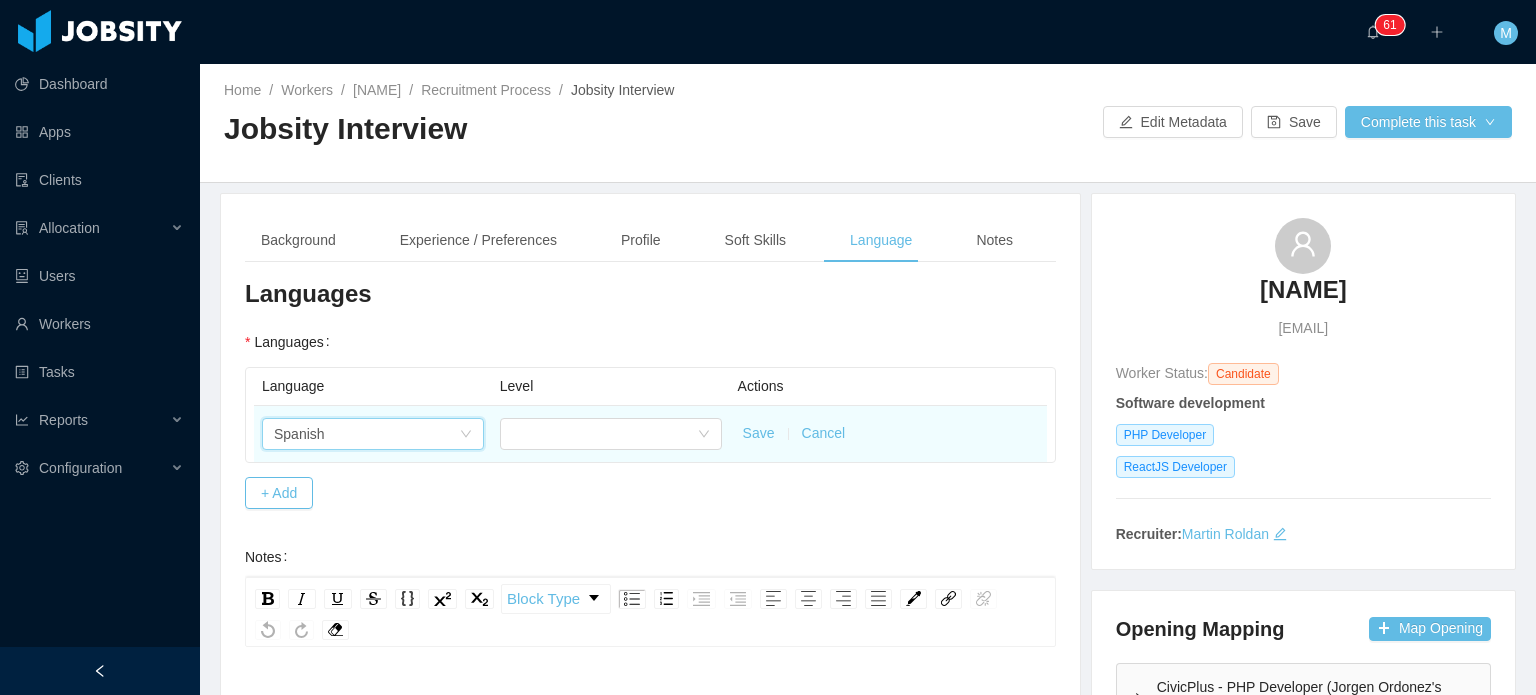 click at bounding box center [611, 434] 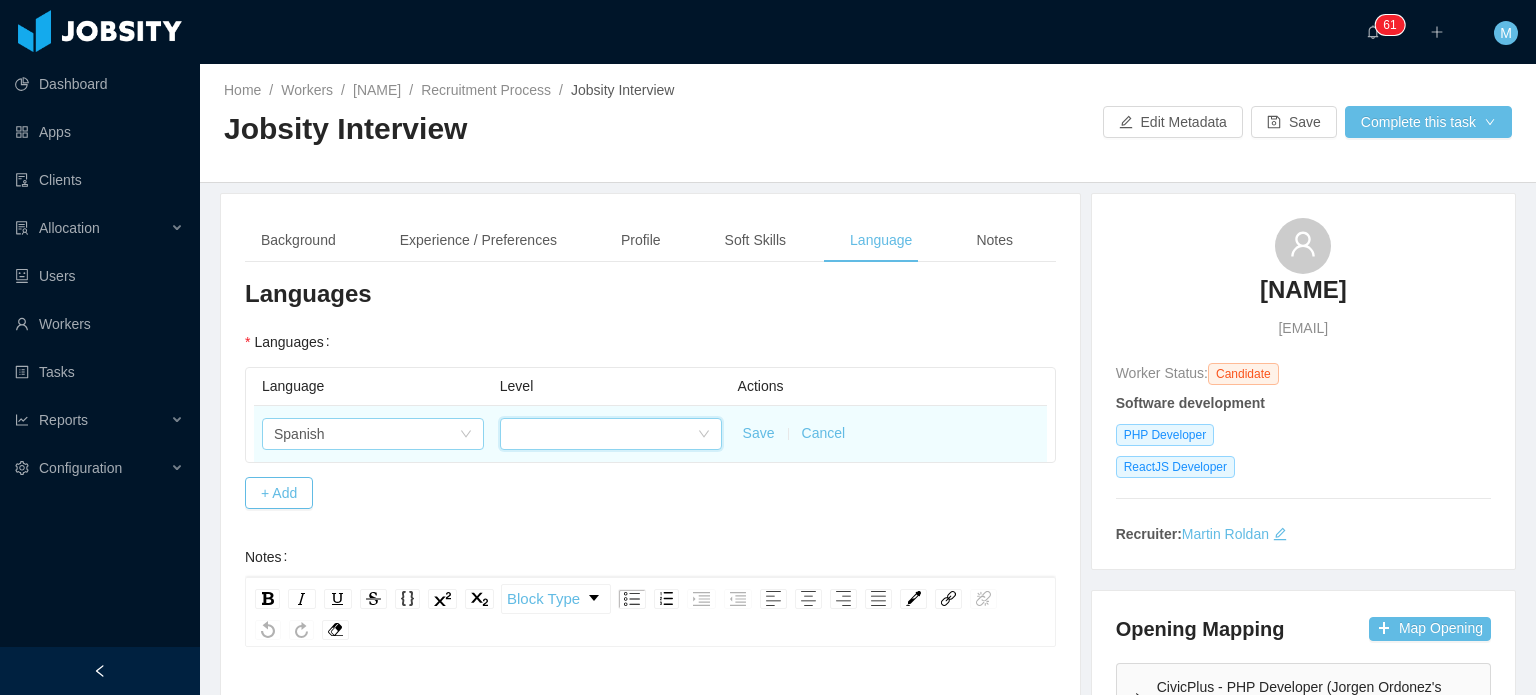 click at bounding box center [604, 434] 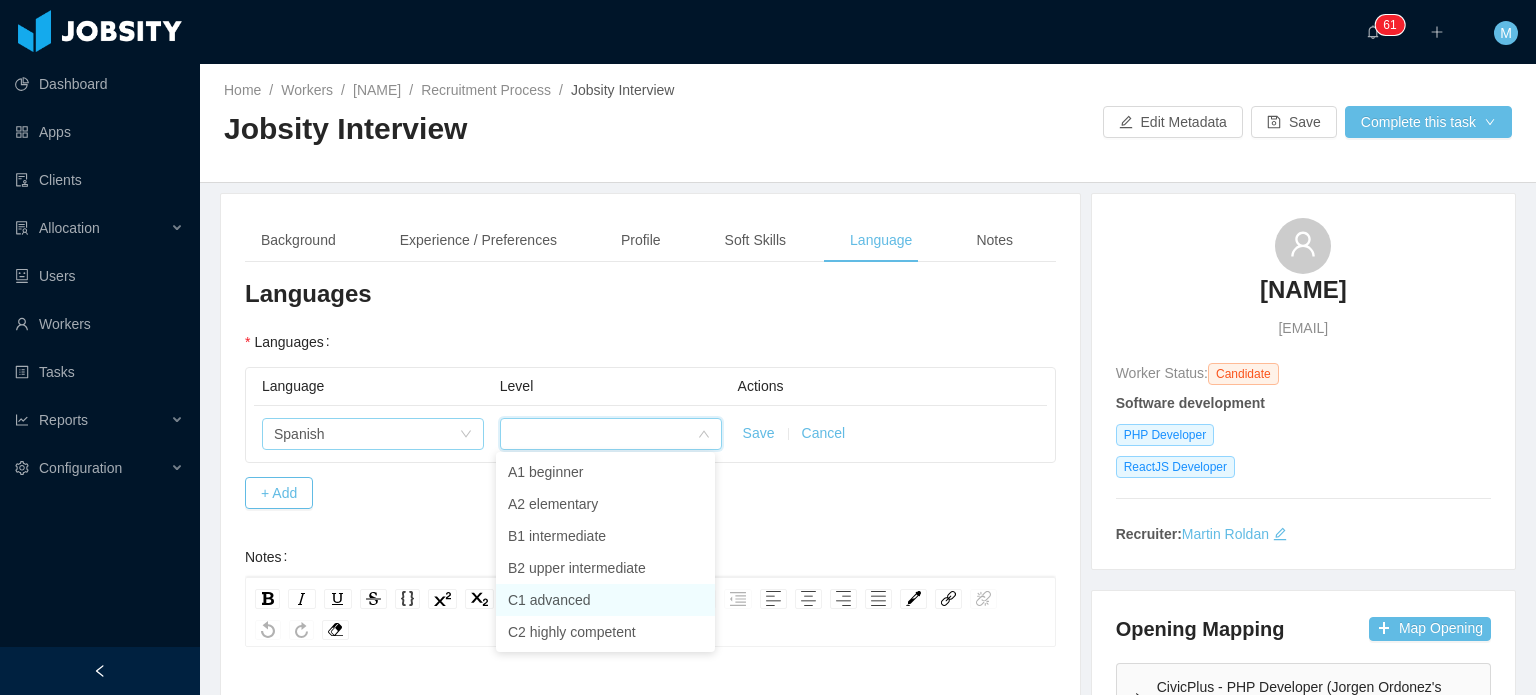 drag, startPoint x: 642, startPoint y: 596, endPoint x: 642, endPoint y: 610, distance: 14 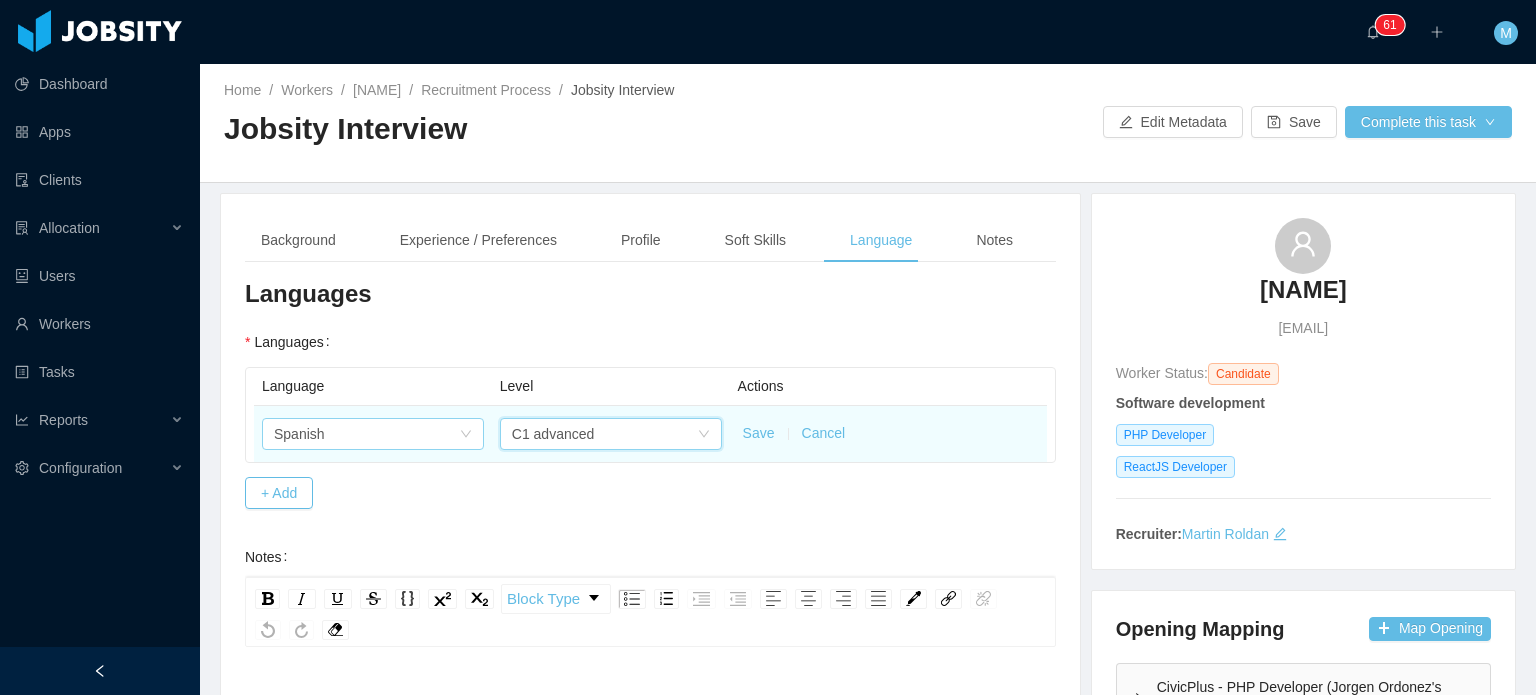 click on "C1 advanced" at bounding box center [604, 434] 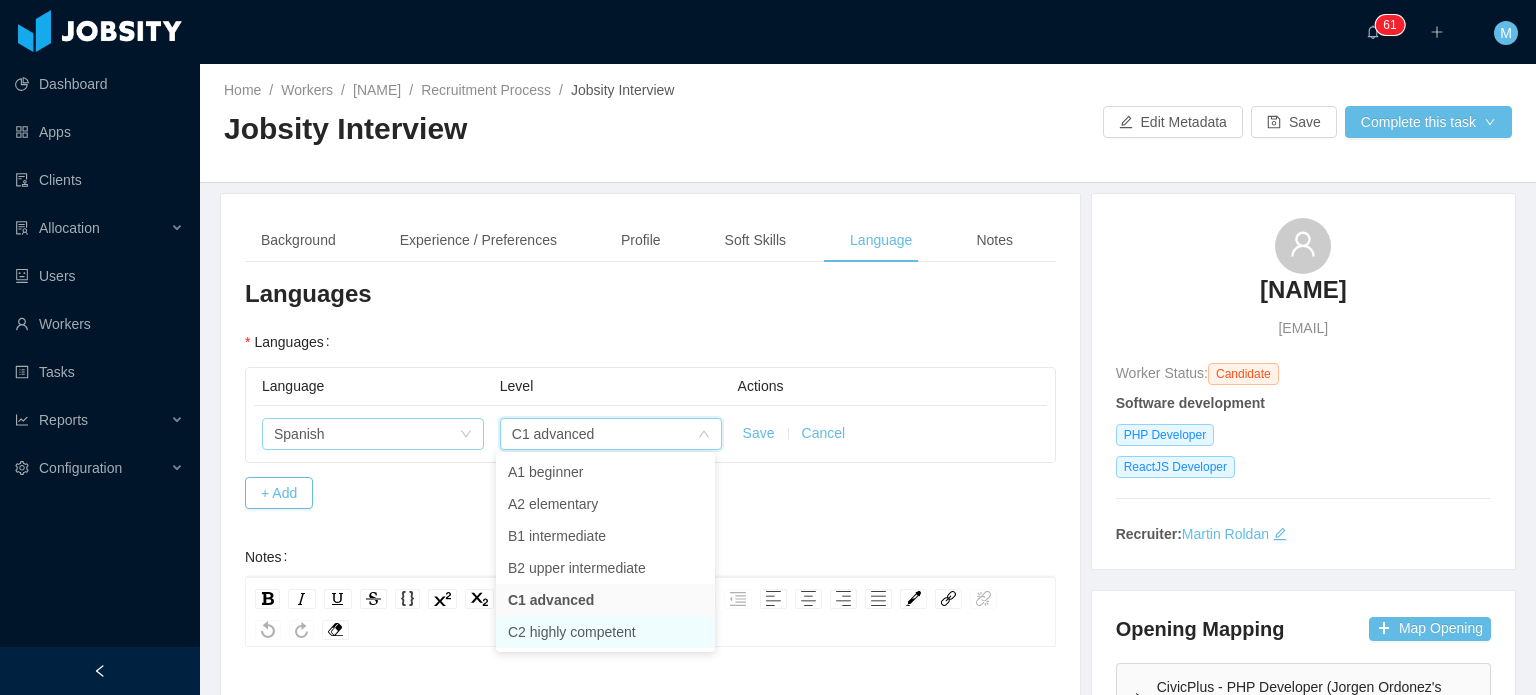 click on "C2 highly competent" at bounding box center [605, 632] 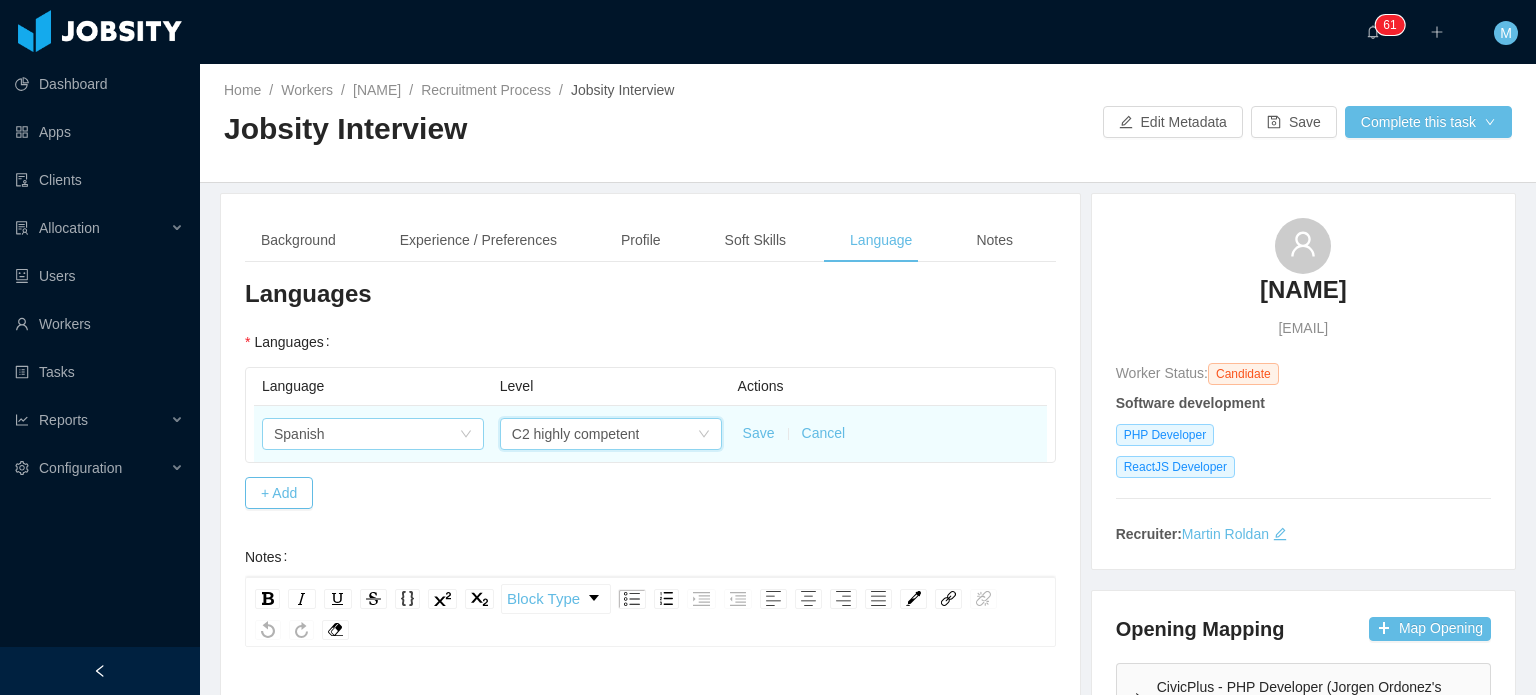 click on "Save" at bounding box center [759, 433] 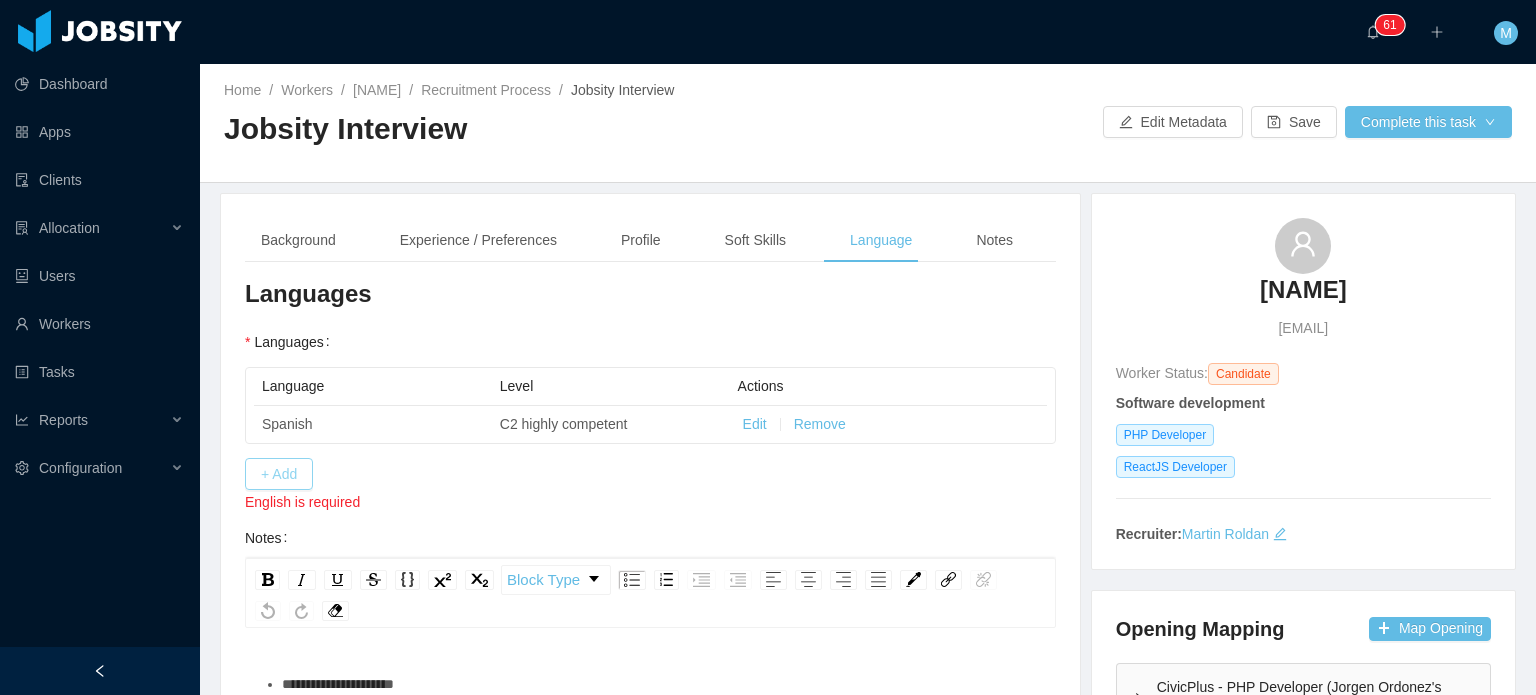 click on "+ Add" at bounding box center (279, 474) 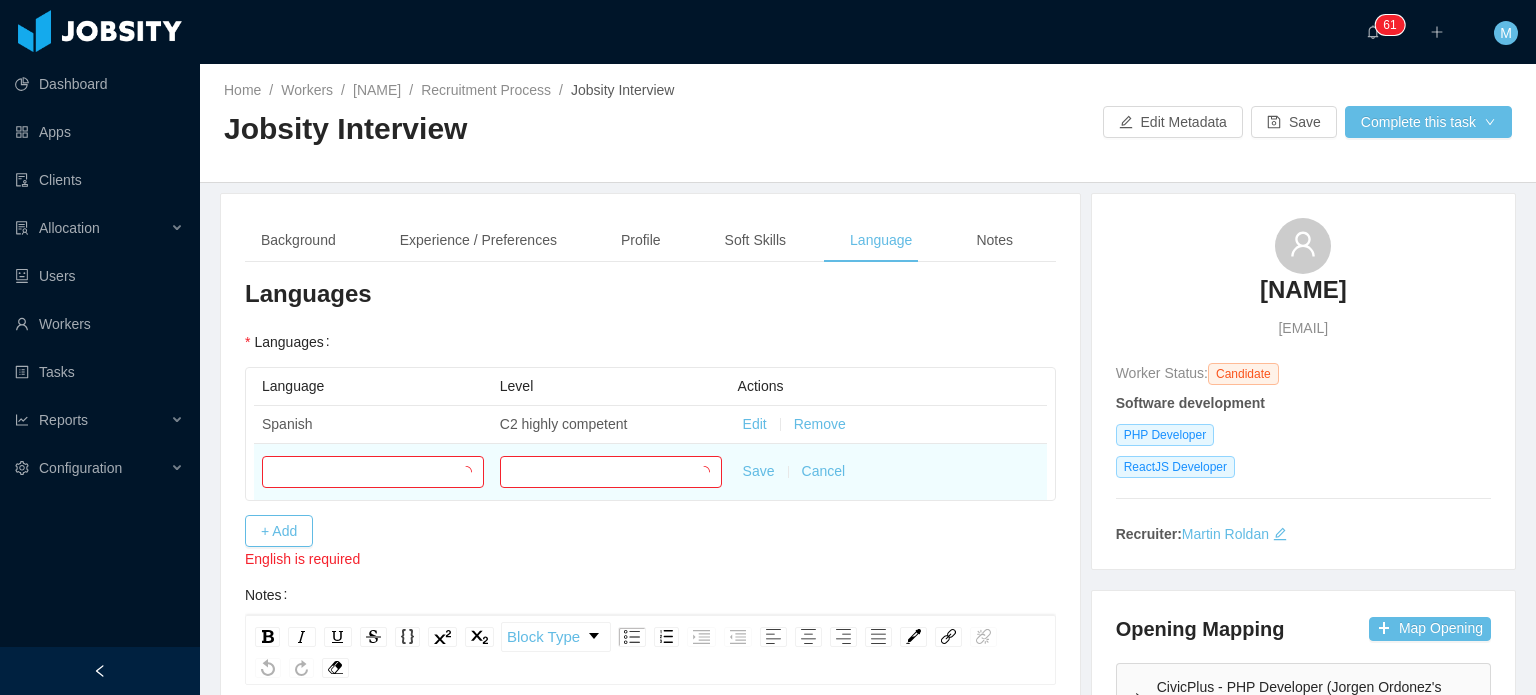 click at bounding box center [373, 472] 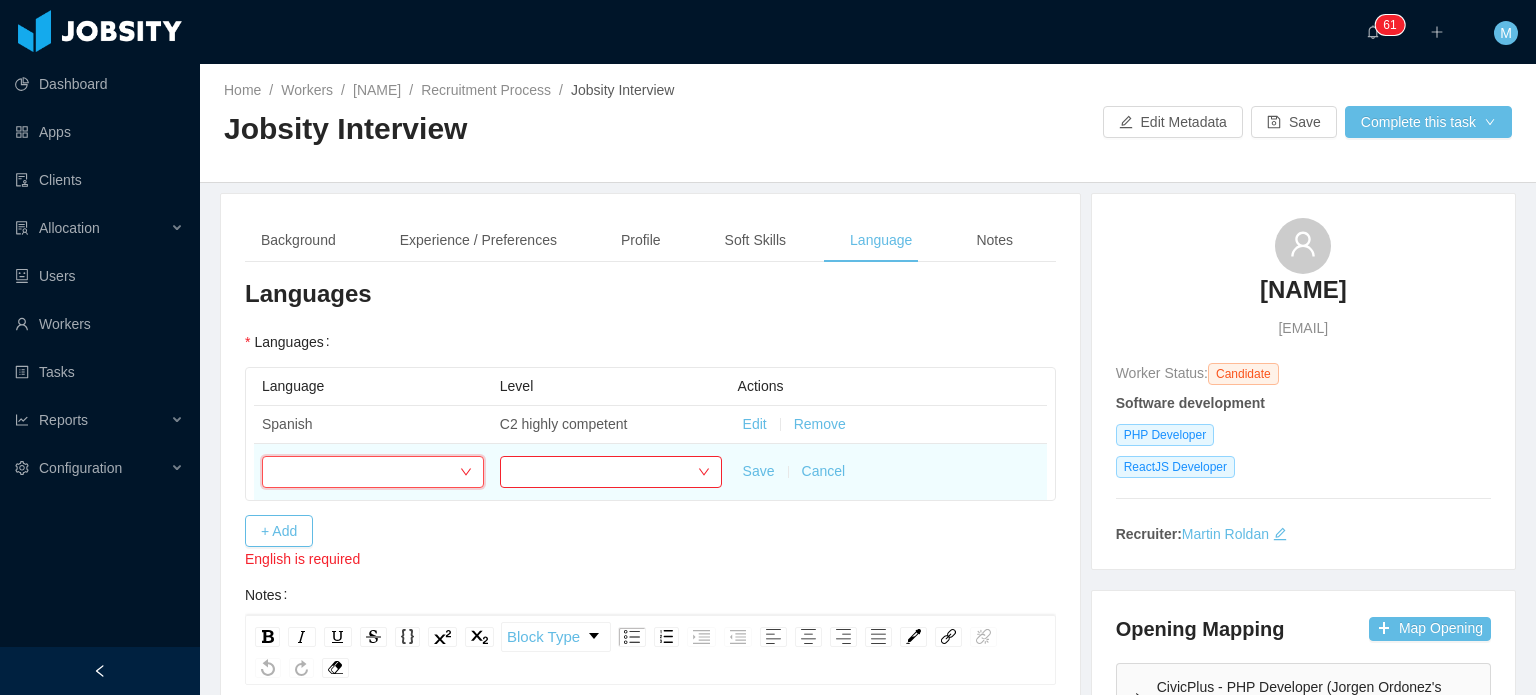 click at bounding box center [366, 472] 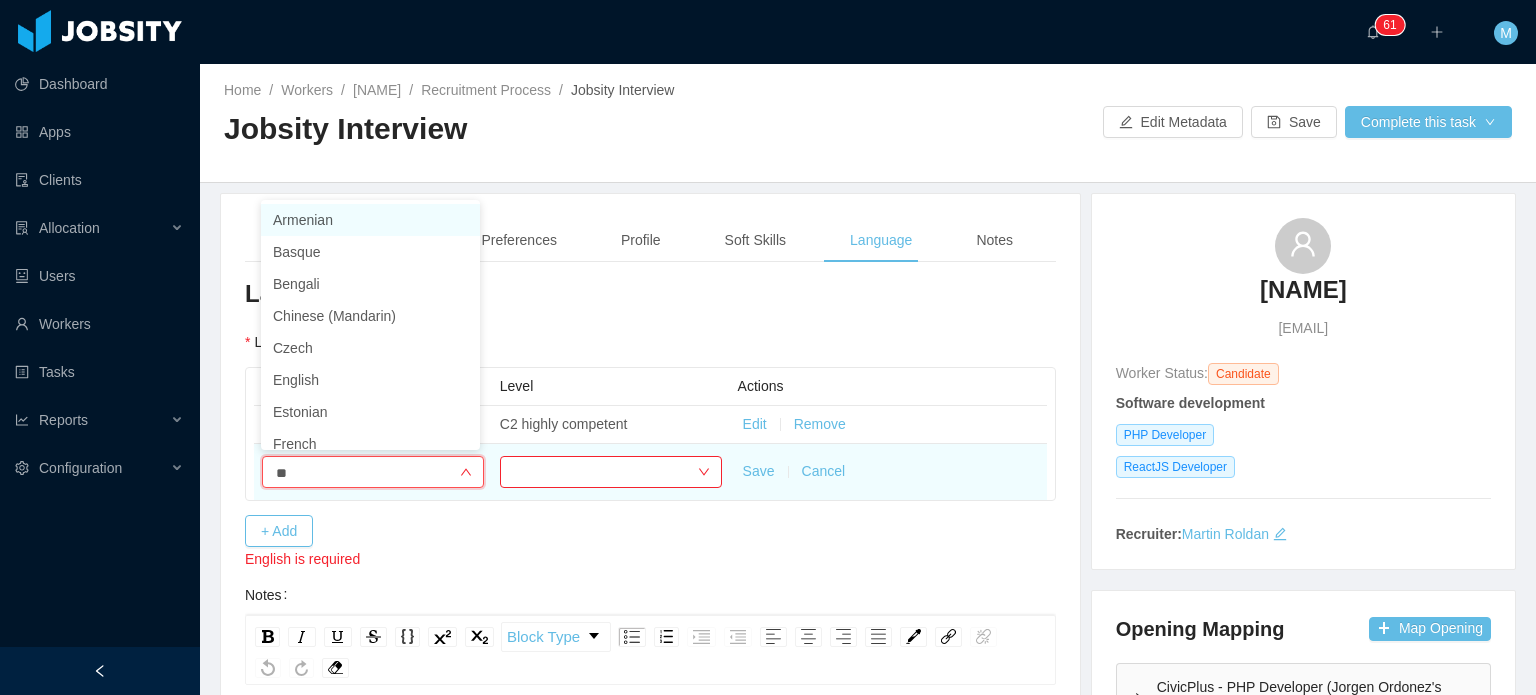 type on "***" 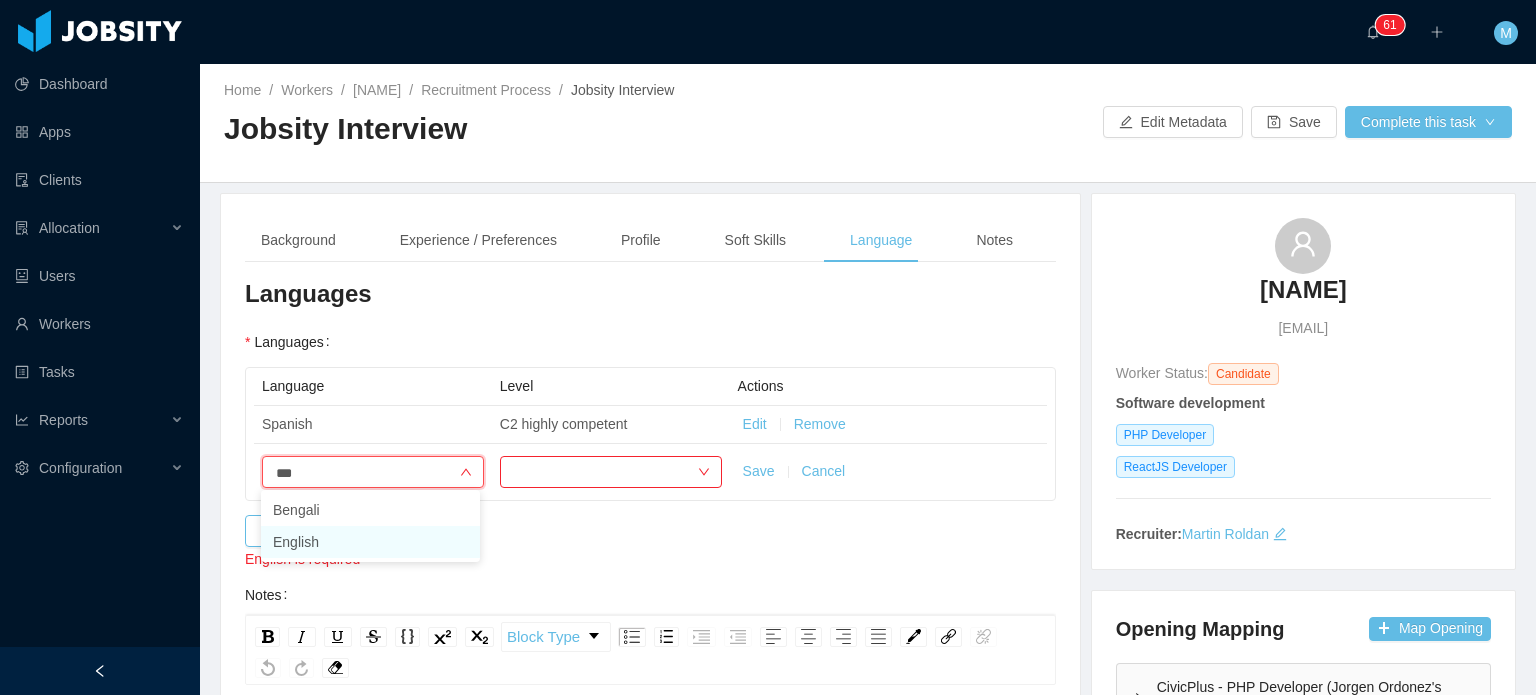 click on "English" at bounding box center (370, 542) 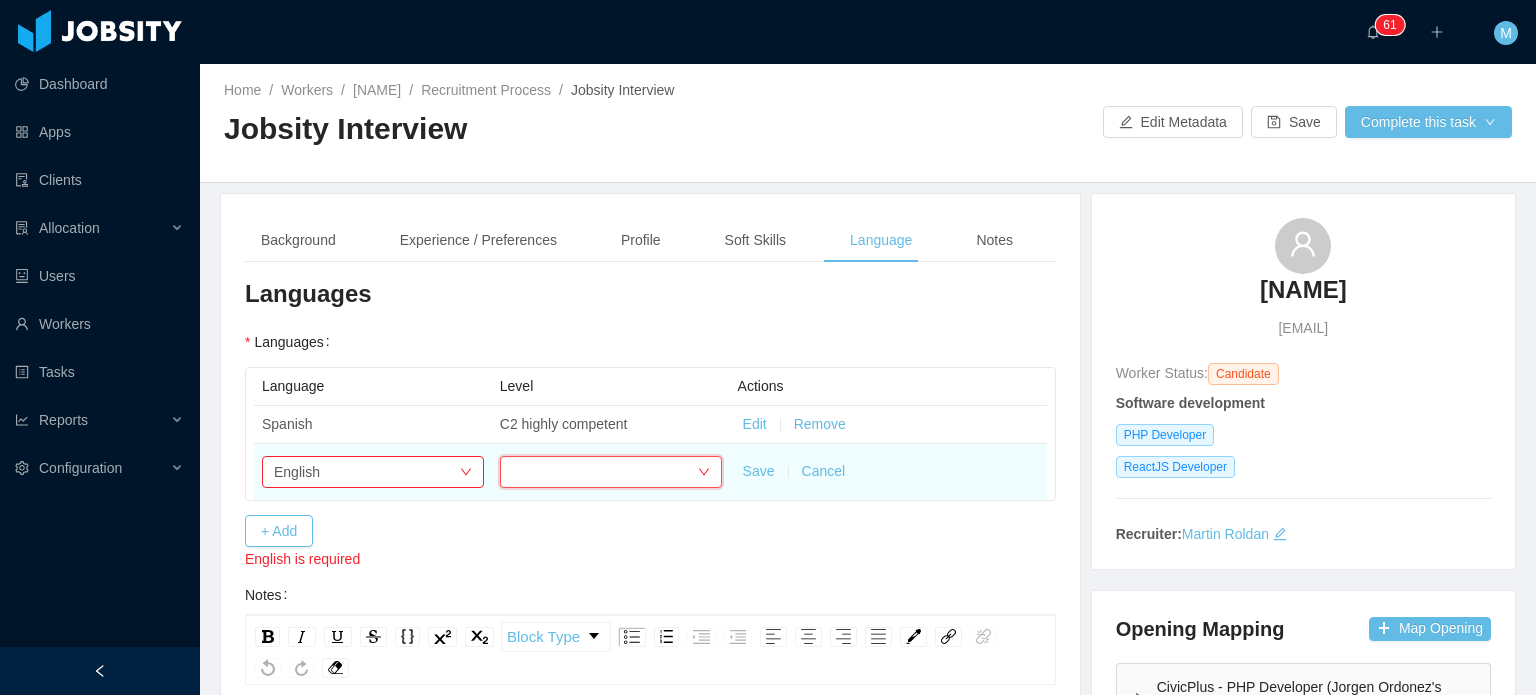click at bounding box center (604, 472) 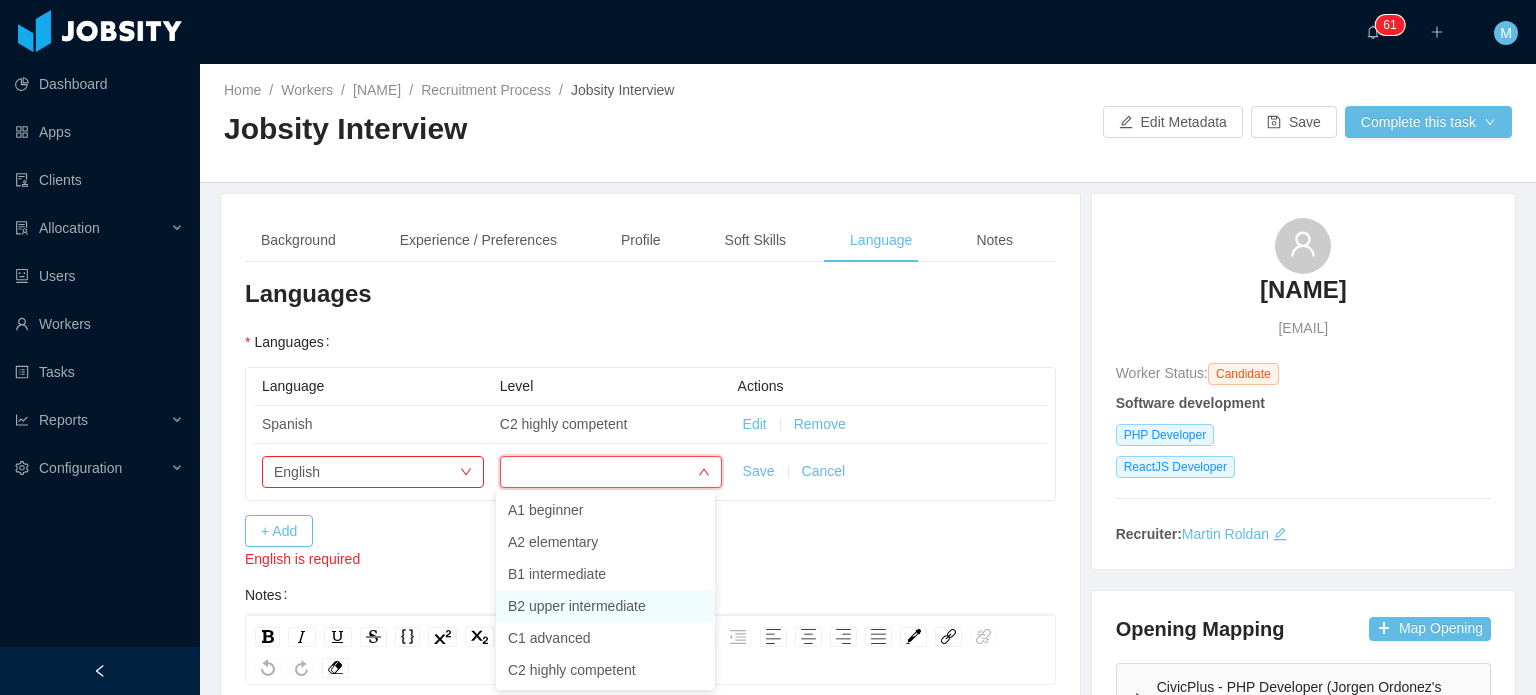 click on "B2 upper intermediate" at bounding box center (605, 606) 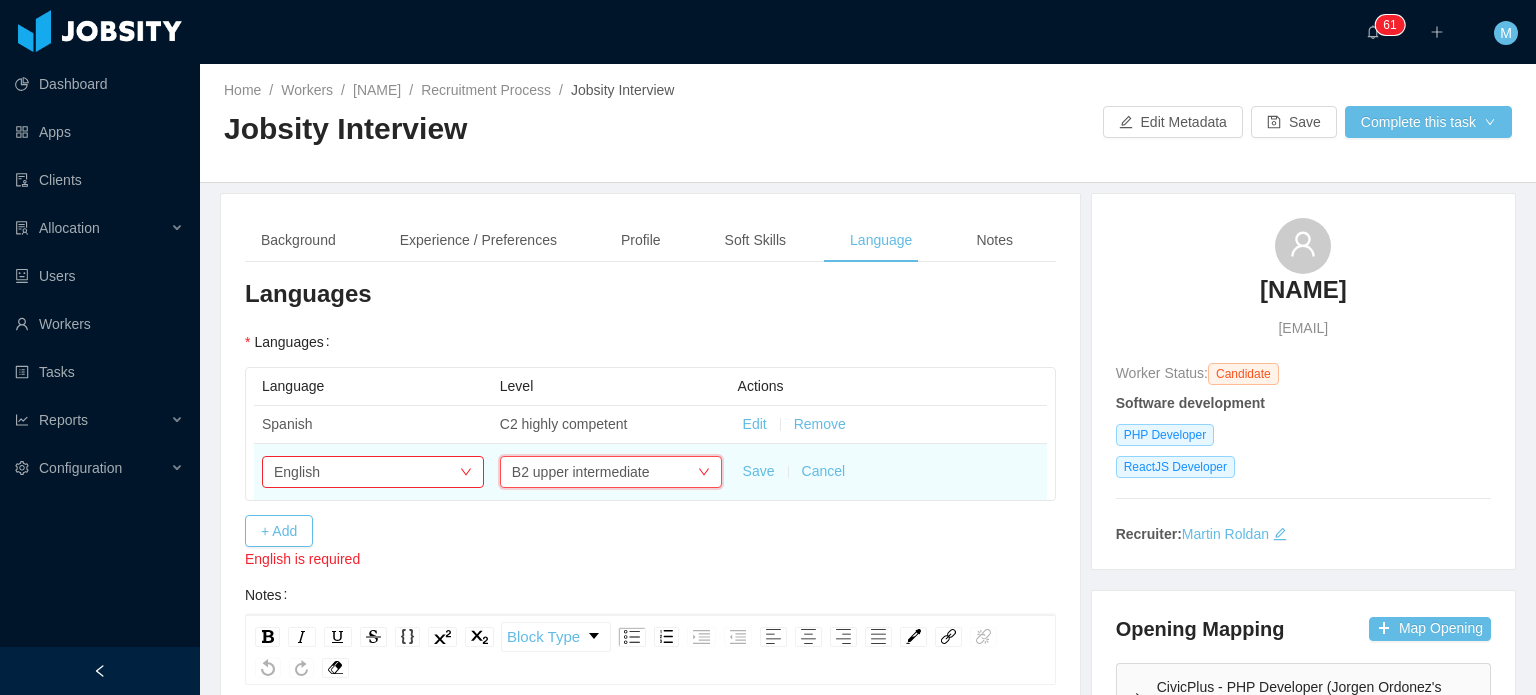 click on "Save" at bounding box center [759, 471] 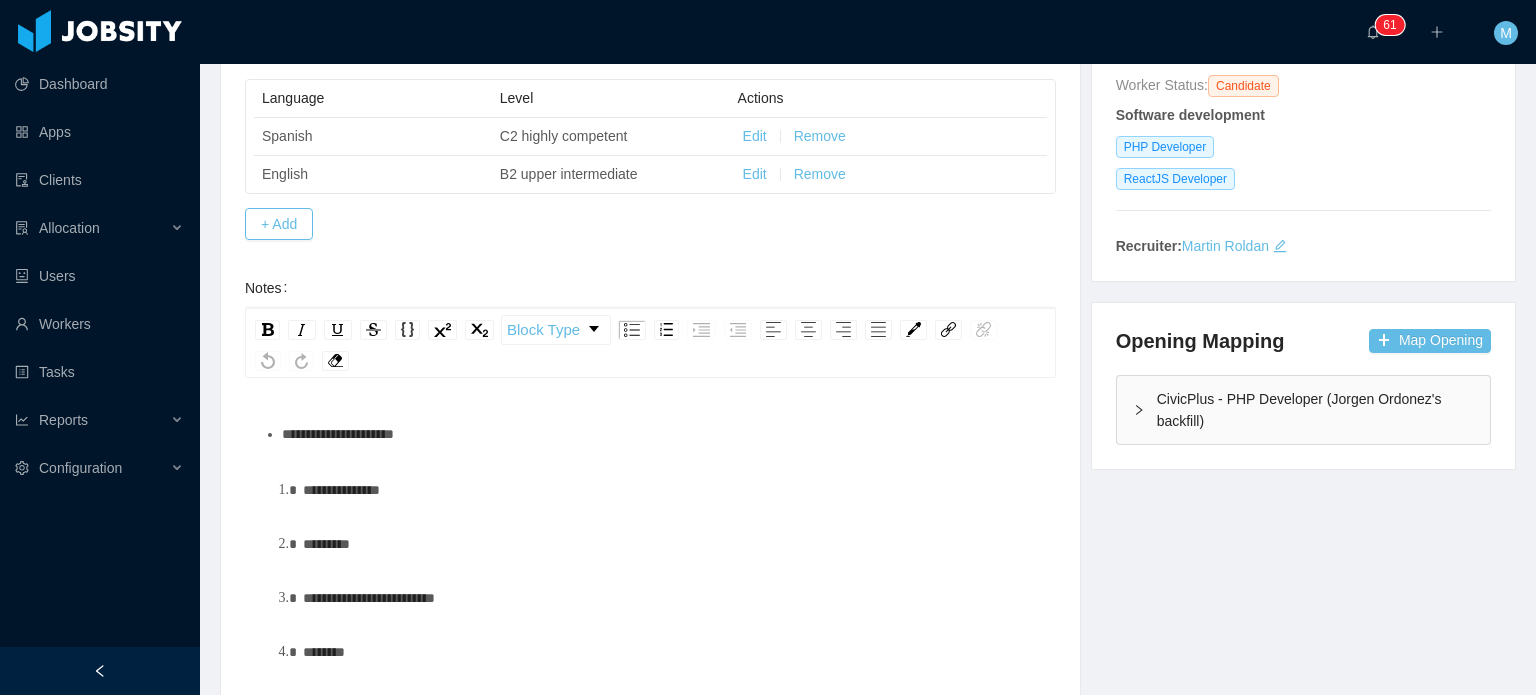 scroll, scrollTop: 300, scrollLeft: 0, axis: vertical 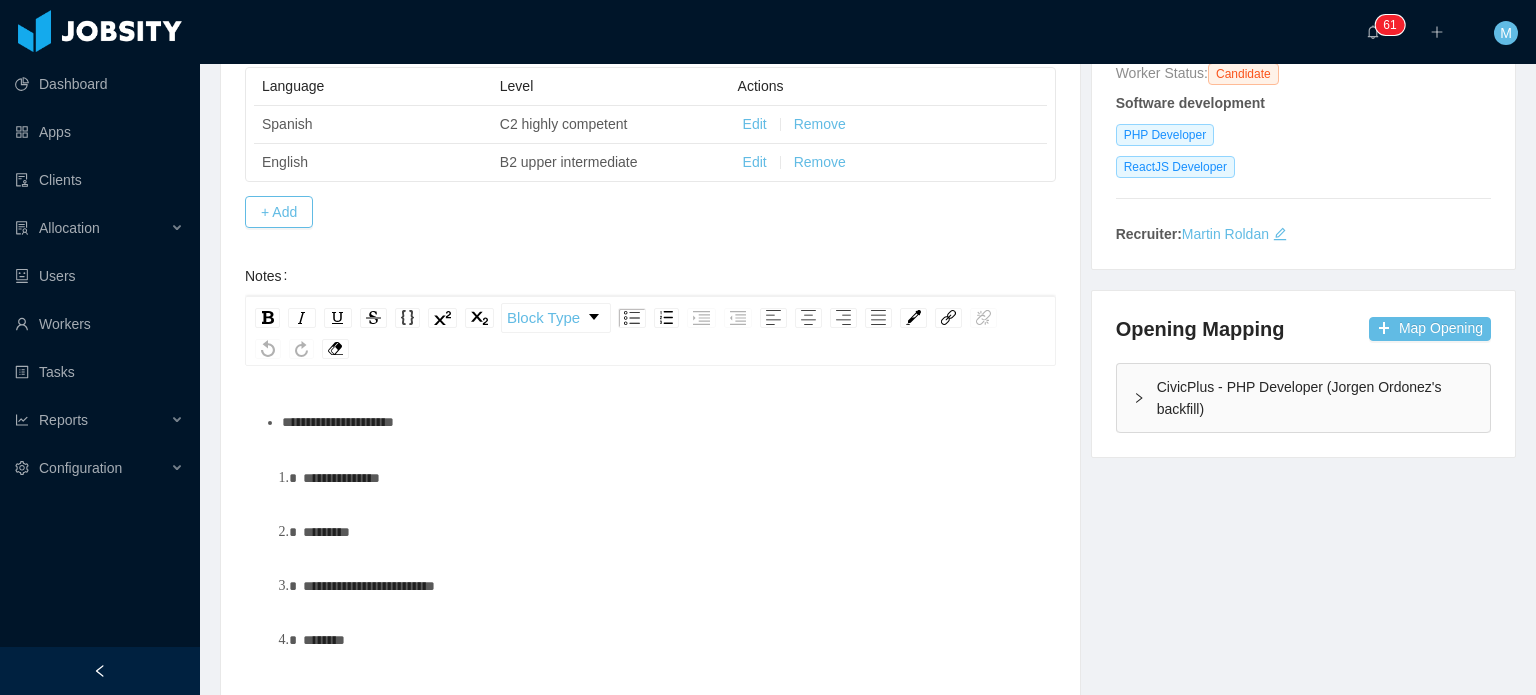click on "**********" at bounding box center [661, 422] 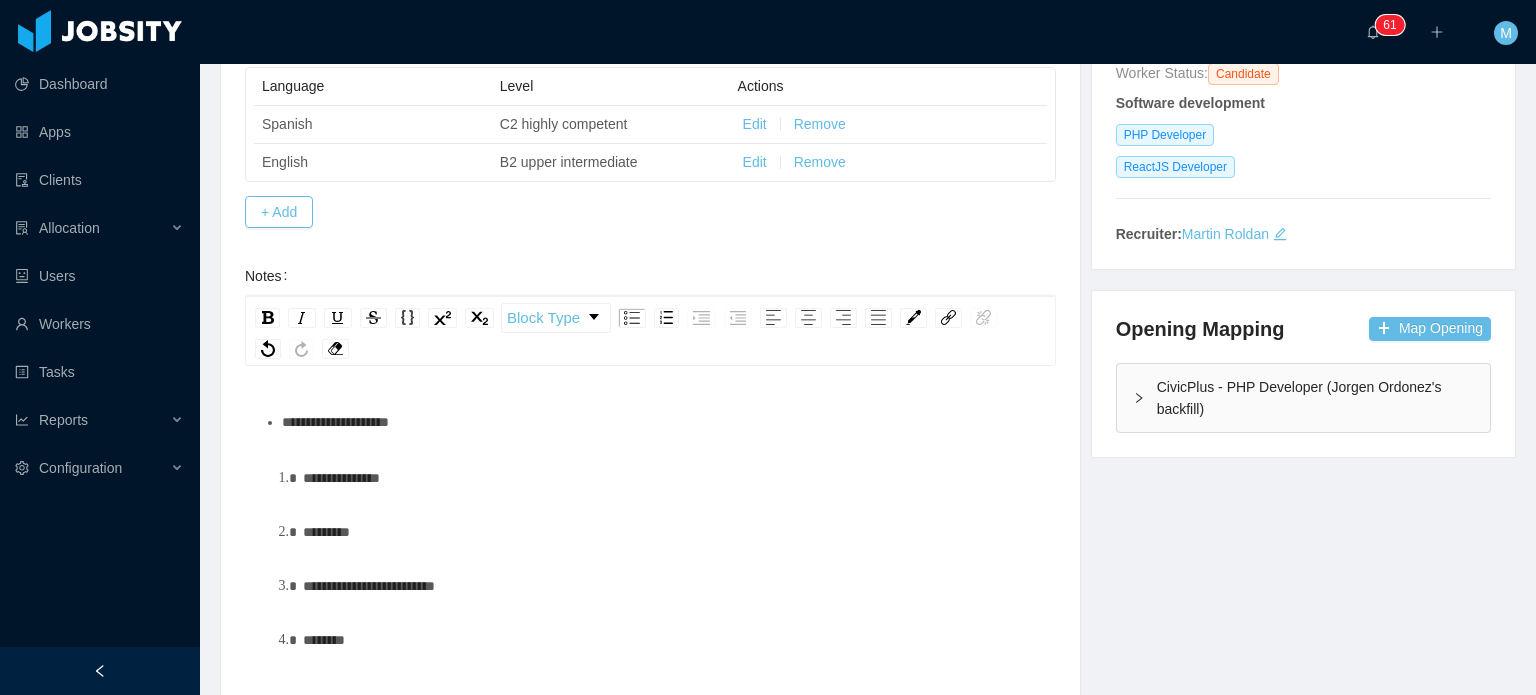 type 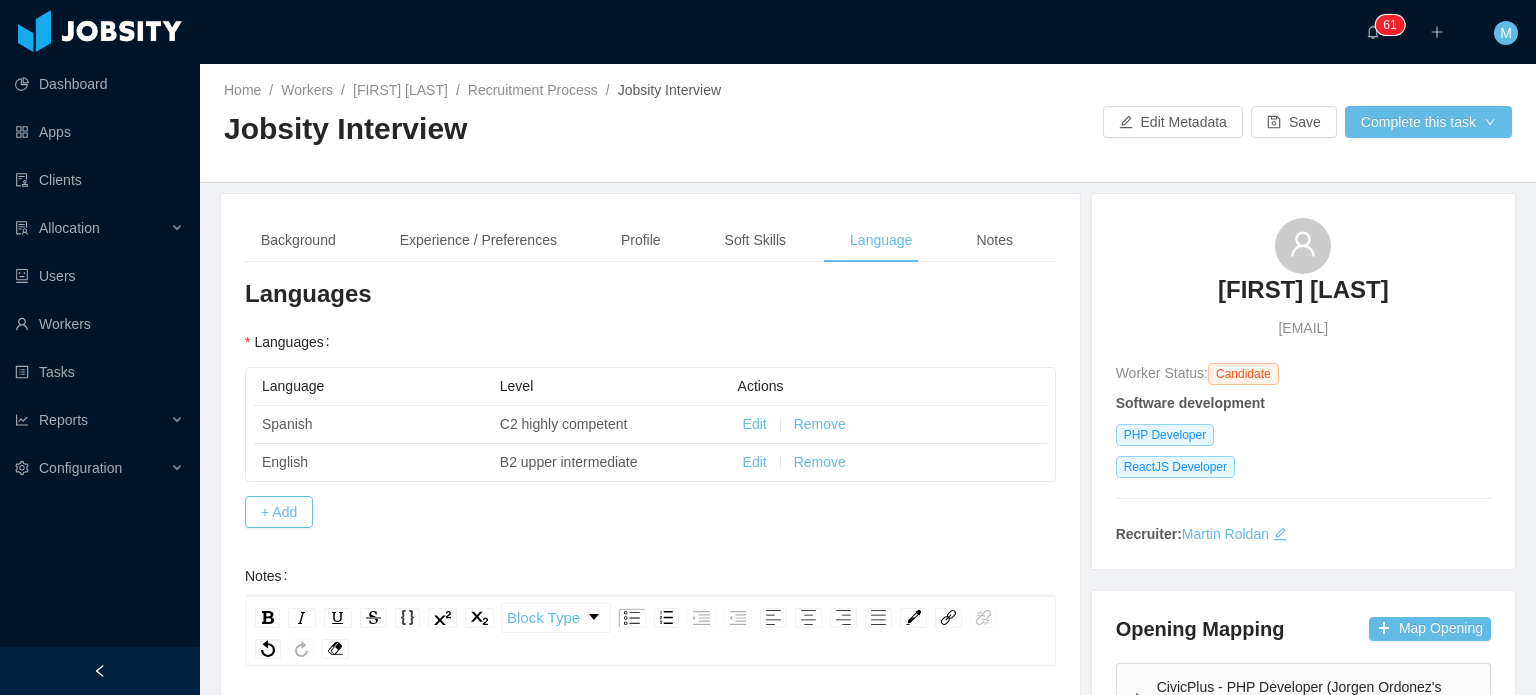 scroll, scrollTop: 0, scrollLeft: 0, axis: both 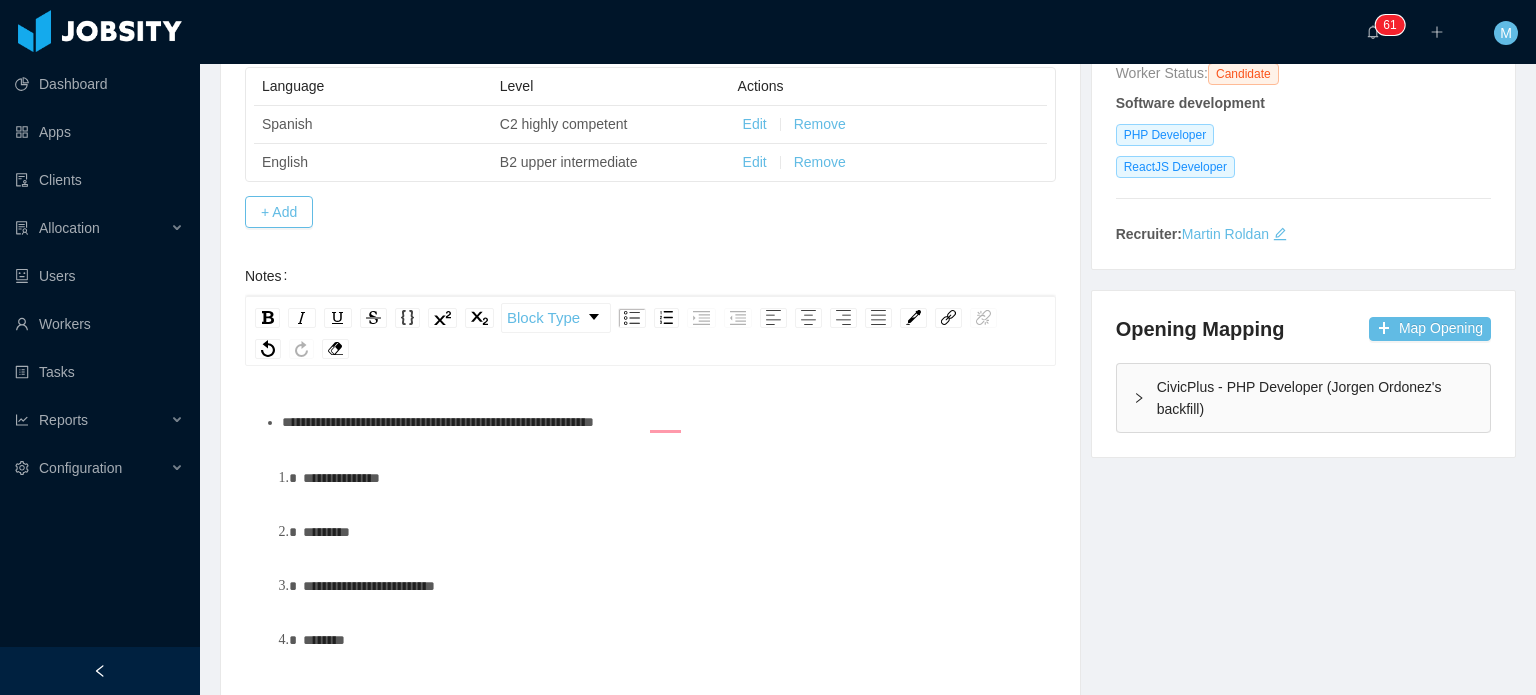 click on "**********" at bounding box center (661, 422) 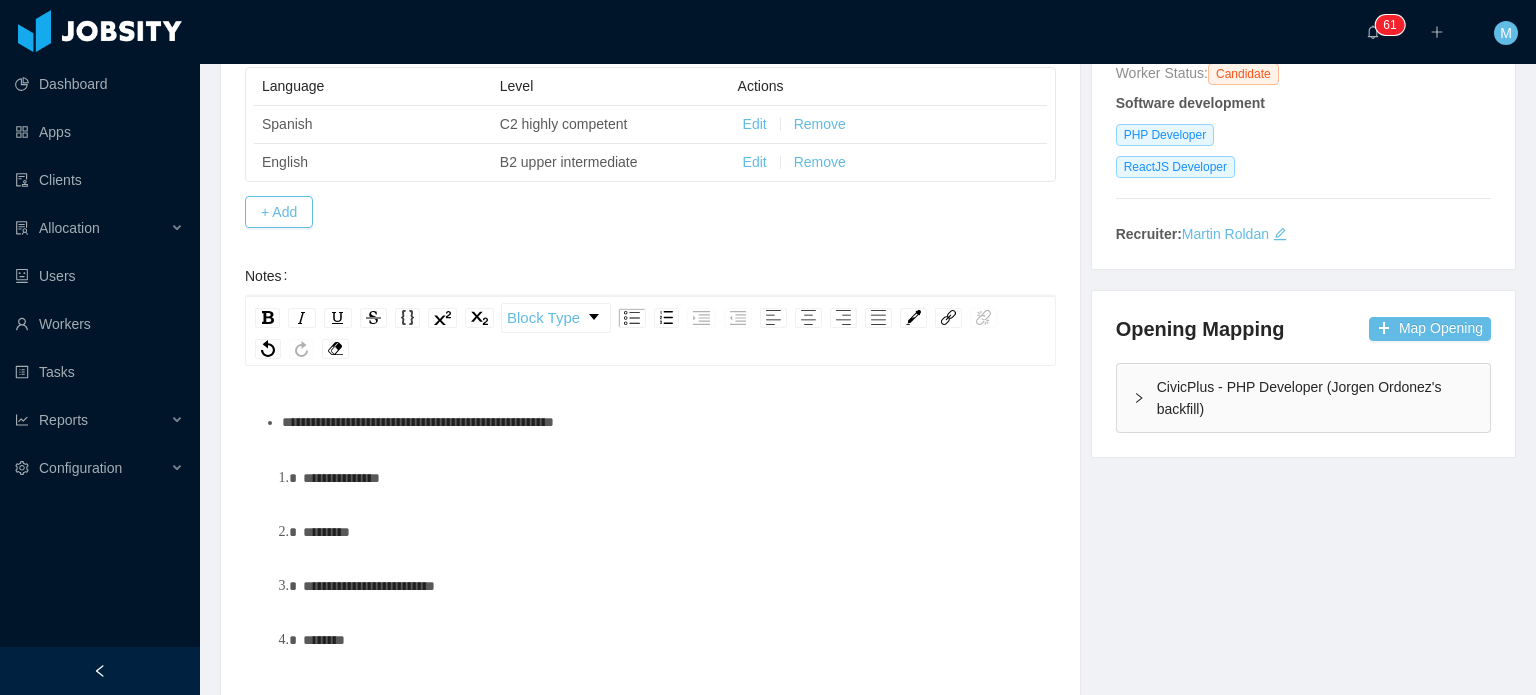 type 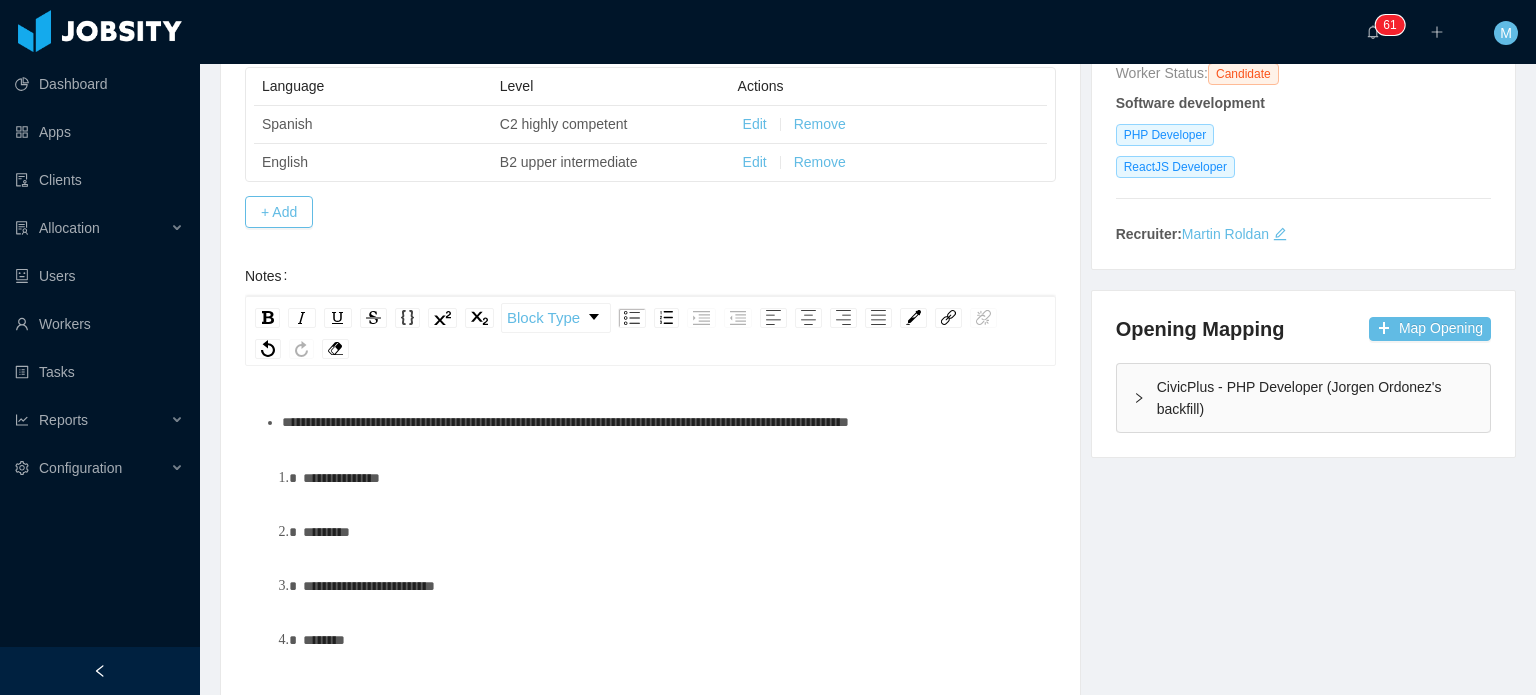 click on "**********" at bounding box center [565, 422] 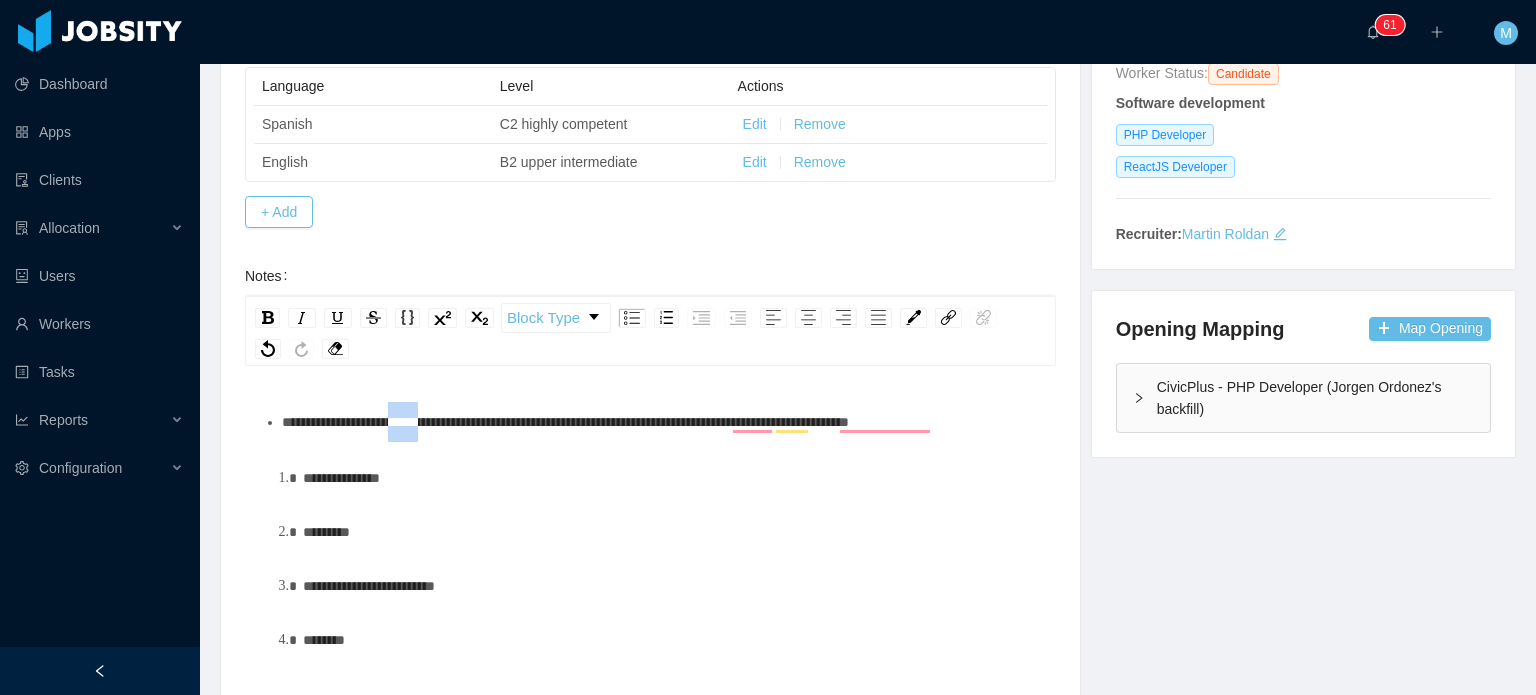 click on "**********" at bounding box center [565, 422] 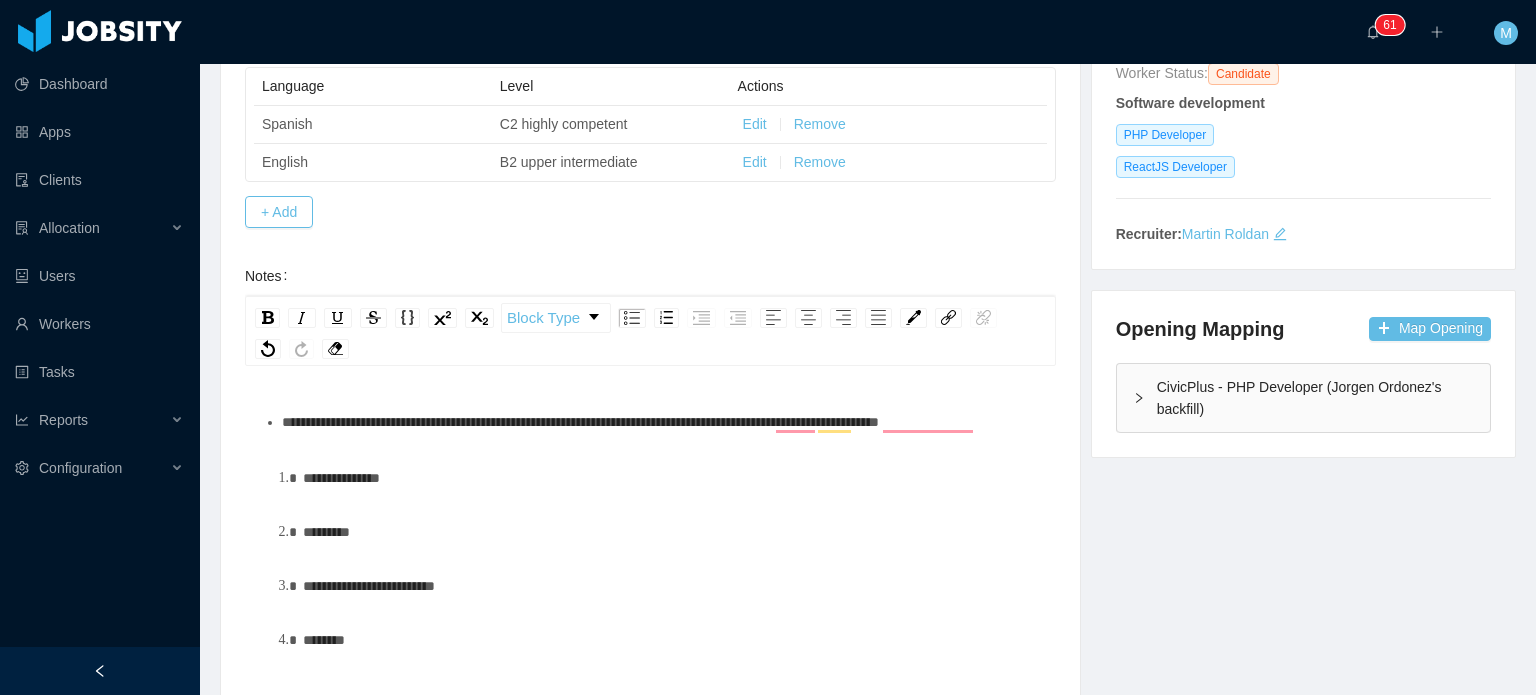 click on "**********" at bounding box center [661, 422] 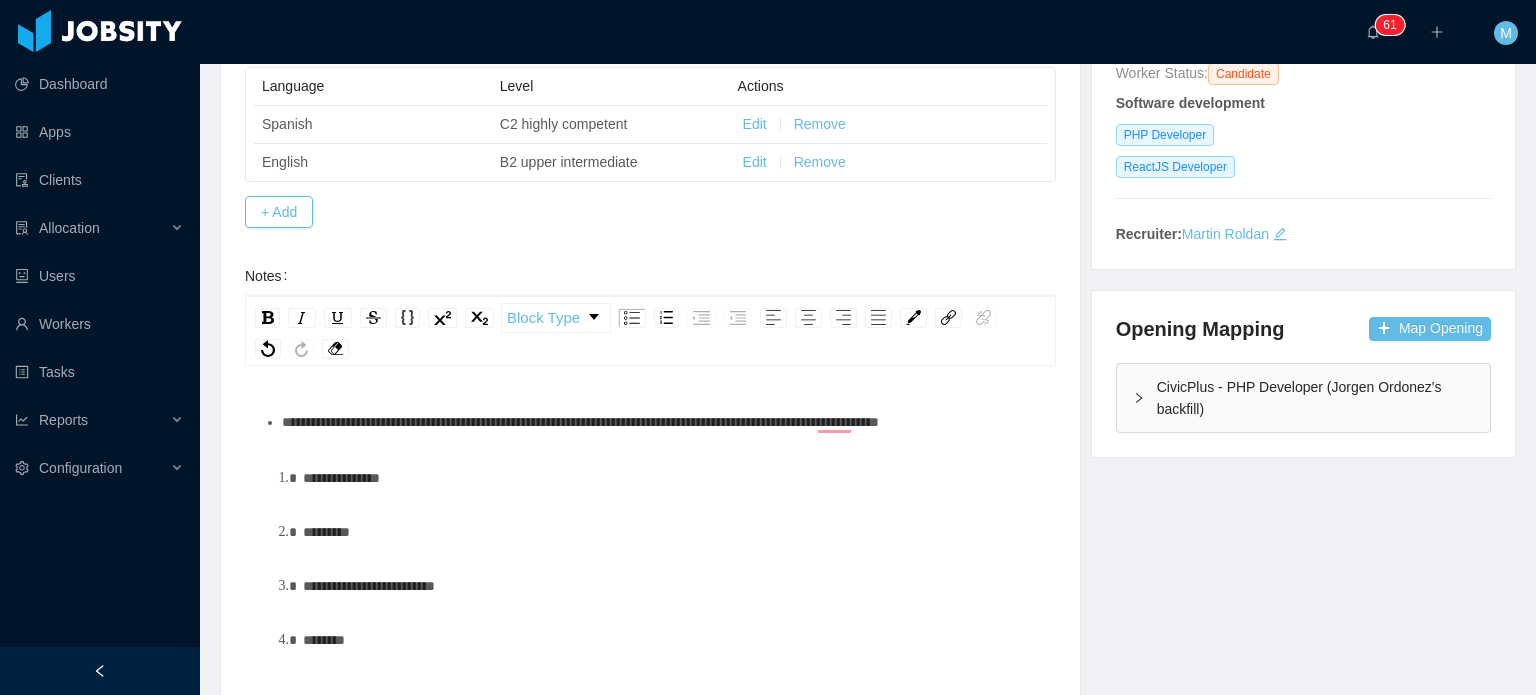 click on "**********" at bounding box center [580, 422] 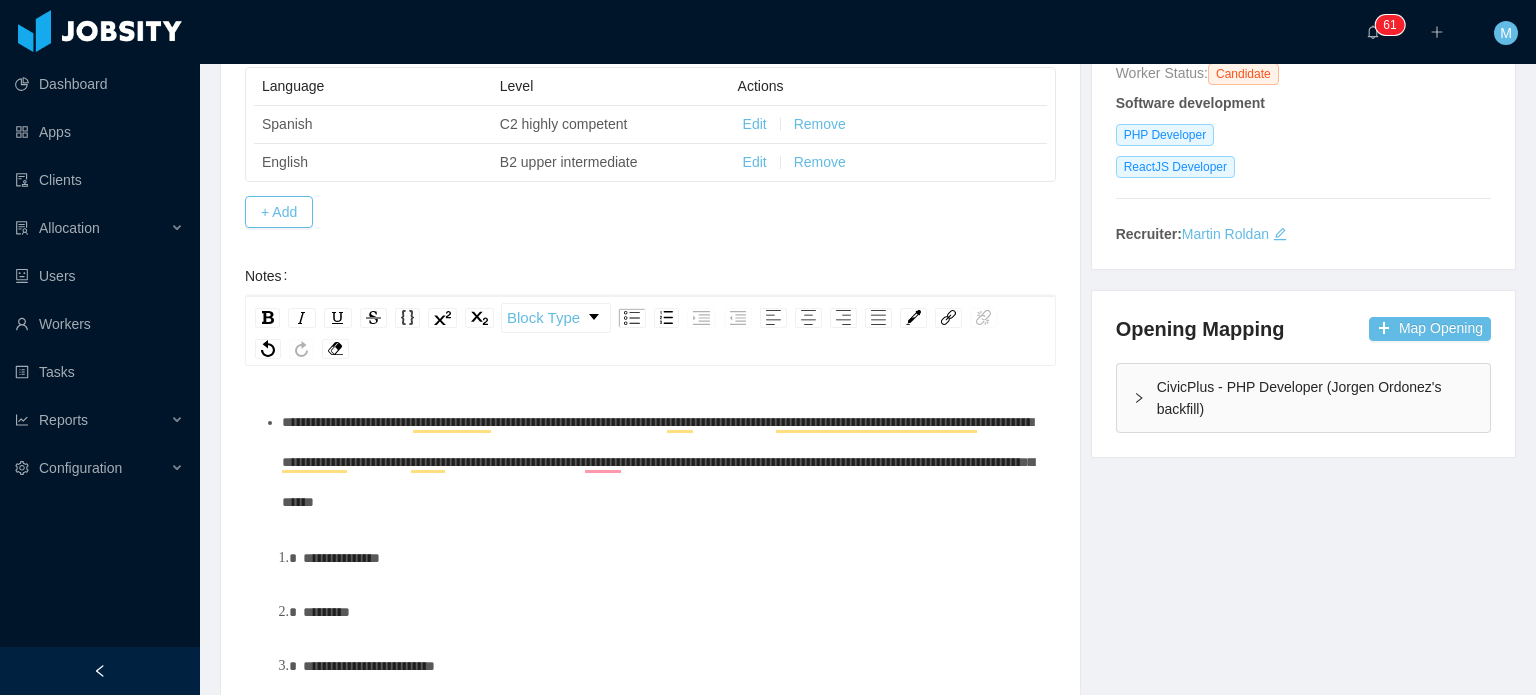 scroll, scrollTop: 27, scrollLeft: 0, axis: vertical 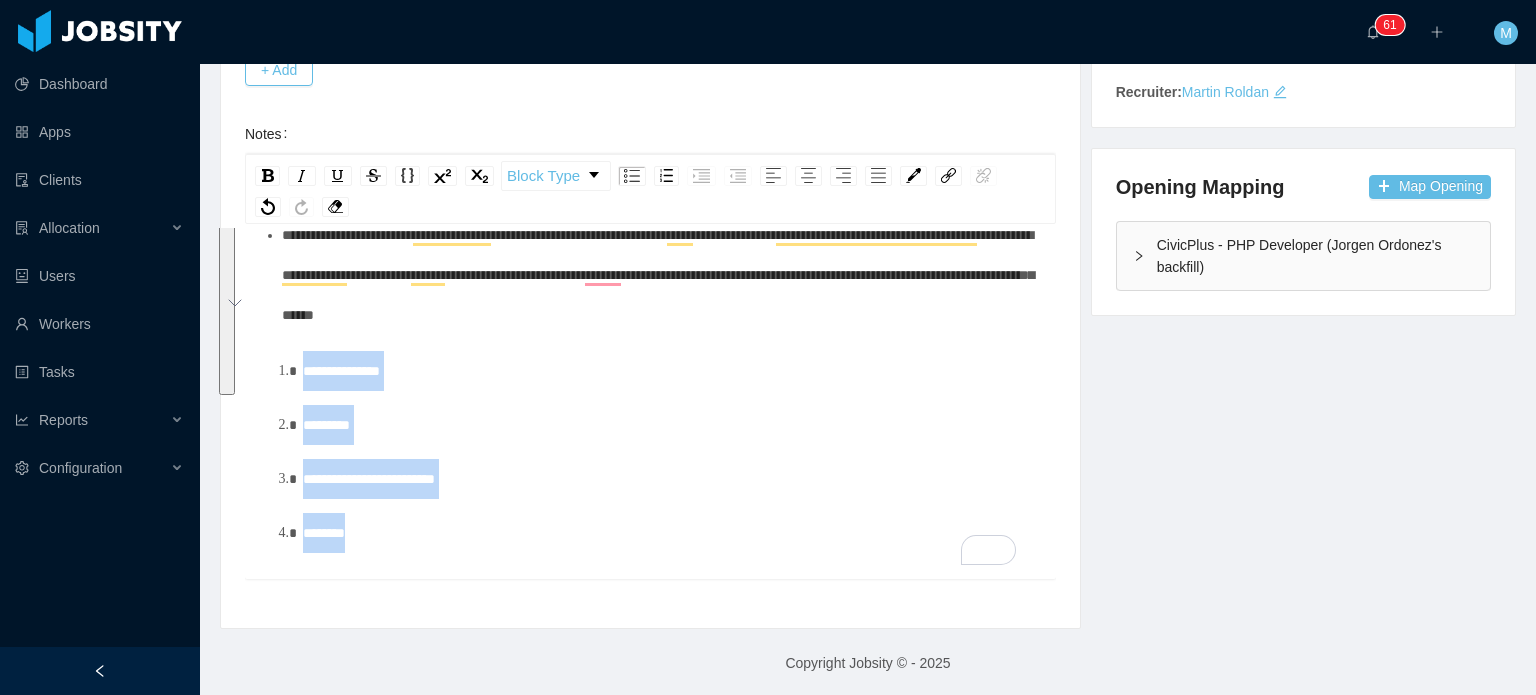 drag, startPoint x: 498, startPoint y: 535, endPoint x: 300, endPoint y: 366, distance: 260.3171 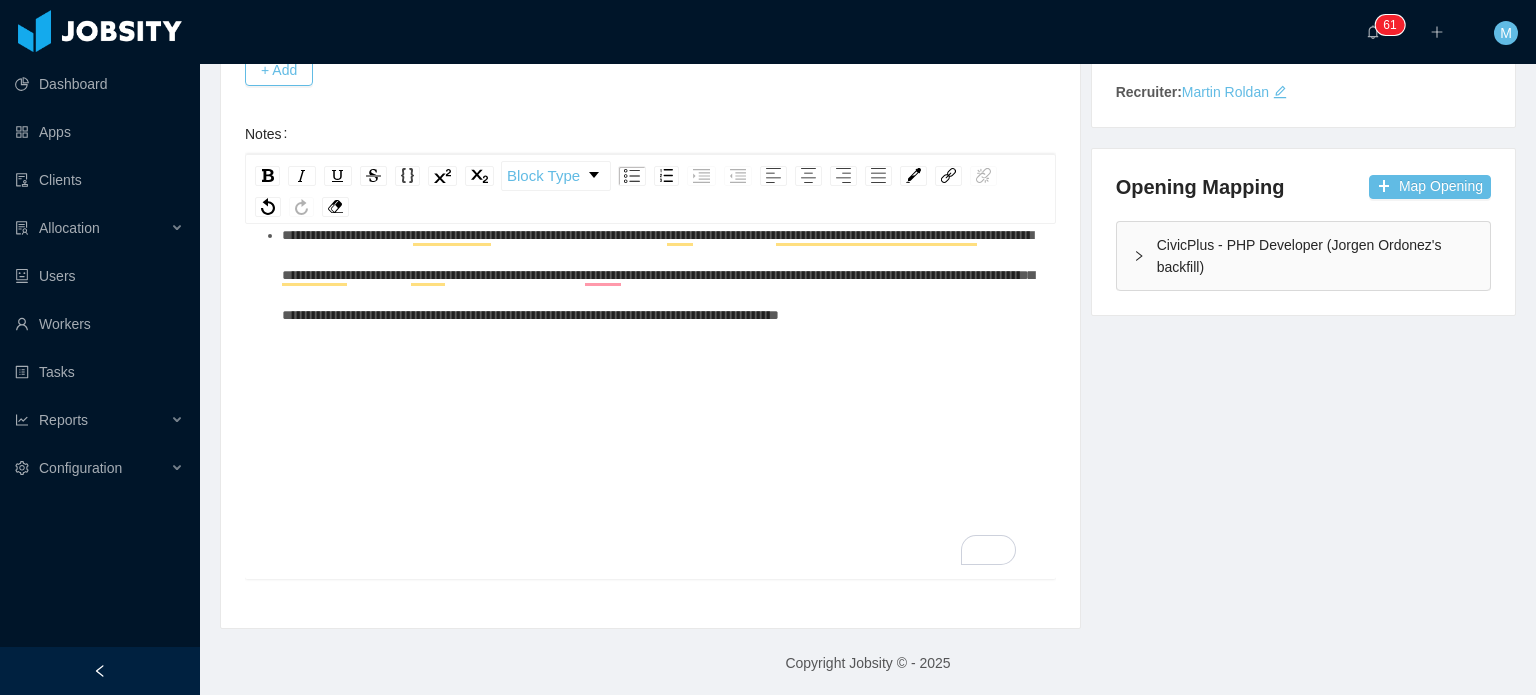 scroll, scrollTop: 0, scrollLeft: 0, axis: both 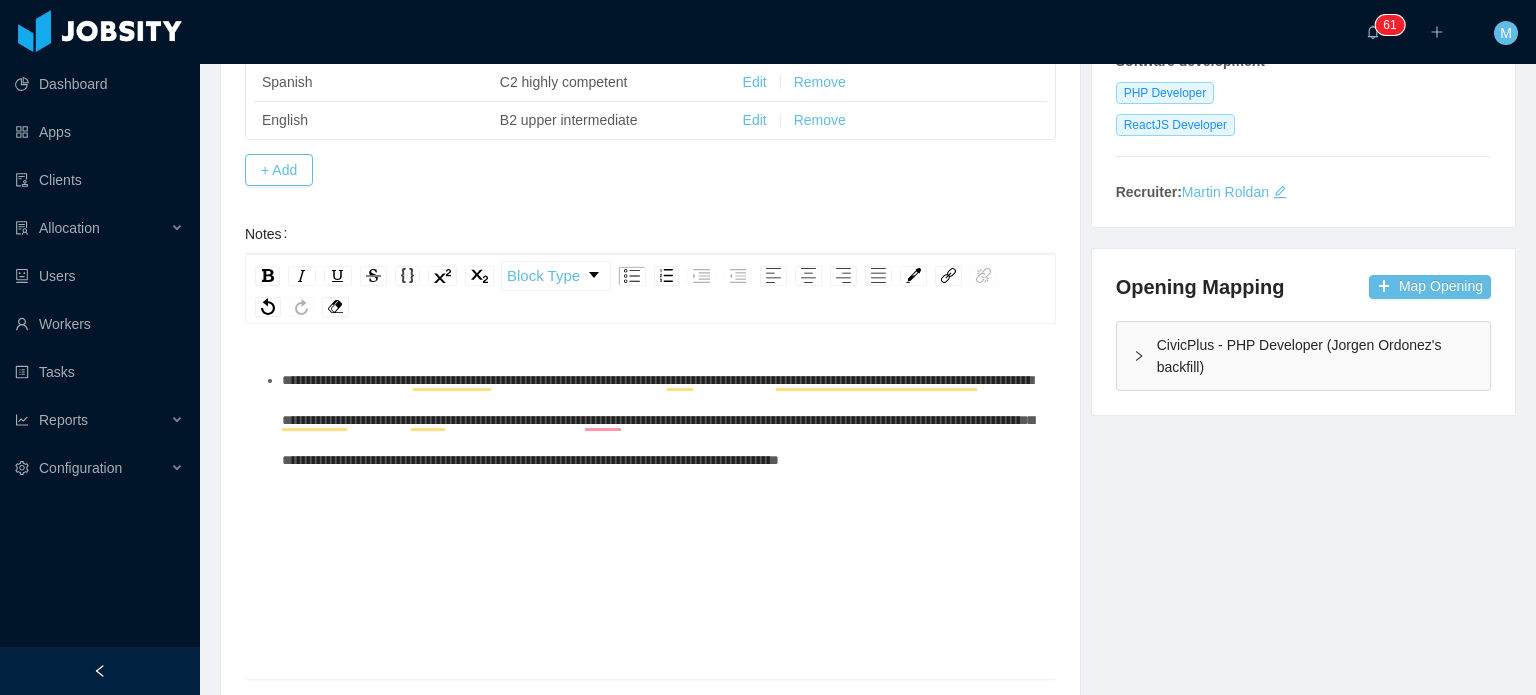 click on "**********" at bounding box center [658, 420] 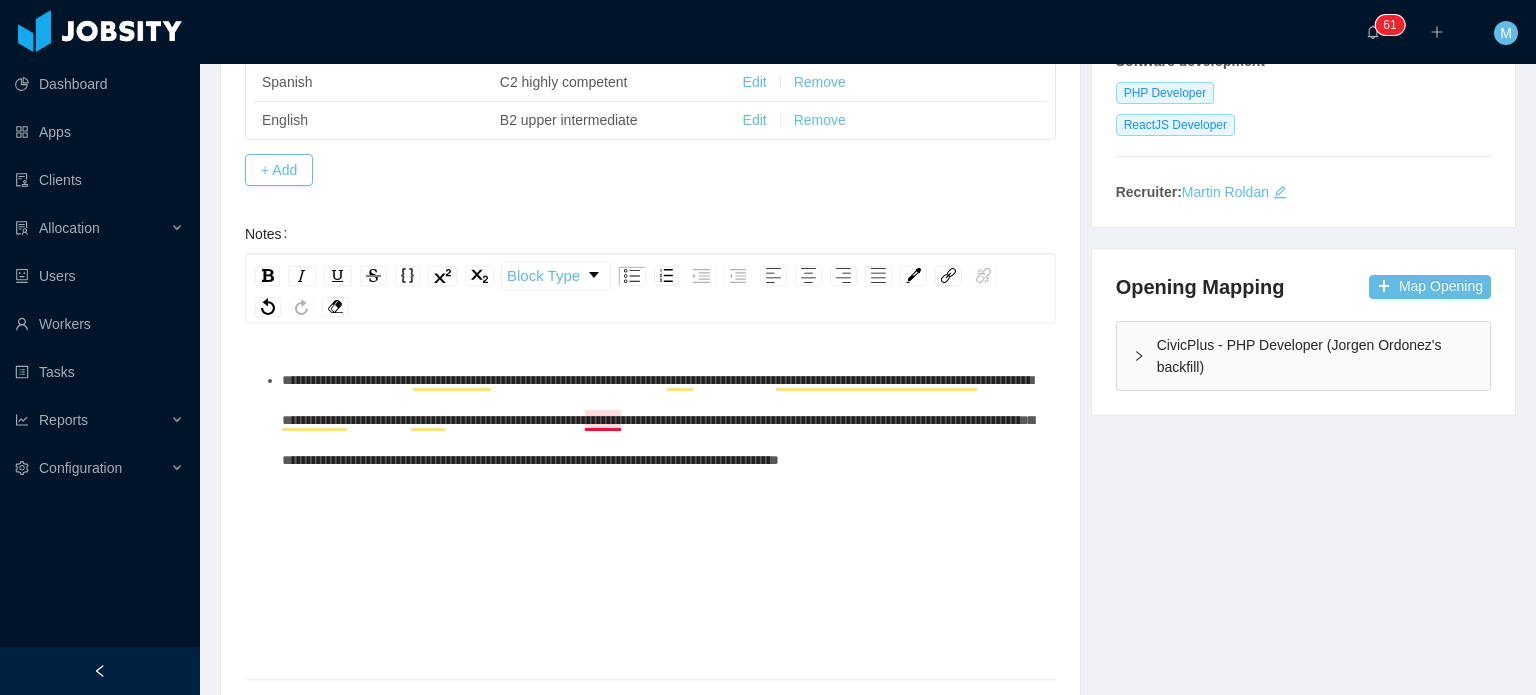 click on "**********" at bounding box center (658, 420) 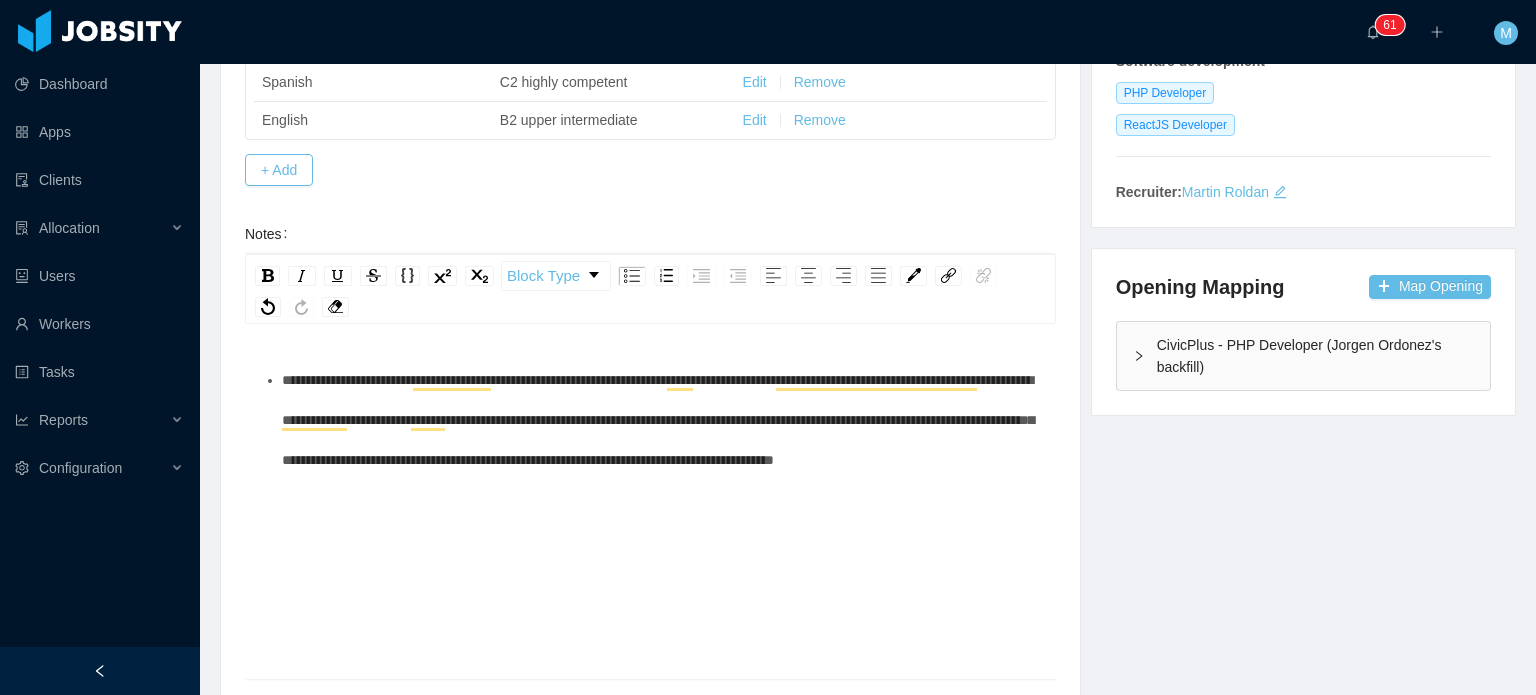 click on "**********" at bounding box center [661, 420] 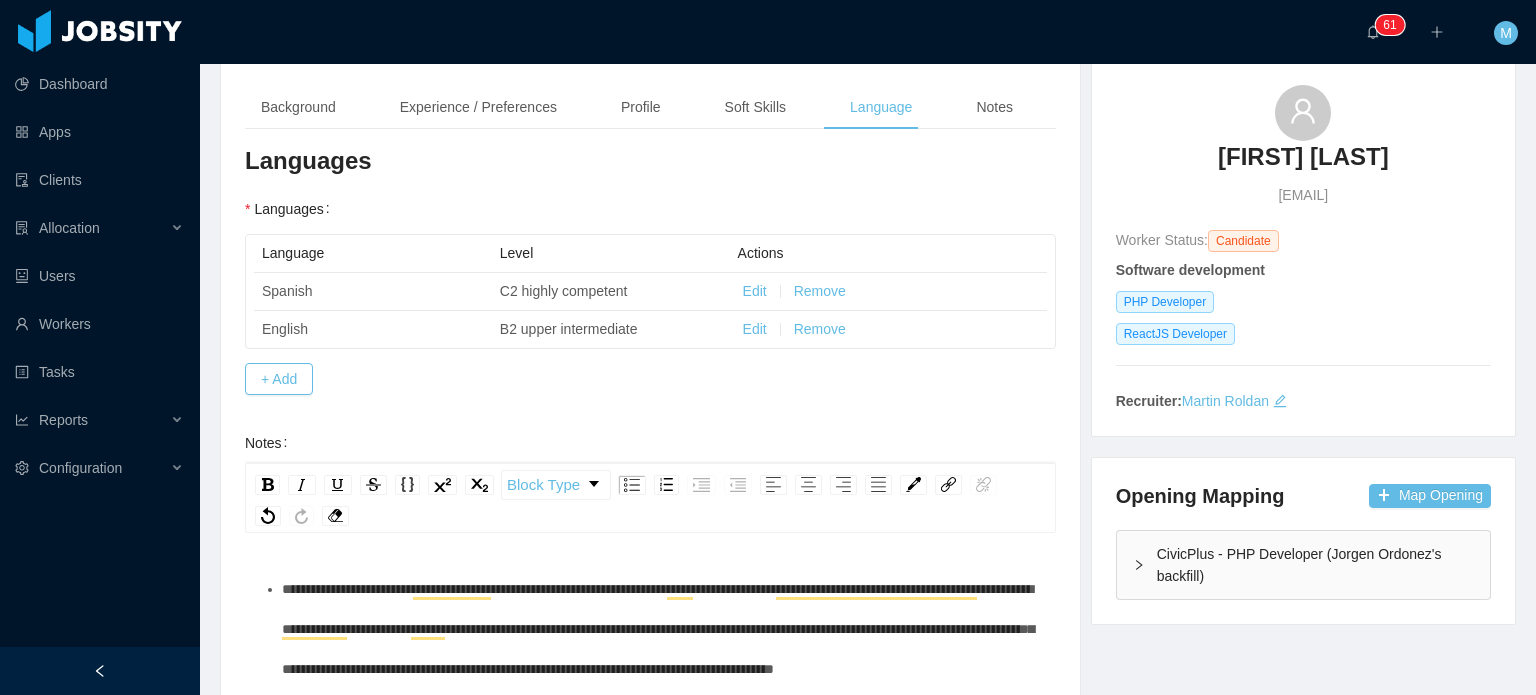 scroll, scrollTop: 0, scrollLeft: 0, axis: both 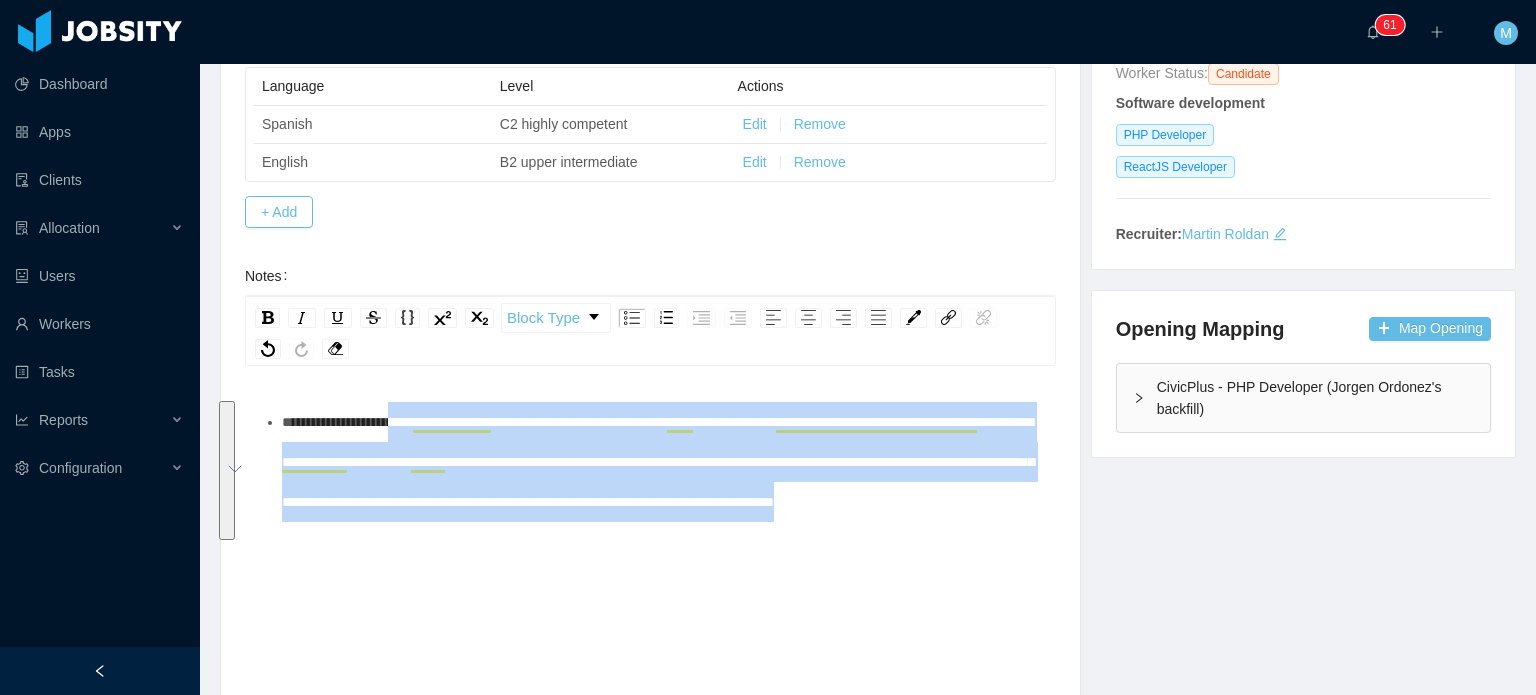 drag, startPoint x: 645, startPoint y: 539, endPoint x: 416, endPoint y: 406, distance: 264.8207 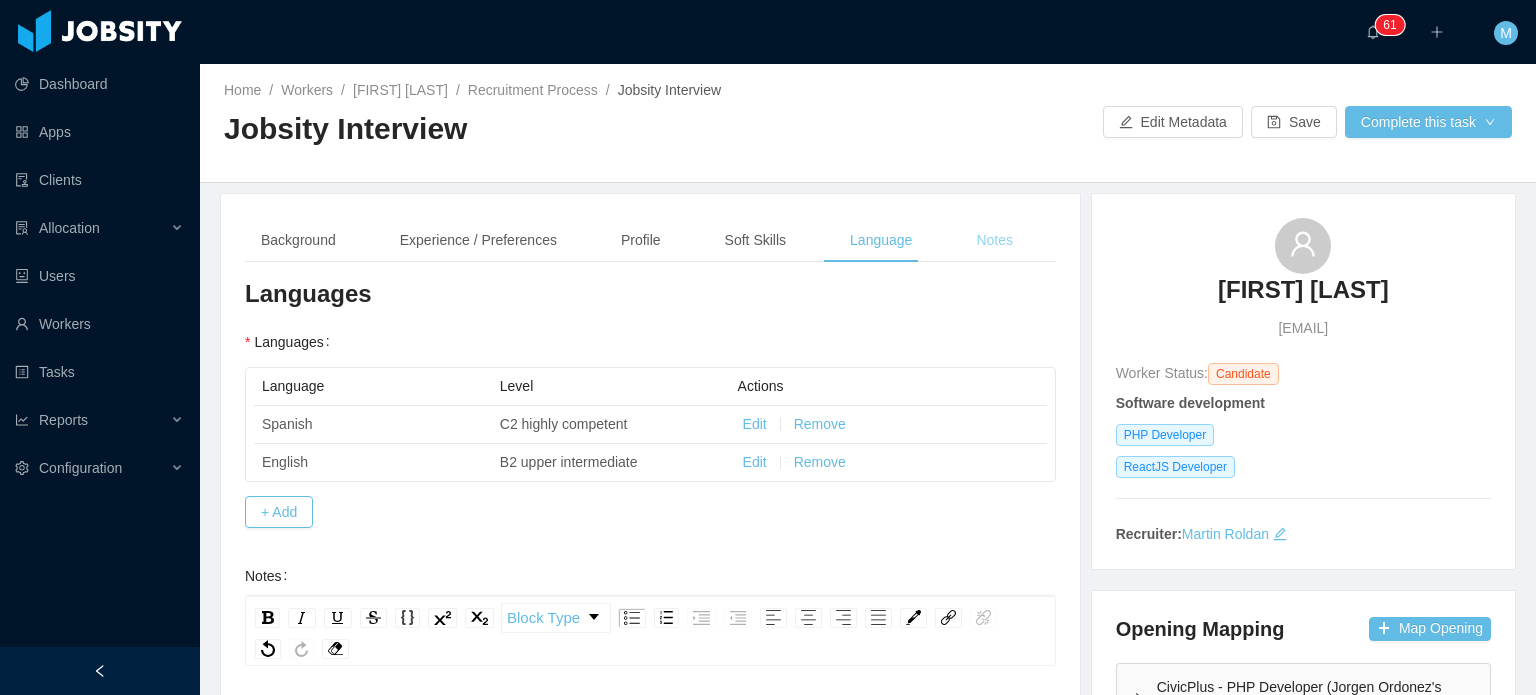 click on "Notes" at bounding box center (994, 240) 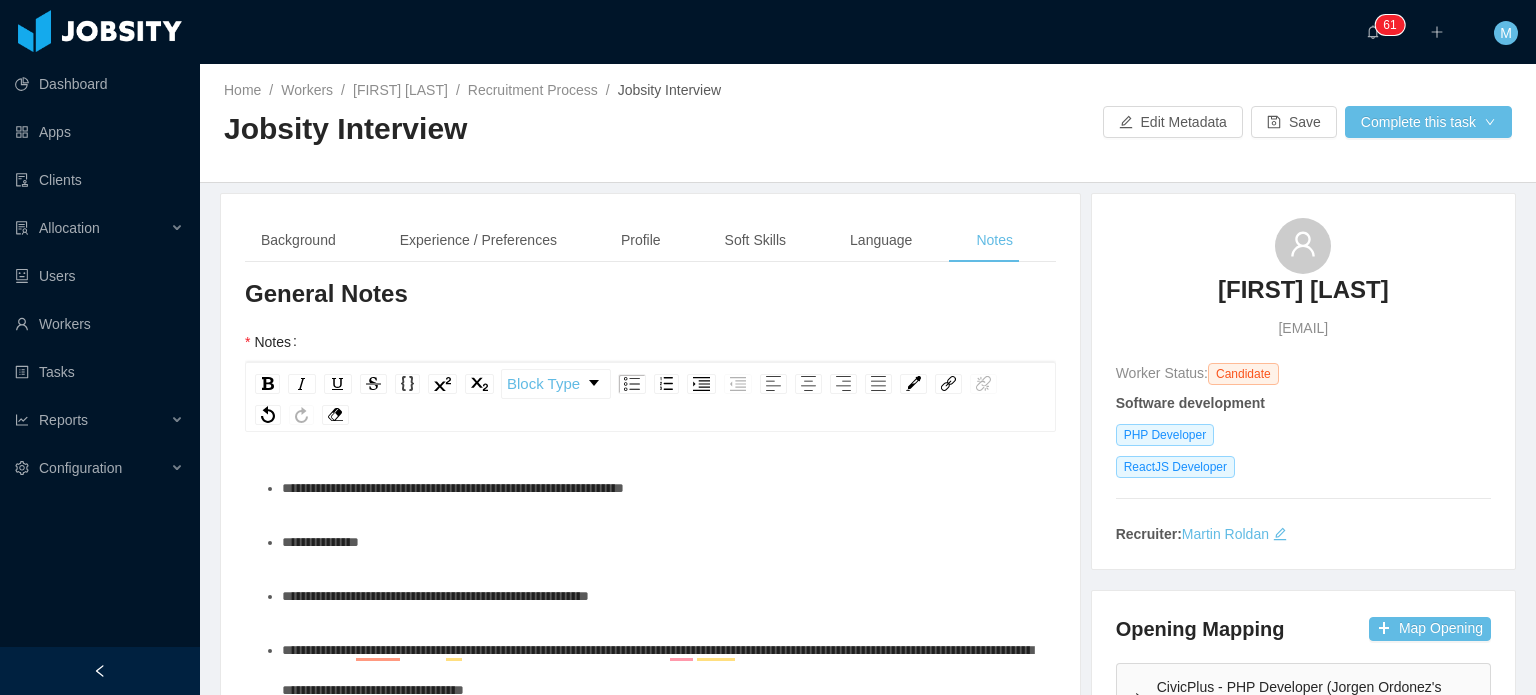 drag, startPoint x: 512, startPoint y: 536, endPoint x: 492, endPoint y: 545, distance: 21.931713 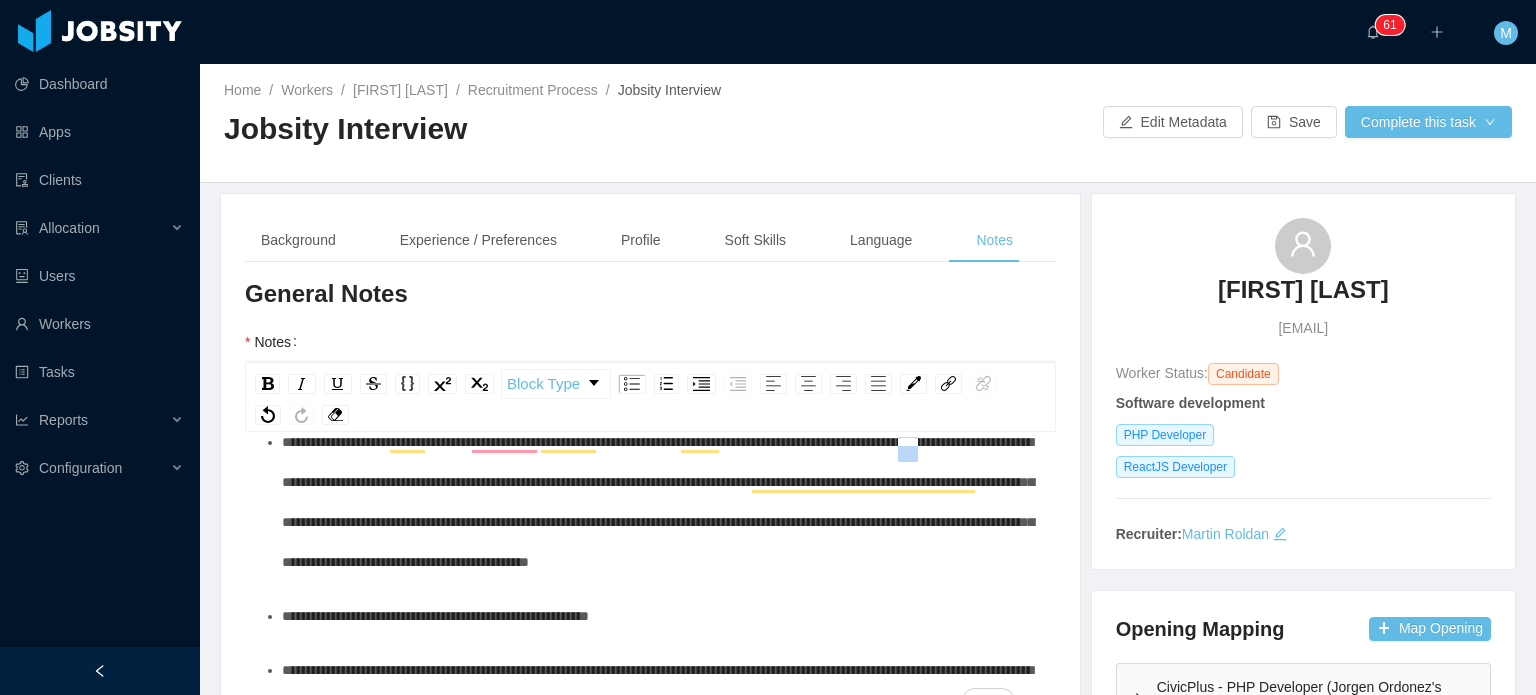 drag, startPoint x: 381, startPoint y: 481, endPoint x: 409, endPoint y: 479, distance: 28.071337 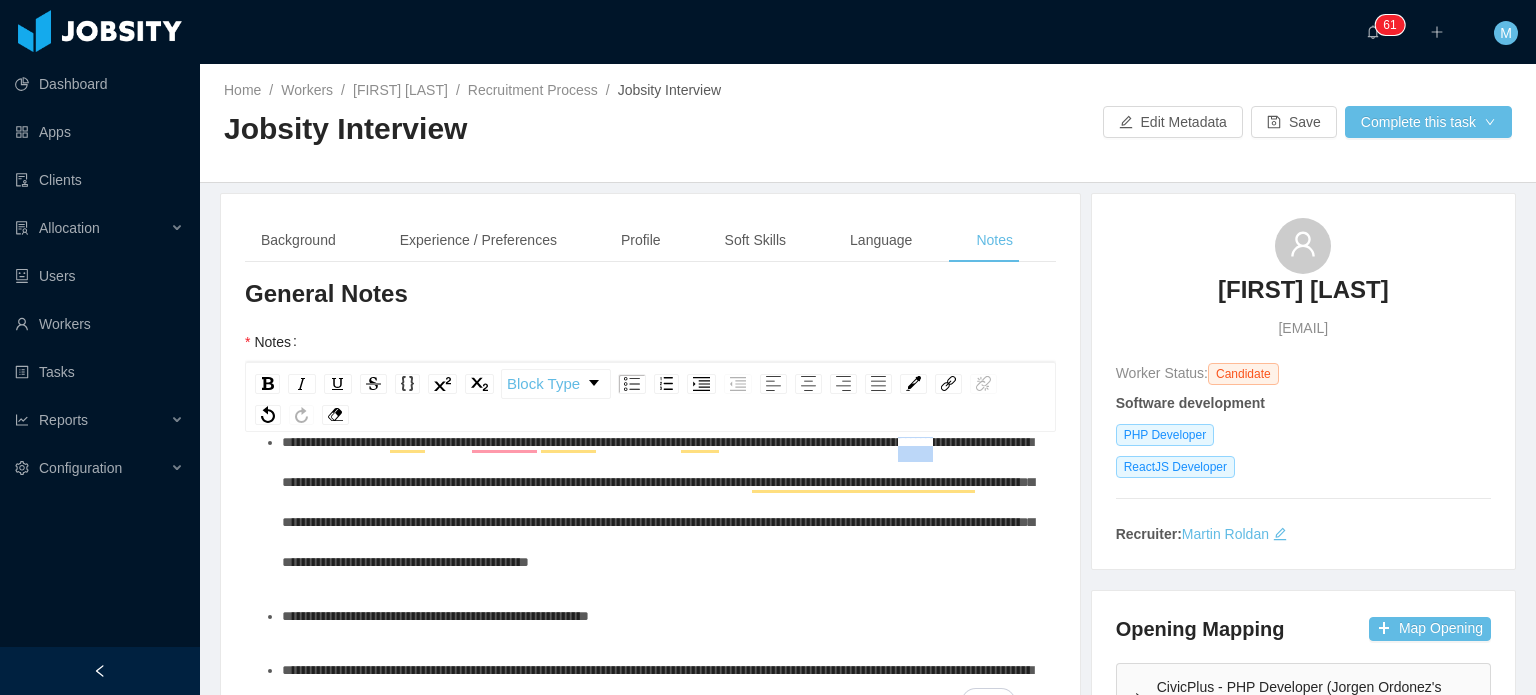 click on "**********" at bounding box center (658, 502) 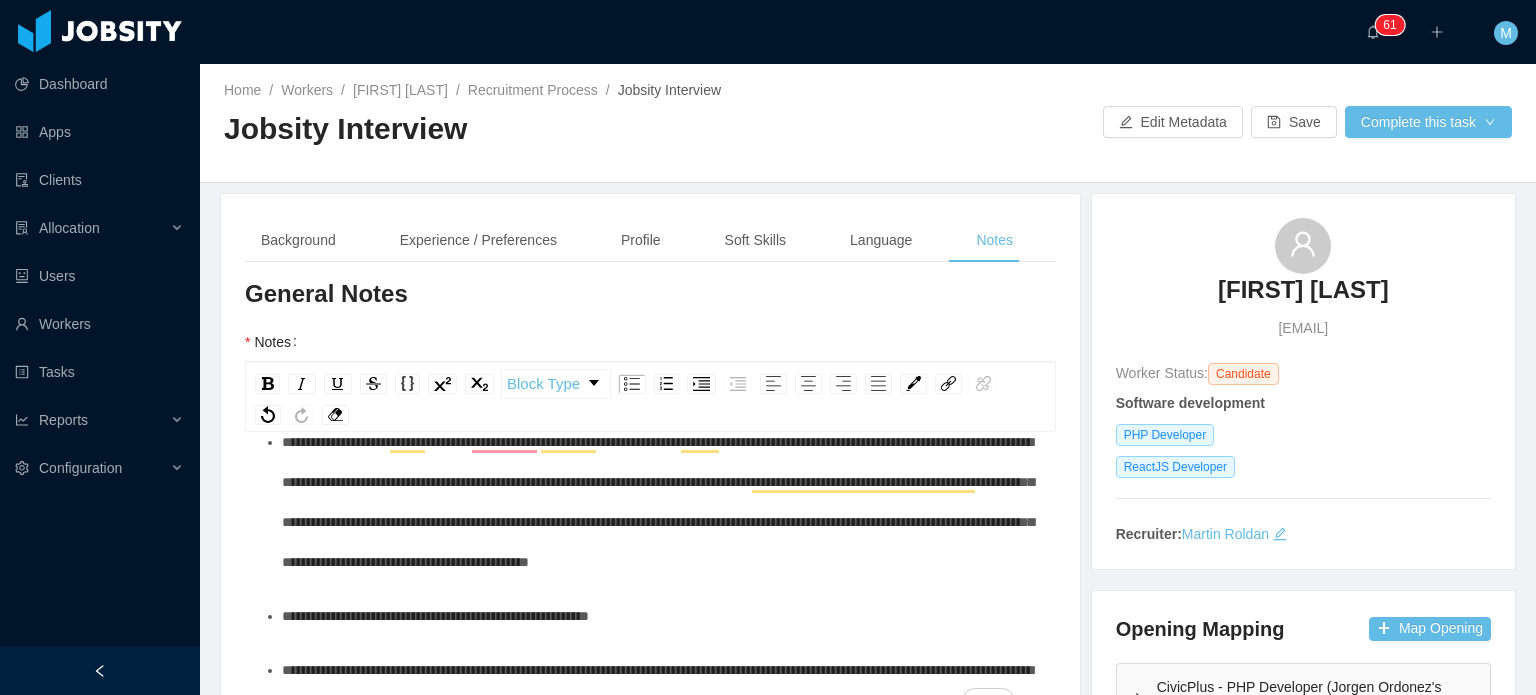 click on "**********" at bounding box center (658, 502) 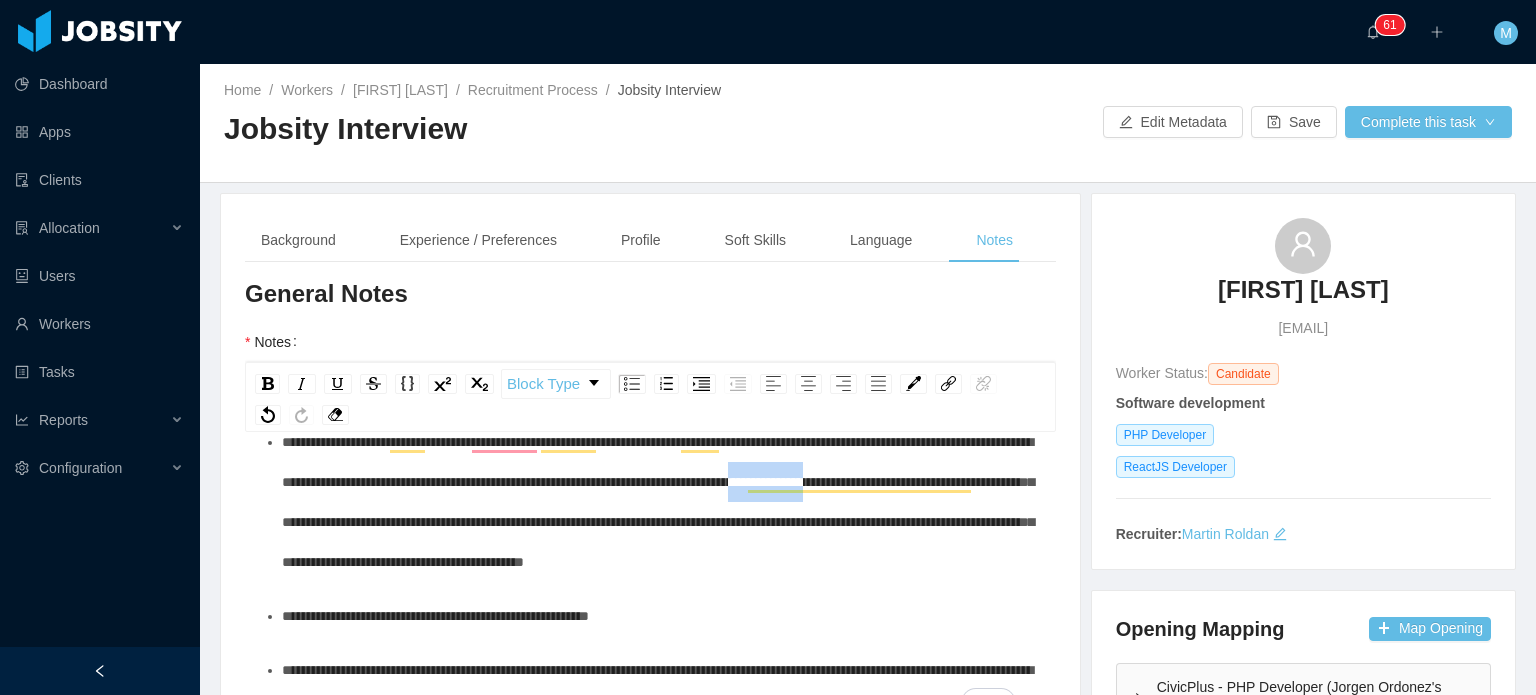 drag, startPoint x: 421, startPoint y: 522, endPoint x: 536, endPoint y: 525, distance: 115.03912 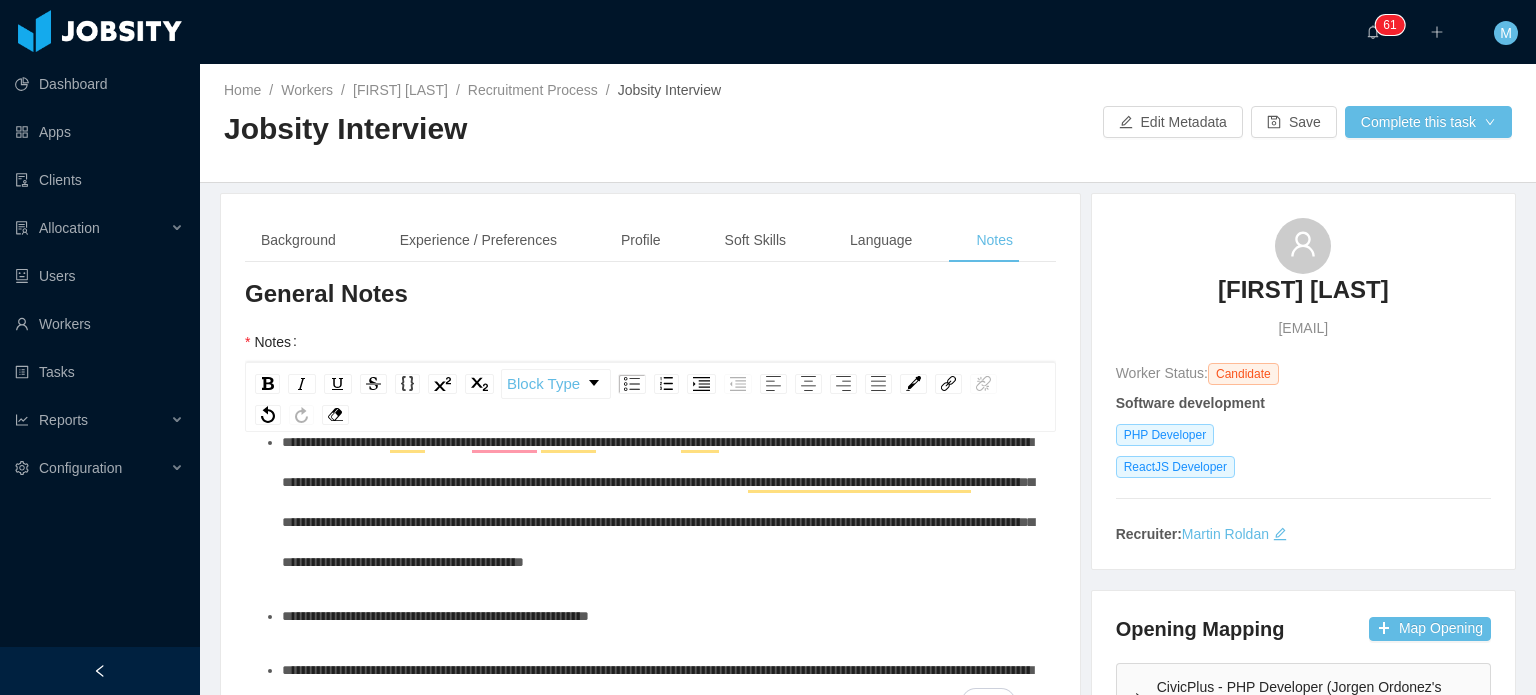 click on "**********" at bounding box center [658, 502] 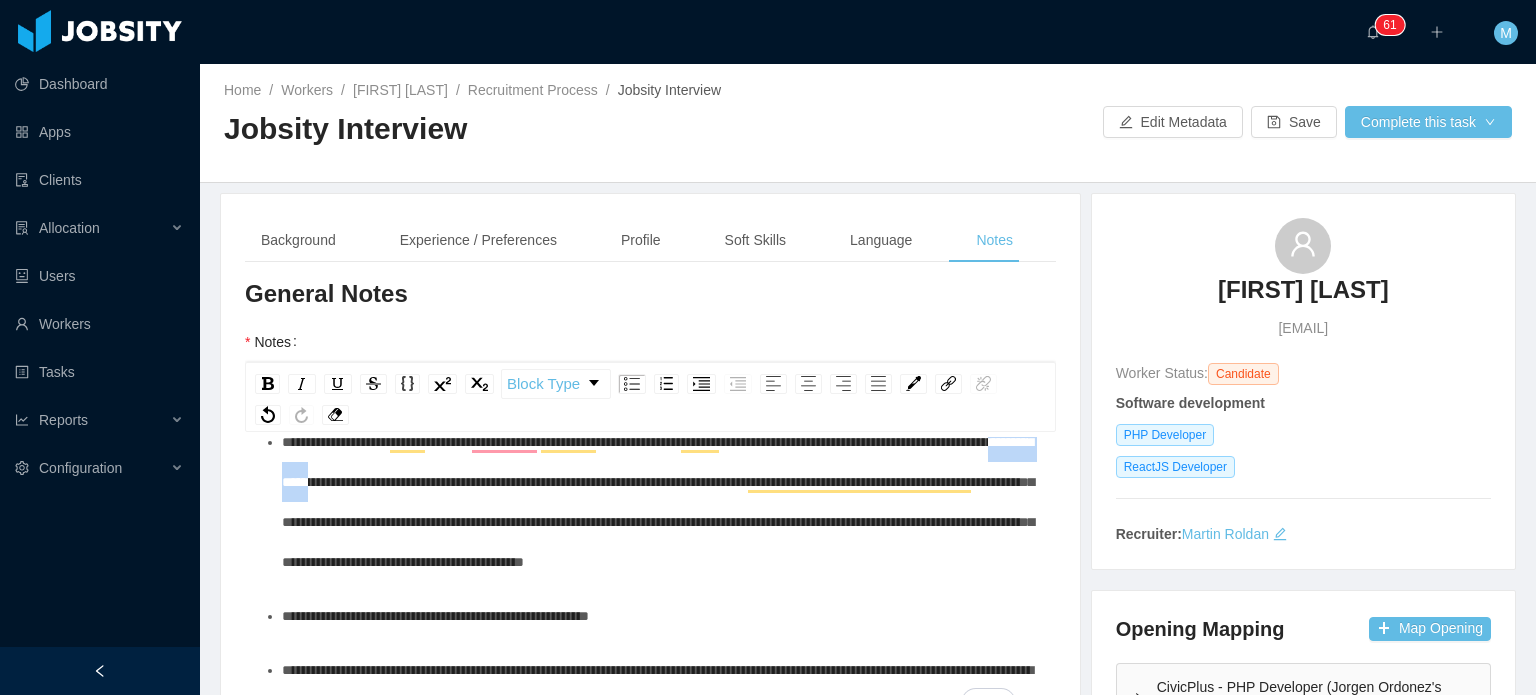 click on "**********" at bounding box center [658, 502] 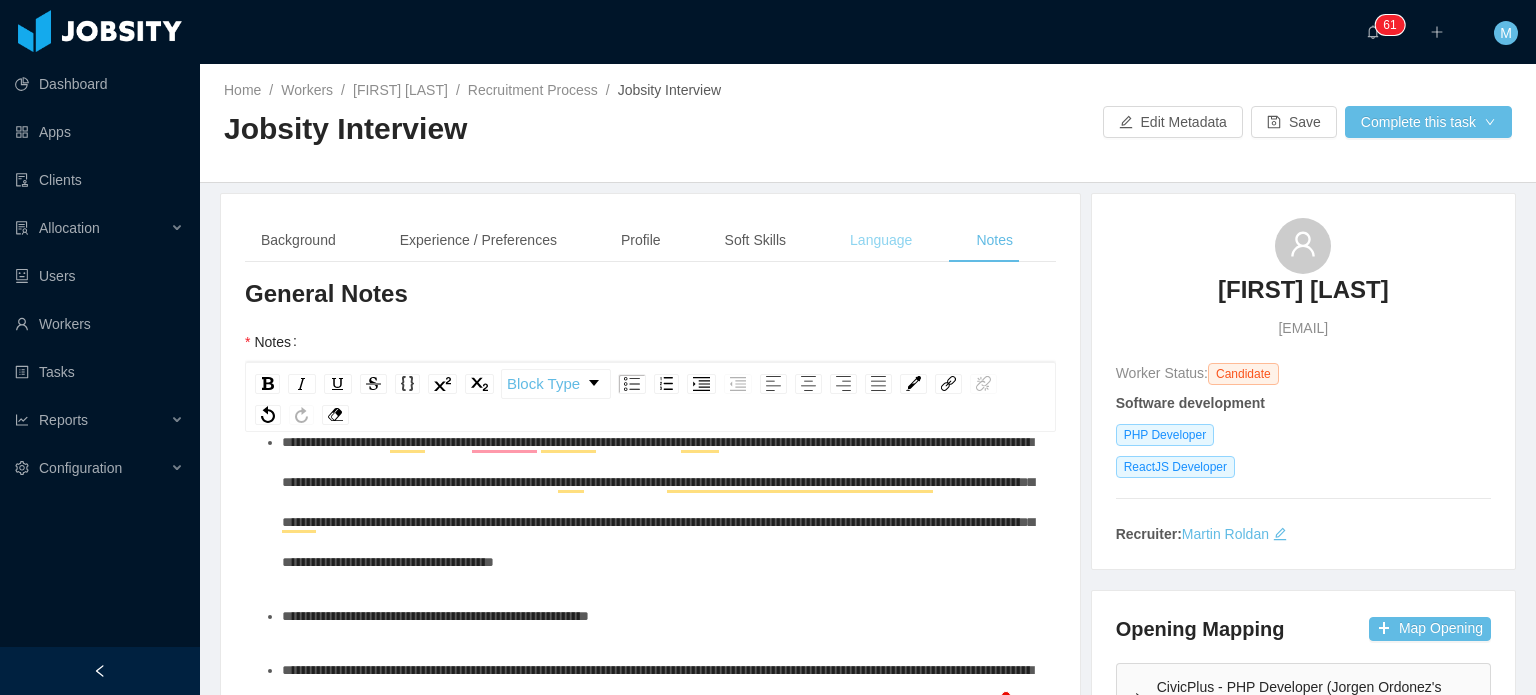 click on "Language" at bounding box center (881, 240) 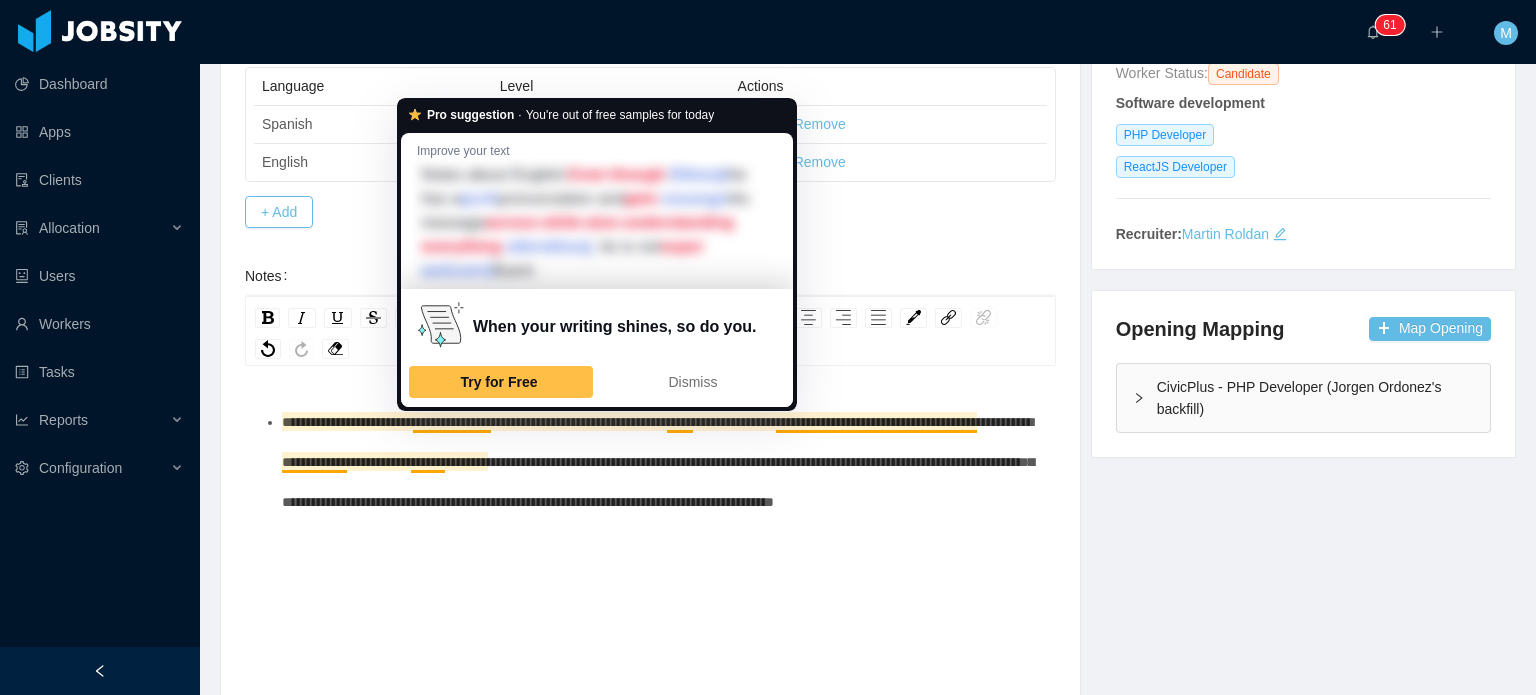 click on "**********" at bounding box center [658, 462] 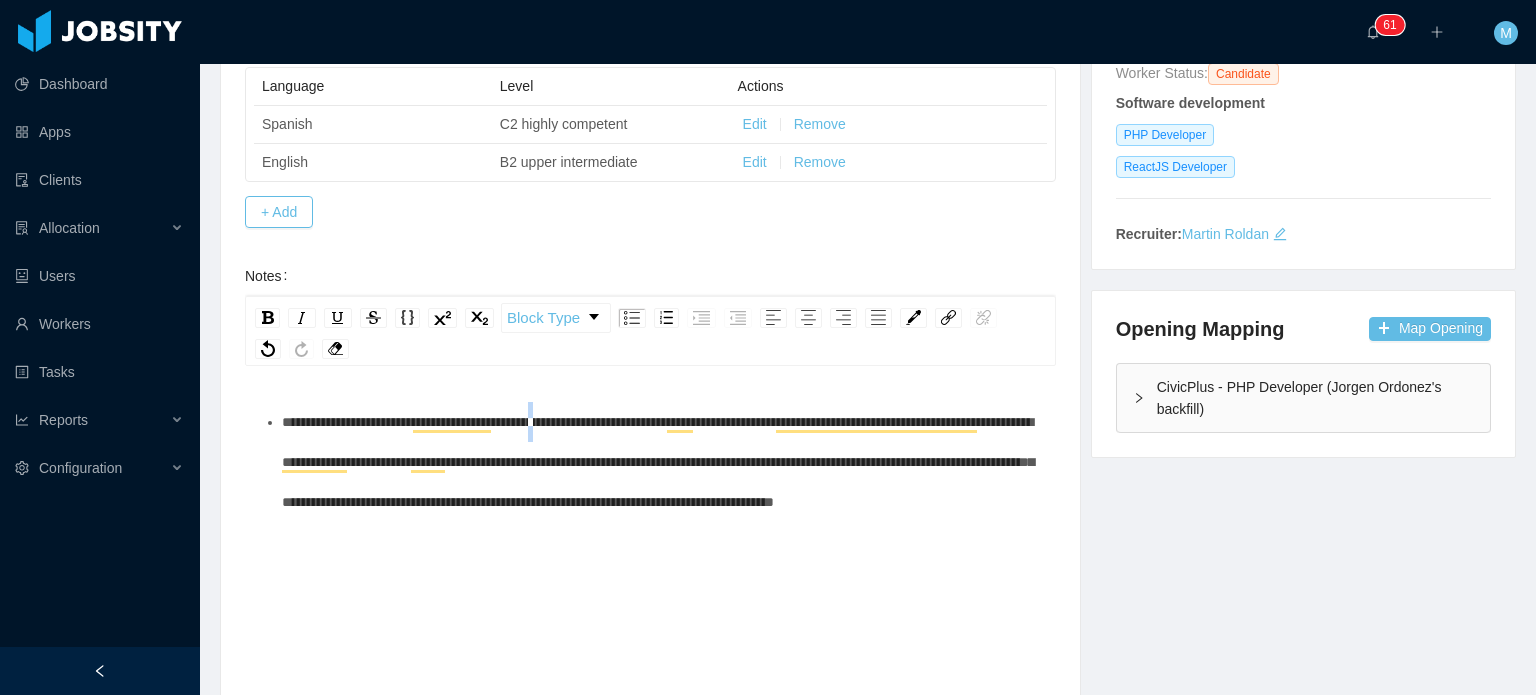 click on "**********" at bounding box center [658, 462] 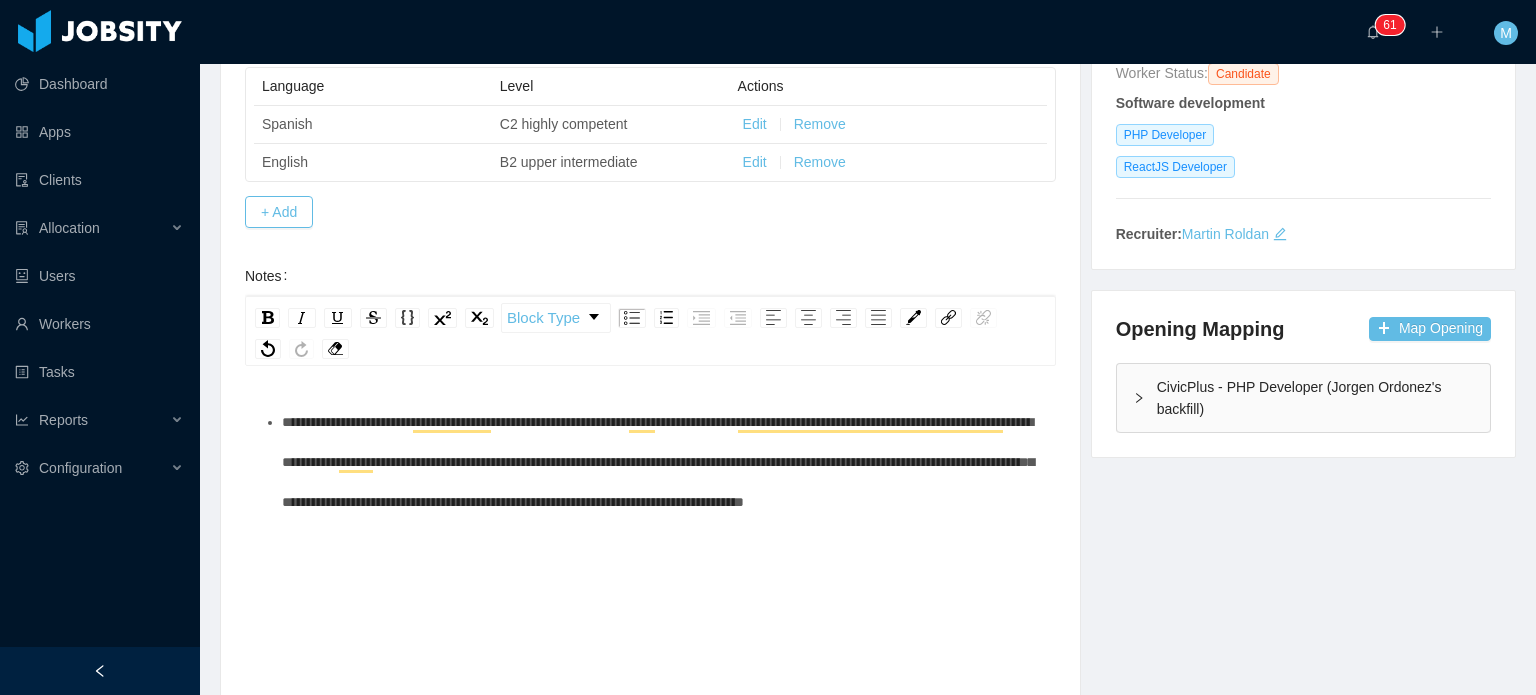 click on "**********" at bounding box center [658, 462] 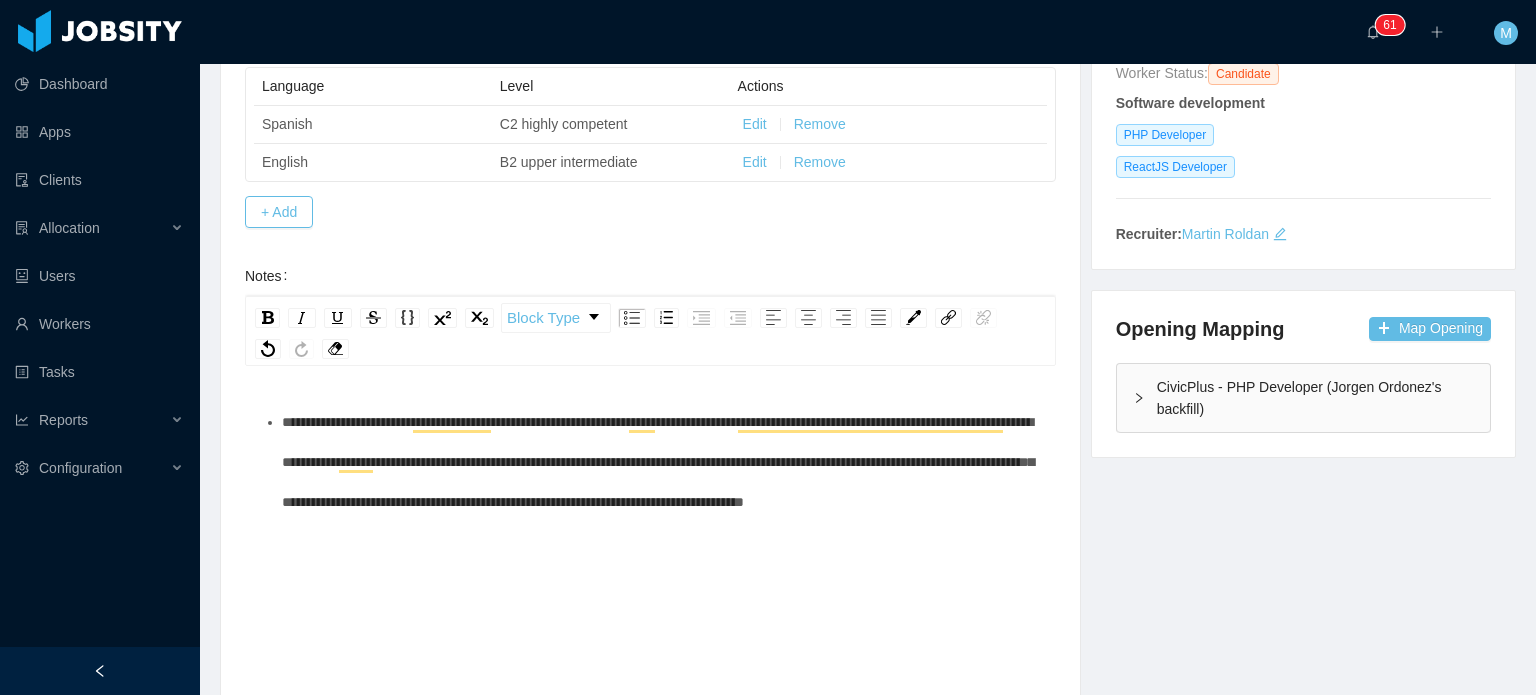 click on "**********" at bounding box center [661, 462] 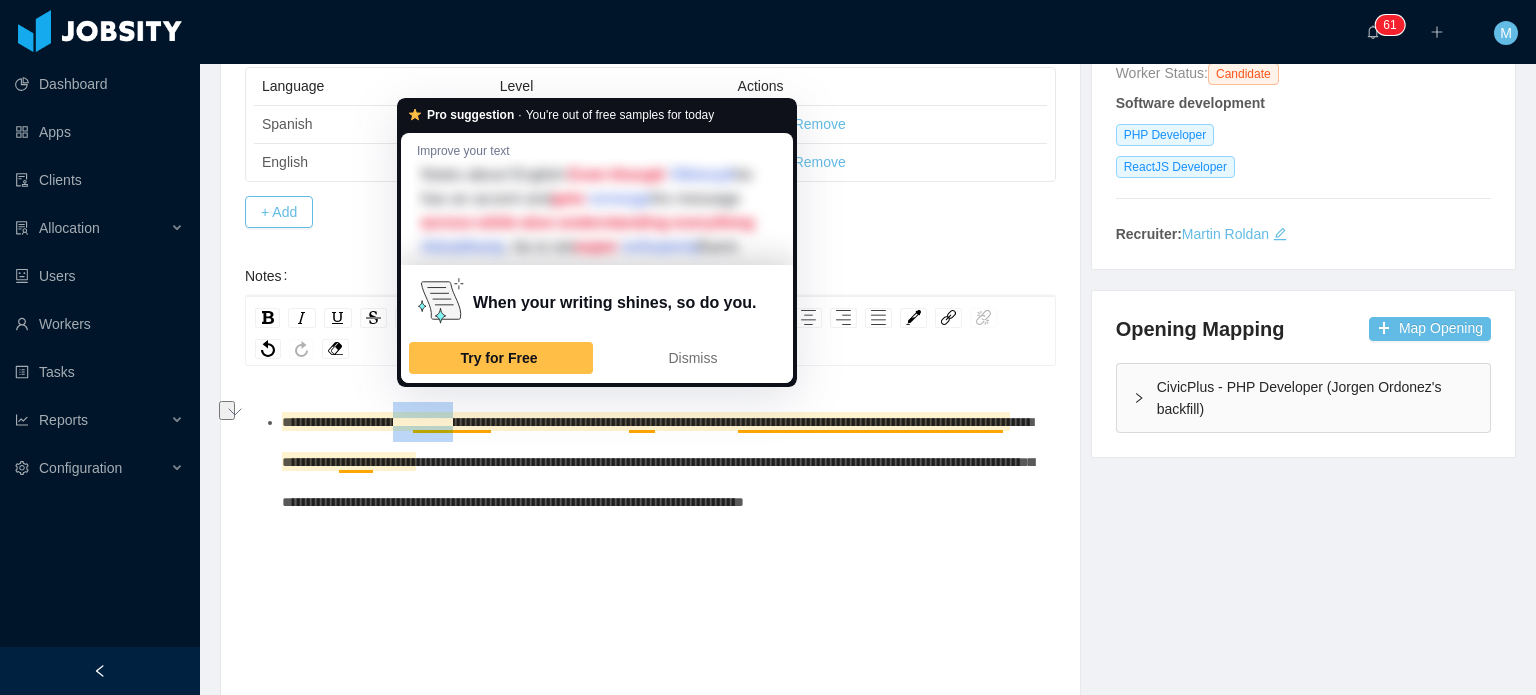 drag, startPoint x: 434, startPoint y: 419, endPoint x: 504, endPoint y: 419, distance: 70 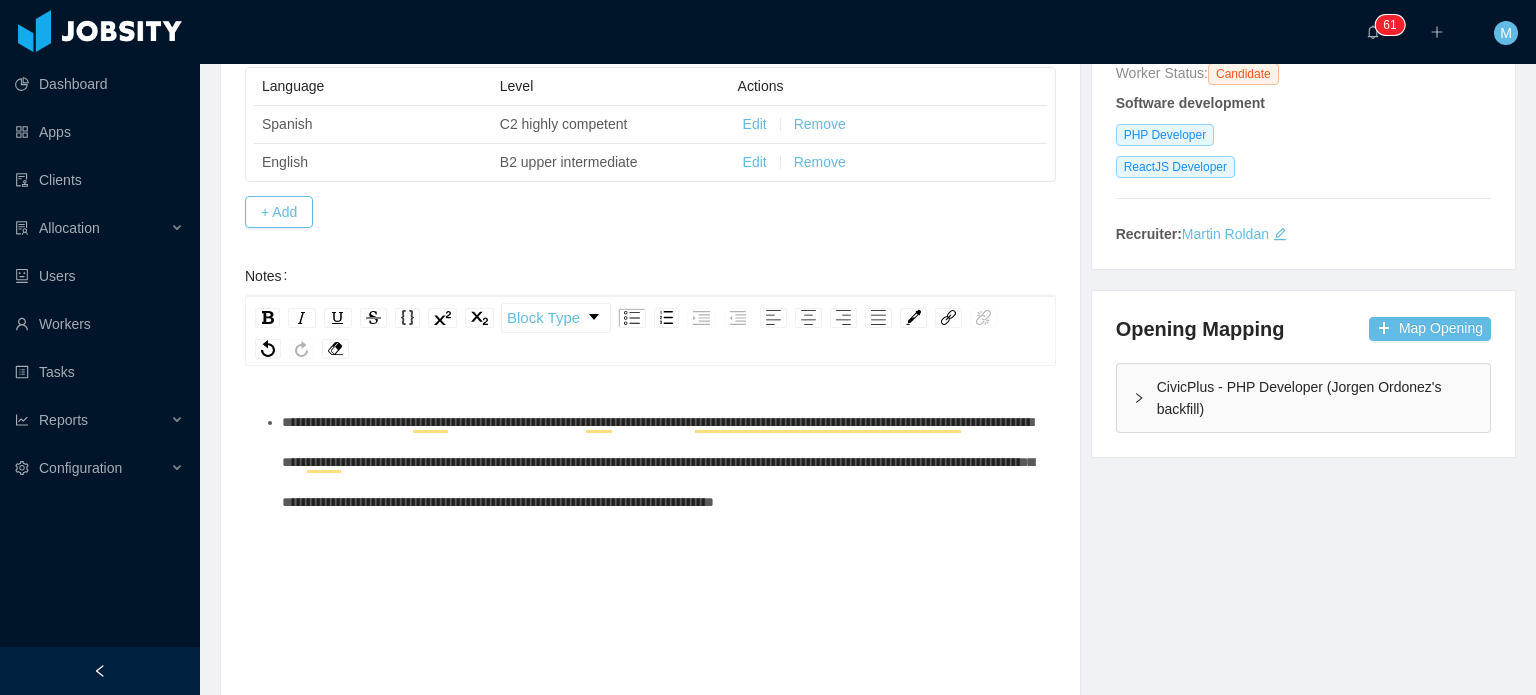 click on "**********" at bounding box center [658, 462] 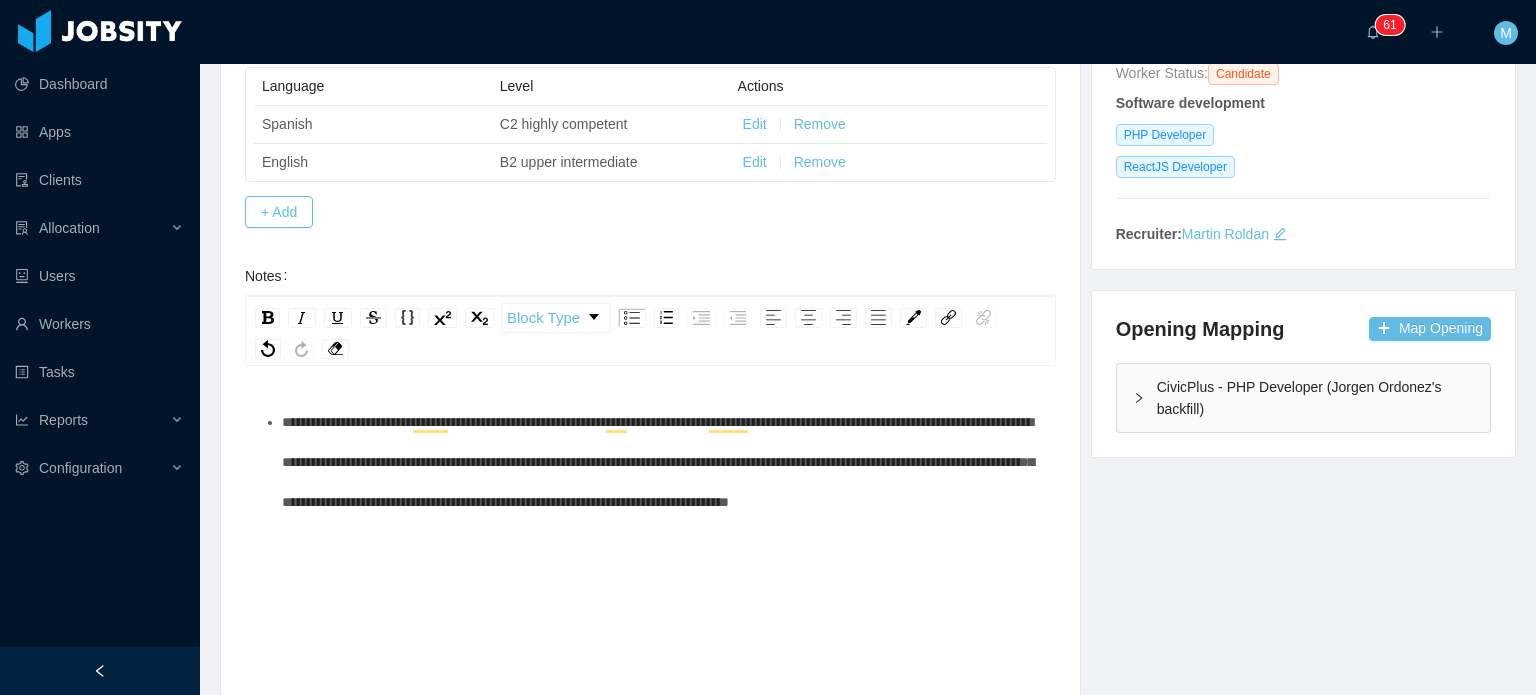 click on "**********" at bounding box center (658, 462) 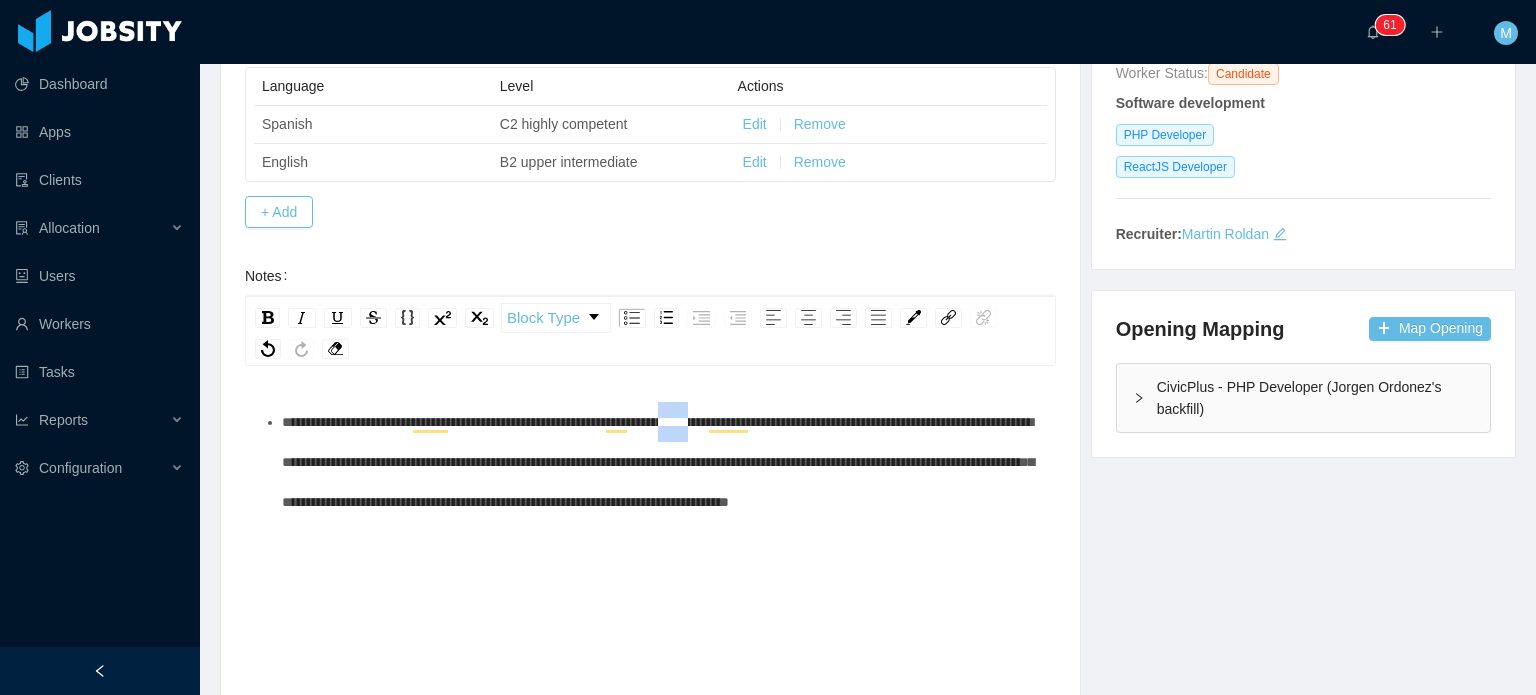 click on "**********" at bounding box center [658, 462] 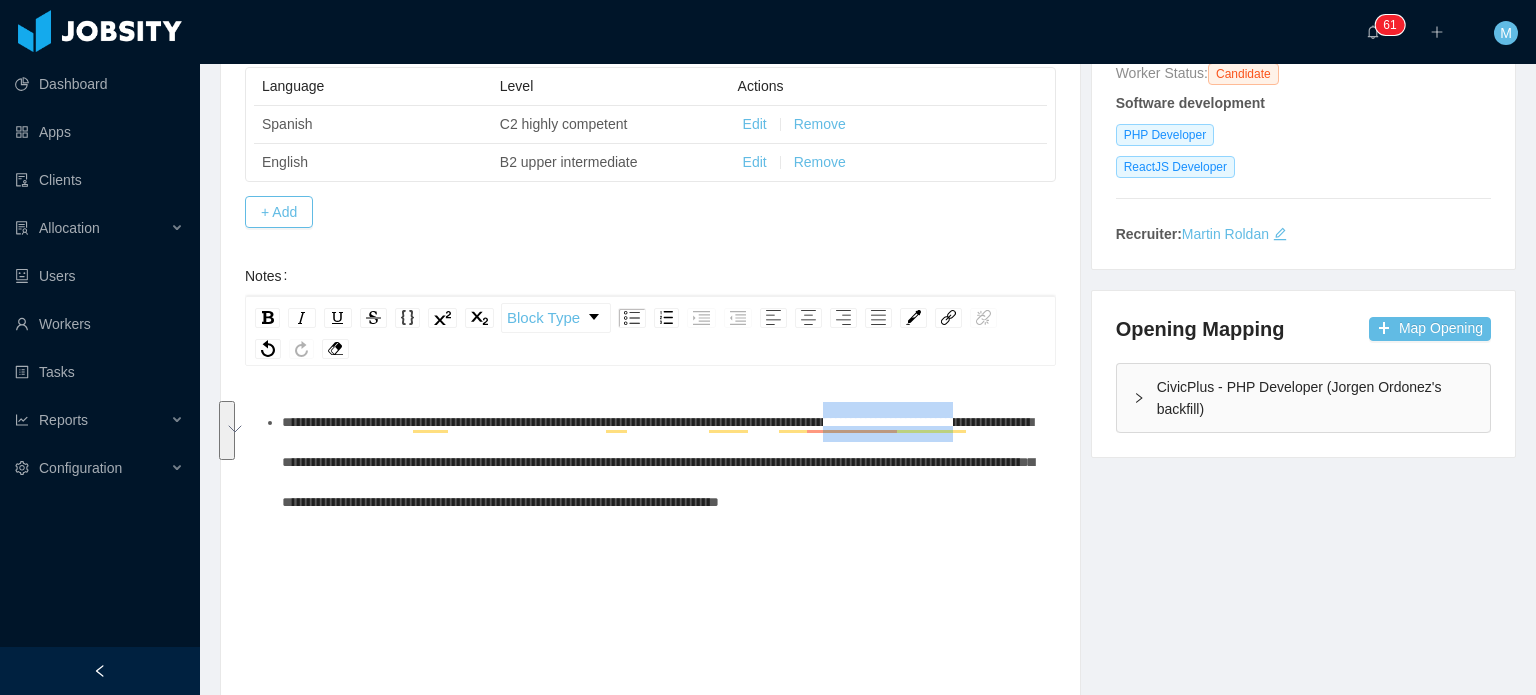 drag, startPoint x: 965, startPoint y: 419, endPoint x: 386, endPoint y: 463, distance: 580.66943 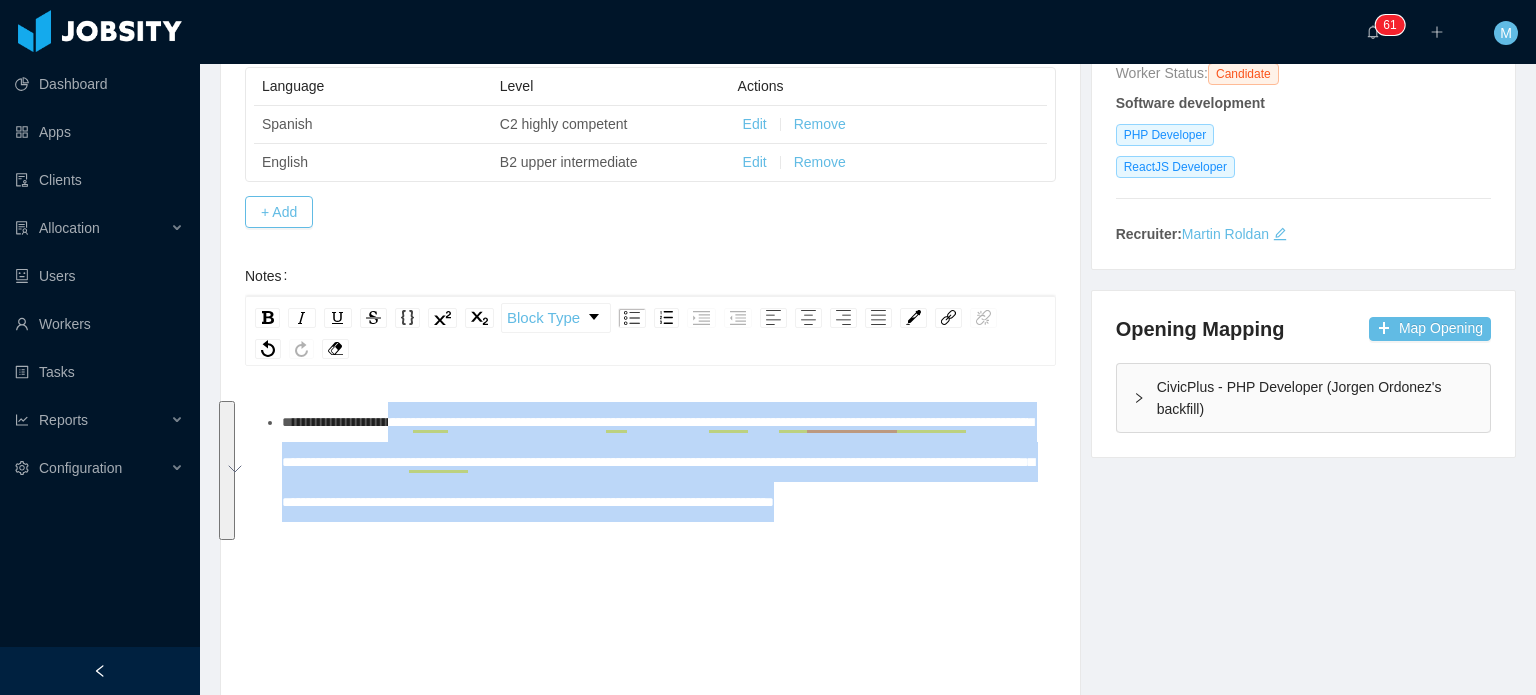 drag, startPoint x: 588, startPoint y: 594, endPoint x: 412, endPoint y: 431, distance: 239.88539 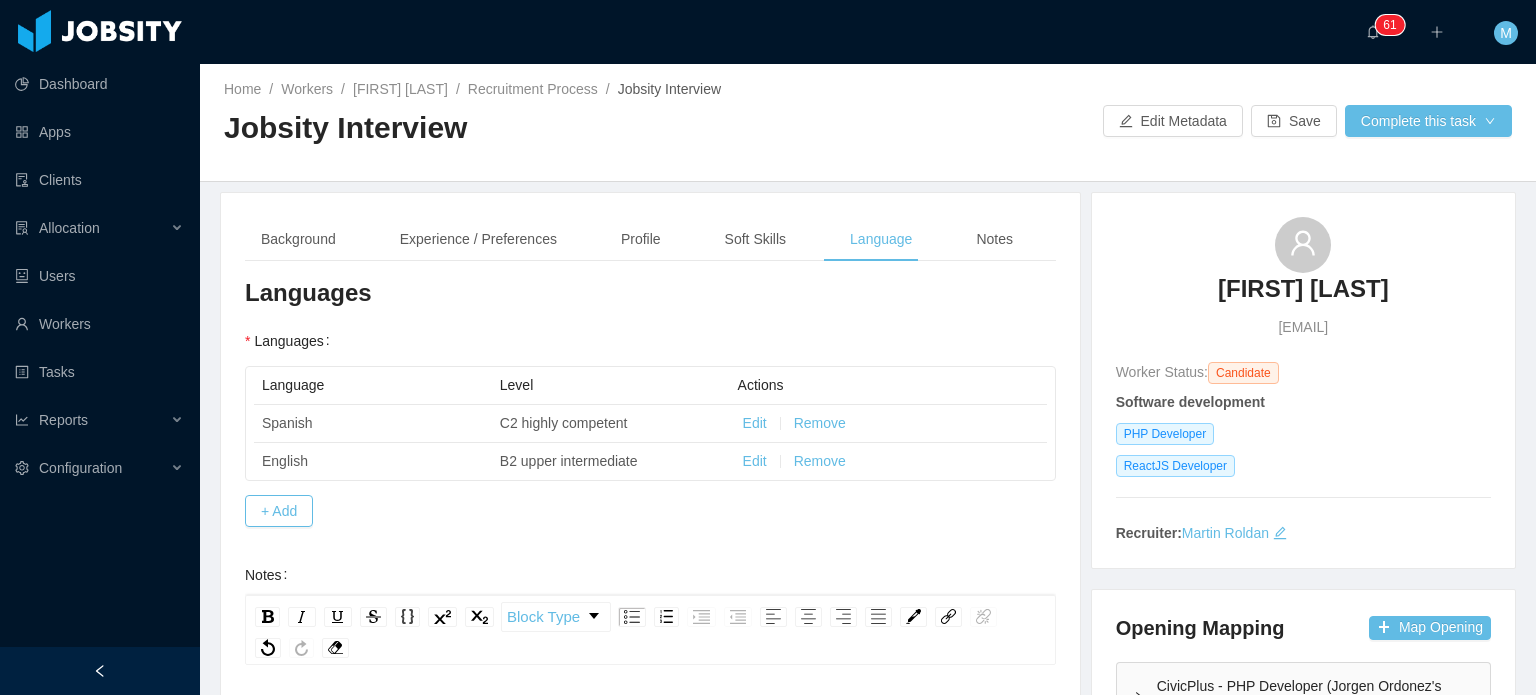 scroll, scrollTop: 0, scrollLeft: 0, axis: both 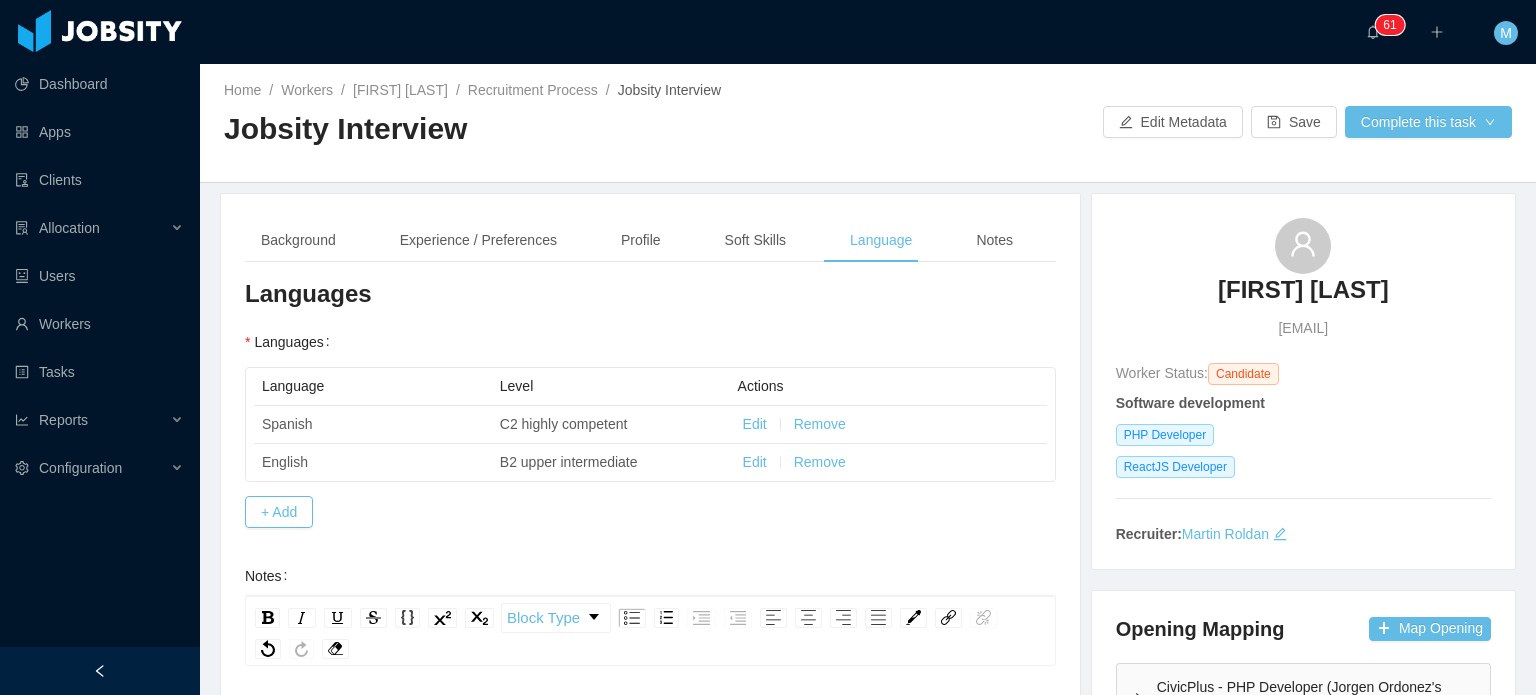 click on "Background Experience / Preferences Profile Soft Skills Language Notes" at bounding box center [650, 240] 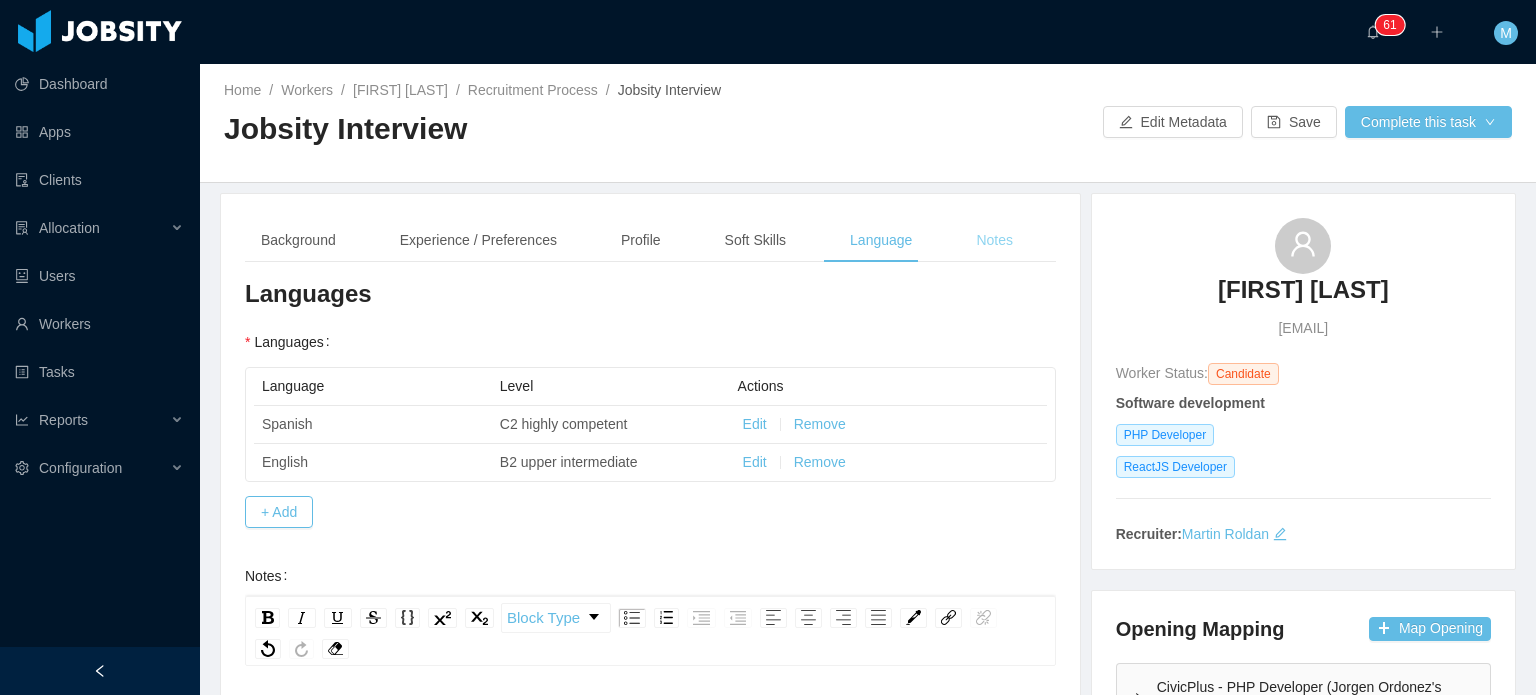 drag, startPoint x: 1003, startPoint y: 234, endPoint x: 992, endPoint y: 234, distance: 11 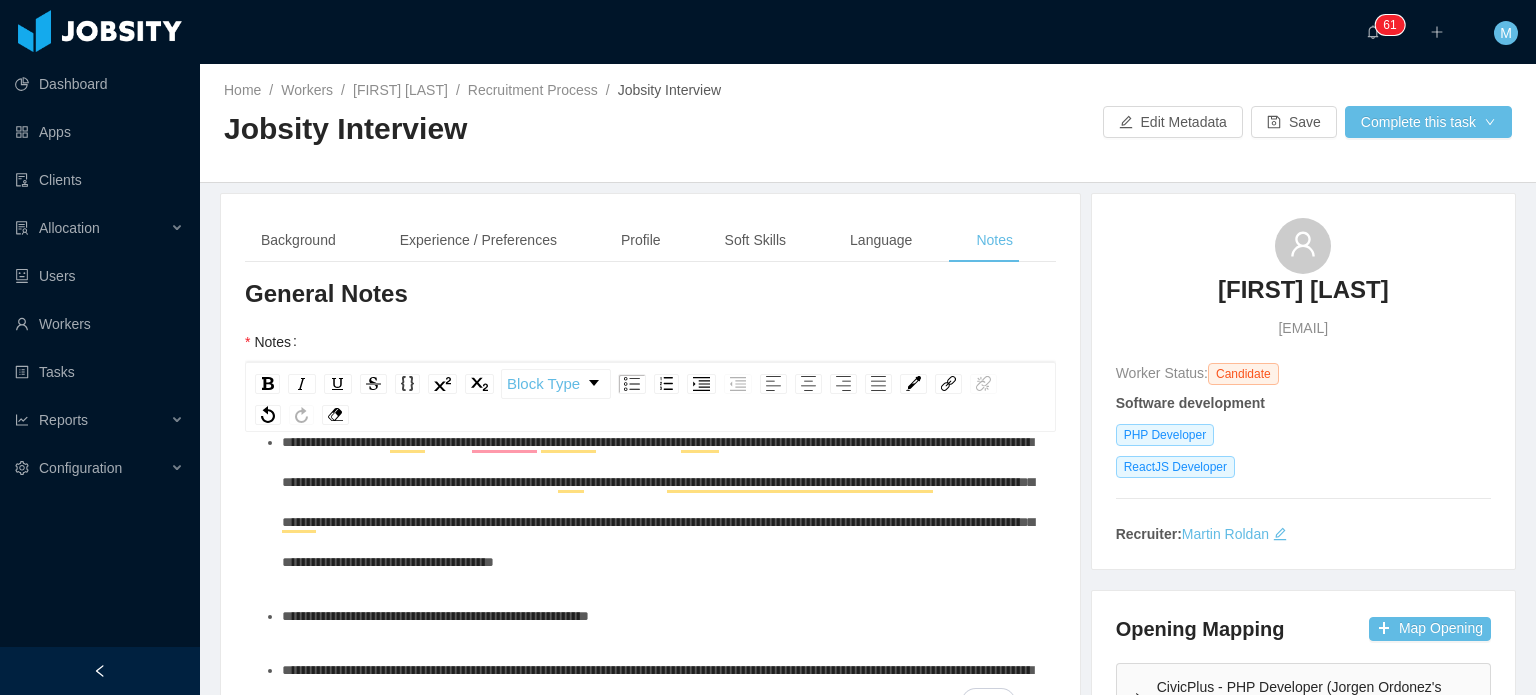scroll, scrollTop: 28, scrollLeft: 0, axis: vertical 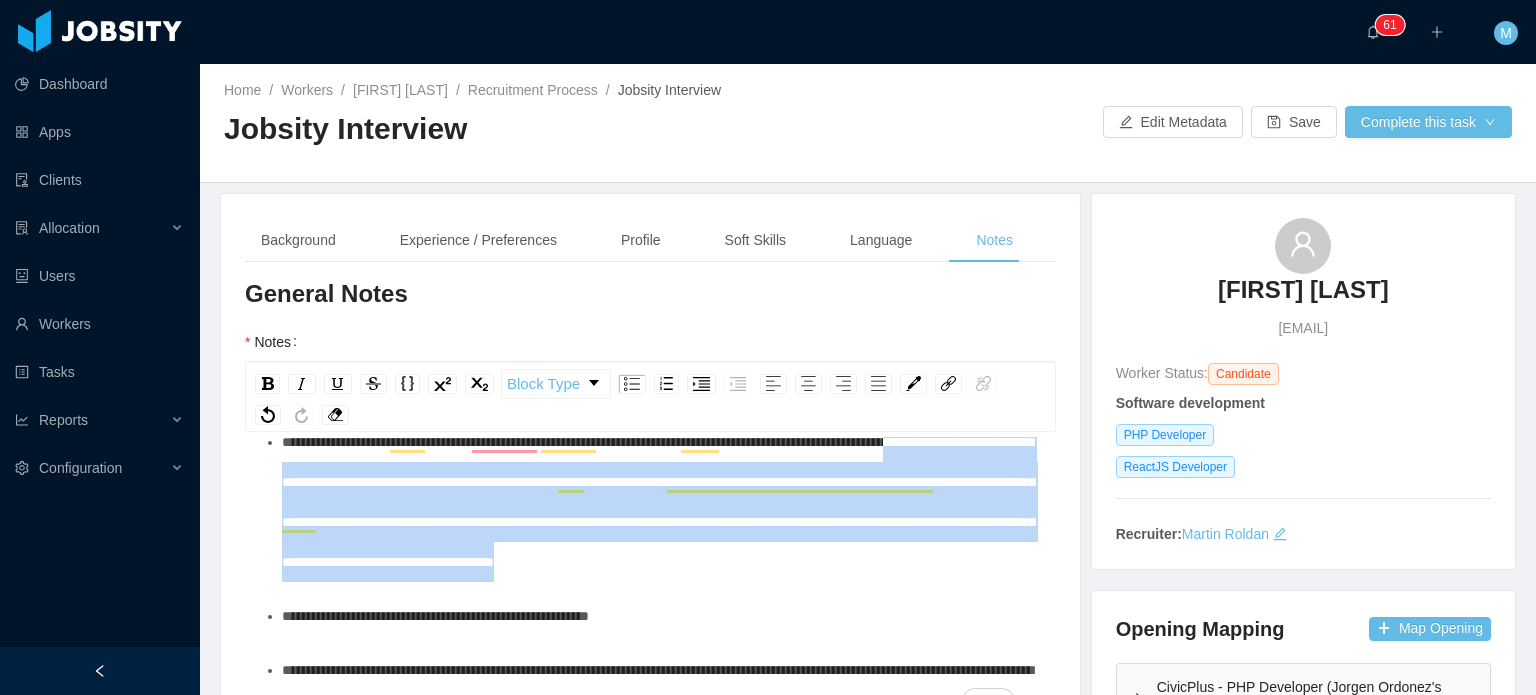 drag, startPoint x: 478, startPoint y: 588, endPoint x: 344, endPoint y: 480, distance: 172.10461 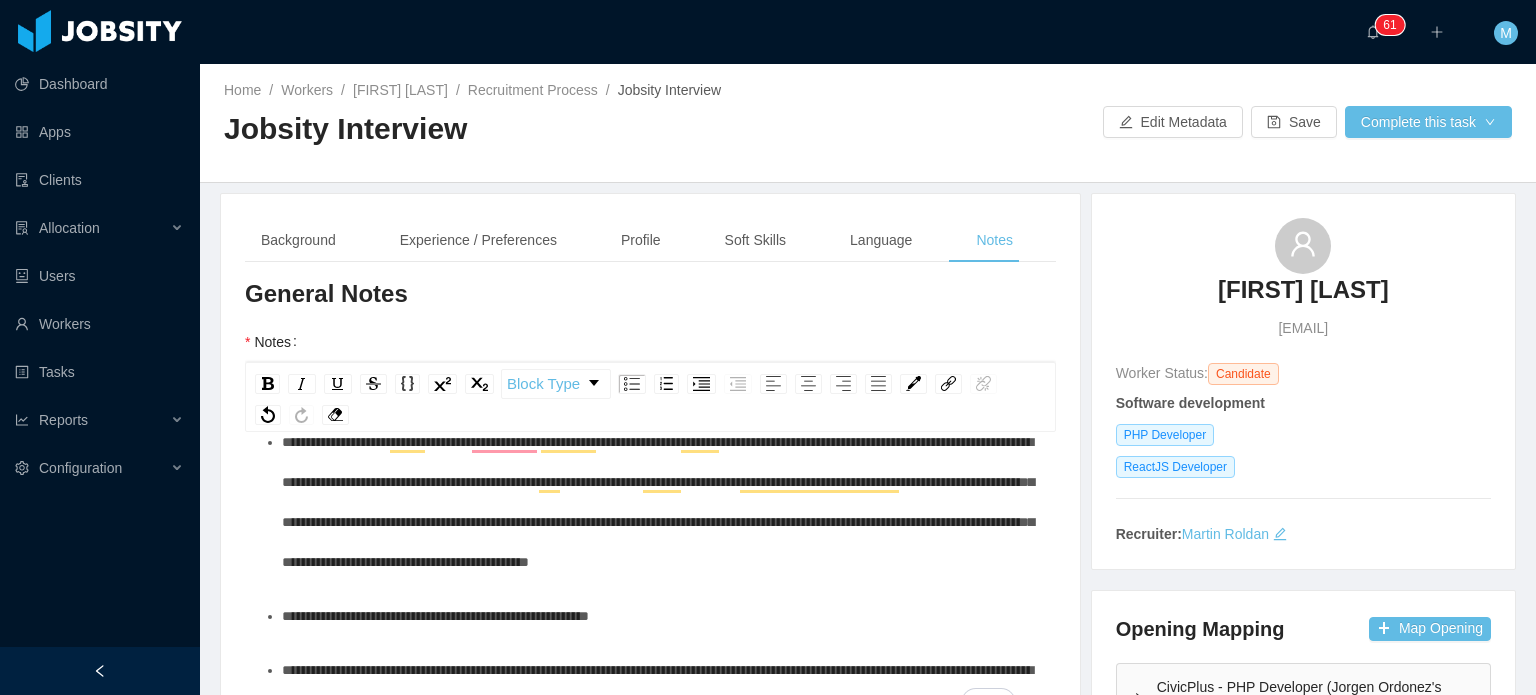 click on "**********" at bounding box center [658, 502] 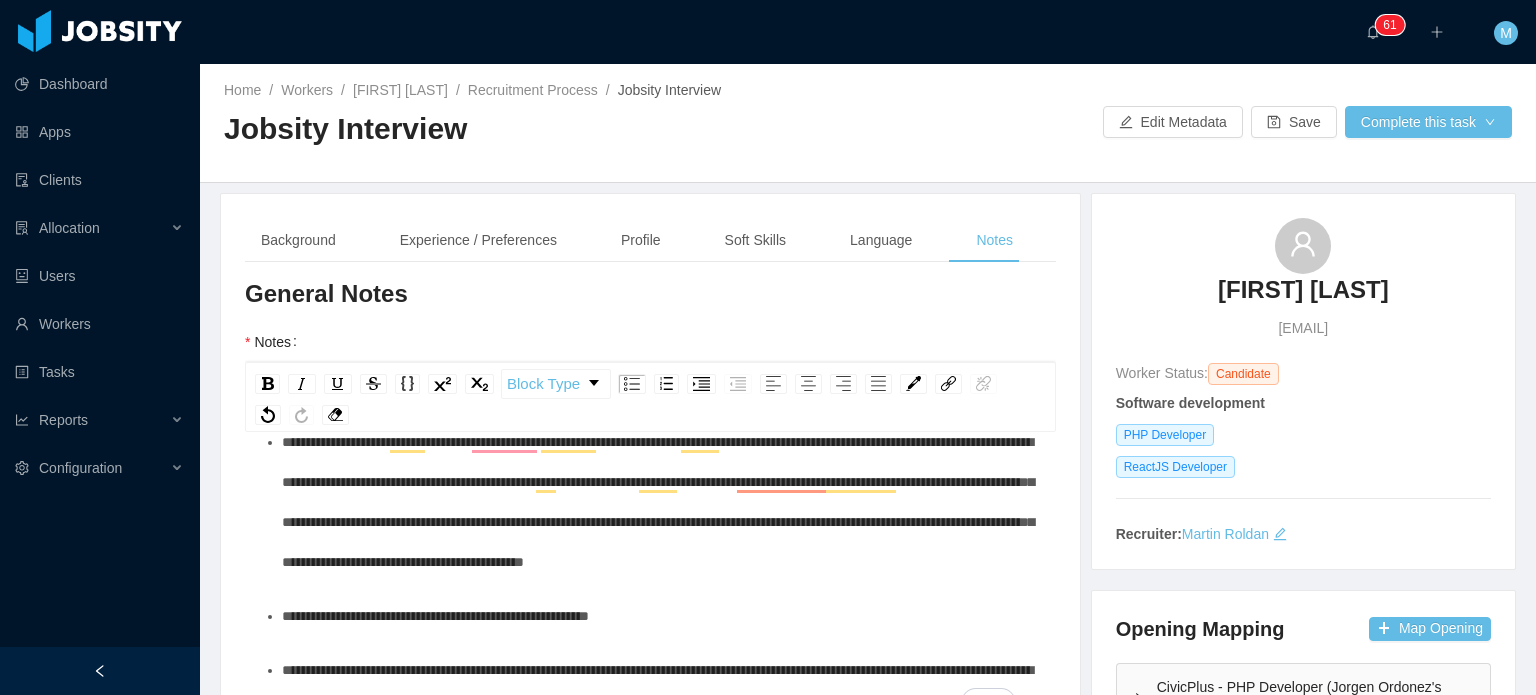 scroll, scrollTop: 26, scrollLeft: 0, axis: vertical 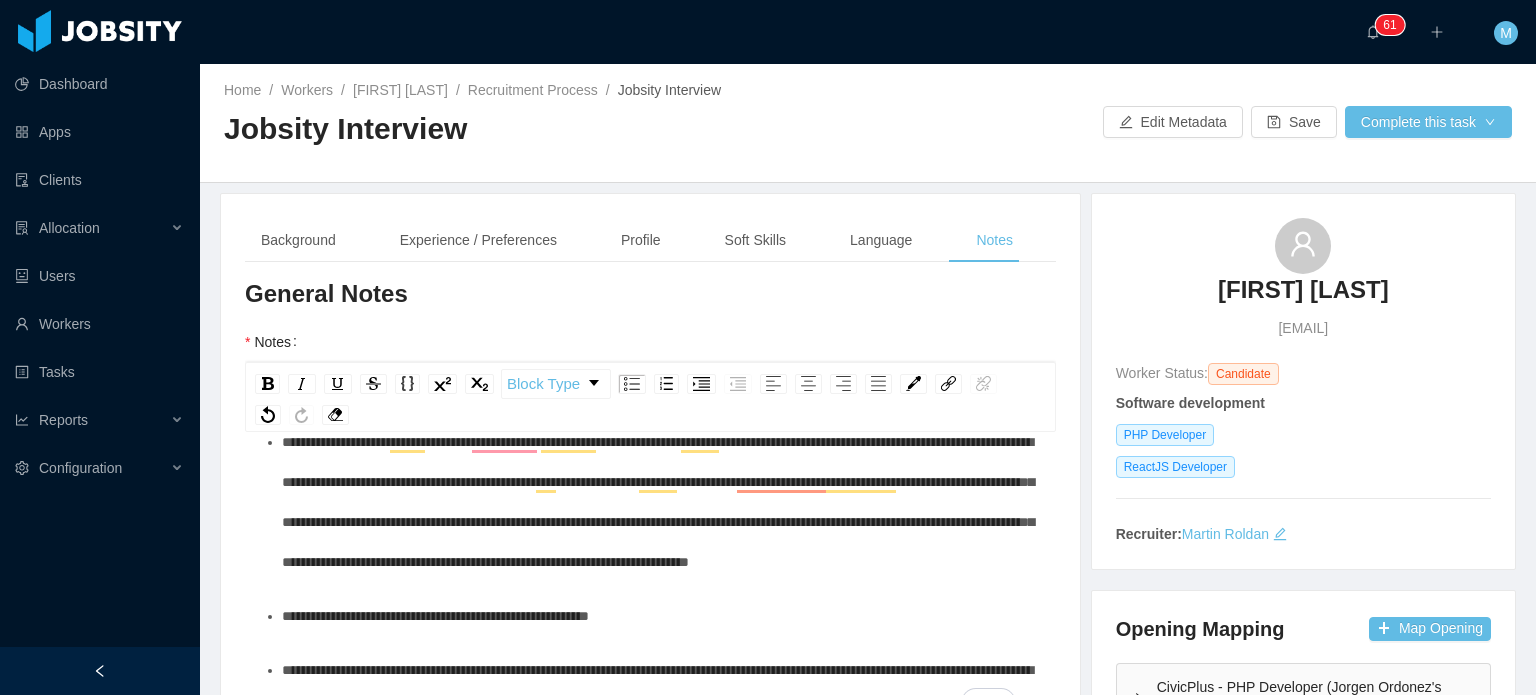 click on "**********" at bounding box center [661, 502] 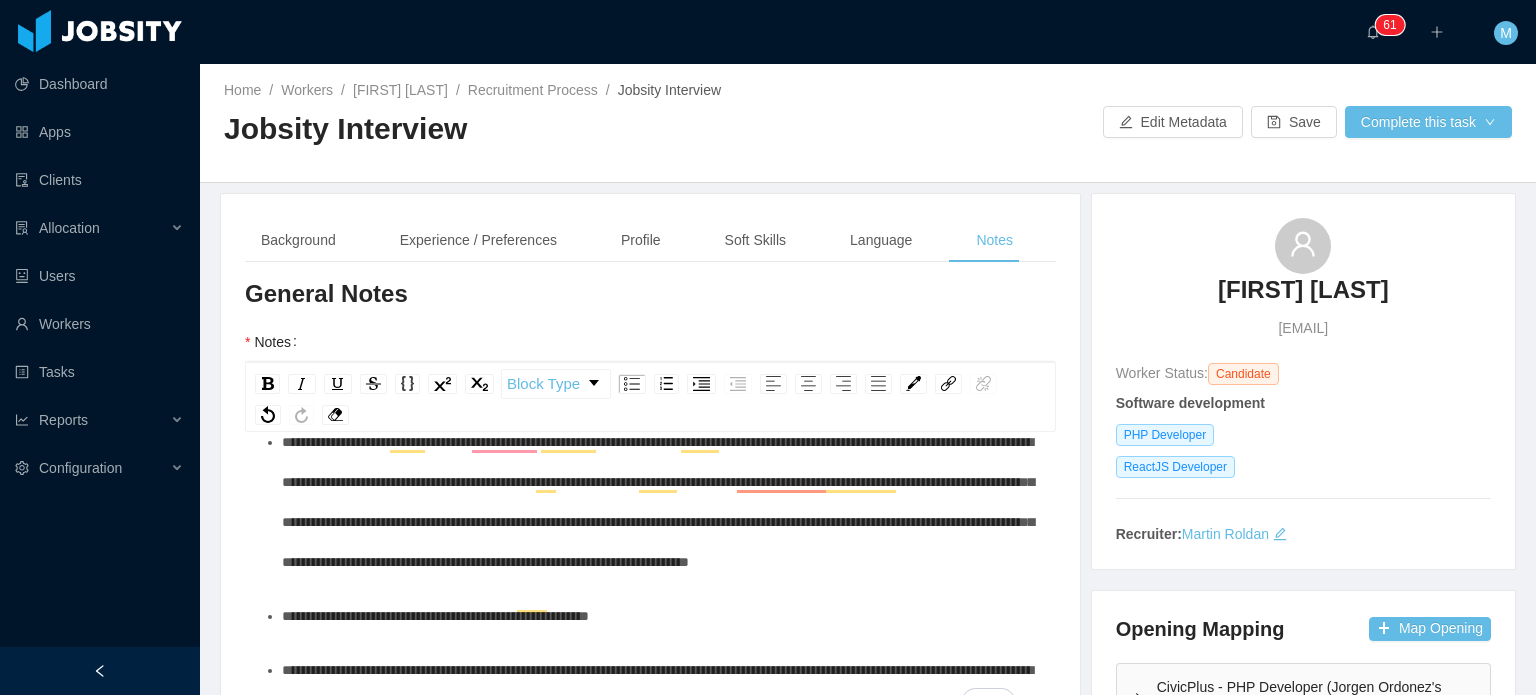 drag, startPoint x: 799, startPoint y: 499, endPoint x: 809, endPoint y: 474, distance: 26.925823 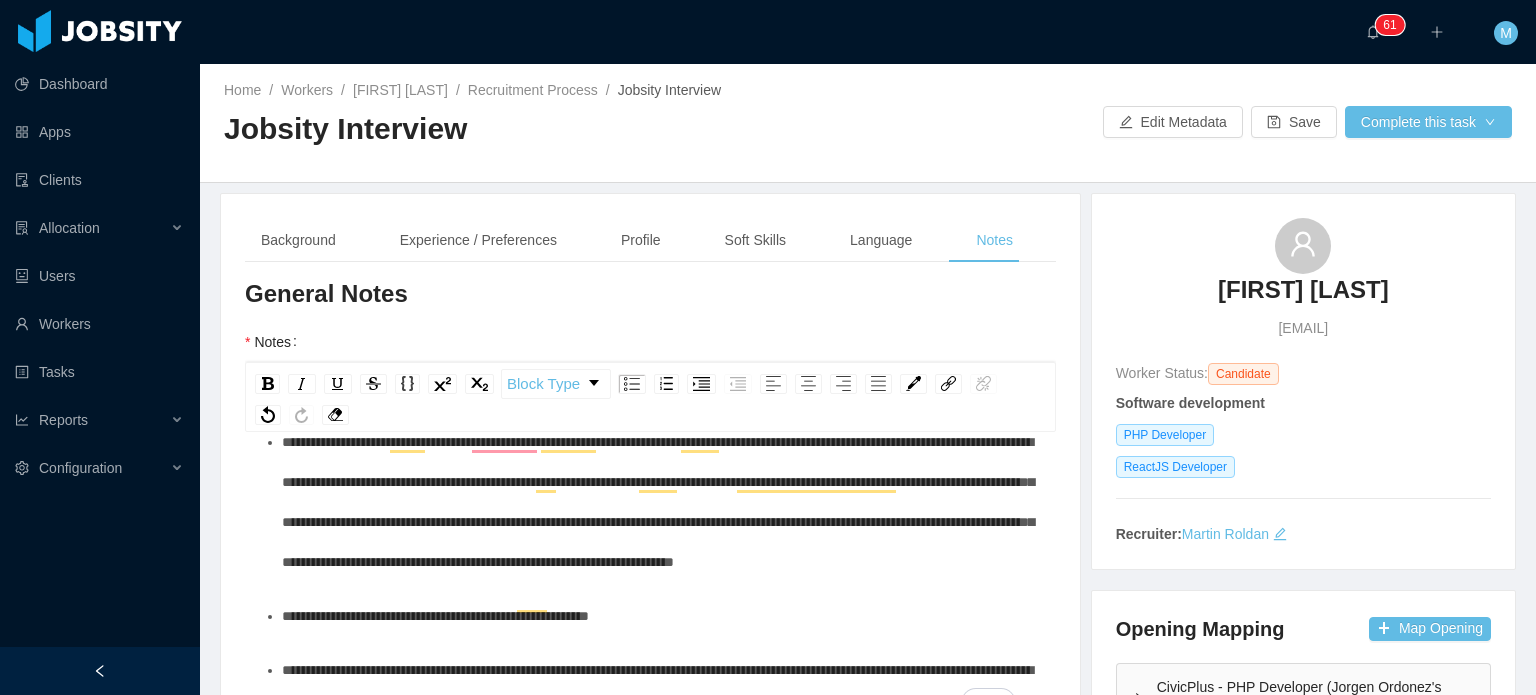 scroll, scrollTop: 0, scrollLeft: 0, axis: both 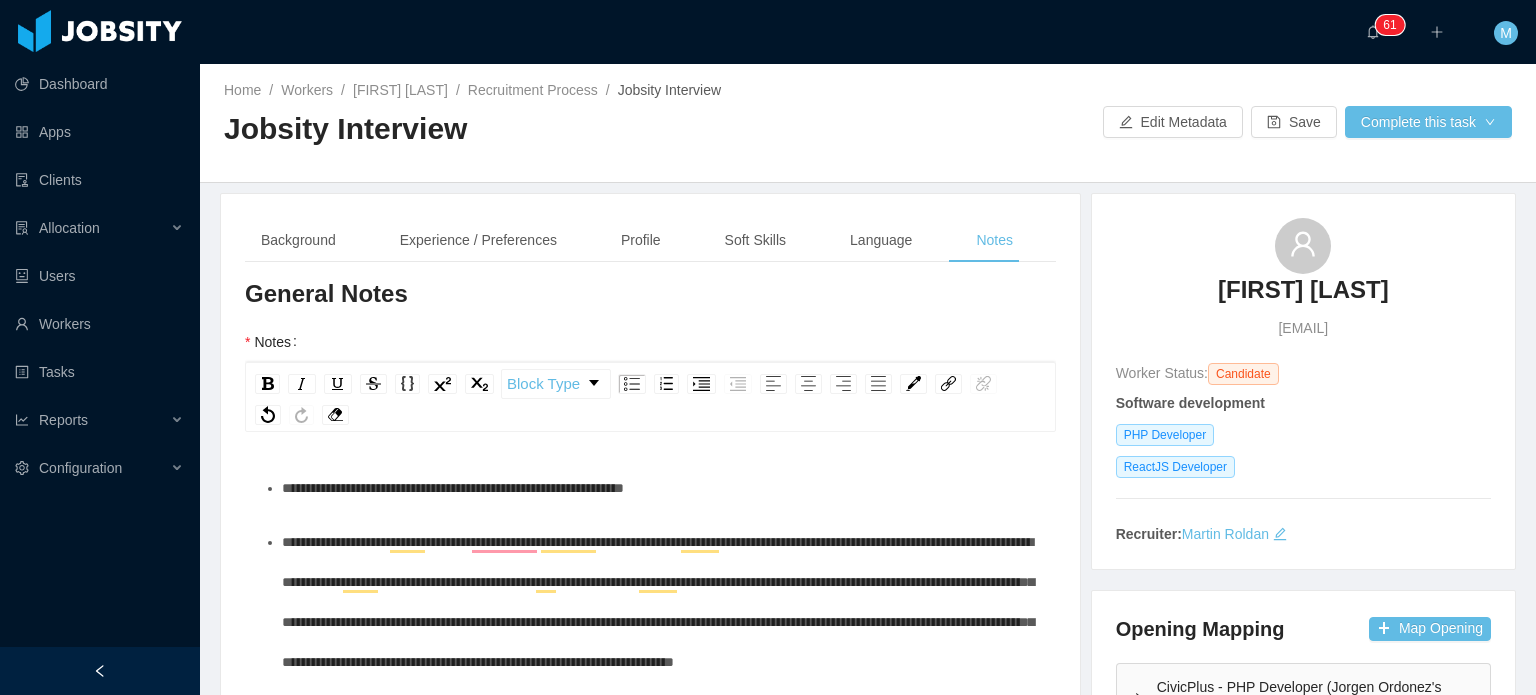 click on "**********" at bounding box center [658, 602] 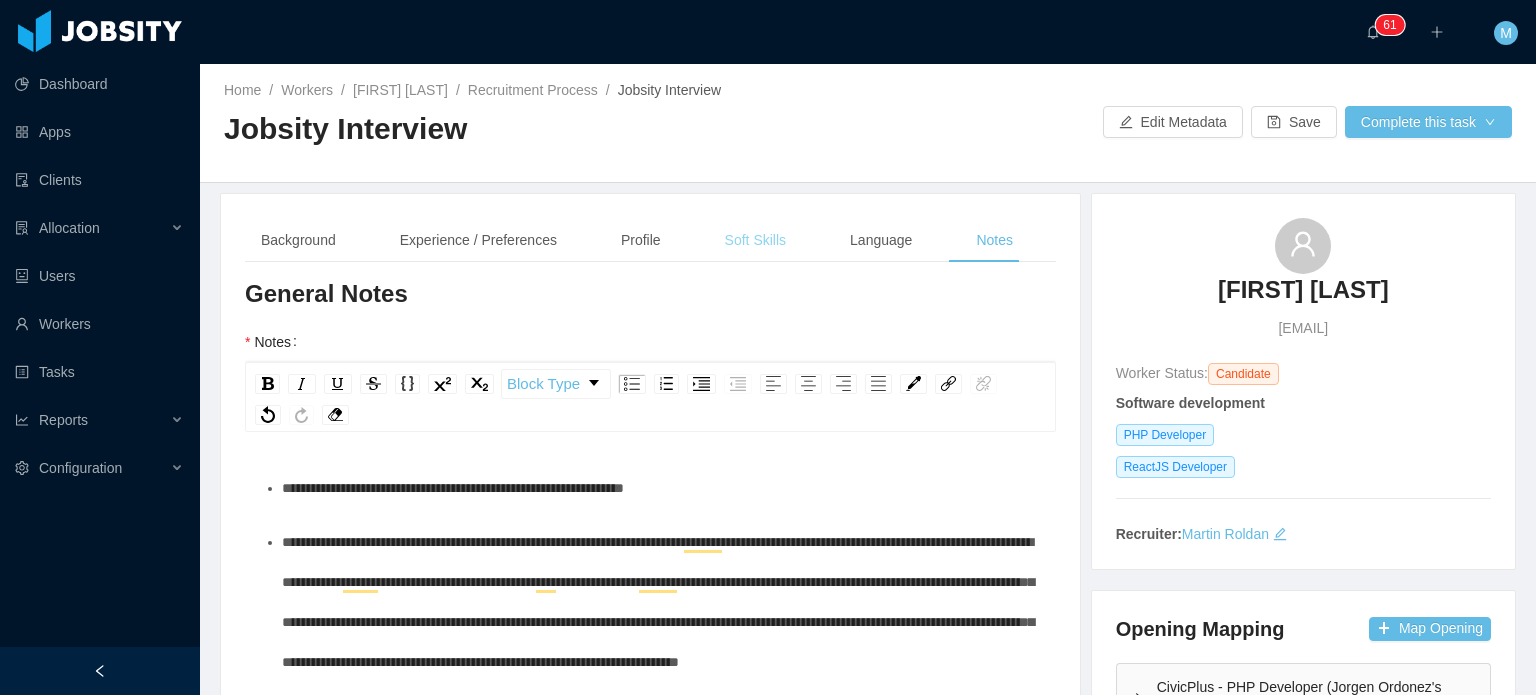 click on "Soft Skills" at bounding box center [755, 240] 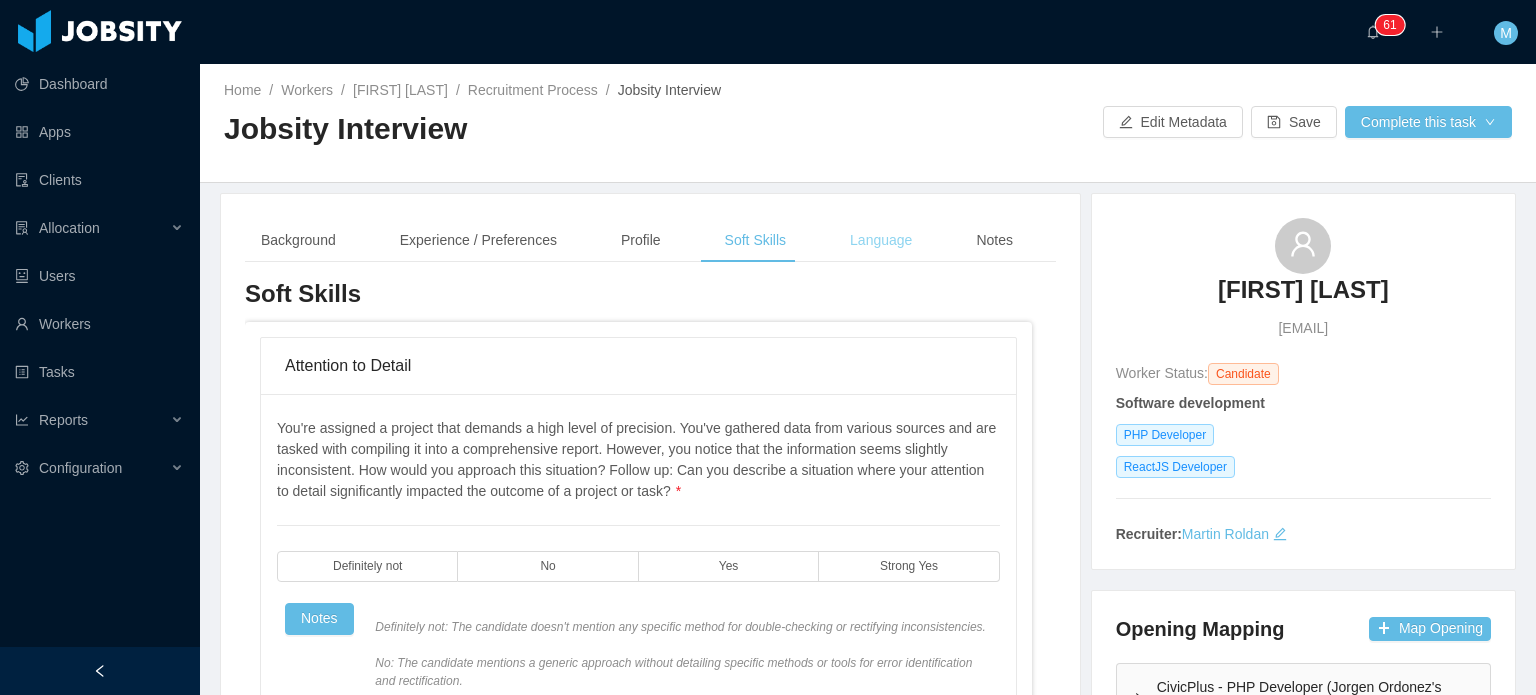 click on "Language" at bounding box center [881, 240] 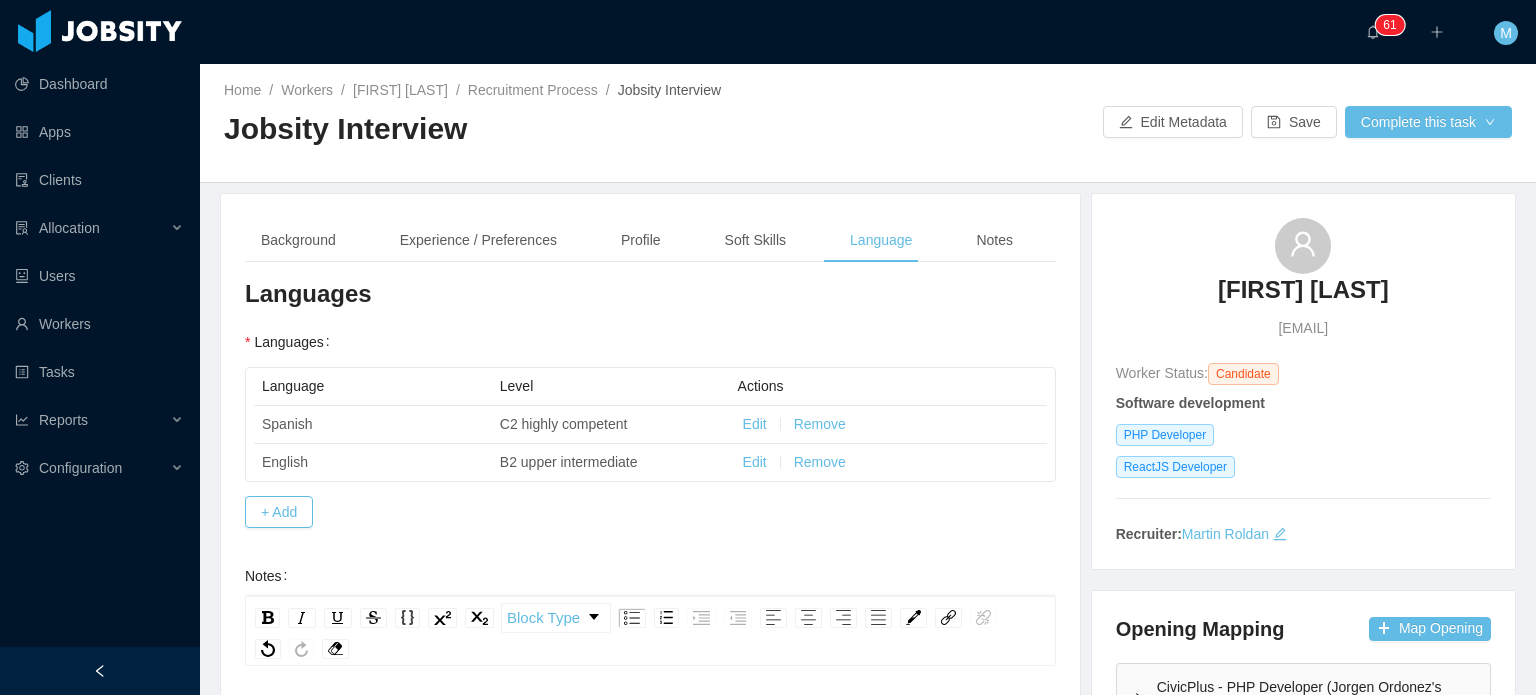 scroll, scrollTop: 151, scrollLeft: 0, axis: vertical 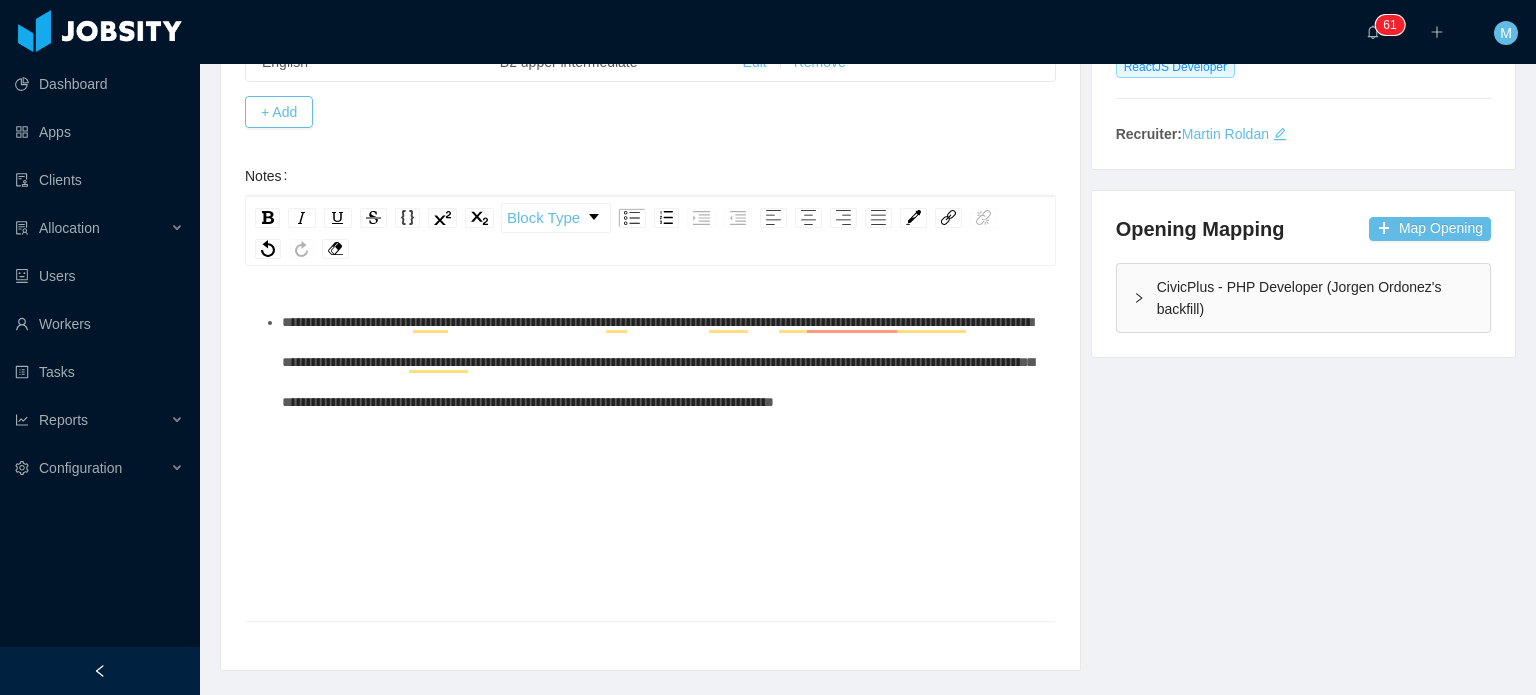click on "**********" at bounding box center (661, 362) 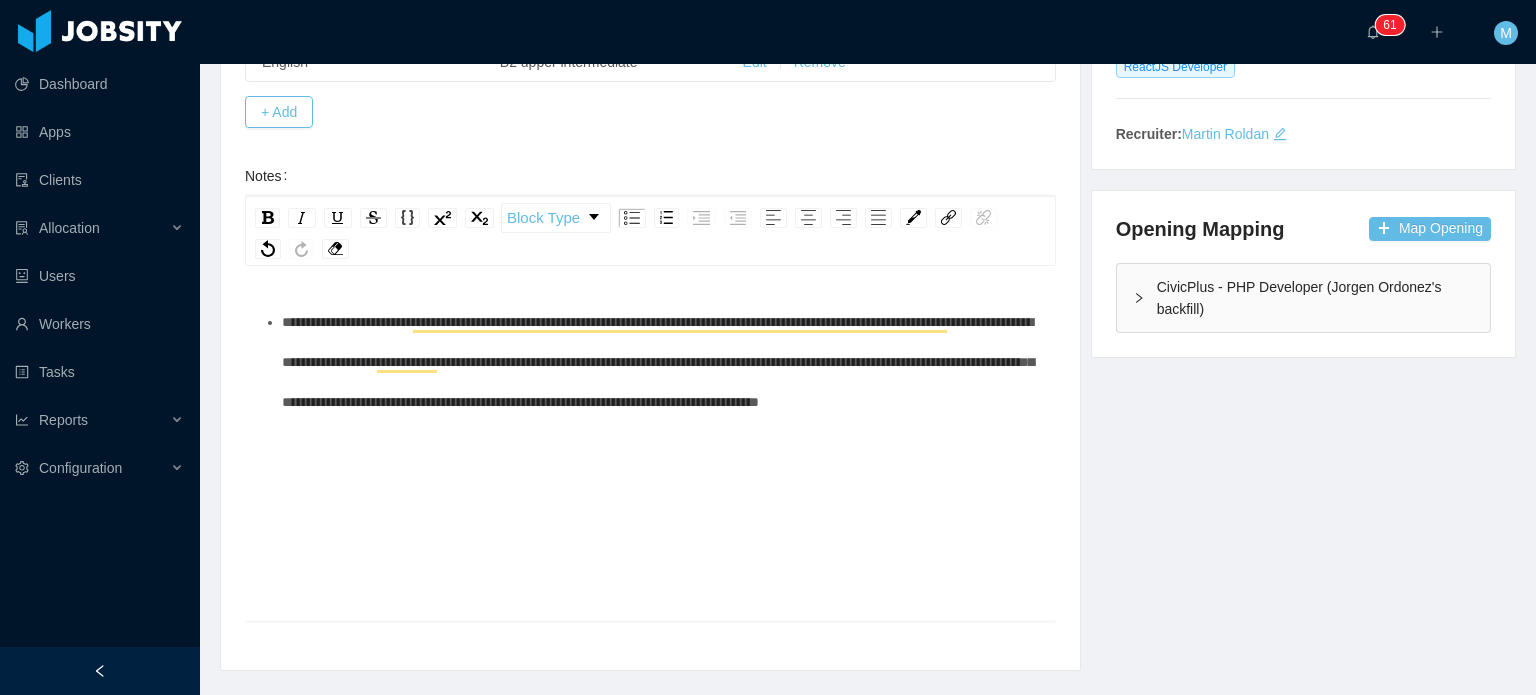 click on "**********" at bounding box center [651, 477] 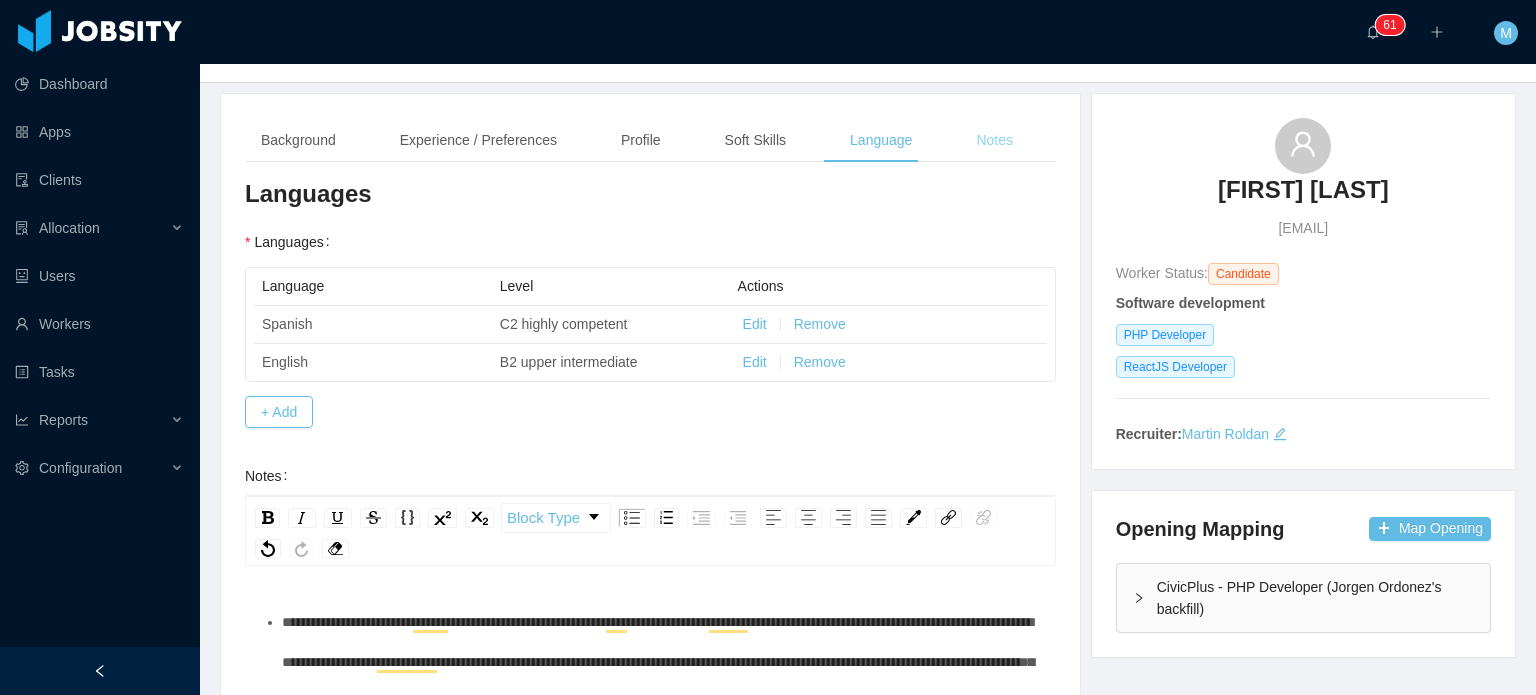 click on "Notes" at bounding box center [994, 140] 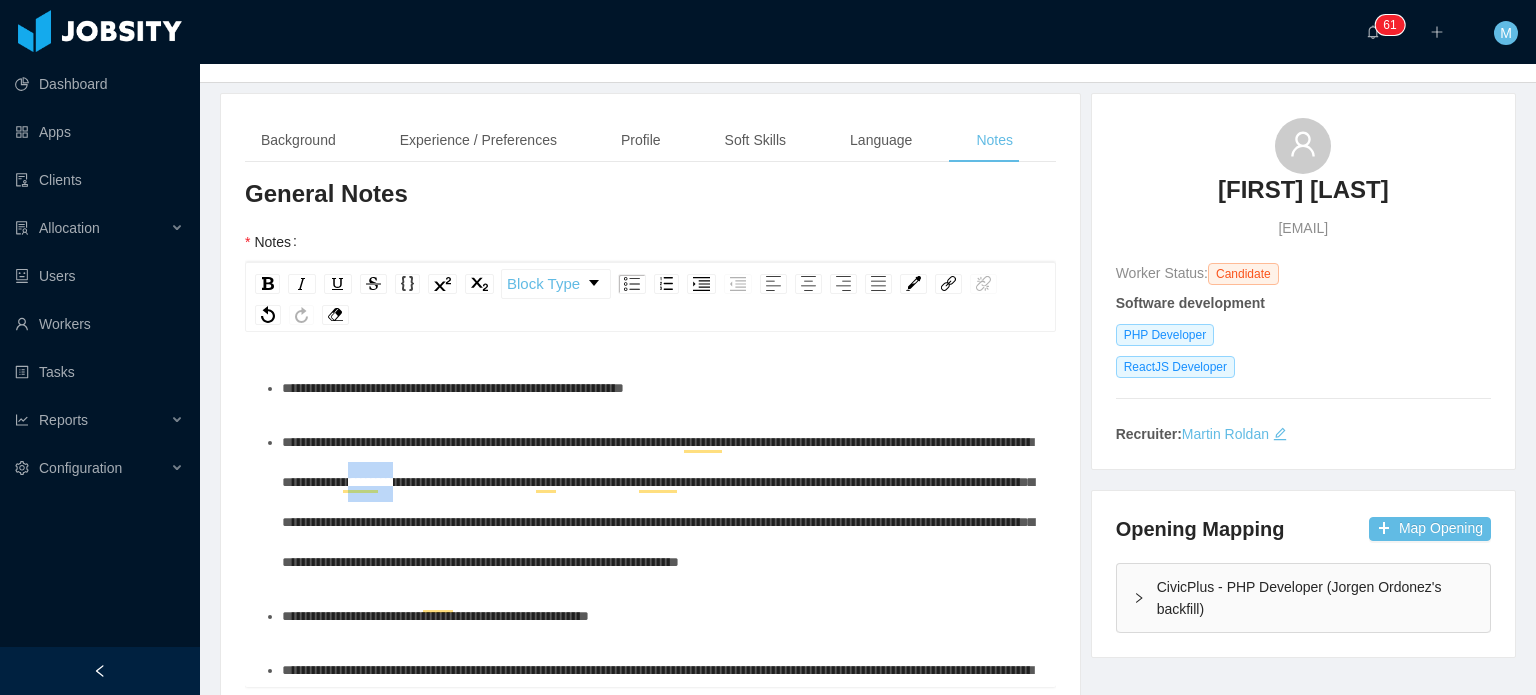 click on "**********" at bounding box center (661, 502) 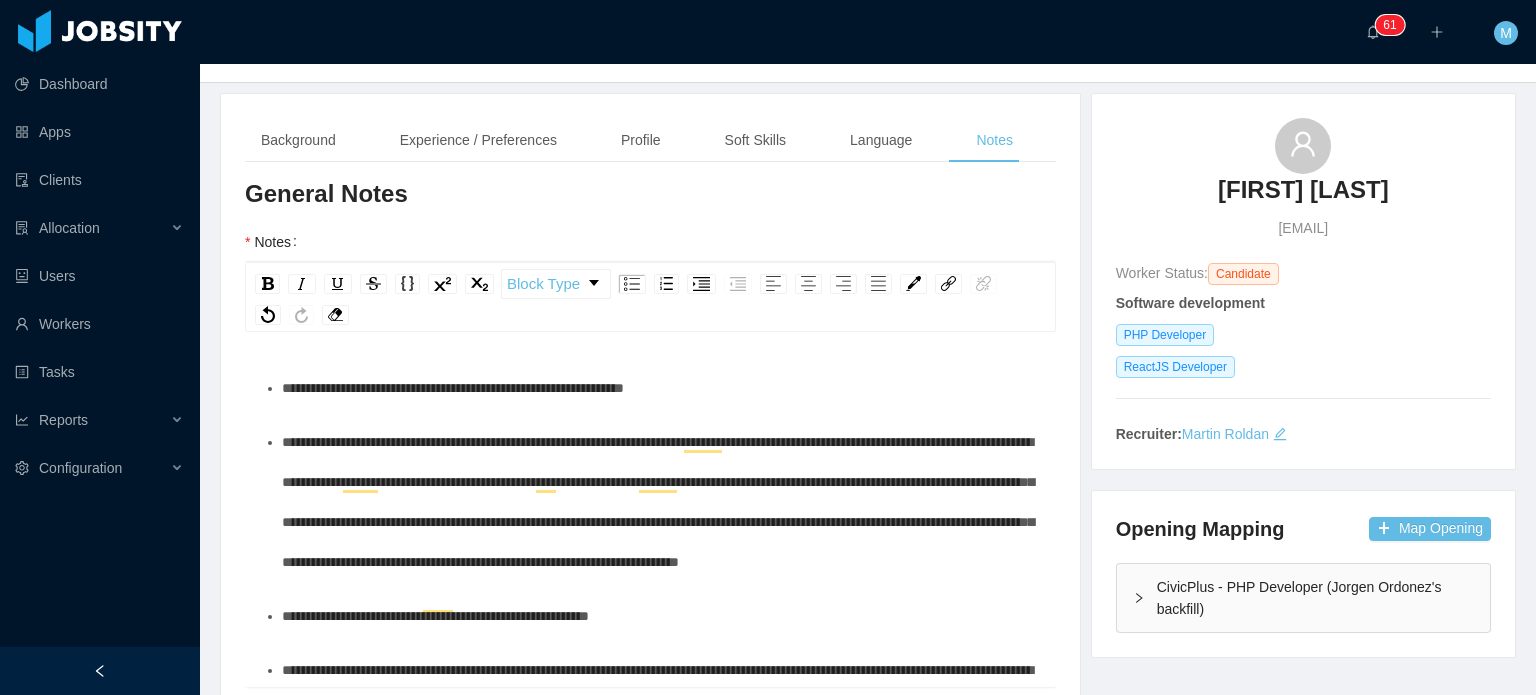 click on "**********" at bounding box center (658, 502) 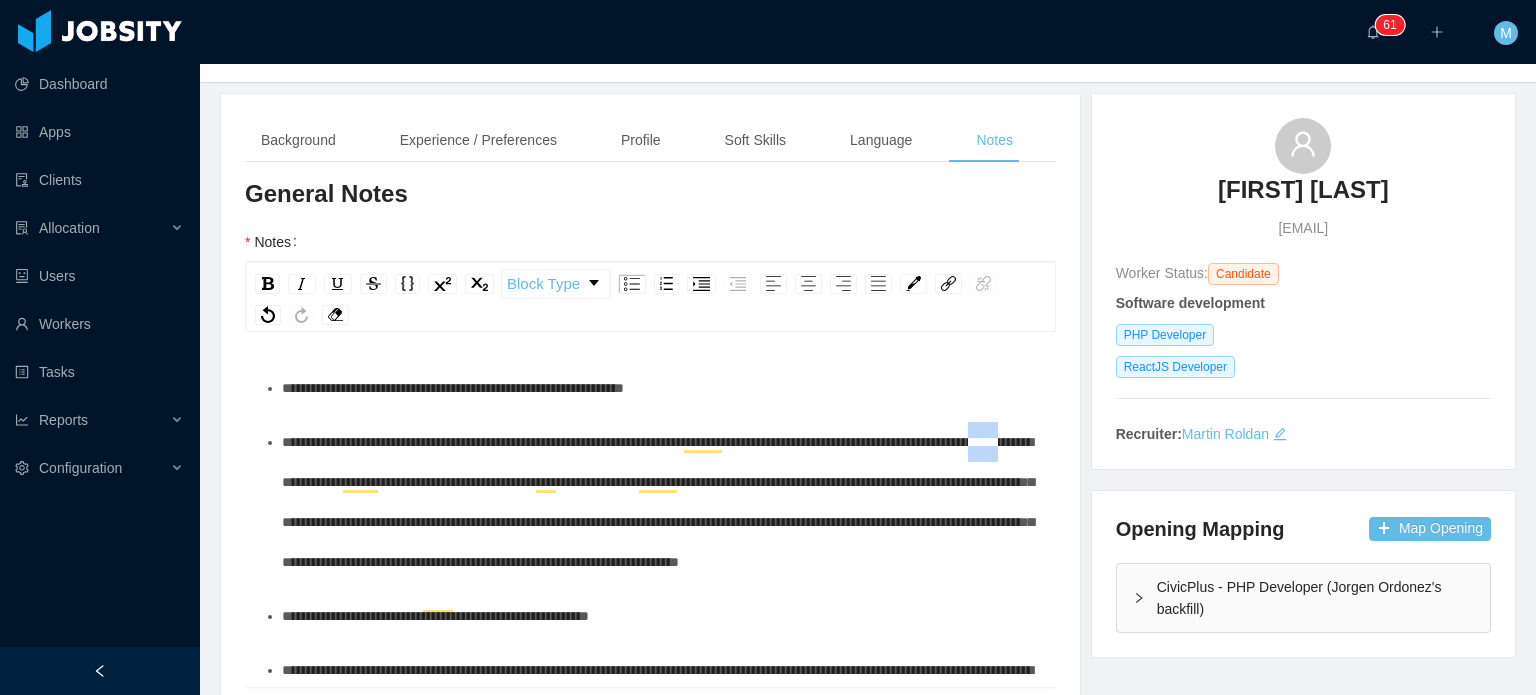 click on "**********" at bounding box center (658, 502) 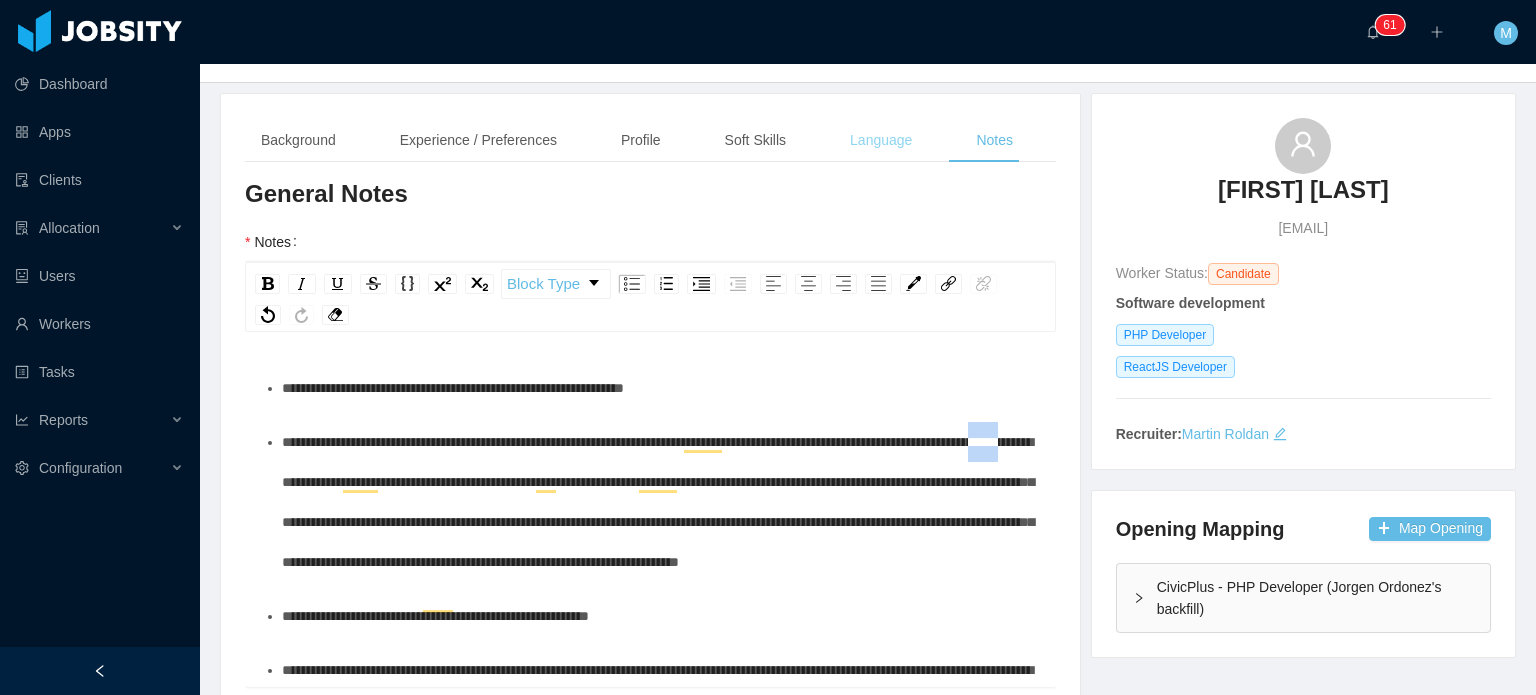 click on "Language" at bounding box center [881, 140] 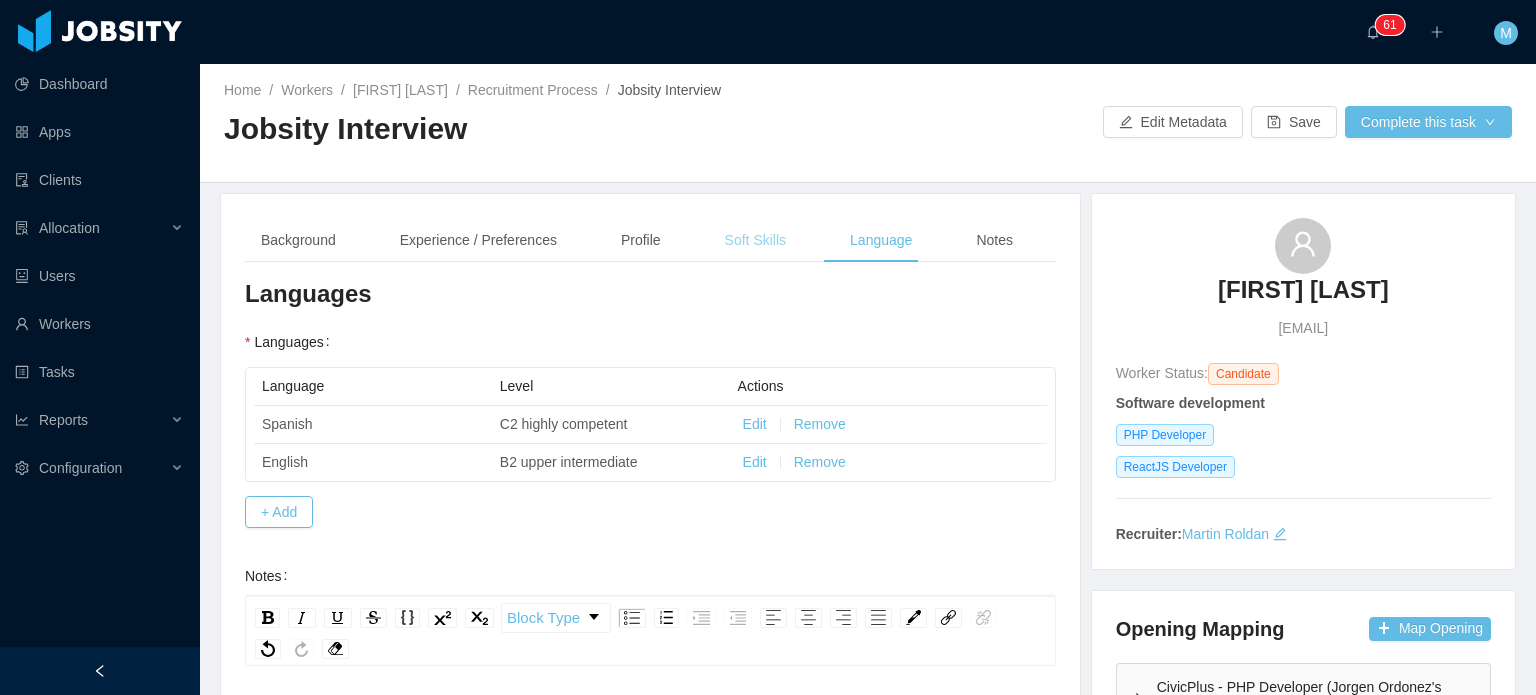 click on "Soft Skills" at bounding box center (755, 240) 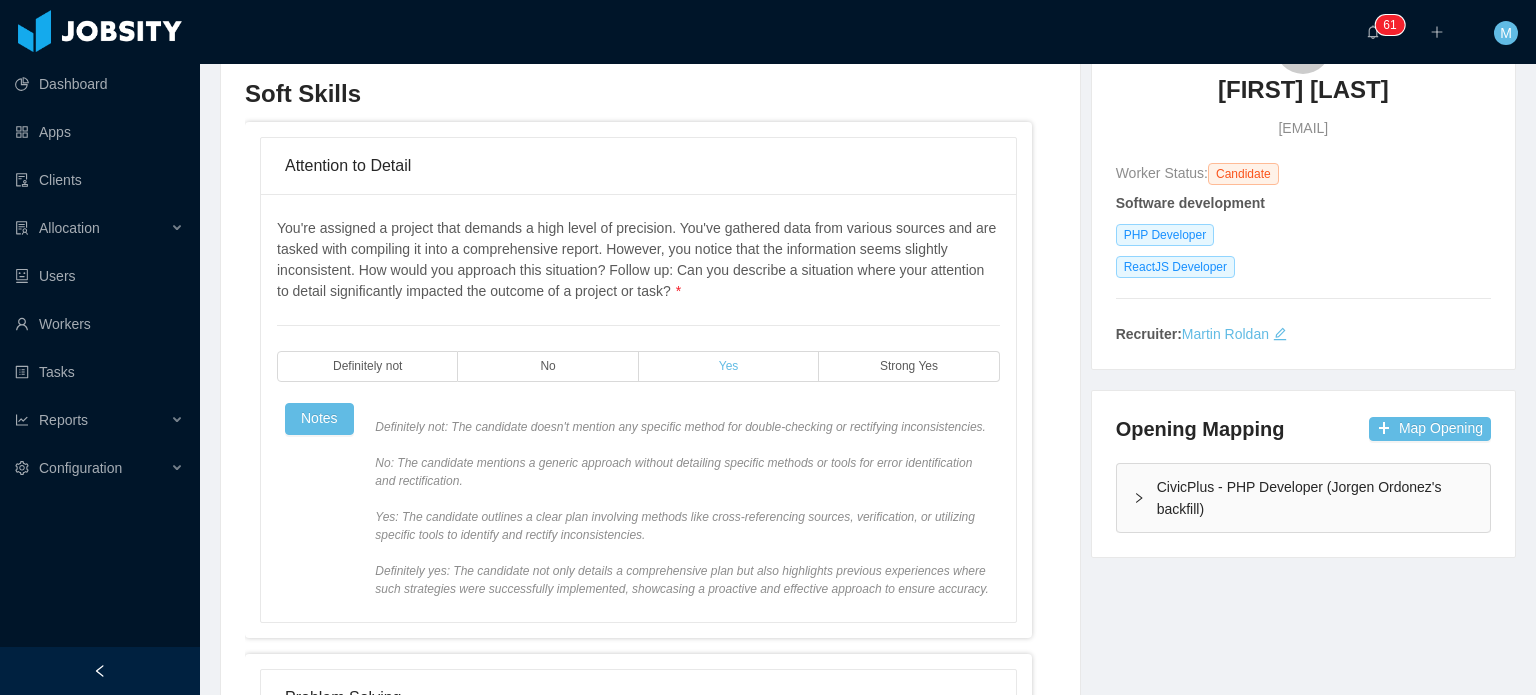 click on "Yes" at bounding box center (729, 366) 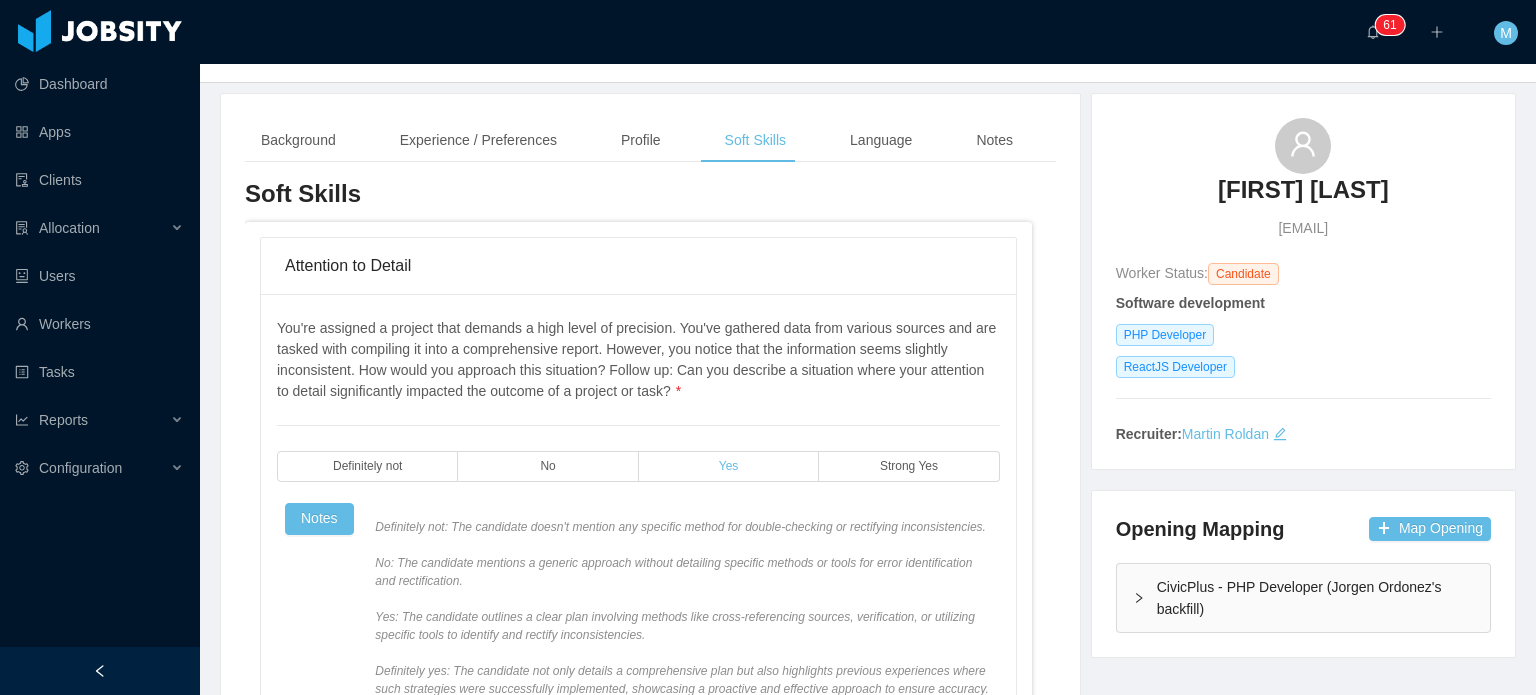 click on "Yes" at bounding box center (729, 466) 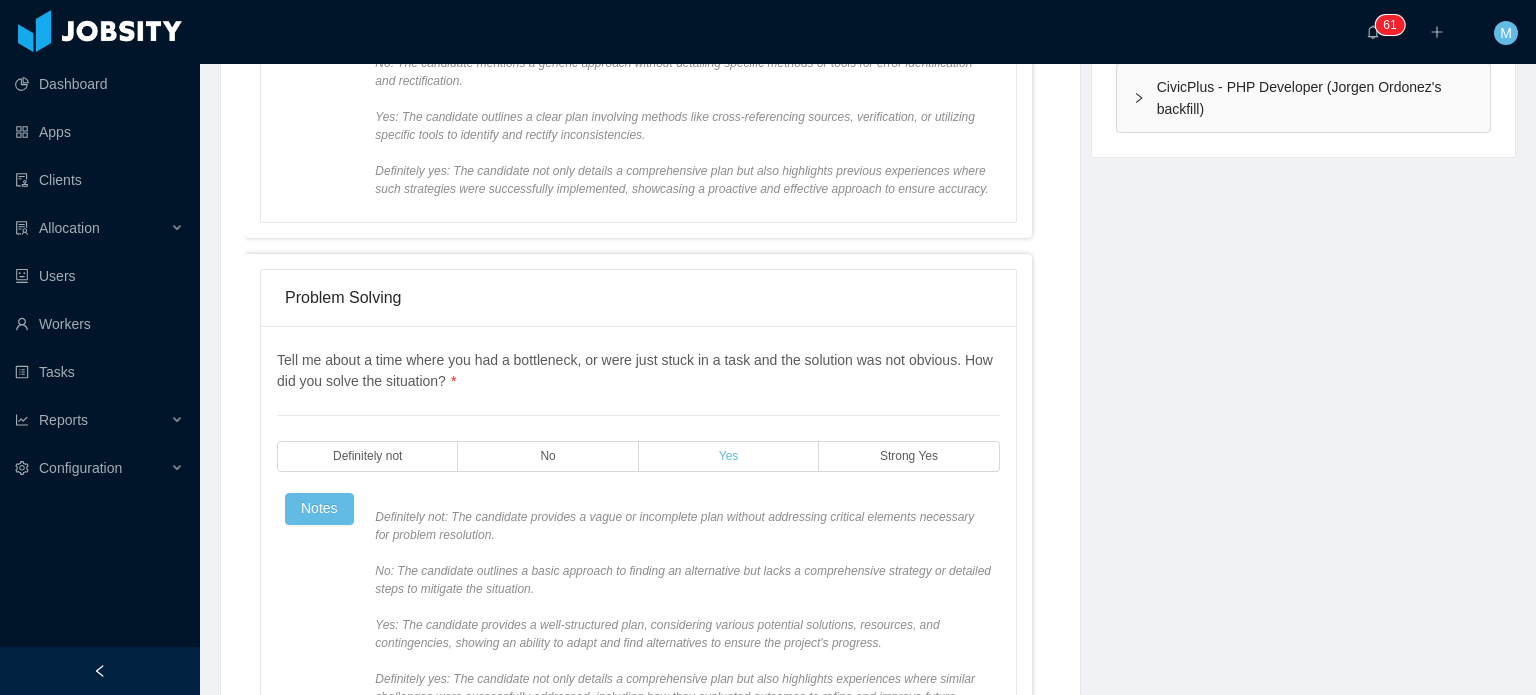 click on "Yes" at bounding box center (729, 456) 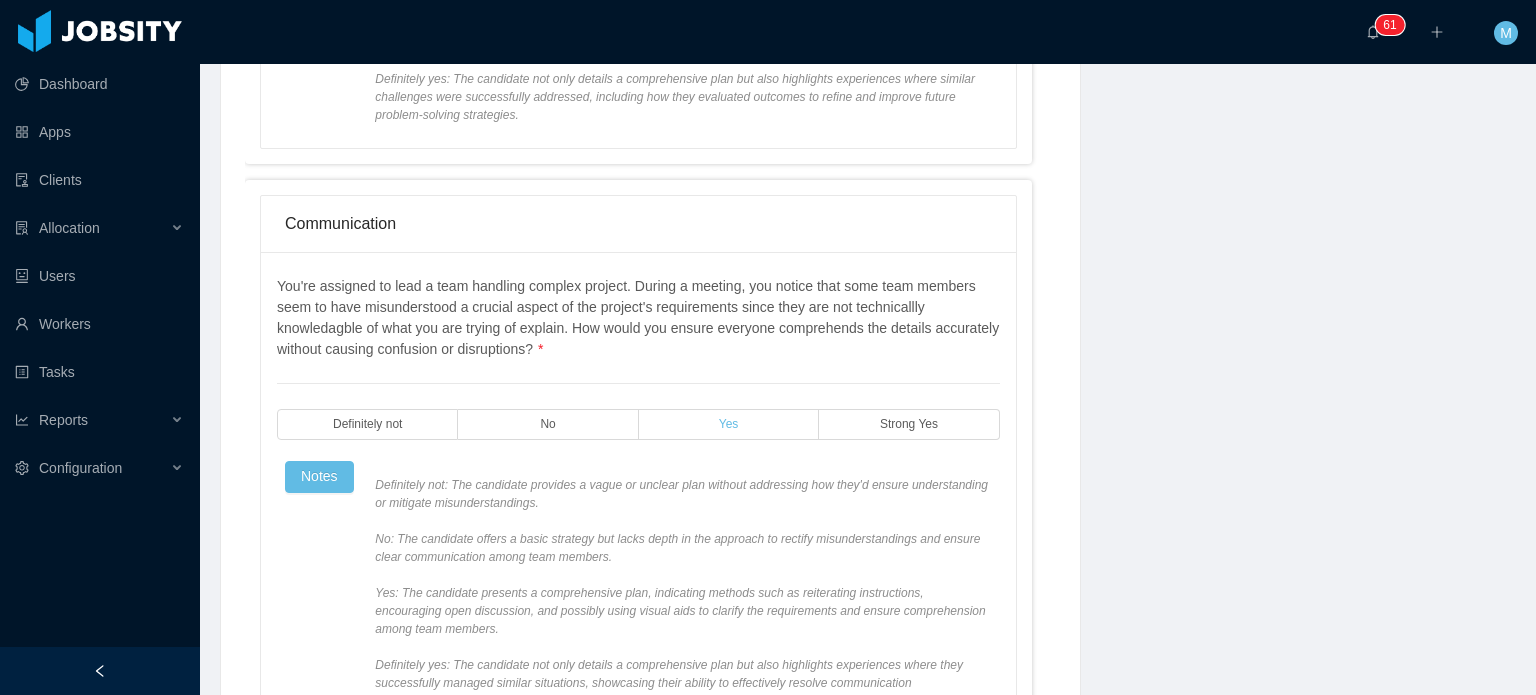 click on "Yes" at bounding box center (729, 424) 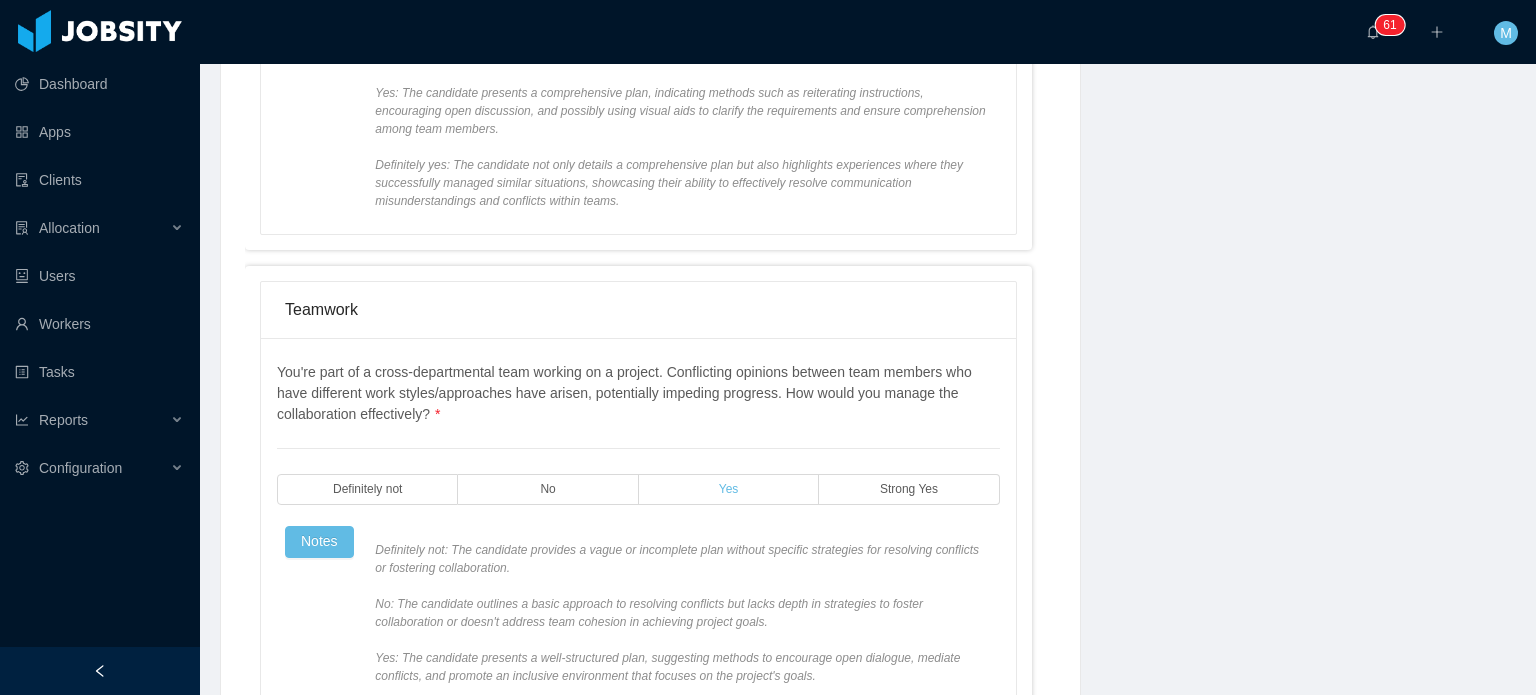 click on "Yes" at bounding box center [729, 489] 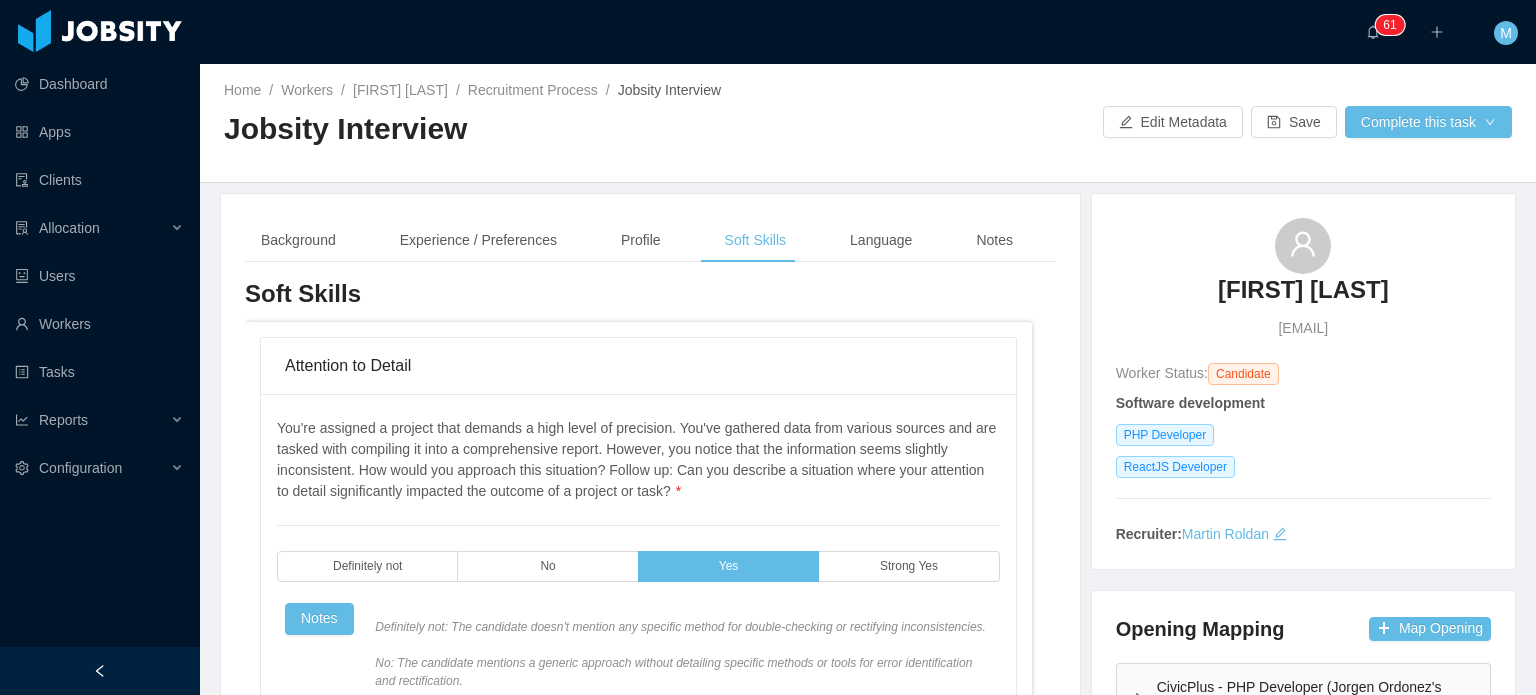 click on "Background Experience / Preferences Profile Soft Skills Language Notes" at bounding box center [637, 240] 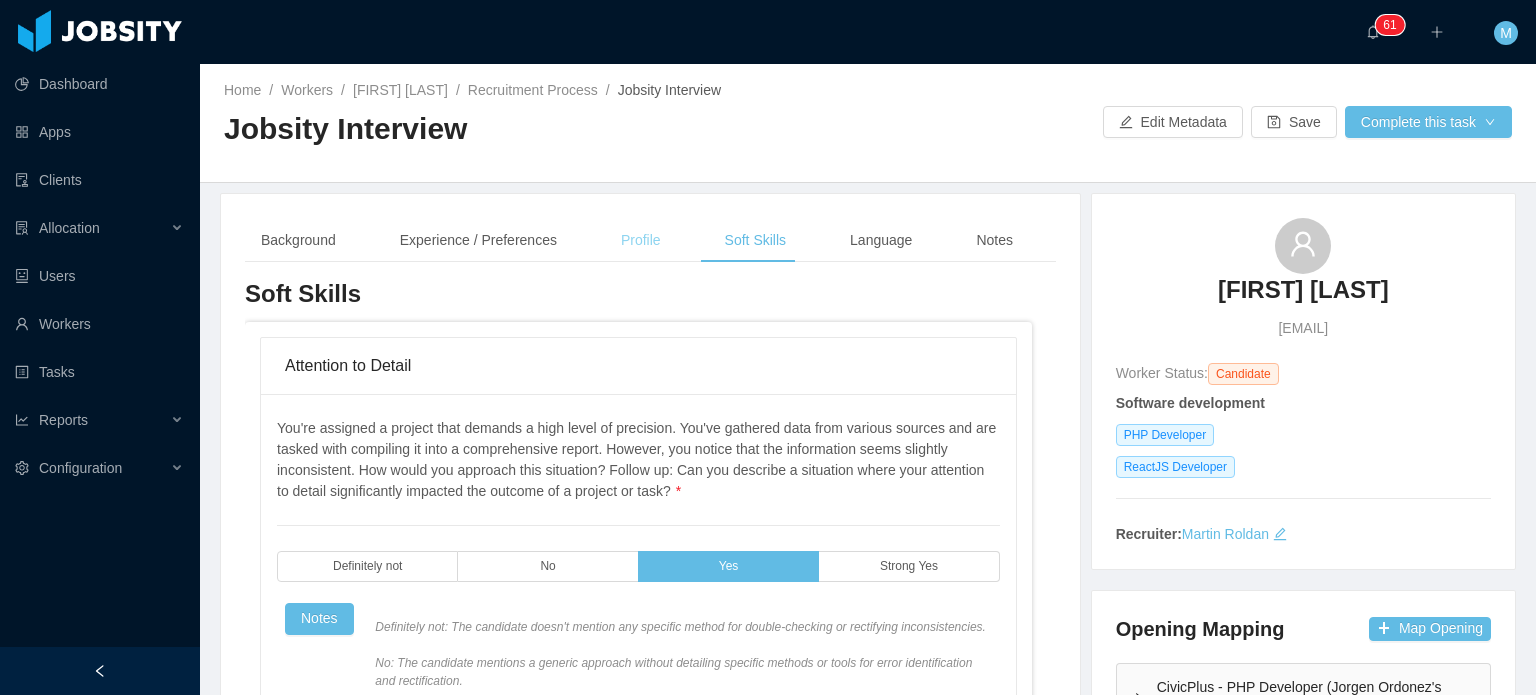 click on "Profile" at bounding box center [641, 240] 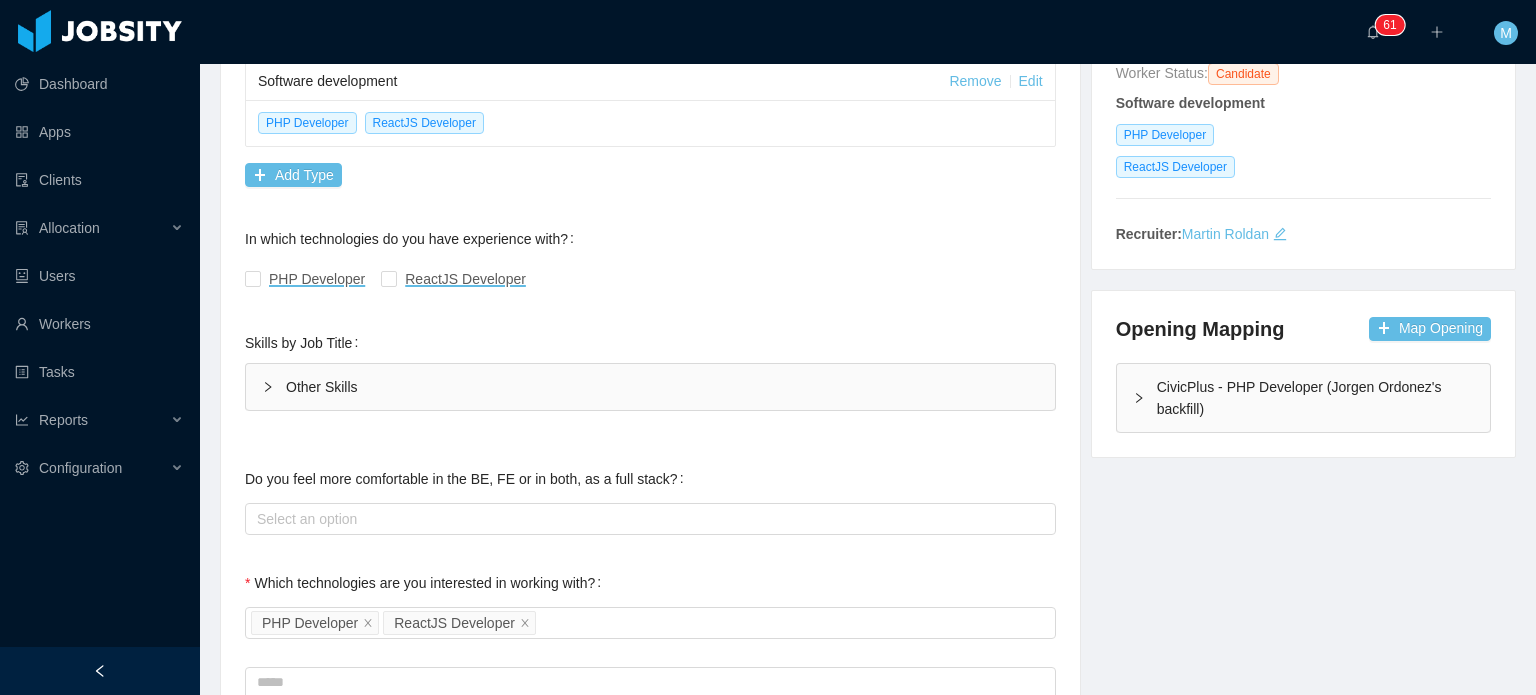 click on "Background Experience / Preferences Profile Soft Skills Language Notes General Background What have you heard about Jobsity? Billable Billable Gender Female Male Non binary Location Country ********* Argentina   City   Marital Status Marital Status Number of Children * Nationality Country   Education + Add Overall Years of Experience Date of Birth Current Situation and Company/Team Preferences Tell me a little about your expertise and current profile? Experience in start-ups companies No Industry experience Select an option   Based on your experience working with teams. Do you feel more comfortable working with larger teams or smaller teams? Small teams Big teams No preferences Based on your experience working with teams. Do you feel more comfortable working with more structured teams or less structured teams? Little structure More structure No preferences Please explain why you are looking for a change / hearing new opportunities Experience working with INTERNATIONAL companies/clients No Yes No Unknown" at bounding box center (650, 614) 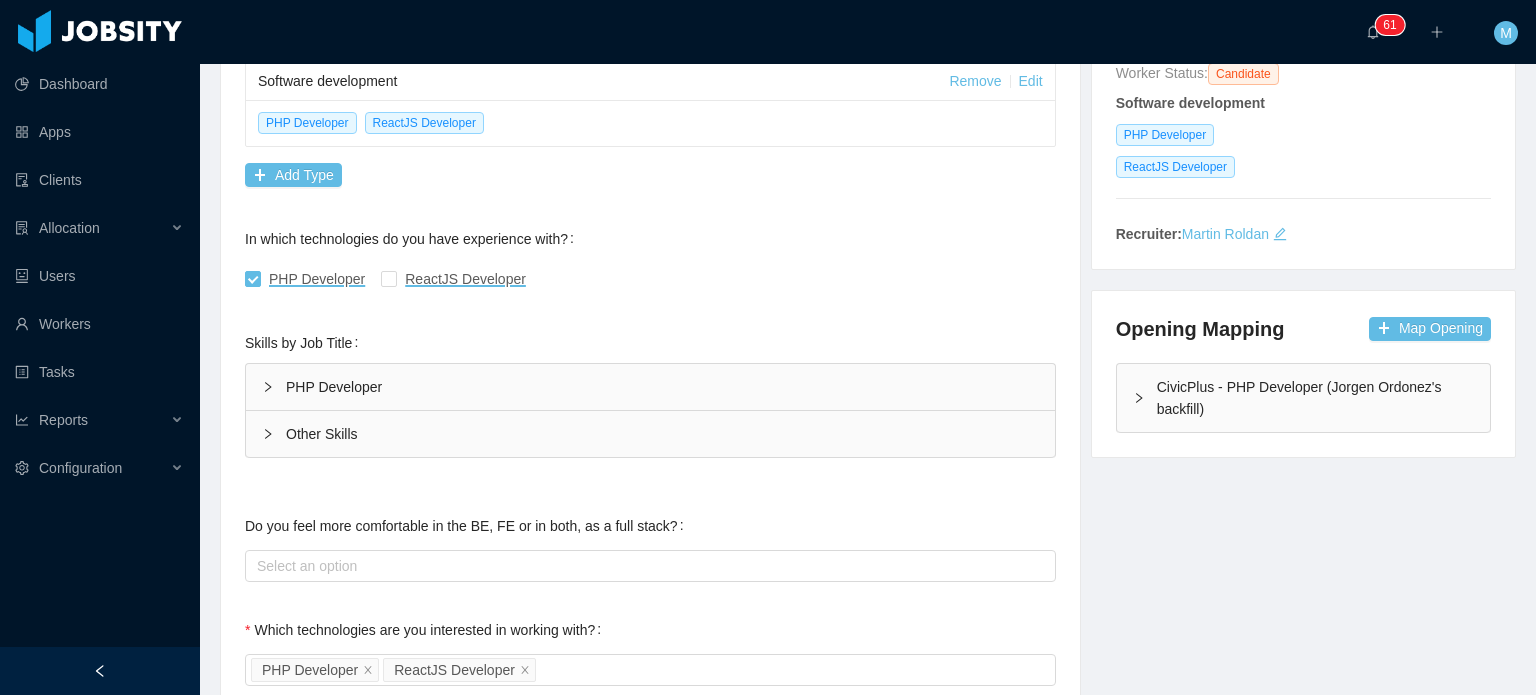 click on "PHP Developer" at bounding box center [650, 387] 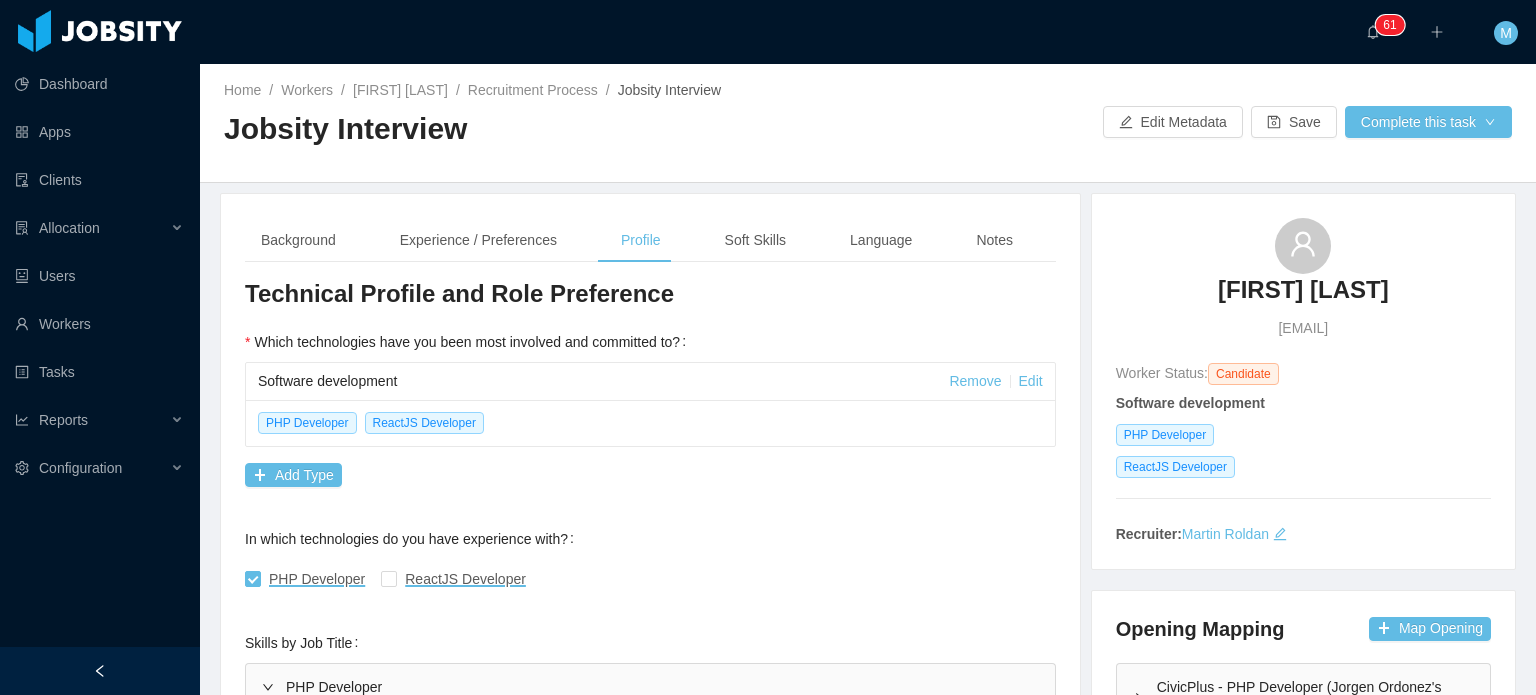 scroll, scrollTop: 0, scrollLeft: 0, axis: both 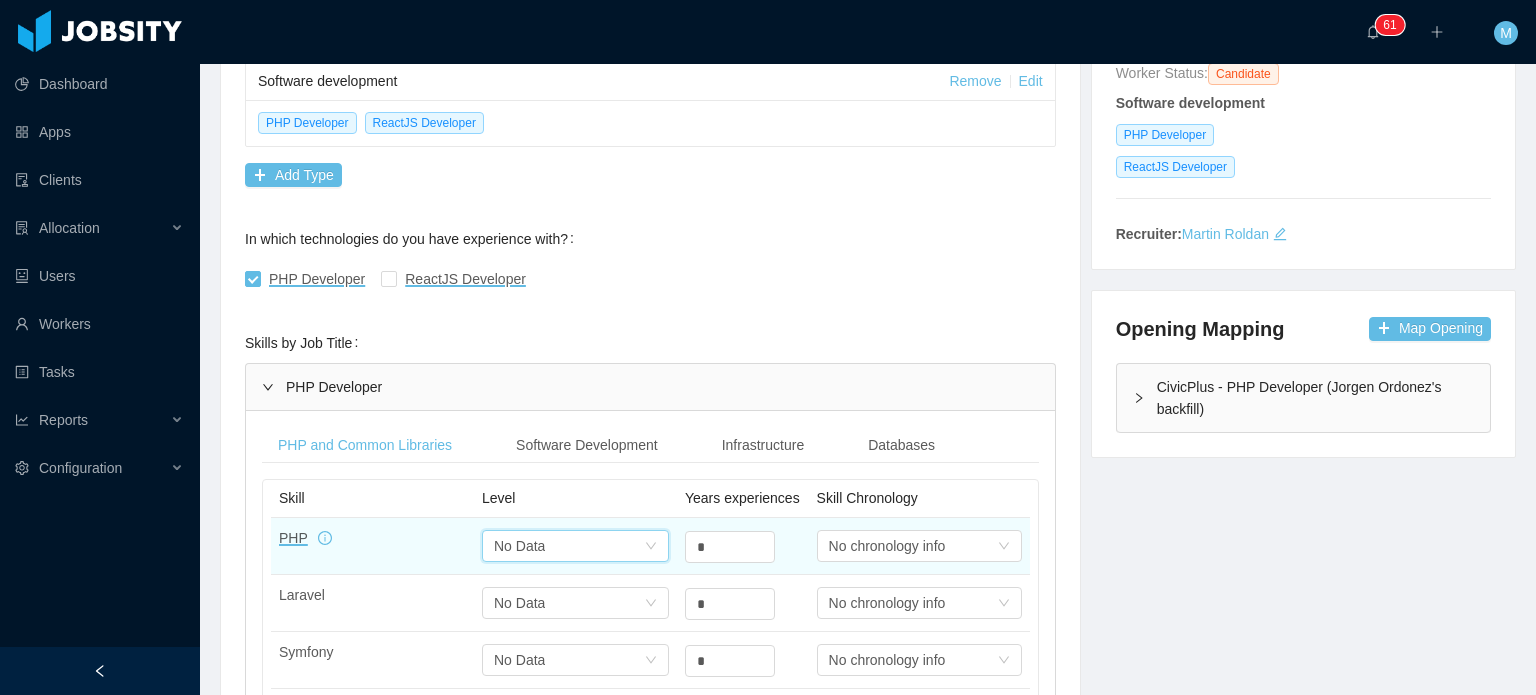 click on "Select one No Data" at bounding box center [569, 546] 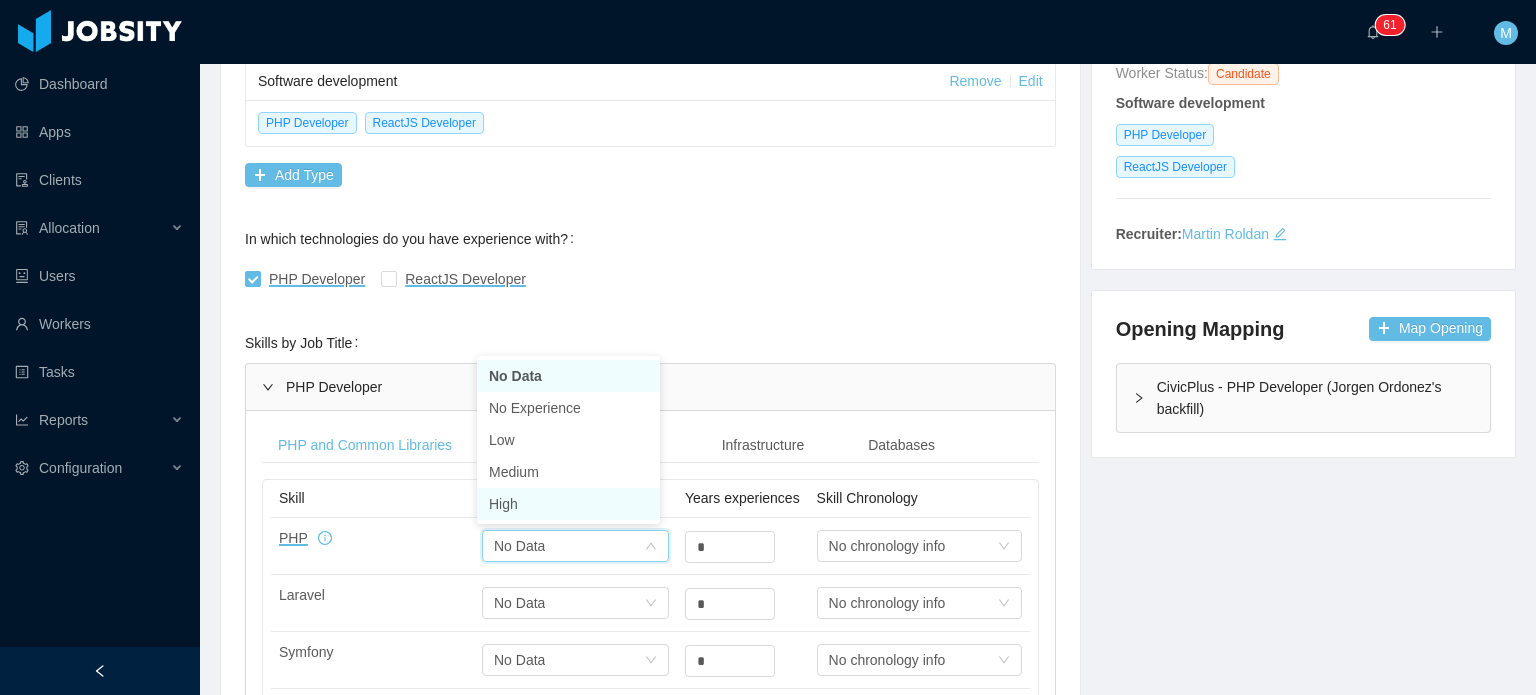 click on "High" at bounding box center [568, 504] 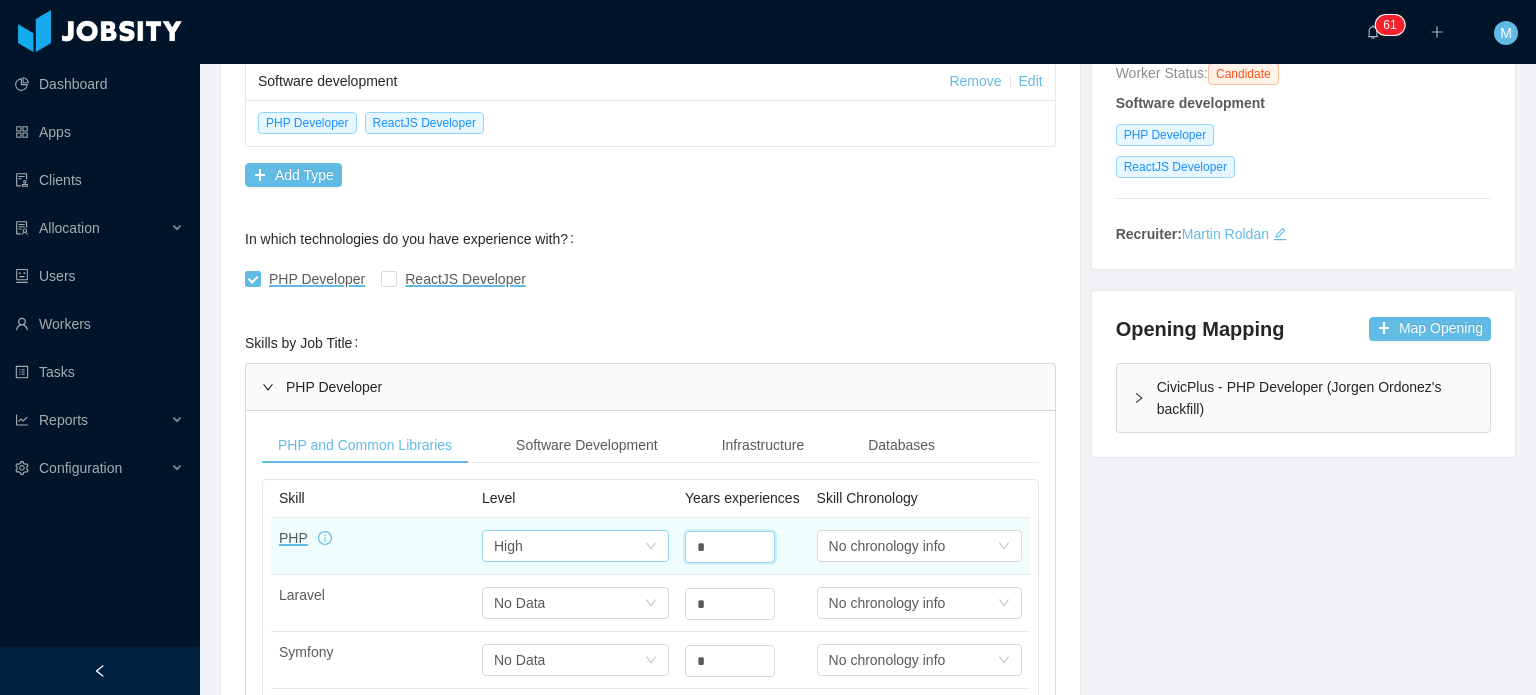 drag, startPoint x: 655, startPoint y: 543, endPoint x: 611, endPoint y: 543, distance: 44 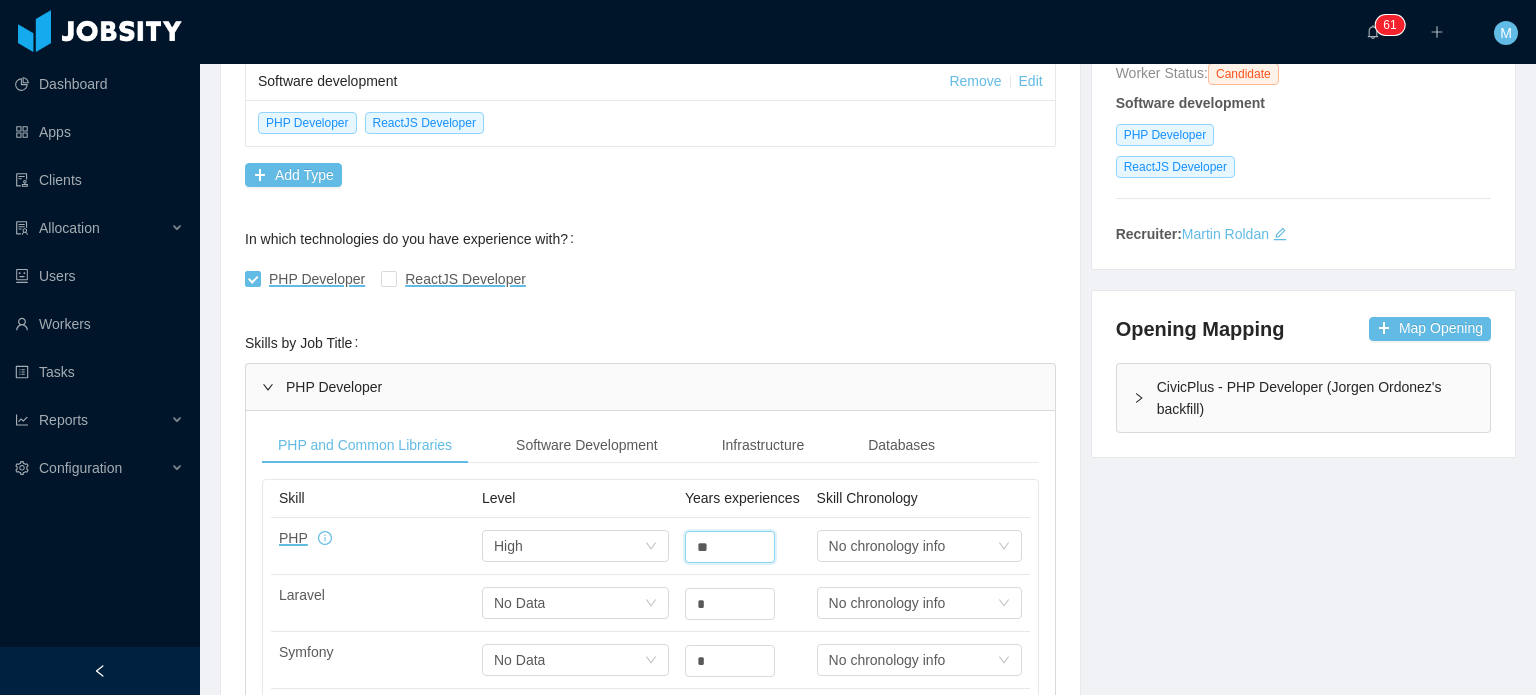 type on "**" 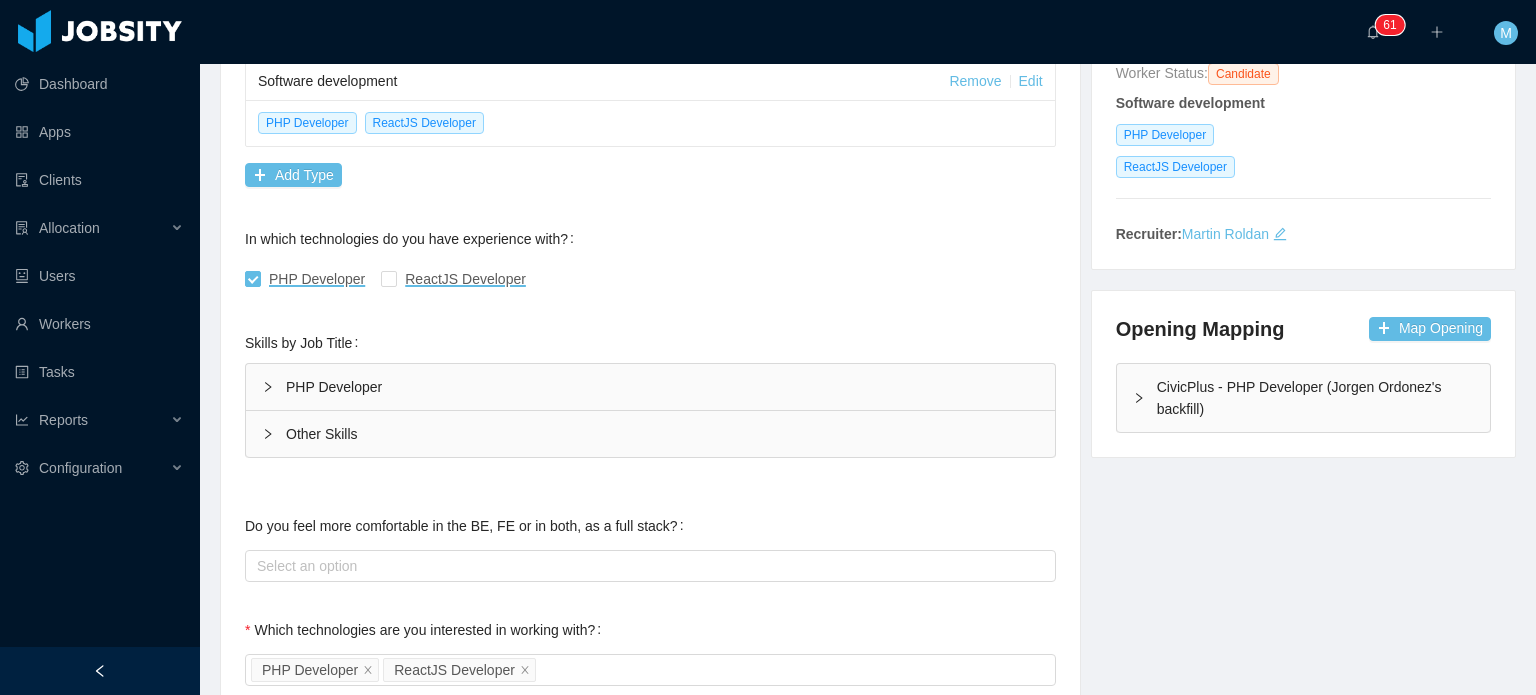 click on "PHP Developer" at bounding box center (650, 387) 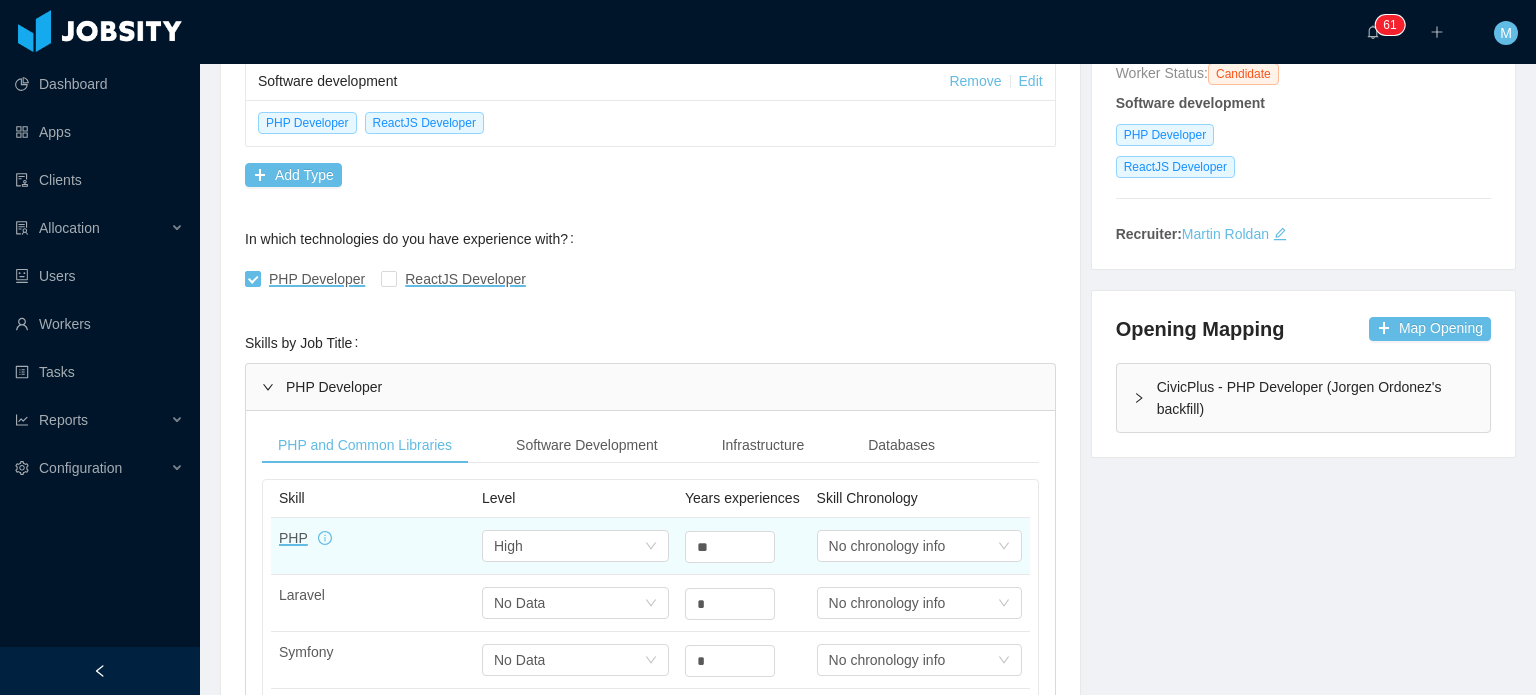 scroll, scrollTop: 368, scrollLeft: 0, axis: vertical 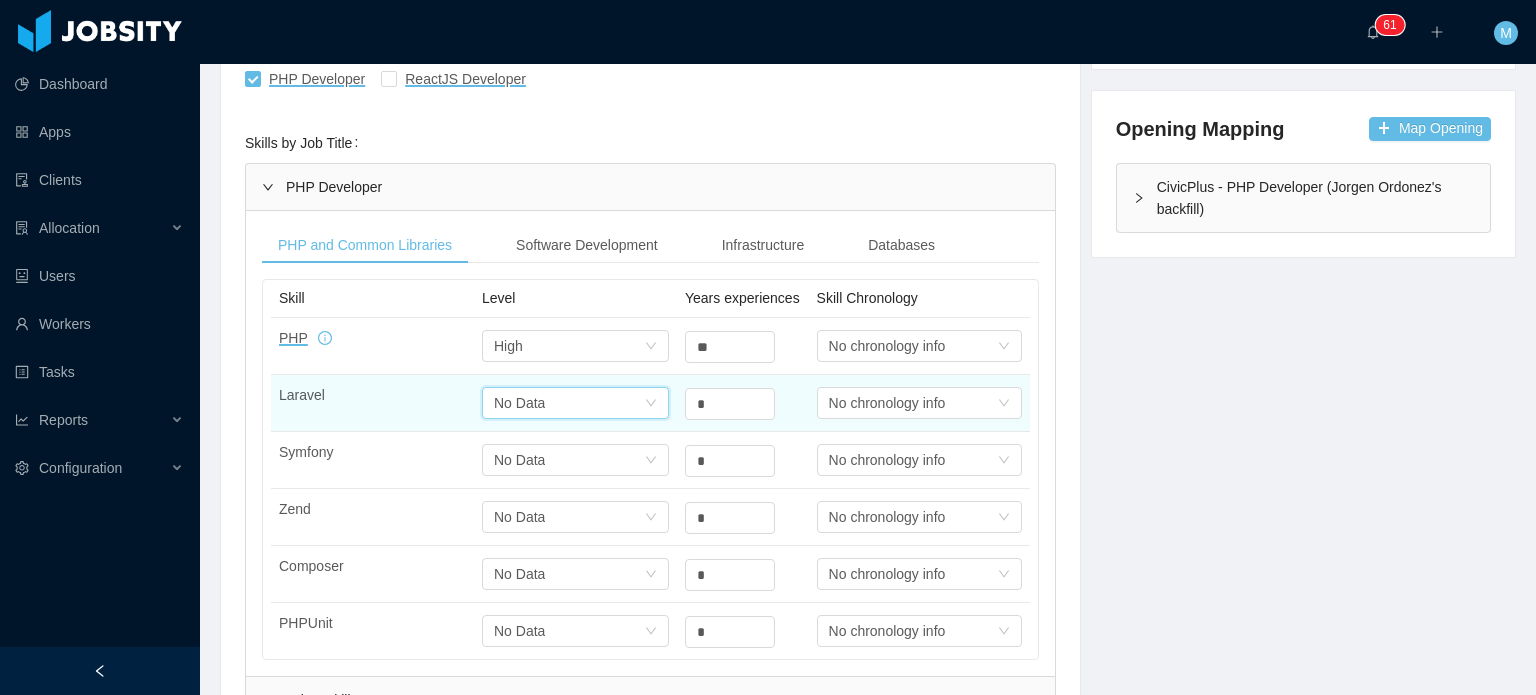 click on "Select one No Data" at bounding box center [569, 403] 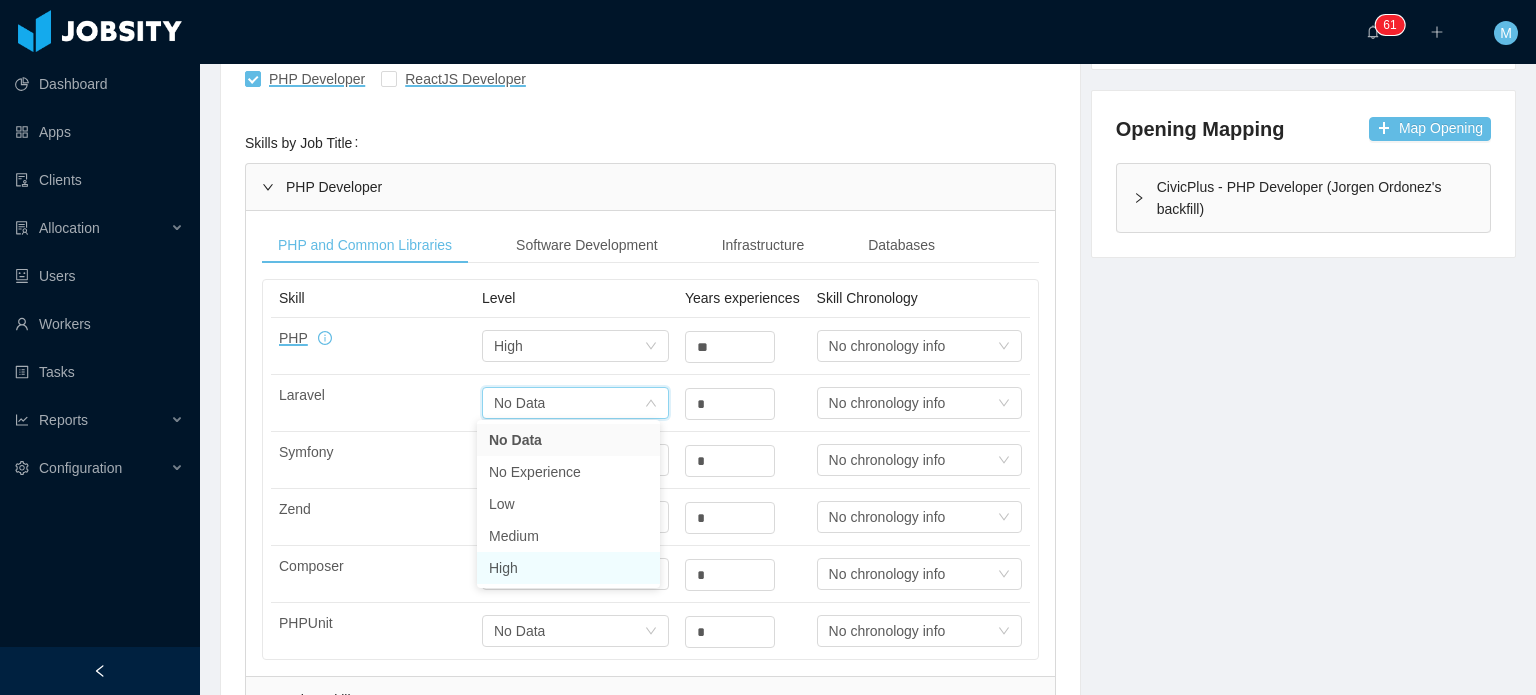 click on "High" at bounding box center (568, 568) 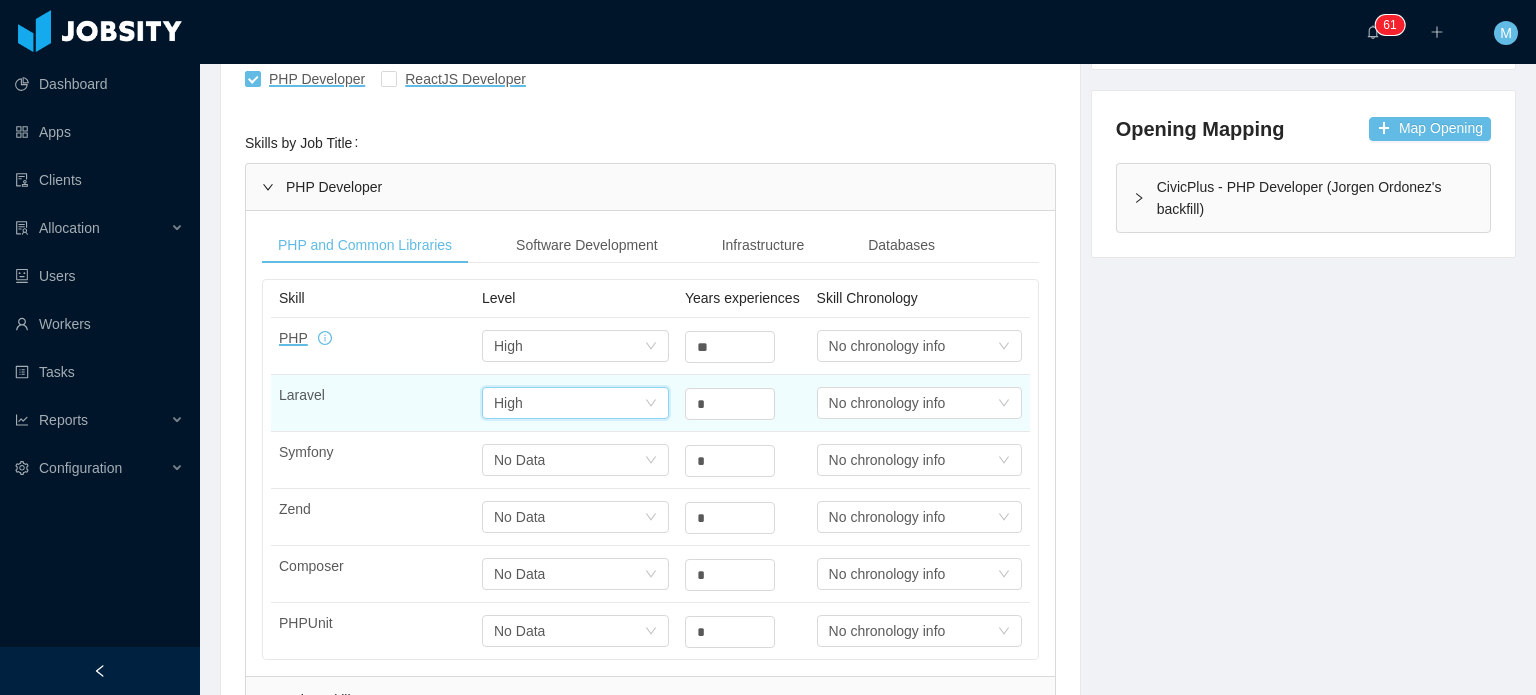 click on "Laravel Select one High * Select one No chronology info" at bounding box center (650, 403) 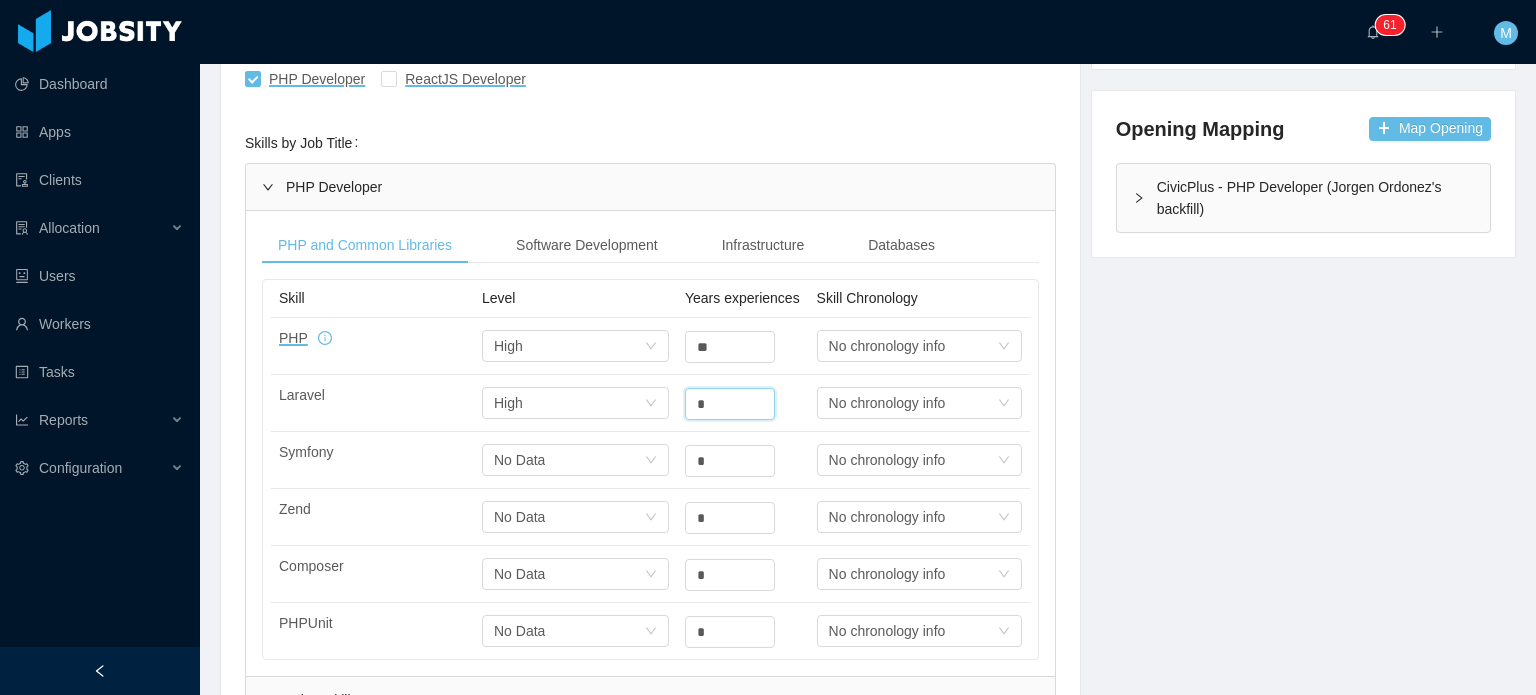 scroll, scrollTop: 408, scrollLeft: 0, axis: vertical 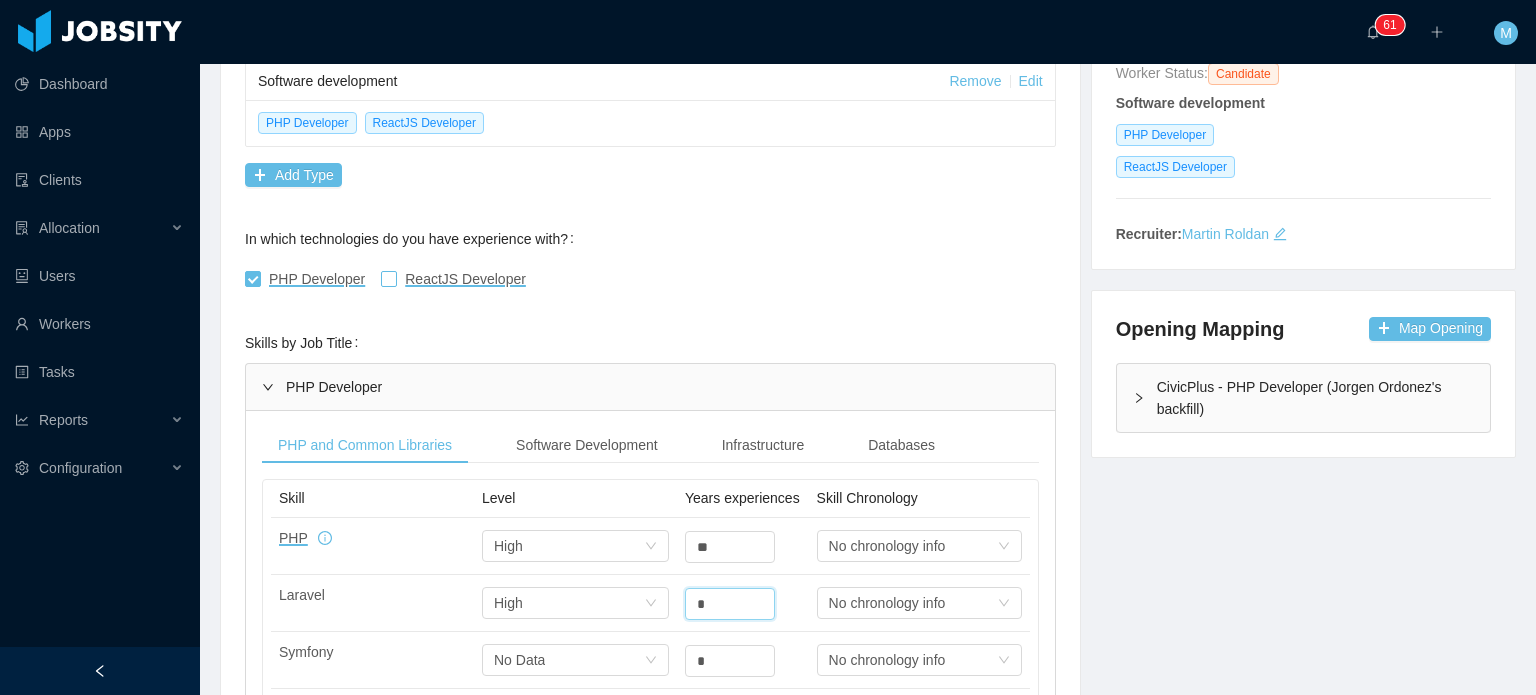 type on "*" 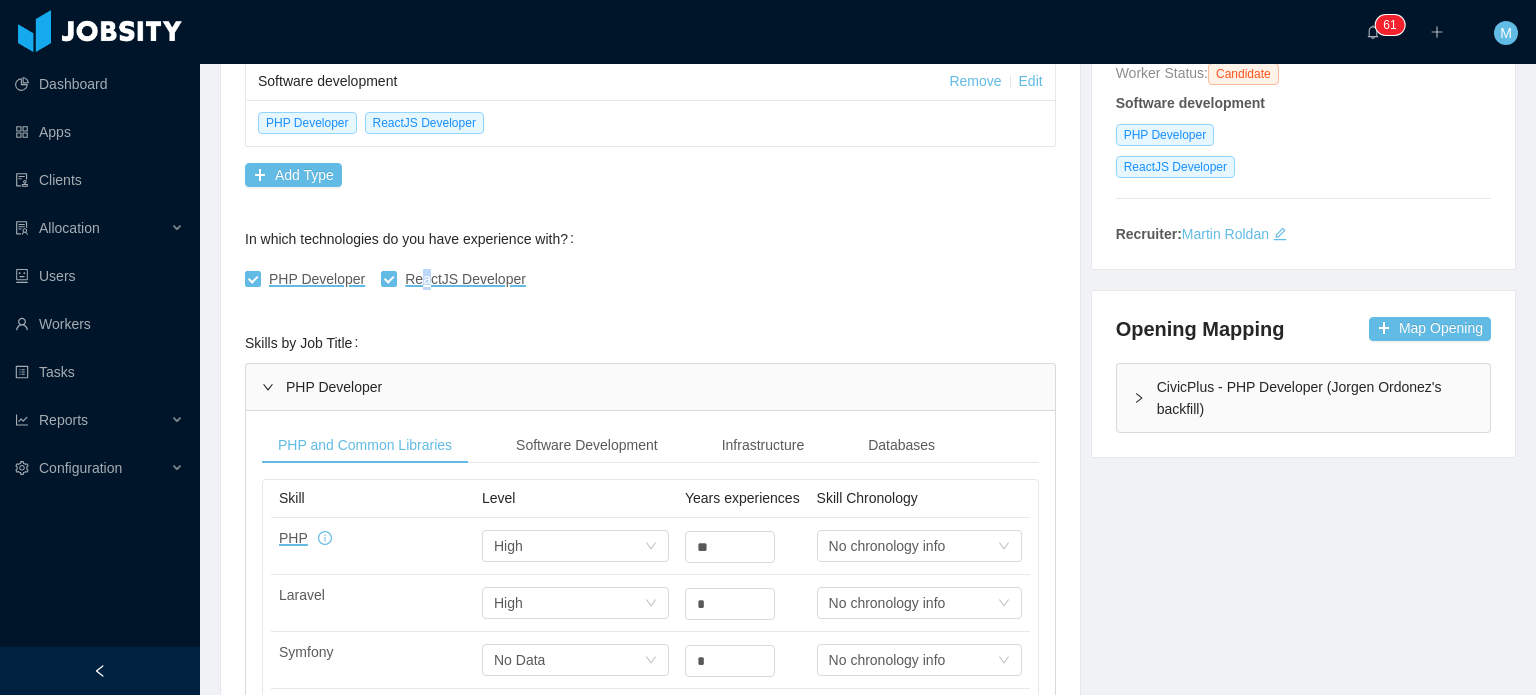 scroll, scrollTop: 402, scrollLeft: 0, axis: vertical 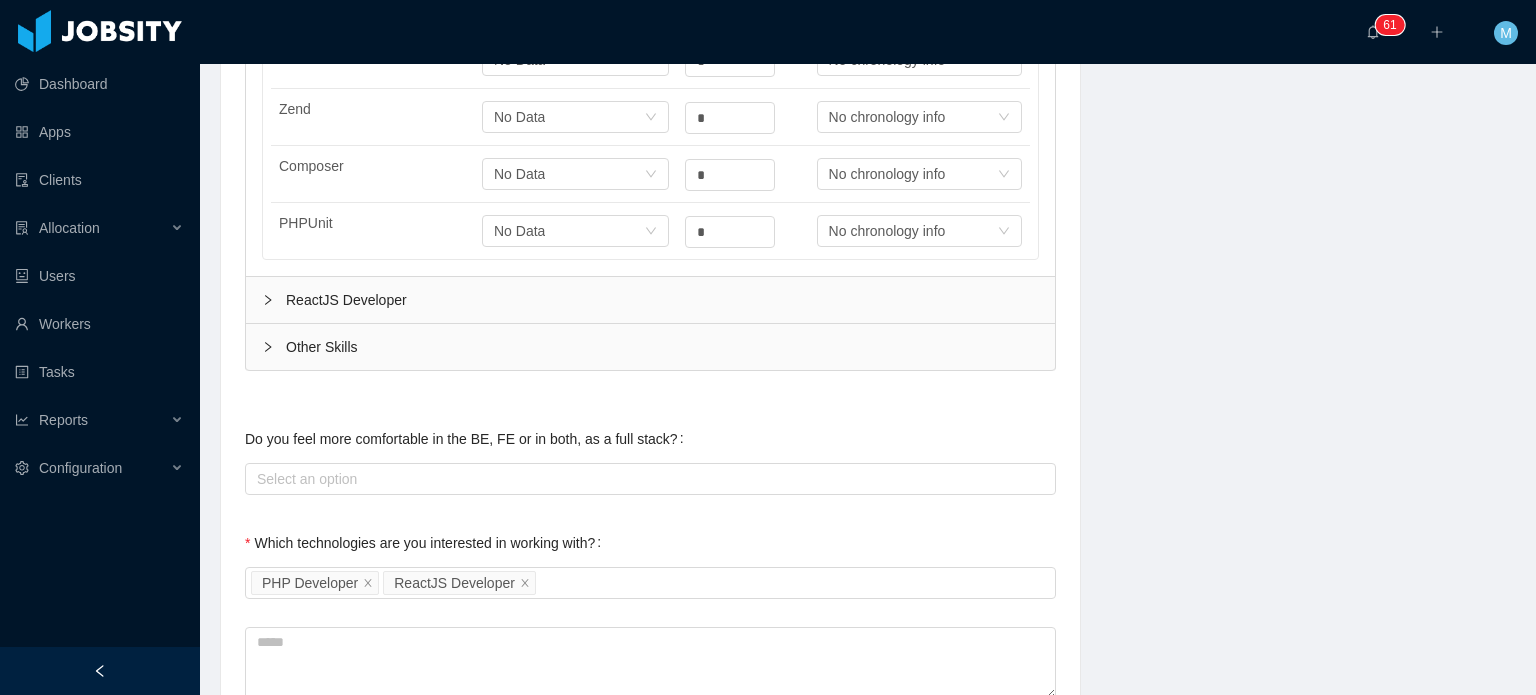 click on "ReactJS Developer" at bounding box center [650, 300] 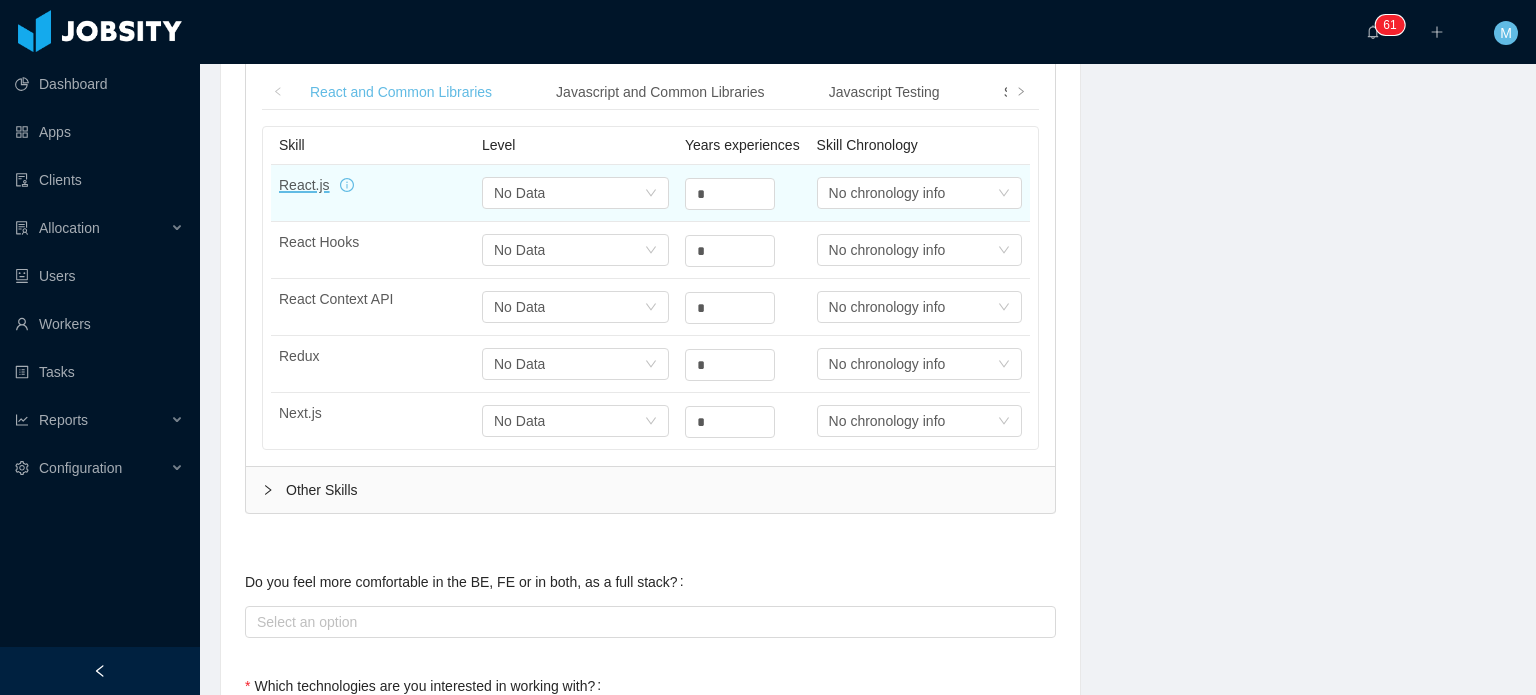 click on "*" at bounding box center (743, 193) 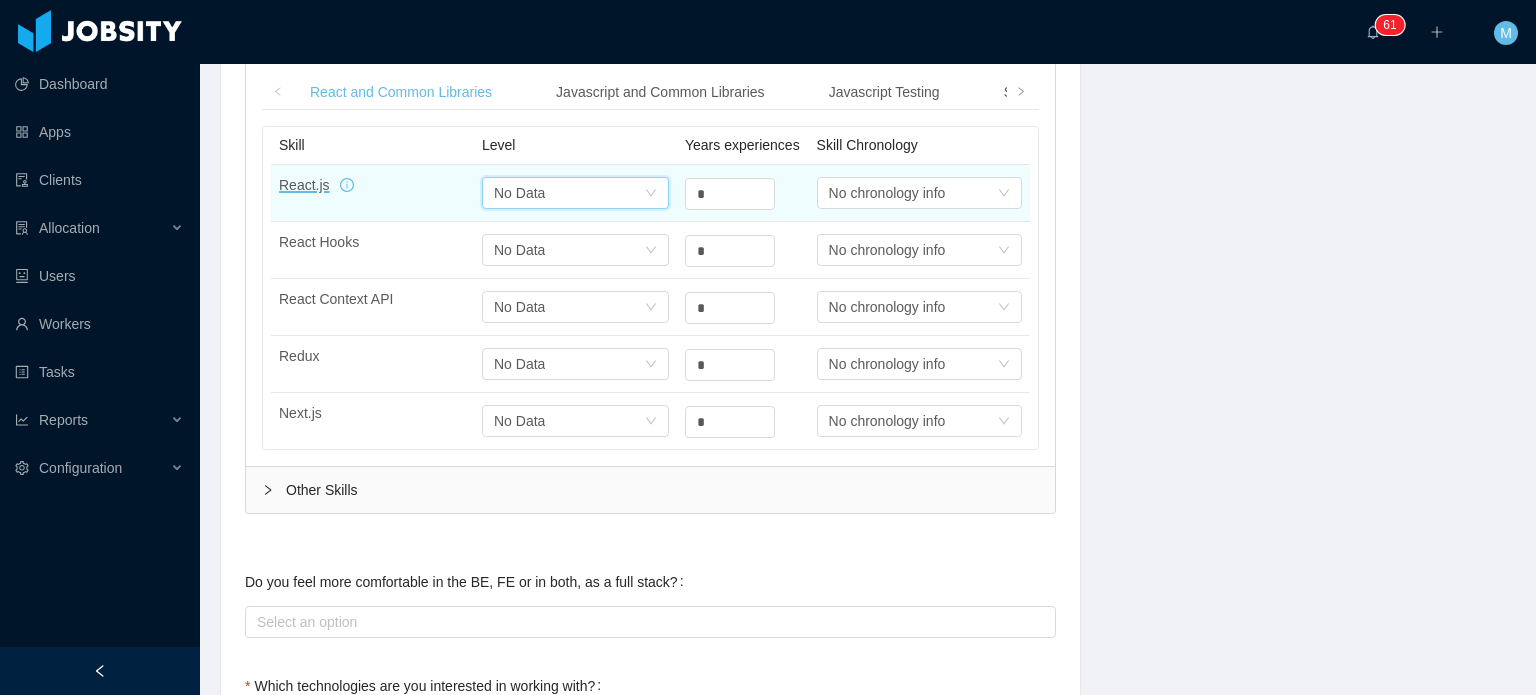 click on "Select one No Data" at bounding box center (575, 193) 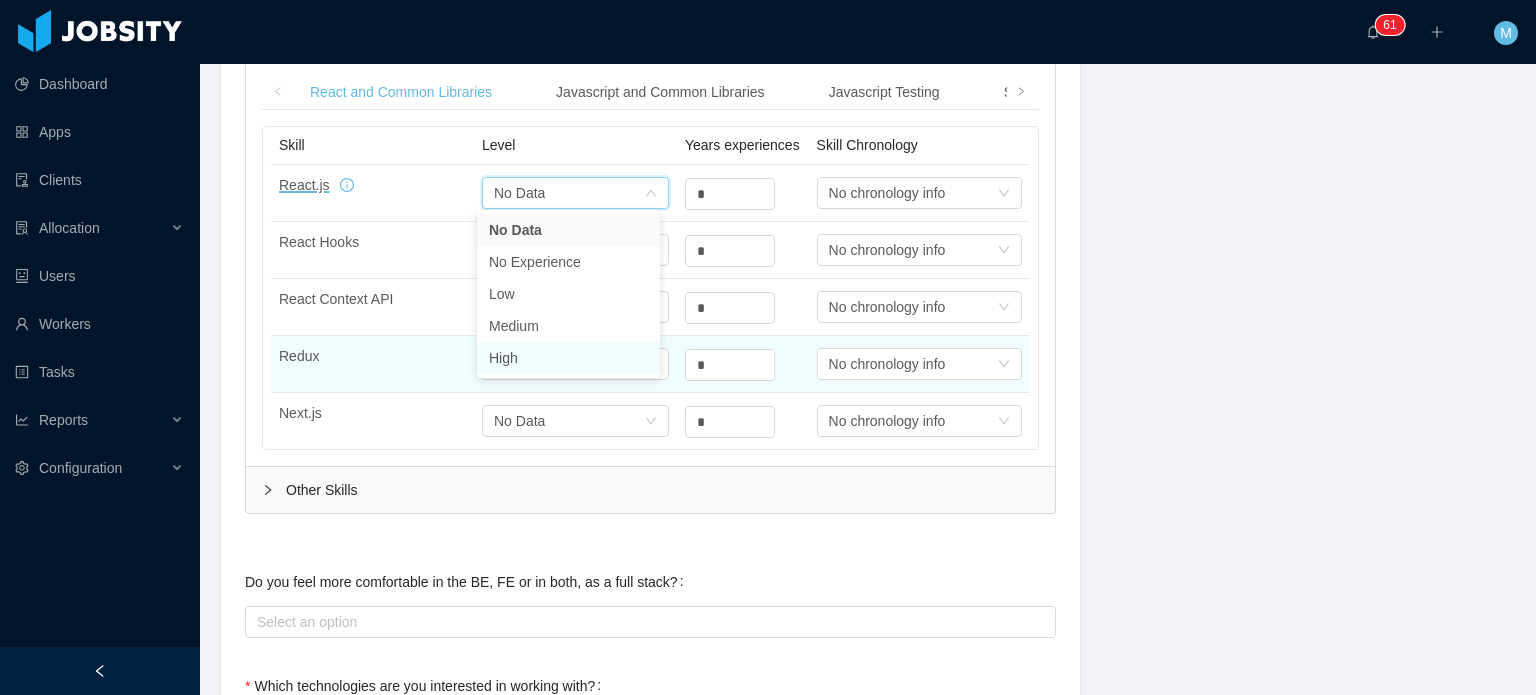 click on "High" at bounding box center [568, 358] 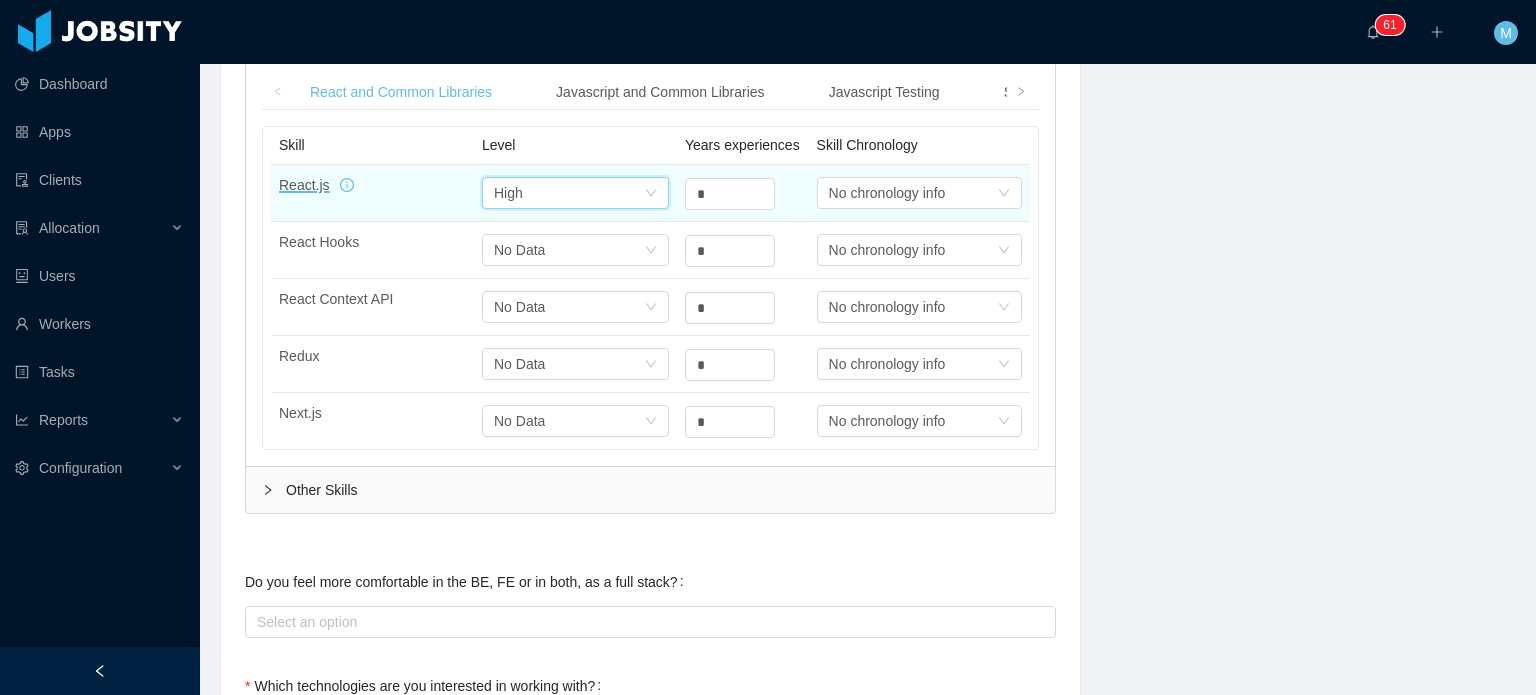 drag, startPoint x: 717, startPoint y: 195, endPoint x: 660, endPoint y: 192, distance: 57.07889 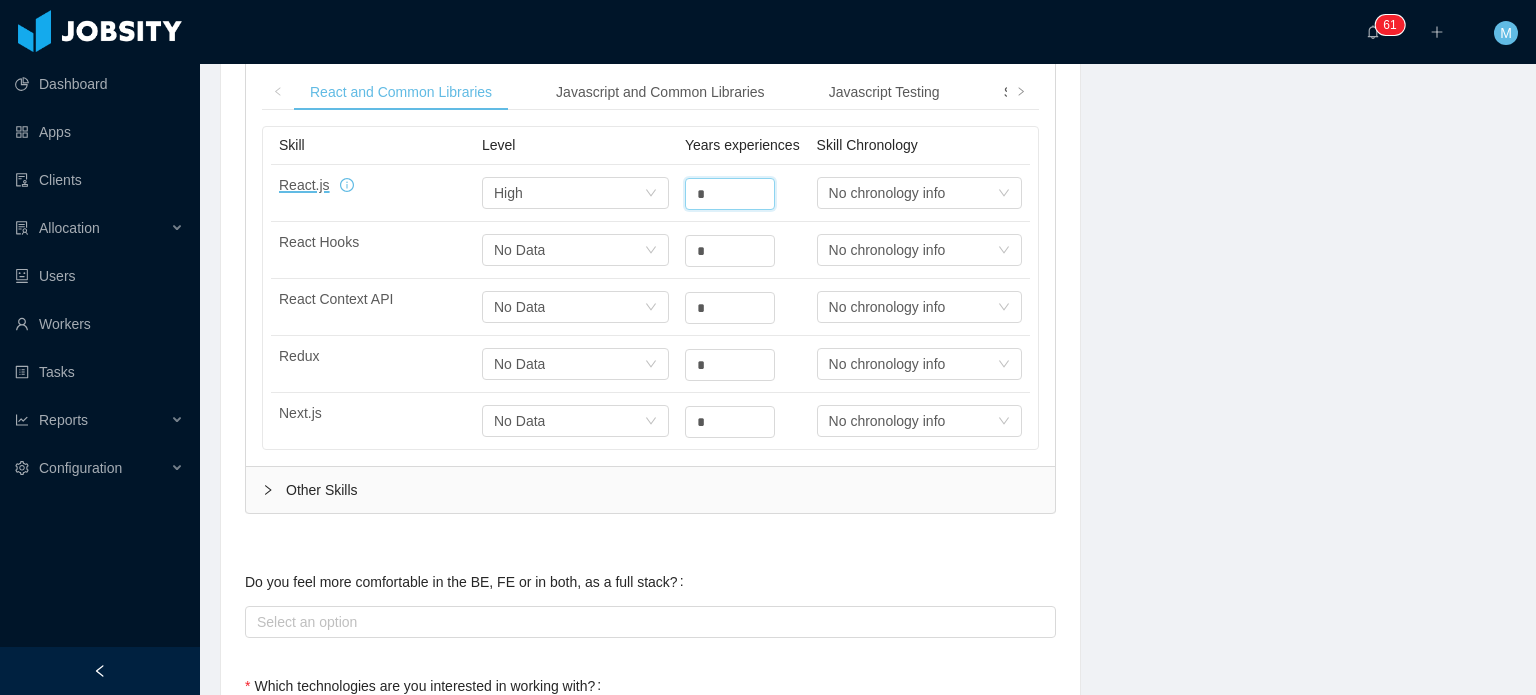 type on "*" 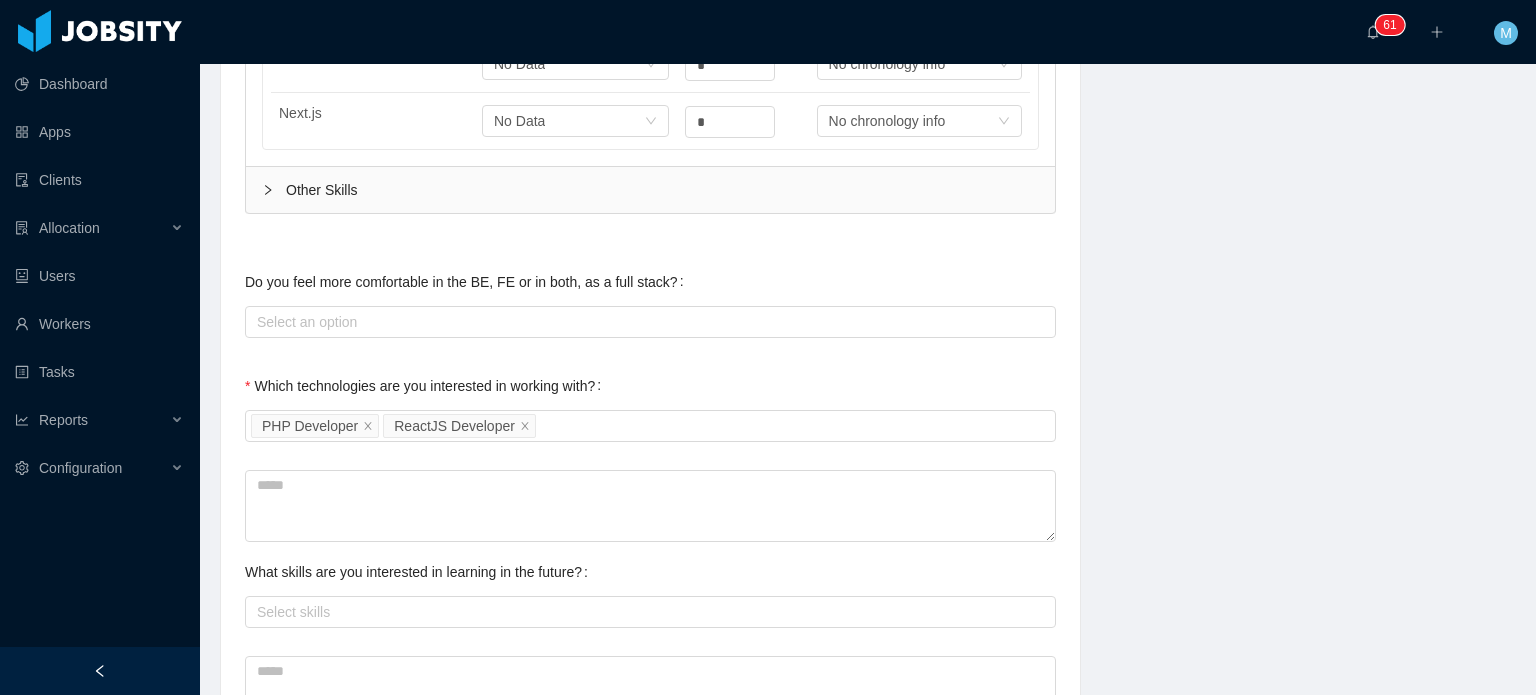 drag, startPoint x: 437, startPoint y: 271, endPoint x: 435, endPoint y: 288, distance: 17.117243 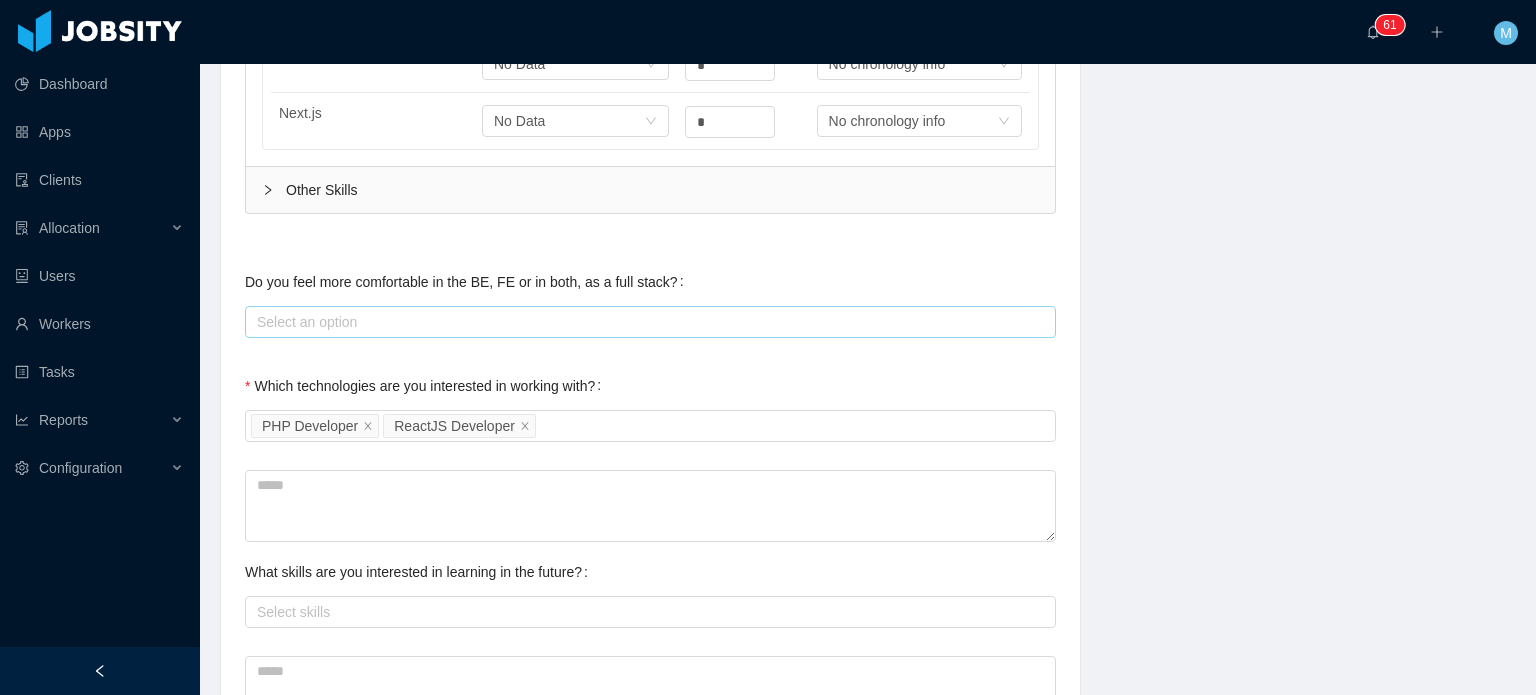 click on "Select an option" at bounding box center (646, 322) 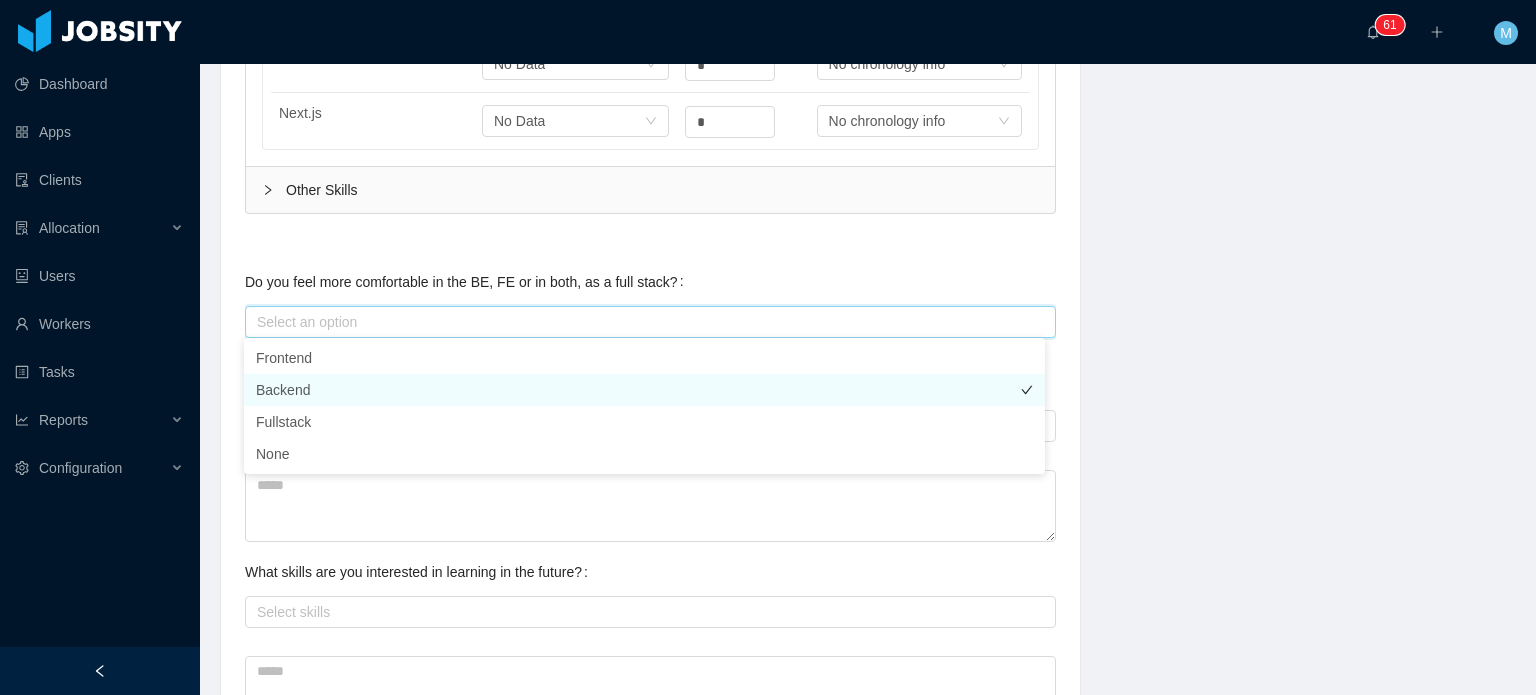 click on "Backend" at bounding box center [644, 390] 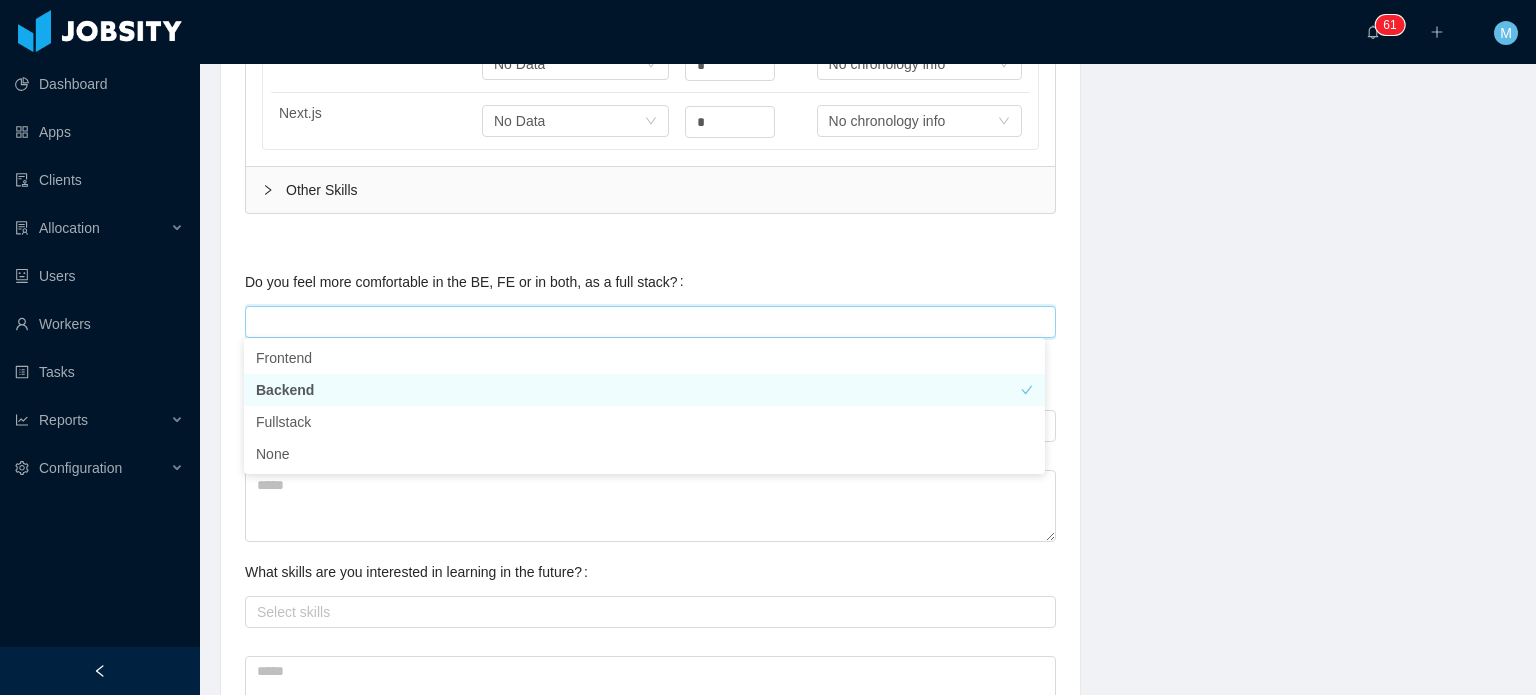 click on "Background Experience / Preferences Profile Soft Skills Language Notes General Background What have you heard about Jobsity? Billable Billable Gender Female Male Non binary Location Country ********* Argentina   City   Marital Status Marital Status Number of Children * Nationality Country   Education + Add Overall Years of Experience Date of Birth Current Situation and Company/Team Preferences Tell me a little about your expertise and current profile? Experience in start-ups companies No Industry experience Select an option   Based on your experience working with teams. Do you feel more comfortable working with larger teams or smaller teams? Small teams Big teams No preferences Based on your experience working with teams. Do you feel more comfortable working with more structured teams or less structured teams? Little structure More structure No preferences Please explain why you are looking for a change / hearing new opportunities Experience working with INTERNATIONAL companies/clients No Yes No Unknown" at bounding box center (868, 166) 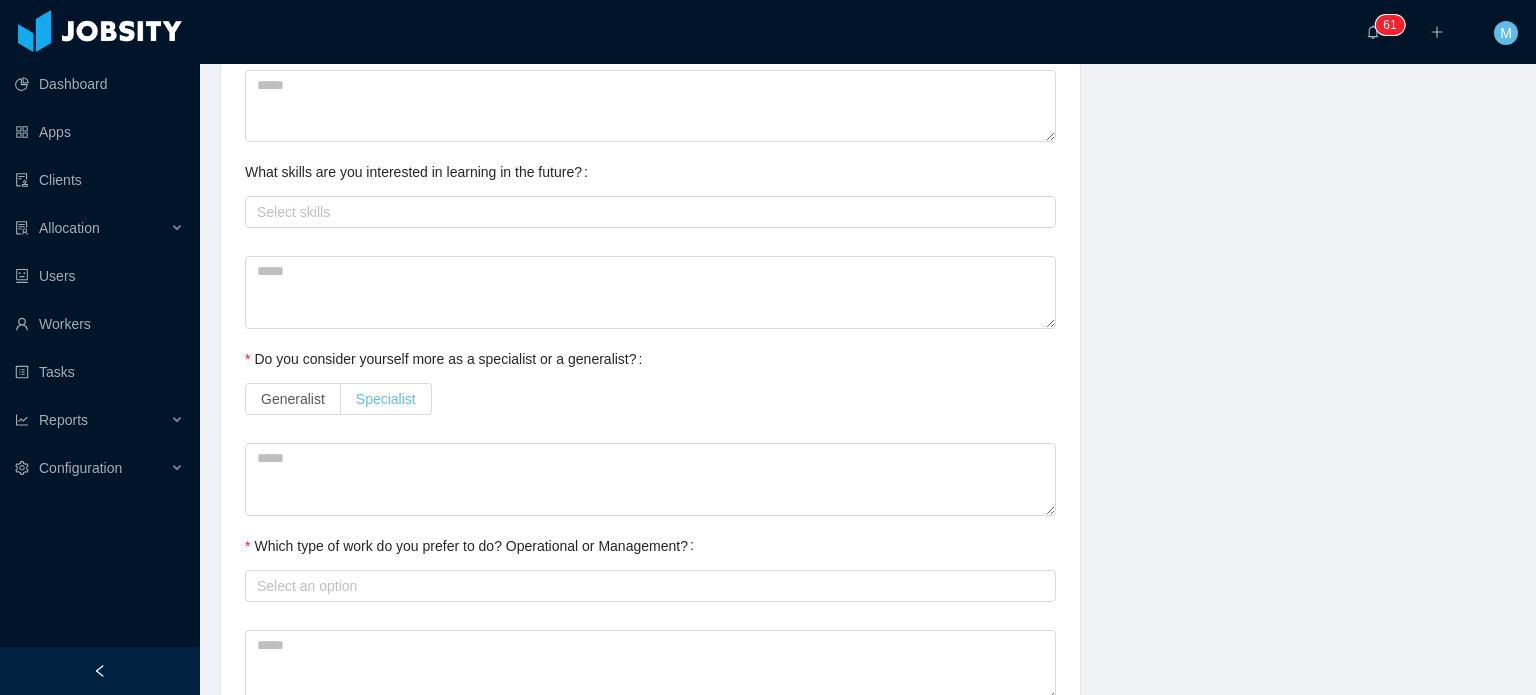 click on "Specialist" at bounding box center [386, 399] 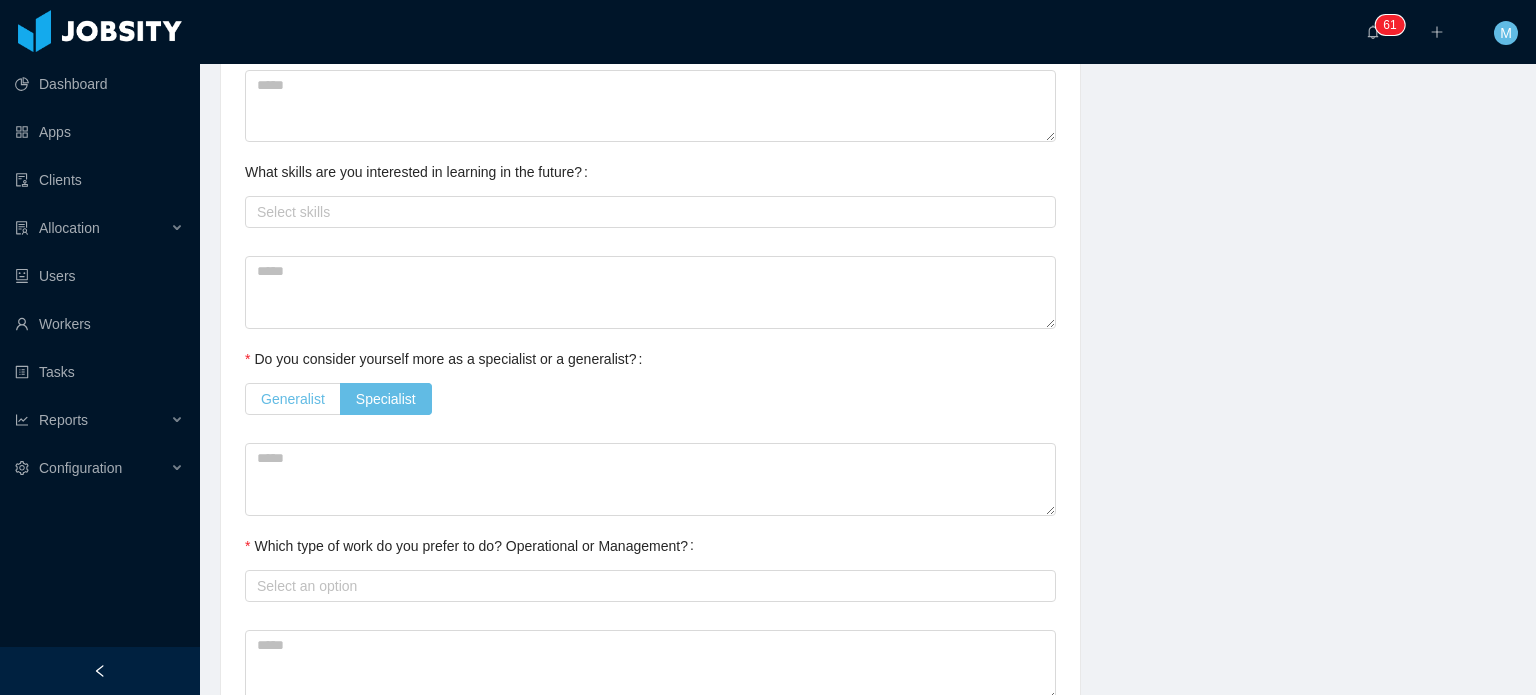 click on "Generalist" at bounding box center [293, 399] 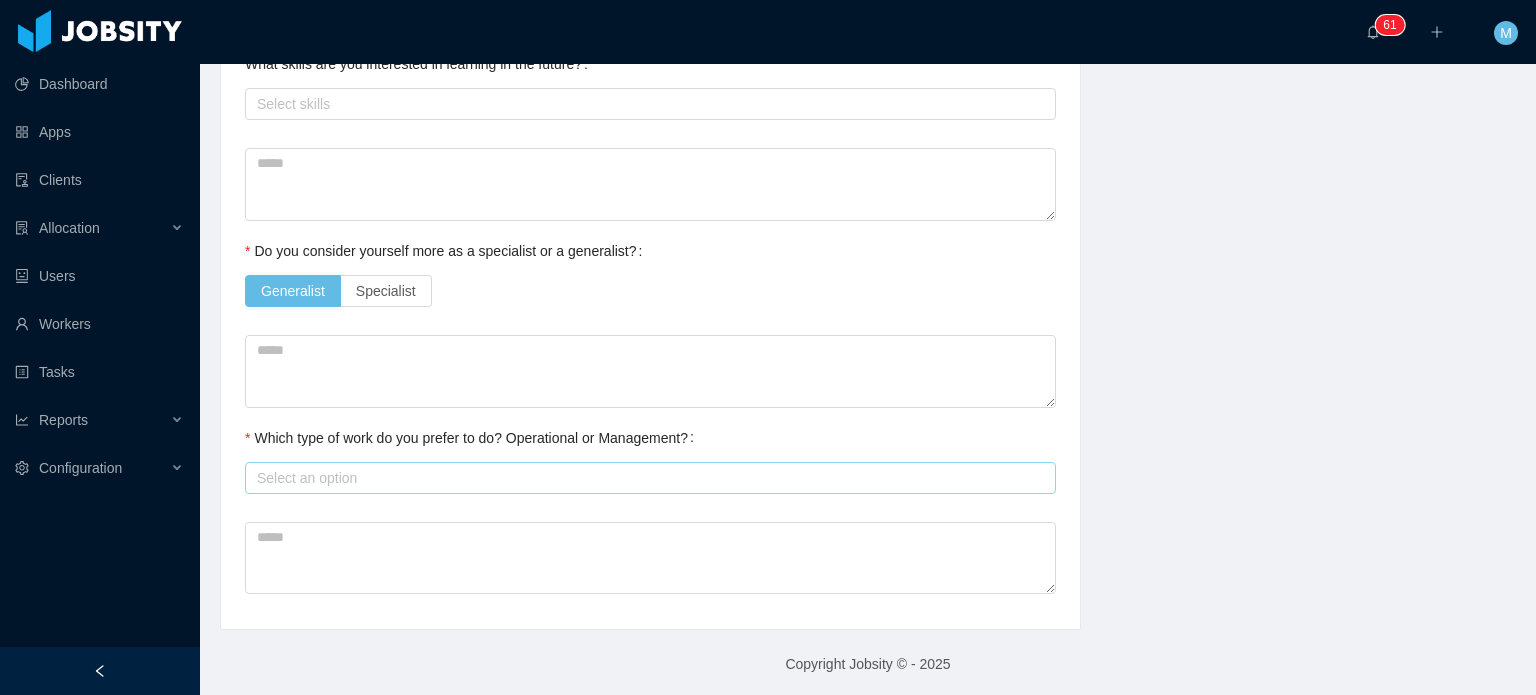 click on "Select an option" at bounding box center [646, 478] 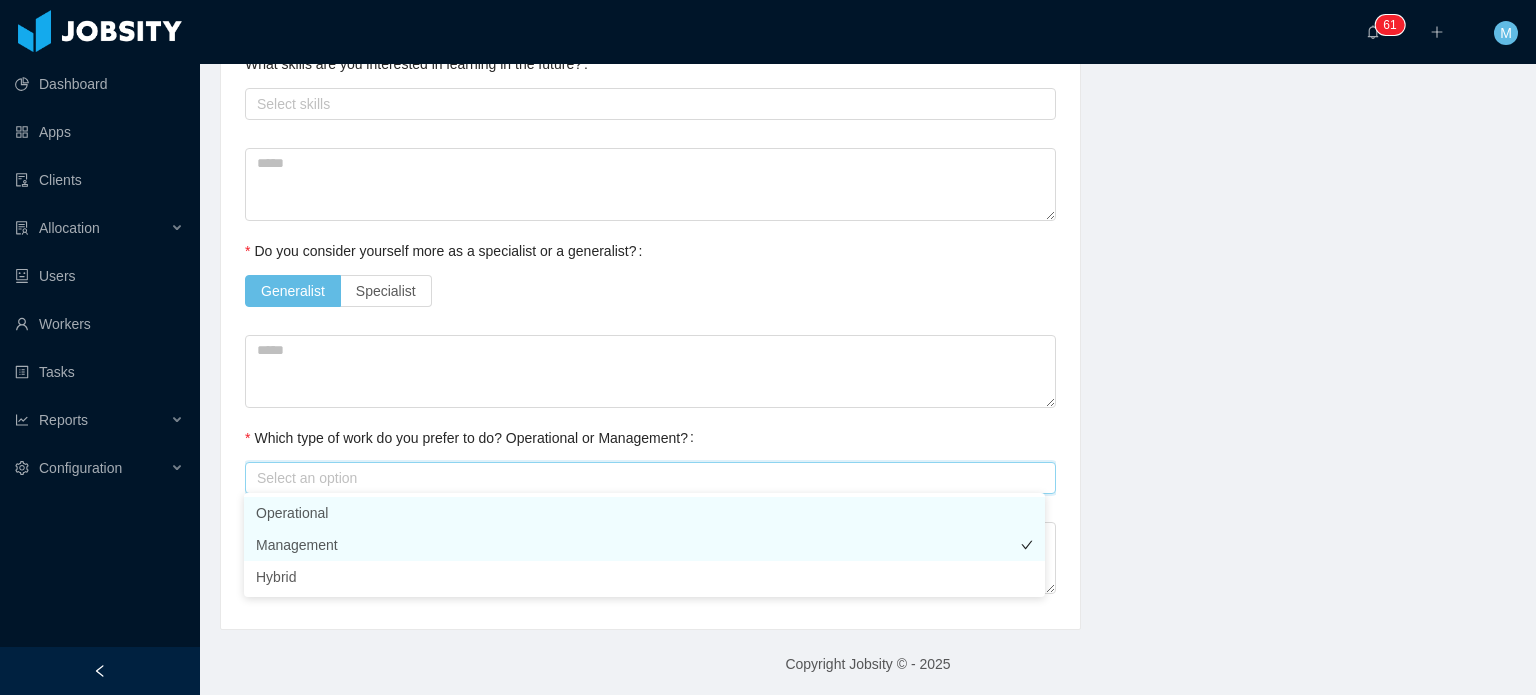 drag, startPoint x: 356, startPoint y: 515, endPoint x: 356, endPoint y: 531, distance: 16 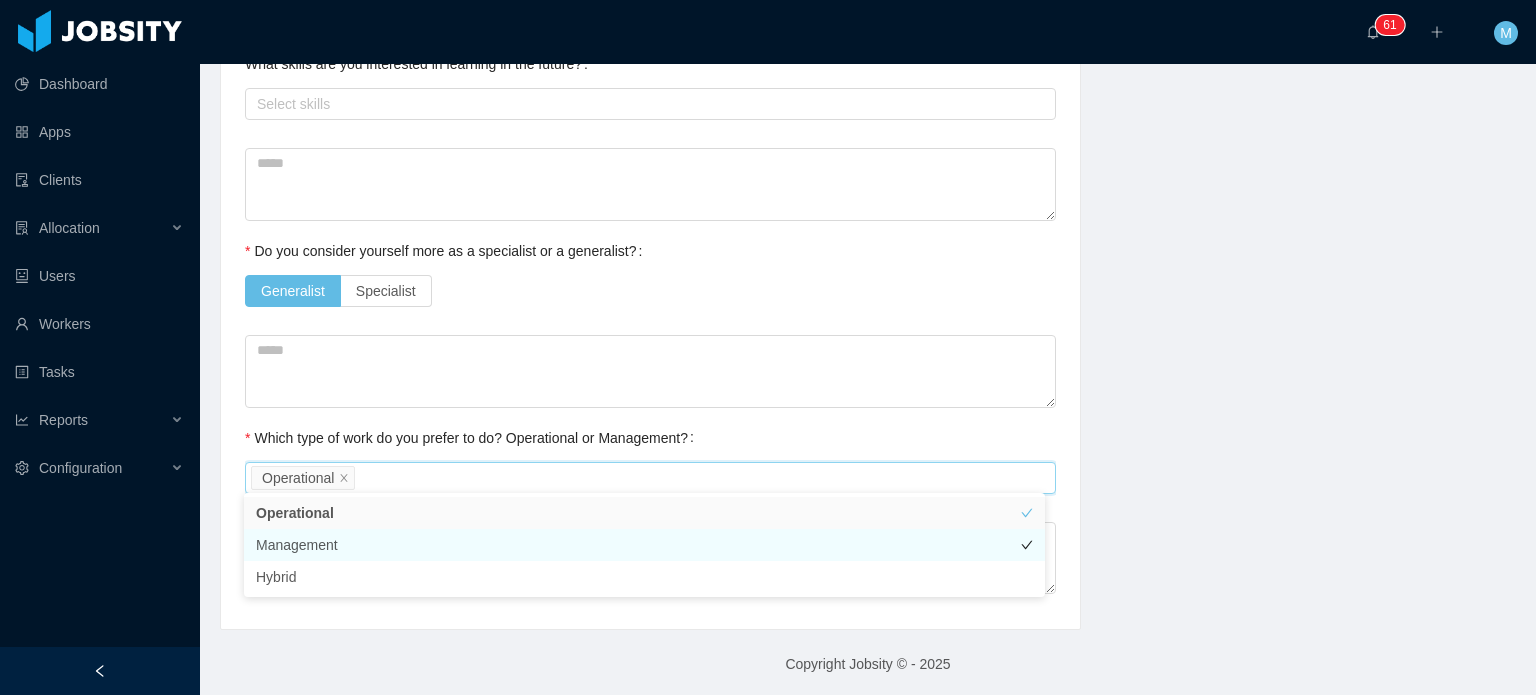 click on "Management" at bounding box center [644, 545] 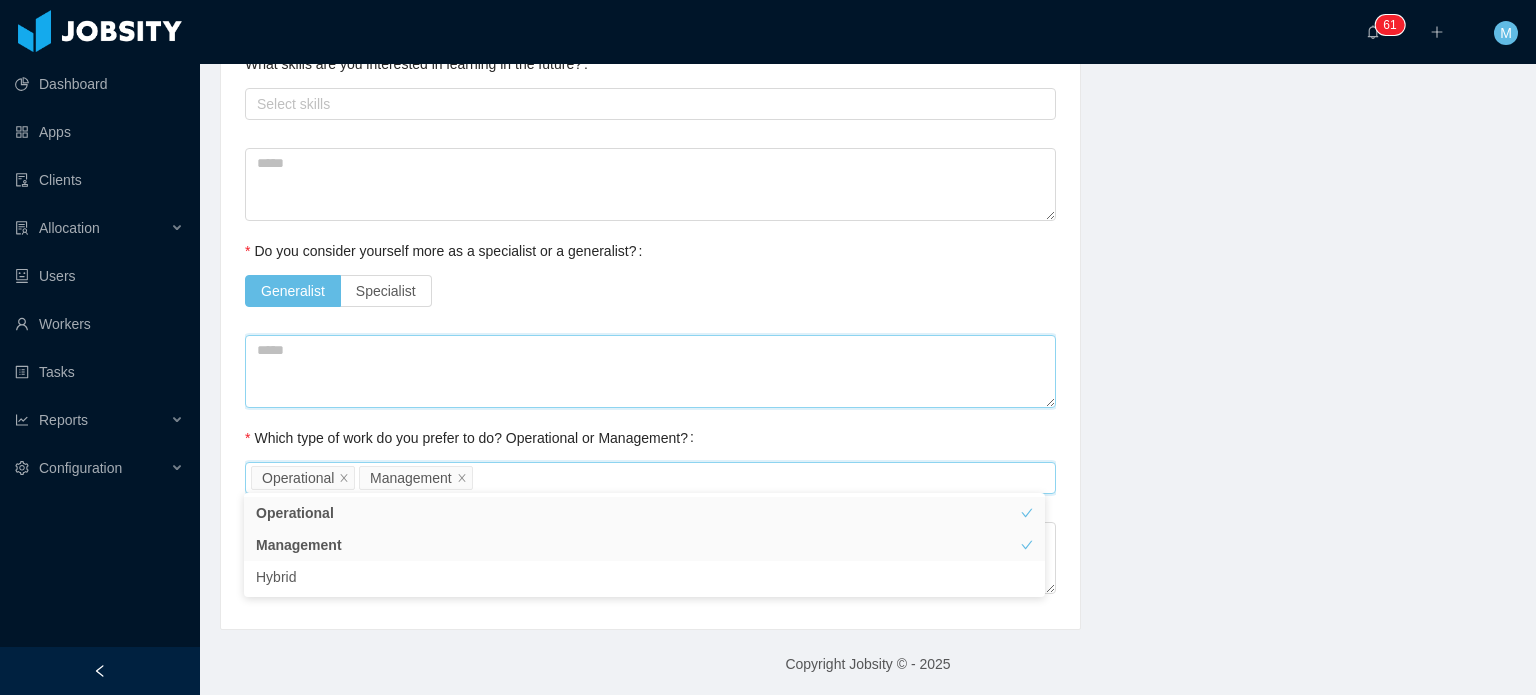 click at bounding box center [650, 371] 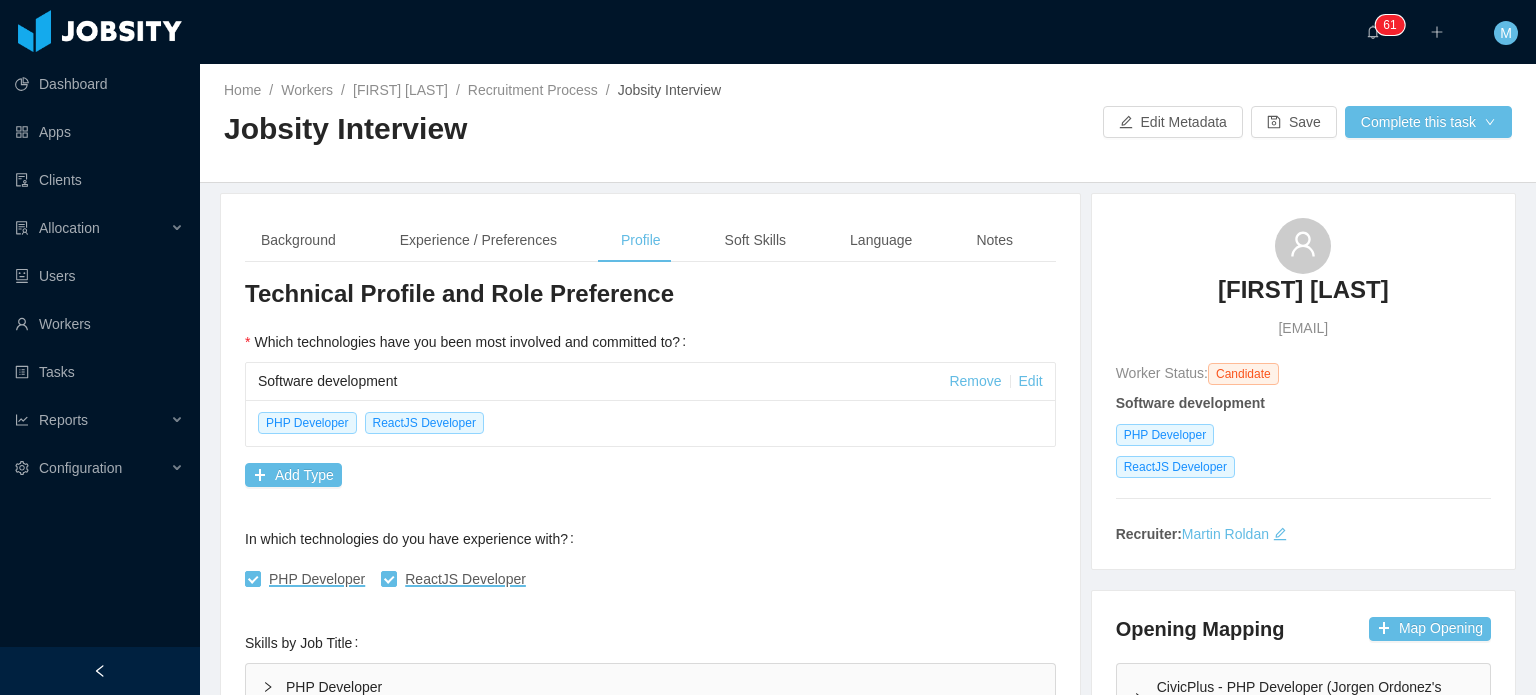 click on "Background Experience / Preferences Profile Soft Skills Language Notes" at bounding box center (637, 240) 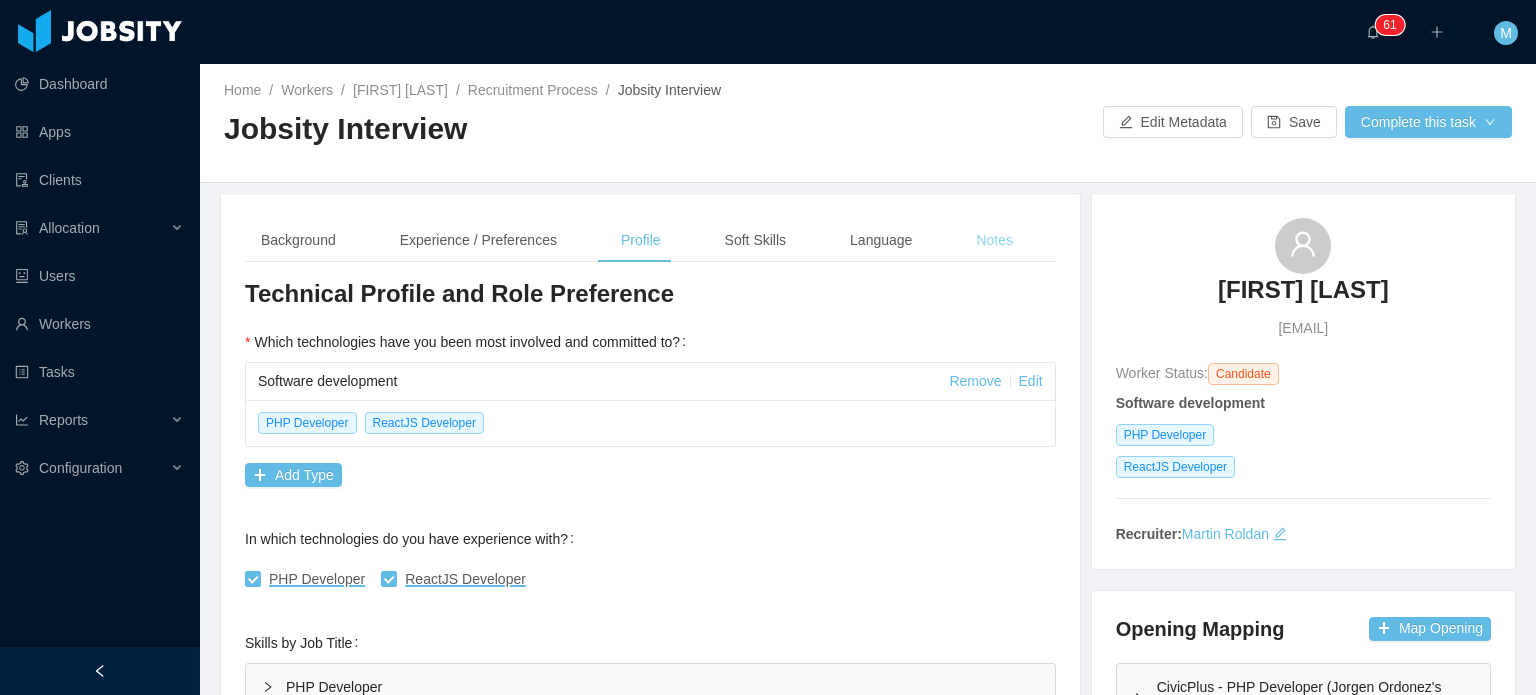 click on "Notes" at bounding box center (994, 240) 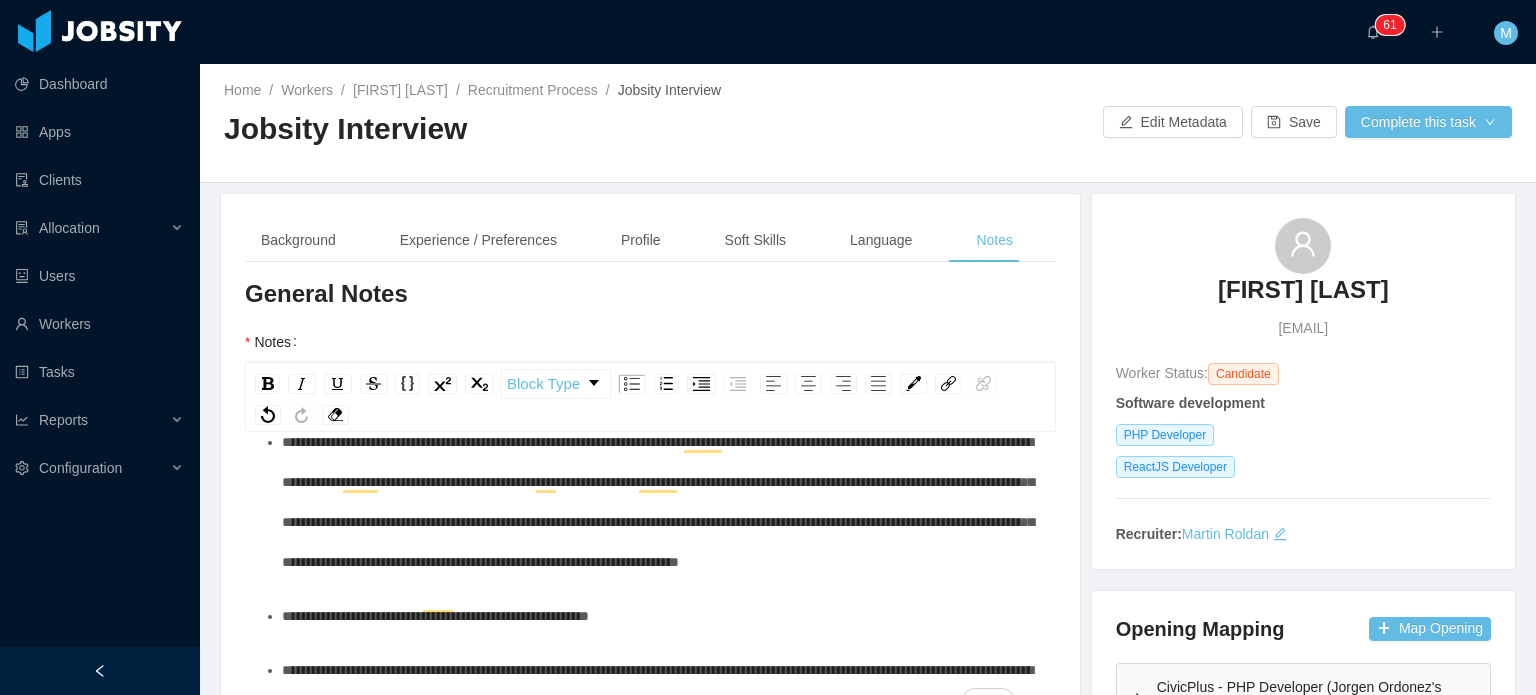 click on "**********" at bounding box center [661, 502] 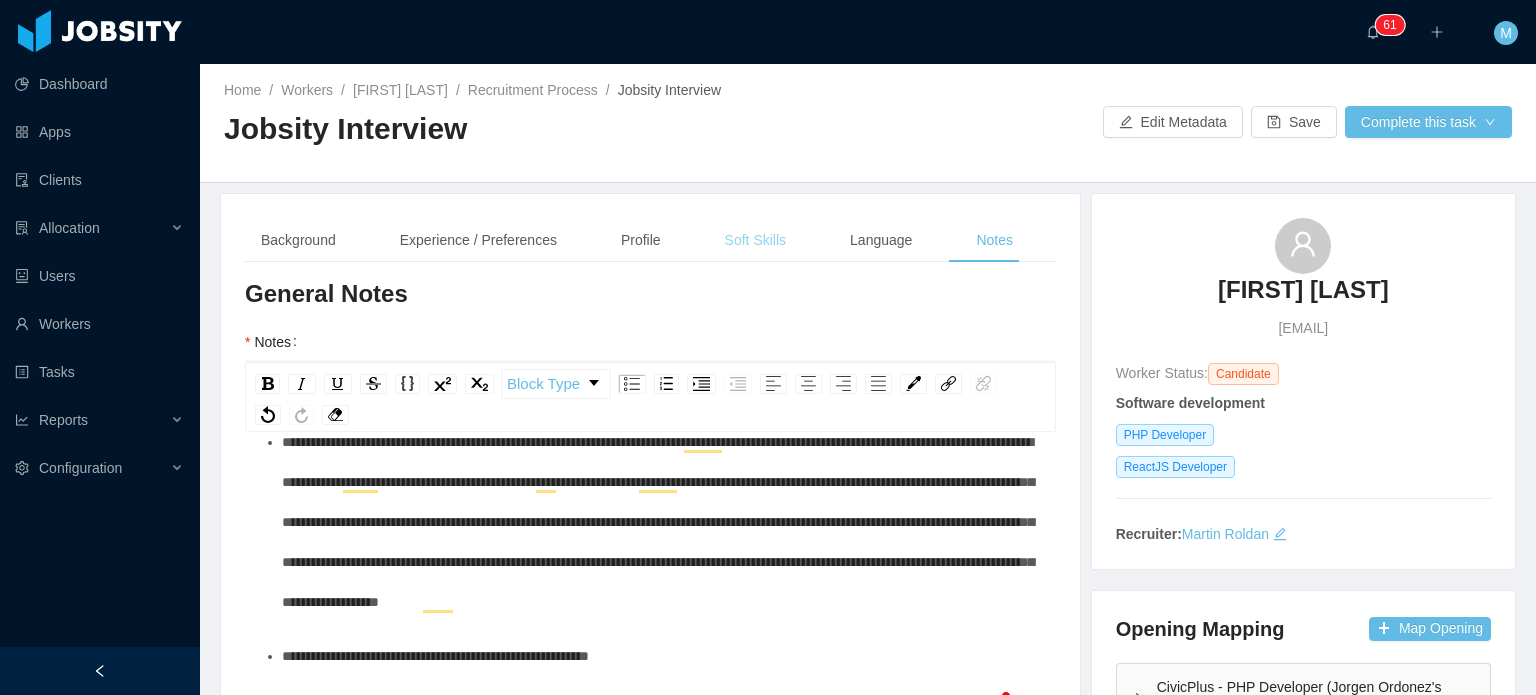 click on "Profile" at bounding box center (641, 240) 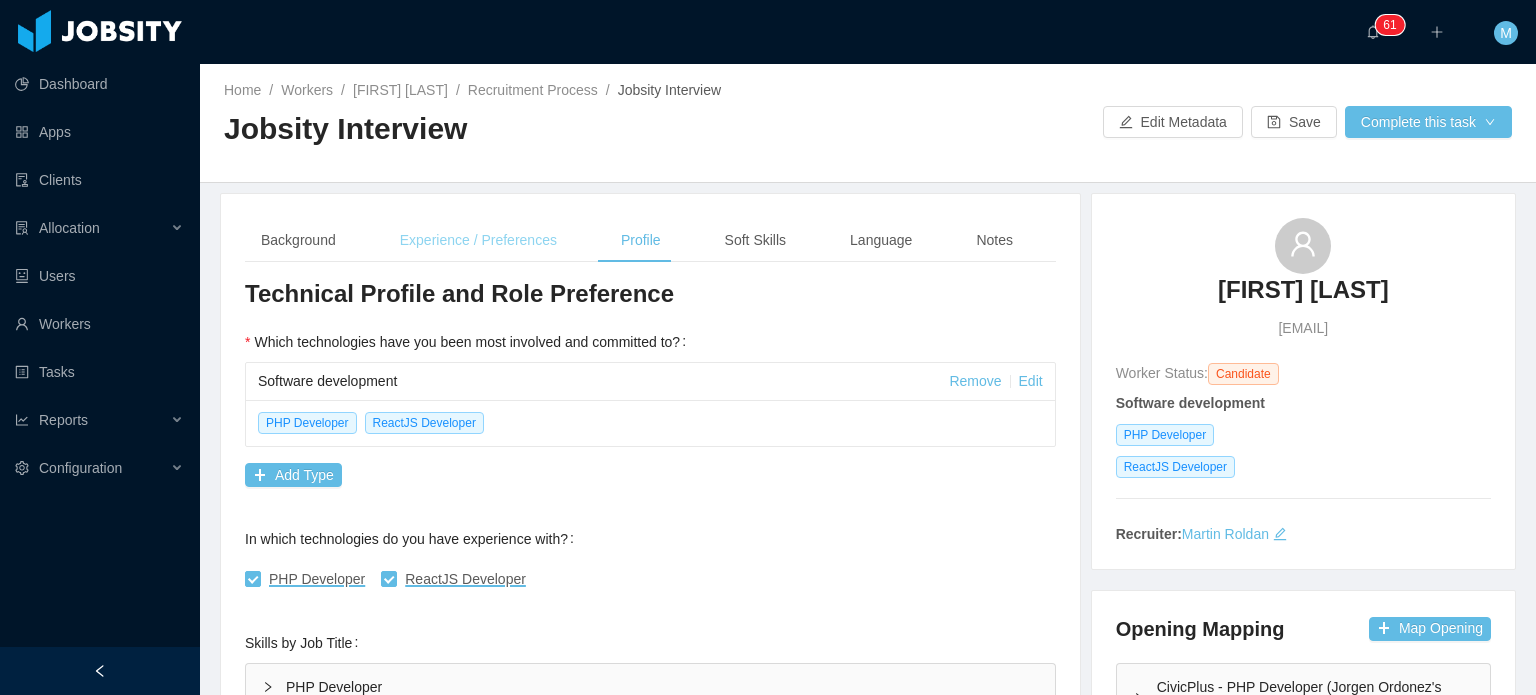 click on "Experience / Preferences" at bounding box center (478, 240) 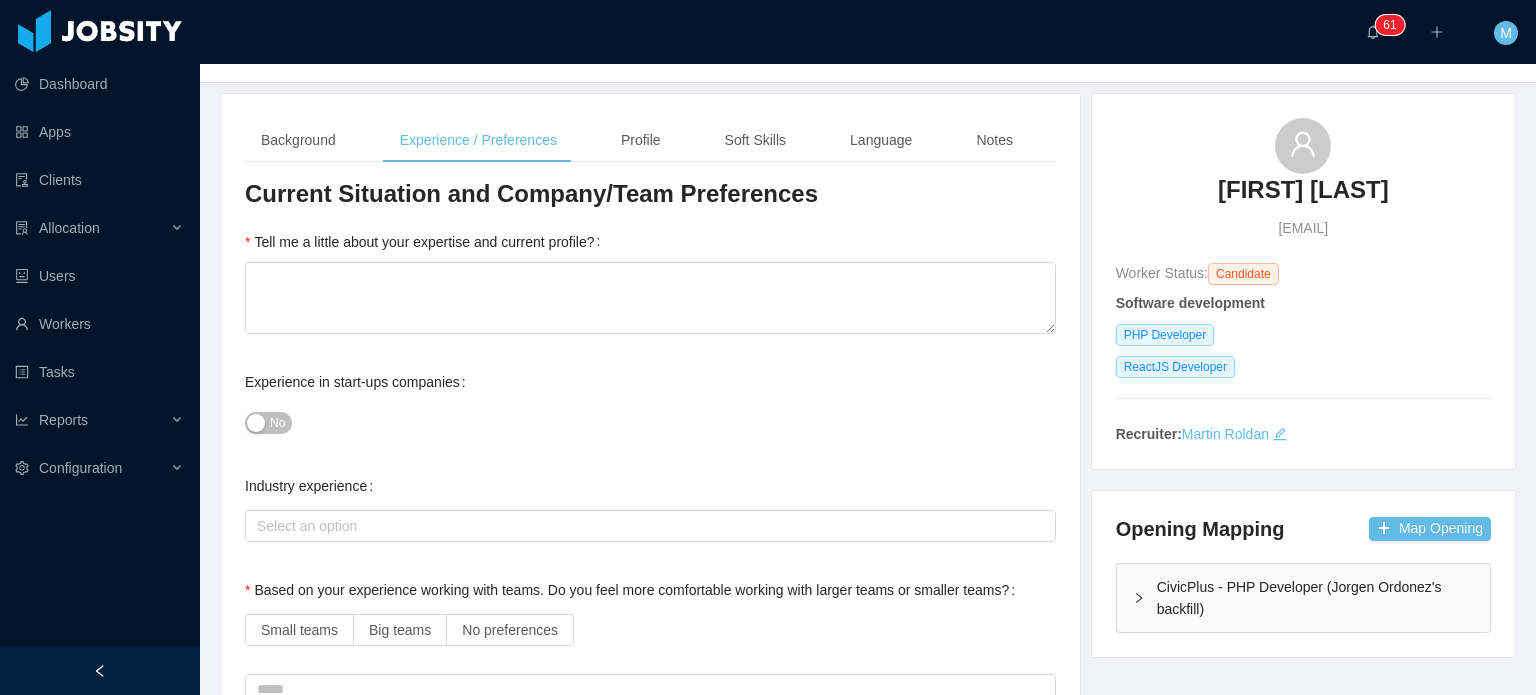 click on "**********" at bounding box center [650, 1439] 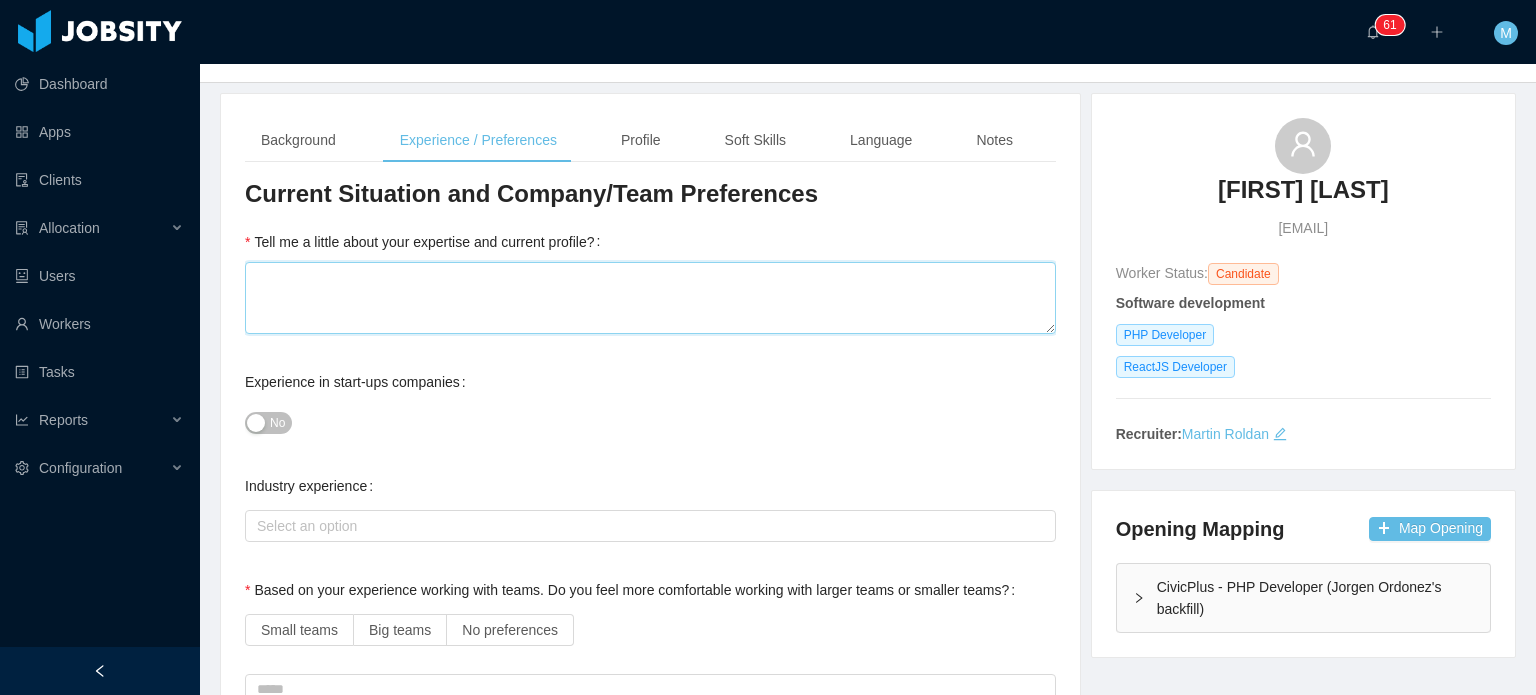 click on "Tell me a little about your expertise and current profile?" at bounding box center (650, 298) 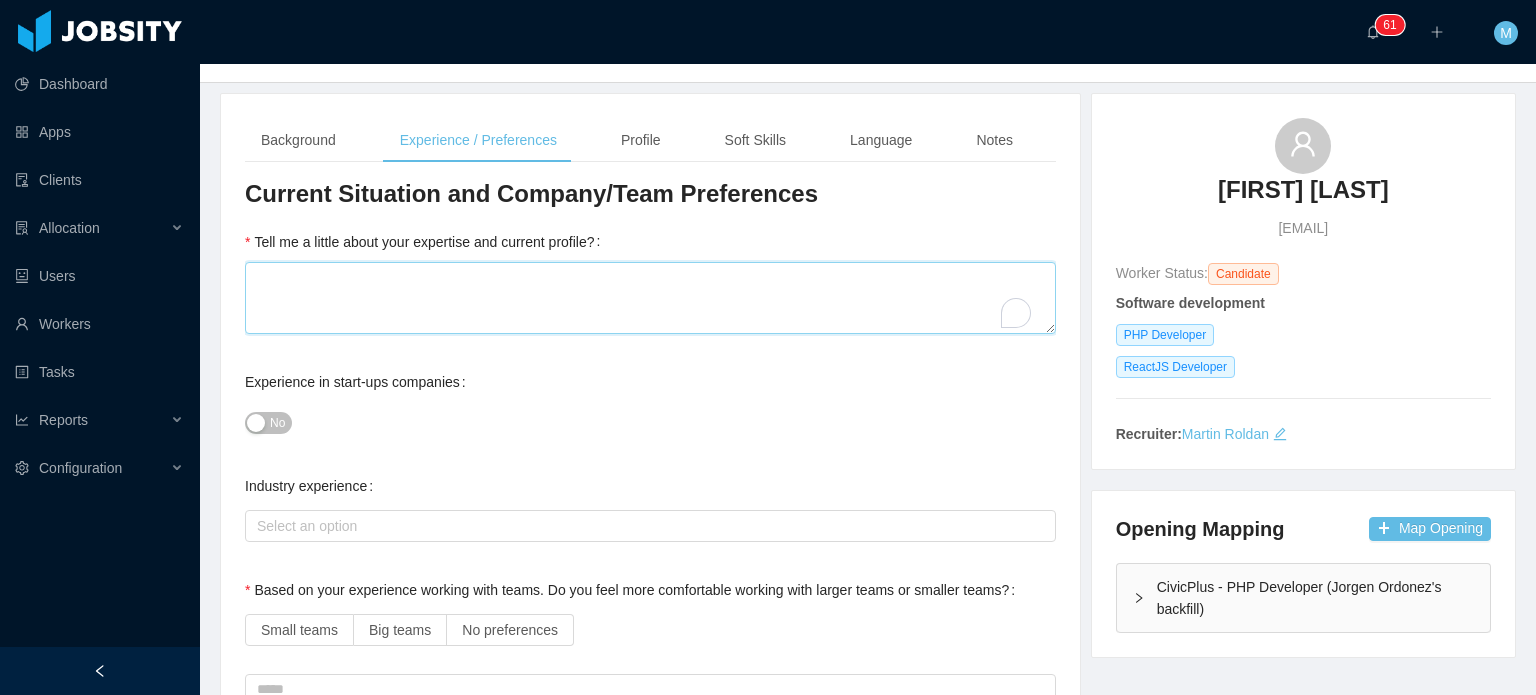 type on "*" 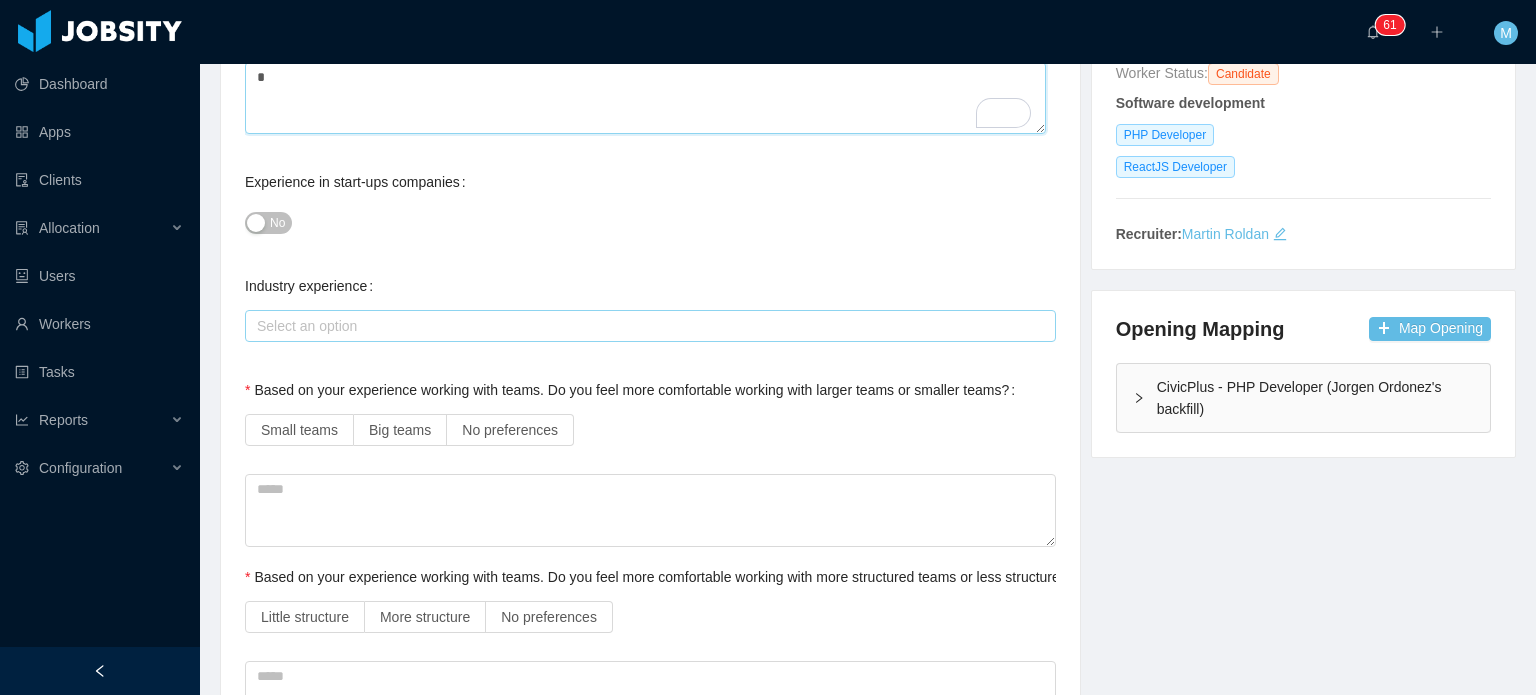 type on "*" 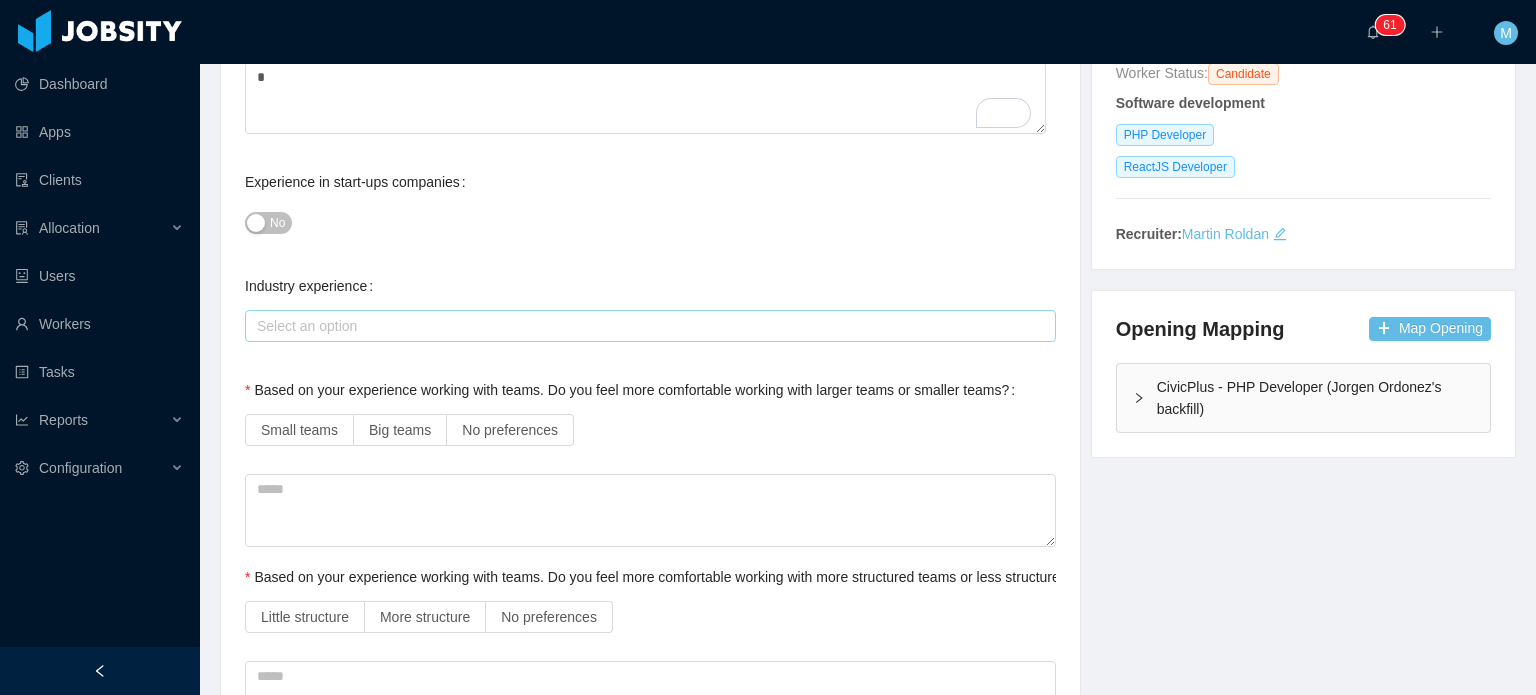 click on "Select an option" at bounding box center [647, 326] 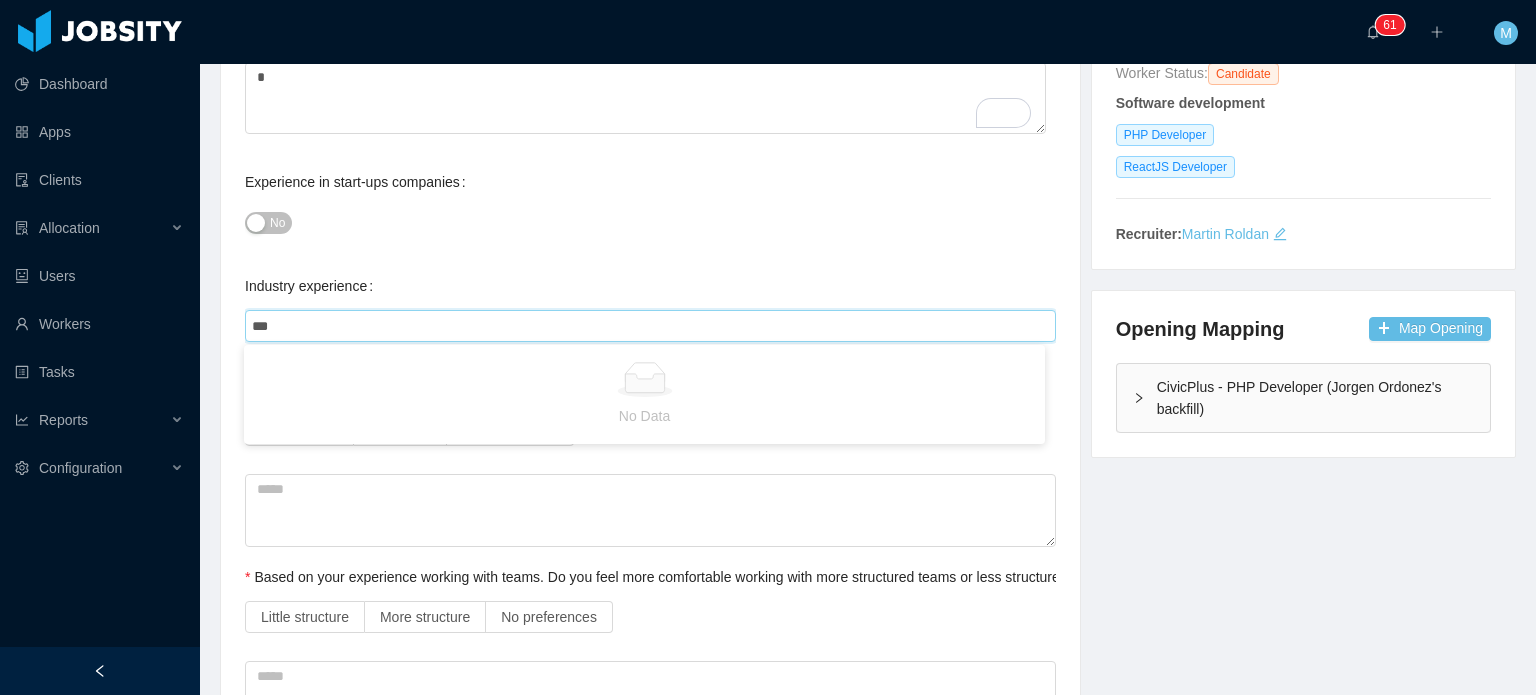 type on "***" 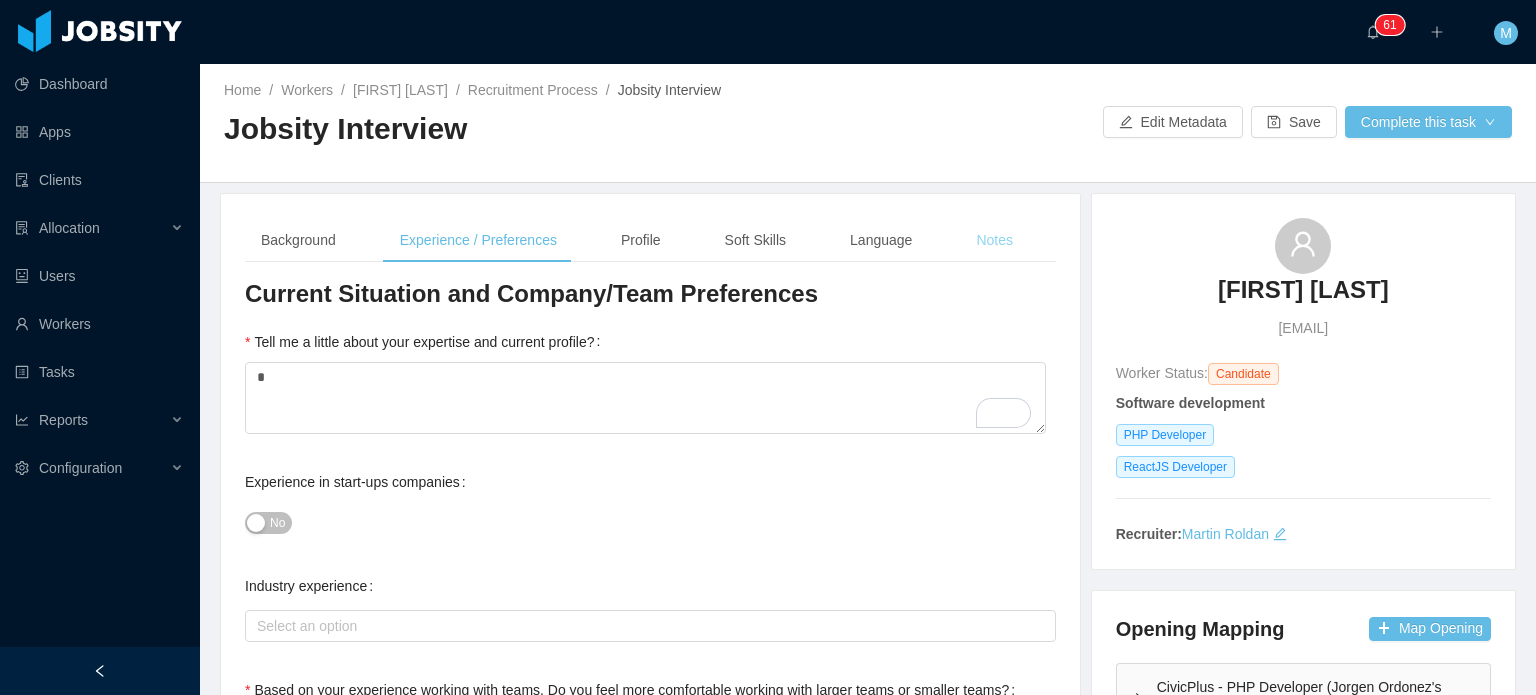 click on "Notes" at bounding box center (994, 240) 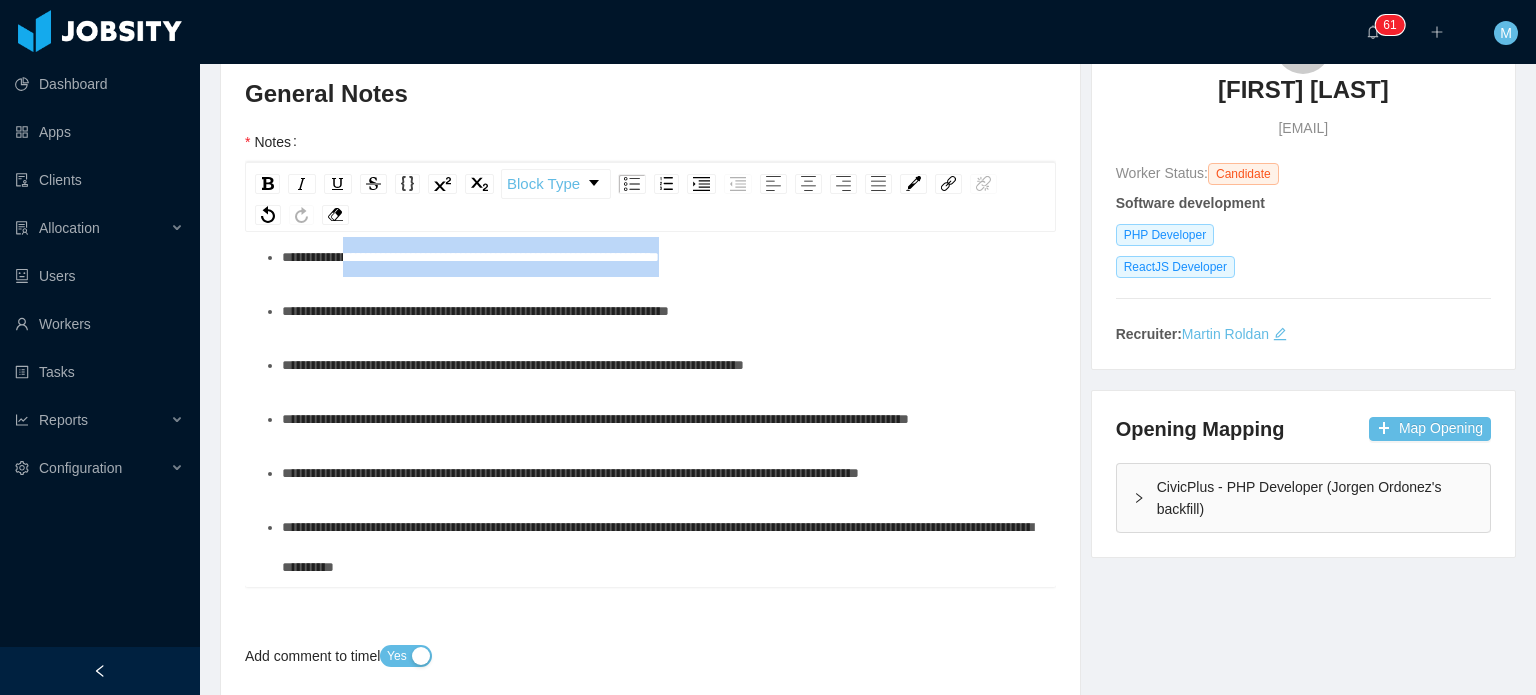 drag, startPoint x: 760, startPoint y: 325, endPoint x: 348, endPoint y: 324, distance: 412.00122 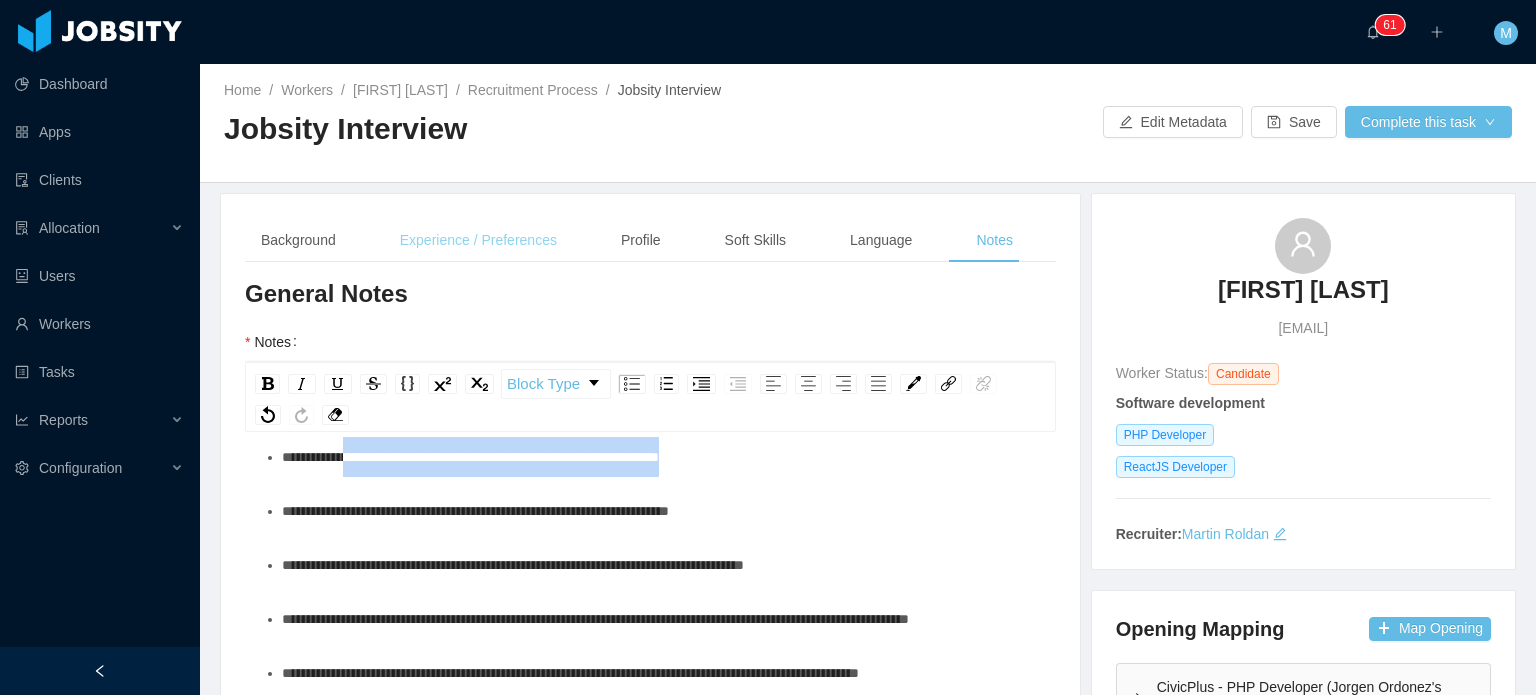 click on "Experience / Preferences" at bounding box center (478, 240) 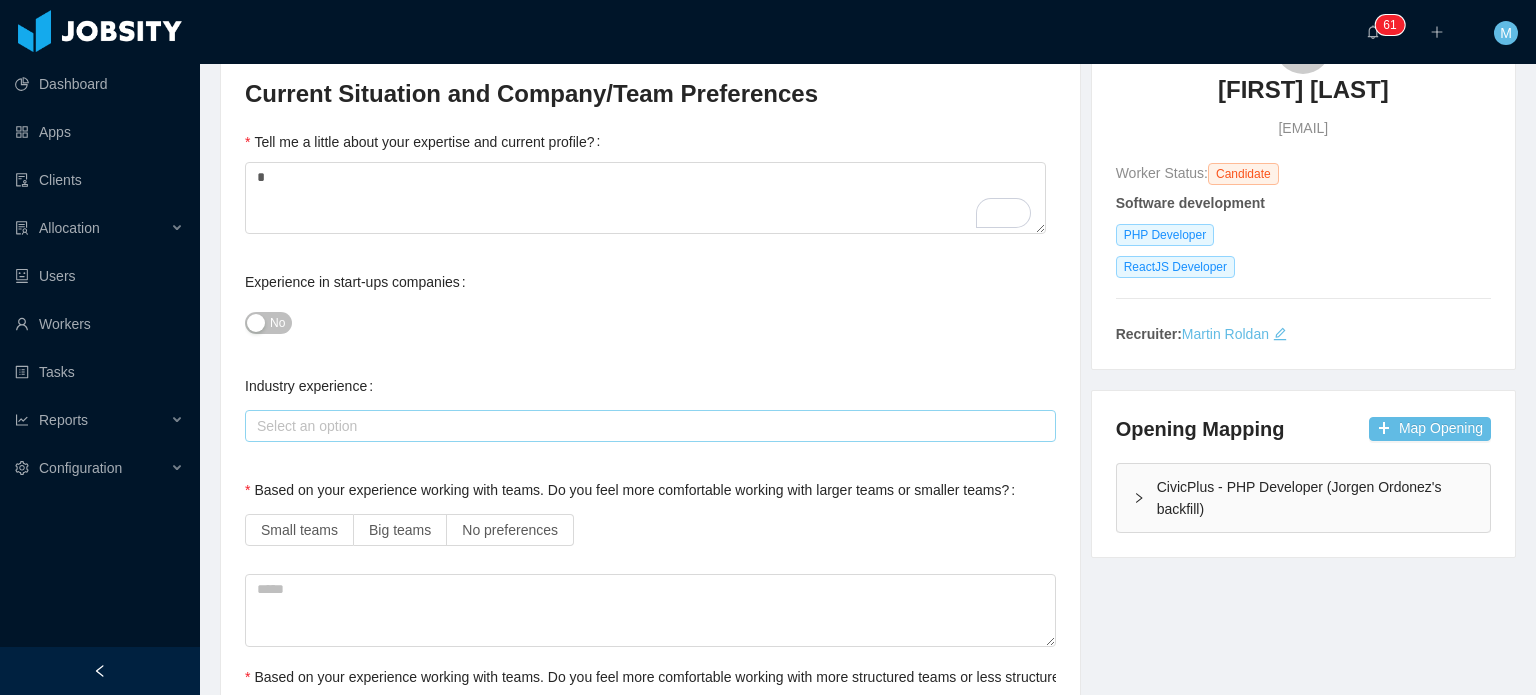 drag, startPoint x: 428, startPoint y: 411, endPoint x: 383, endPoint y: 426, distance: 47.434166 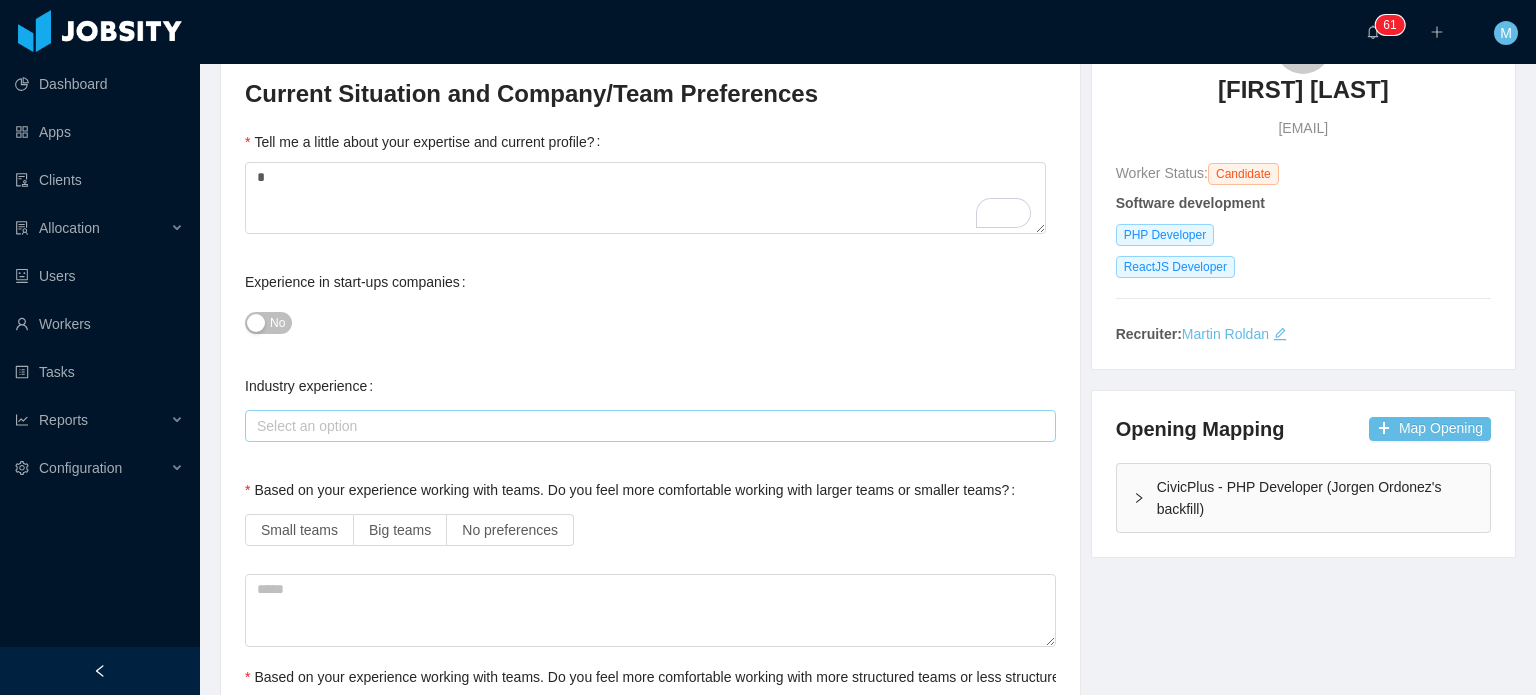 click on "Select an option" at bounding box center [647, 426] 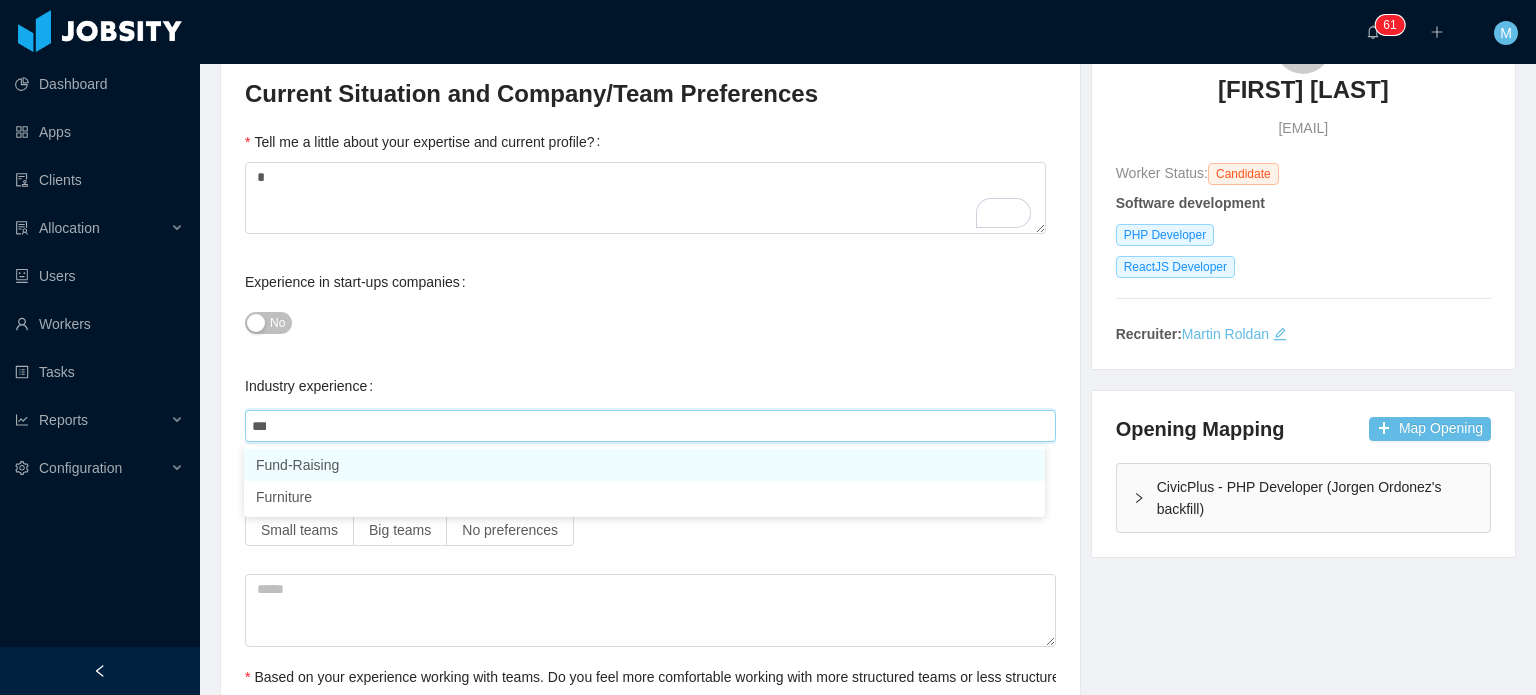 type on "****" 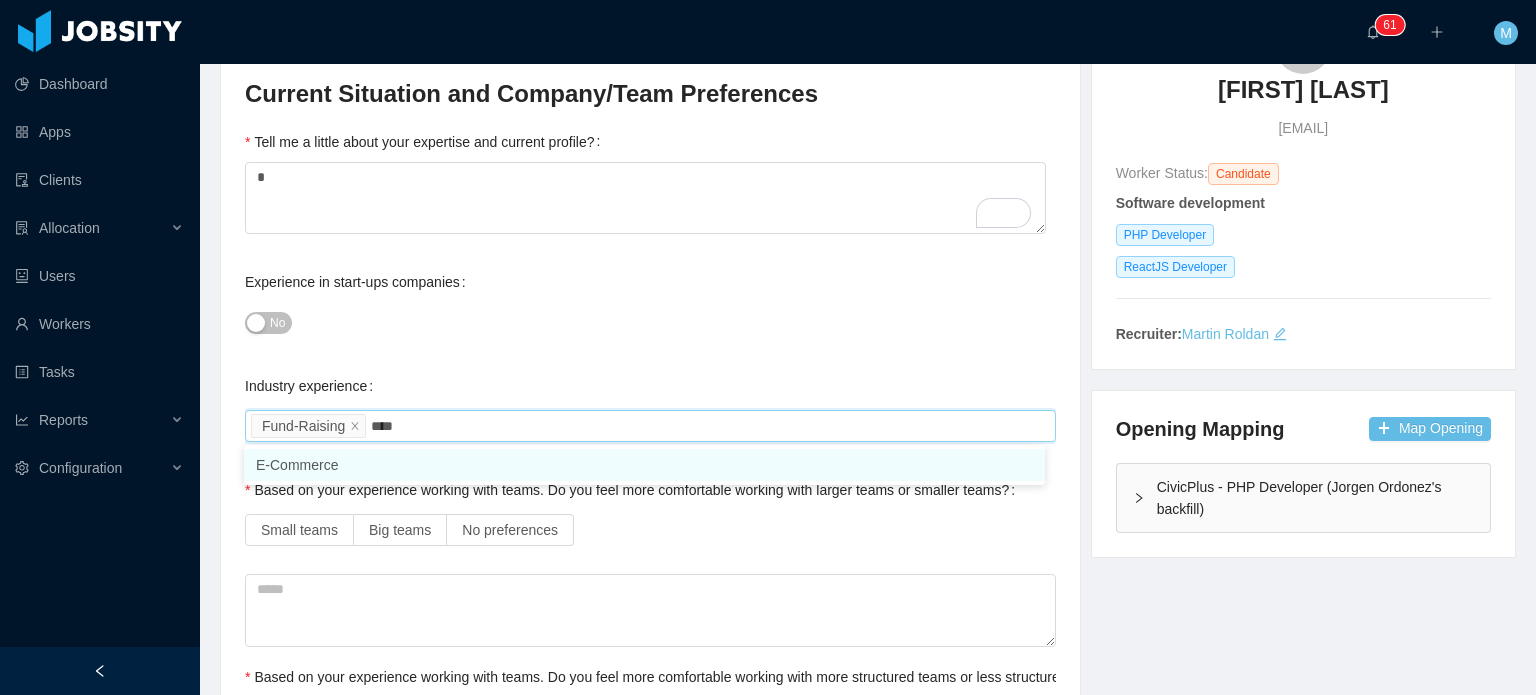 type on "*****" 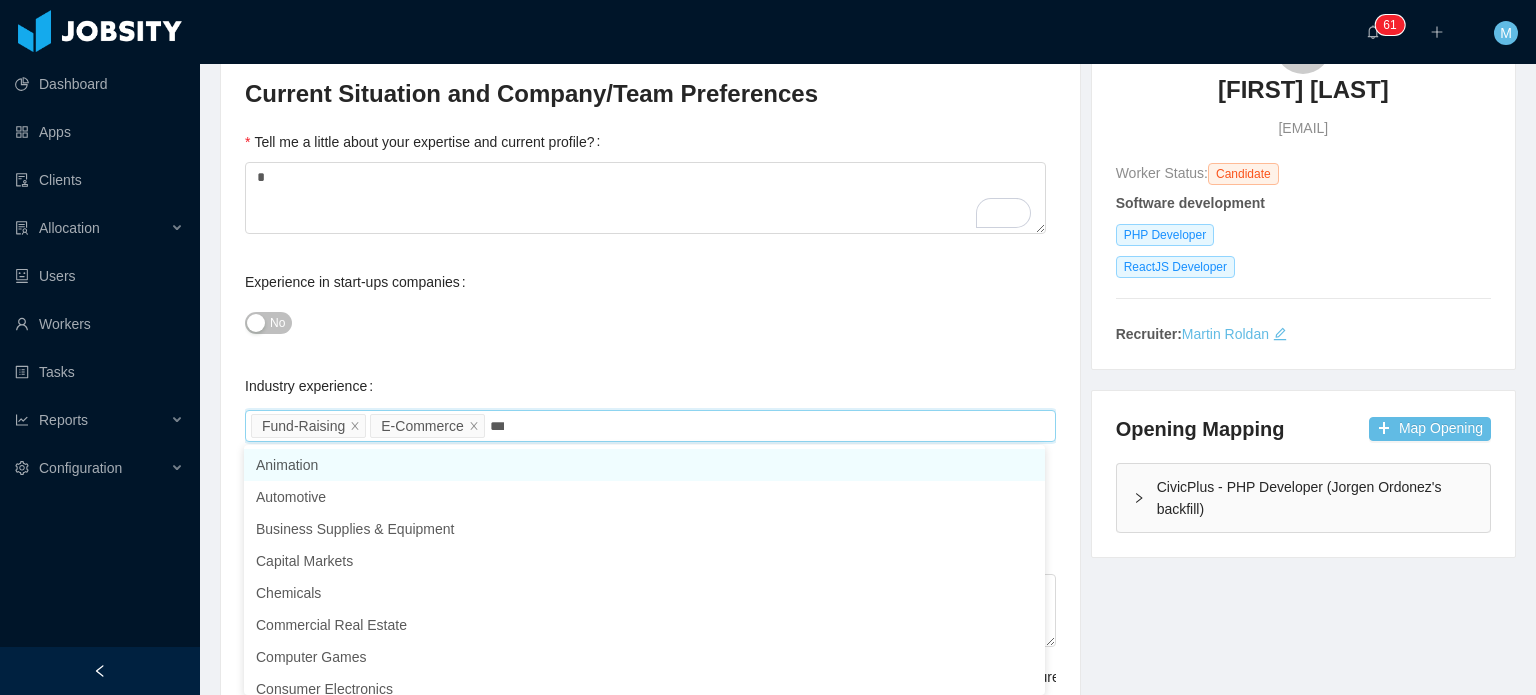 type on "****" 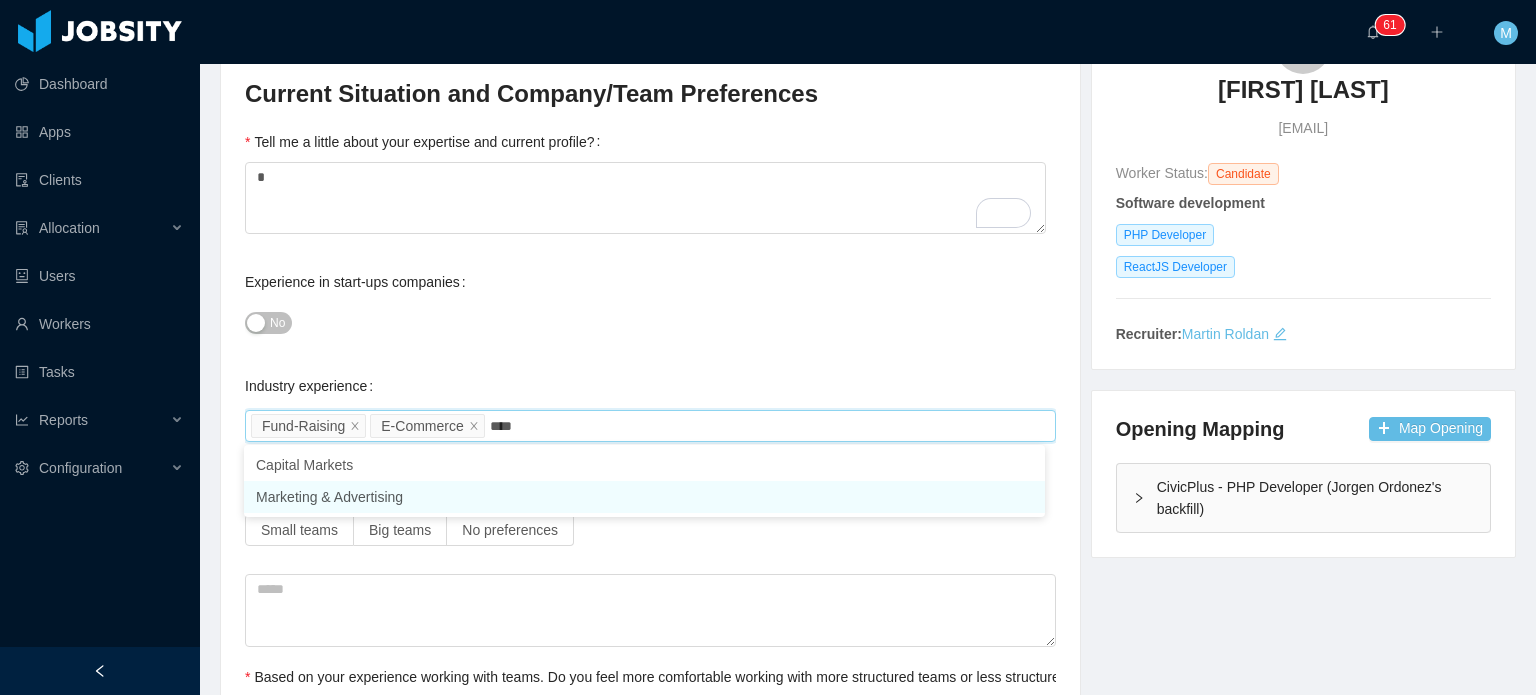 type 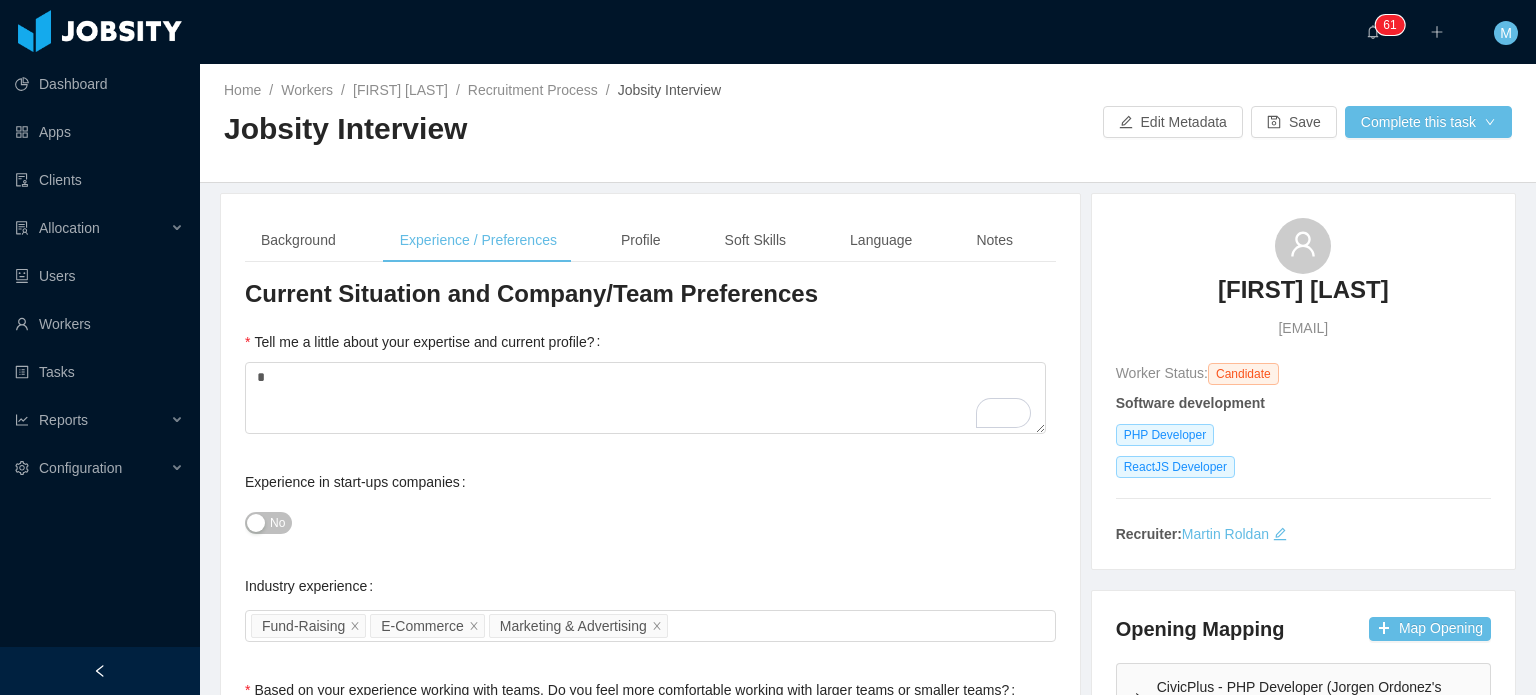 scroll, scrollTop: 0, scrollLeft: 0, axis: both 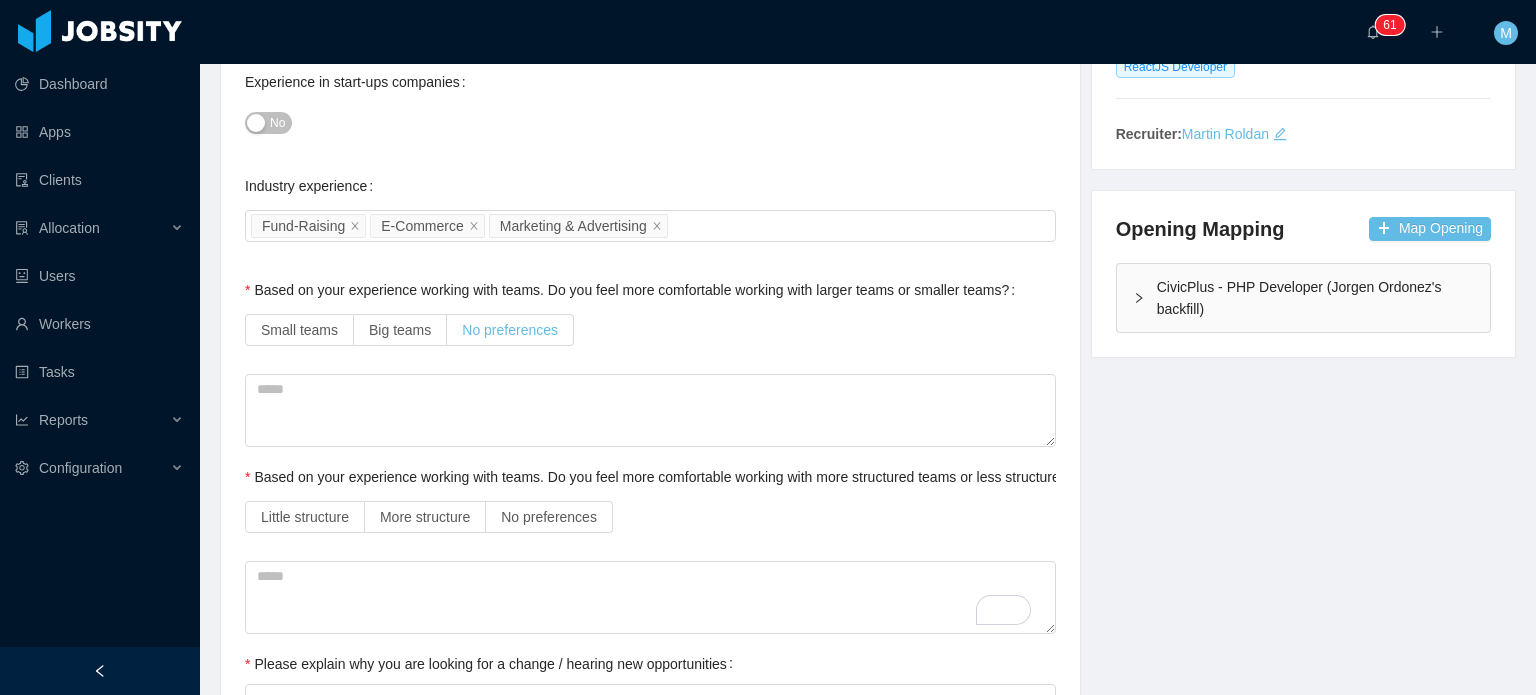 click on "No preferences" at bounding box center [510, 330] 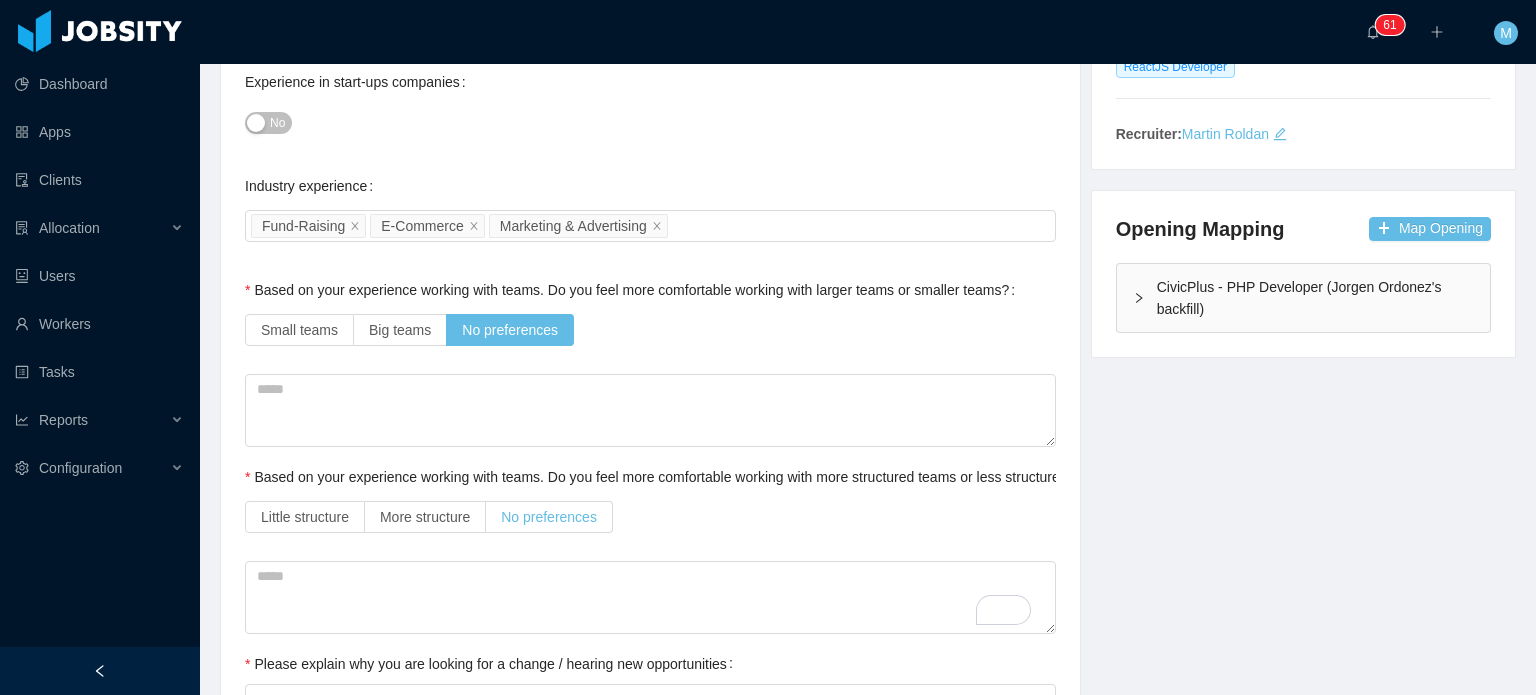 click on "No preferences" at bounding box center (549, 517) 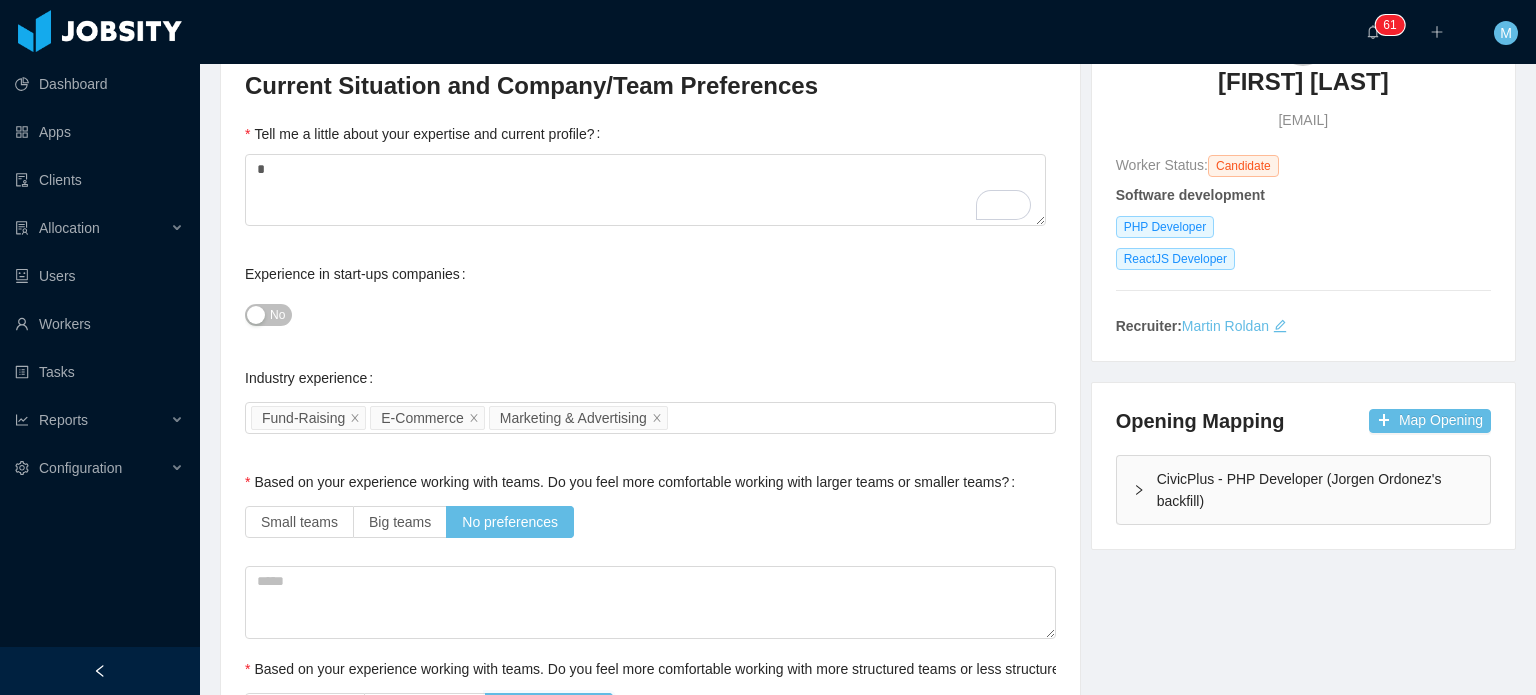 scroll, scrollTop: 0, scrollLeft: 0, axis: both 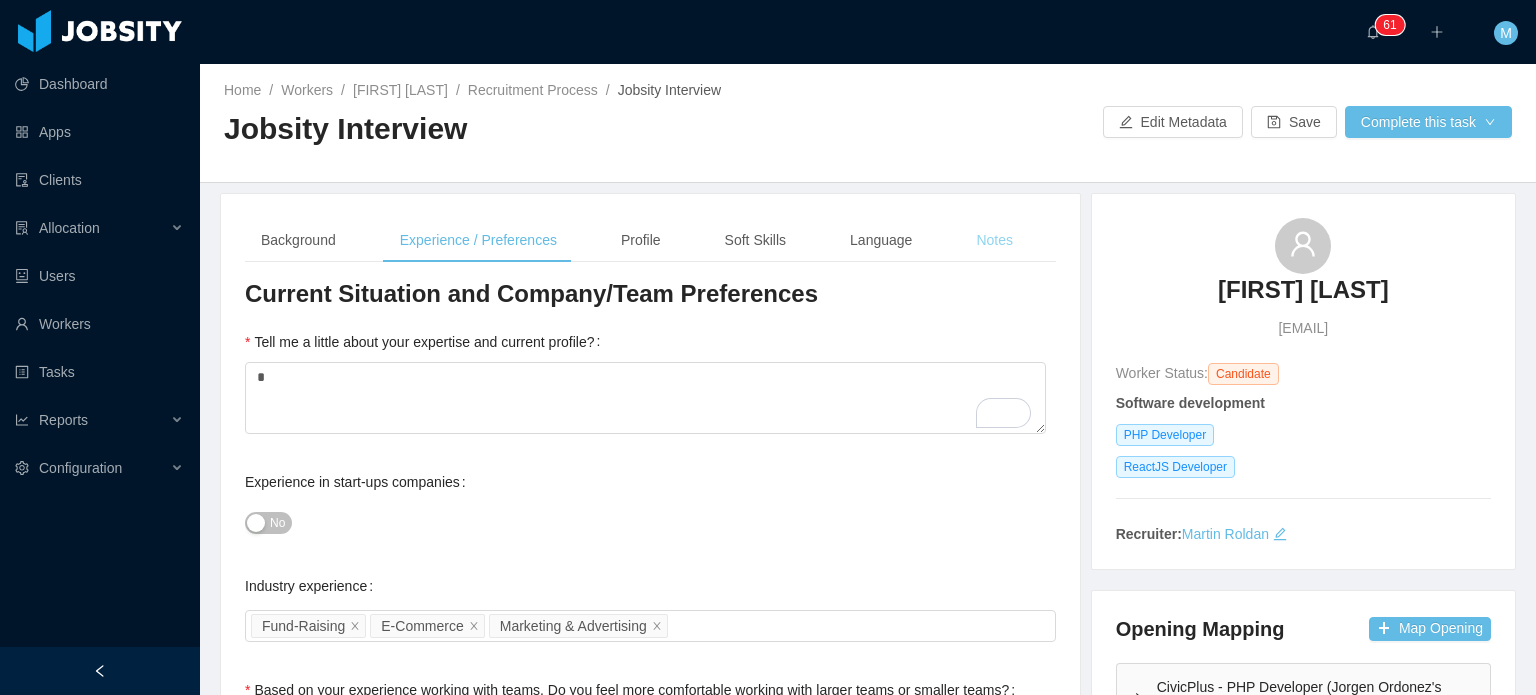 click on "Notes" at bounding box center [994, 240] 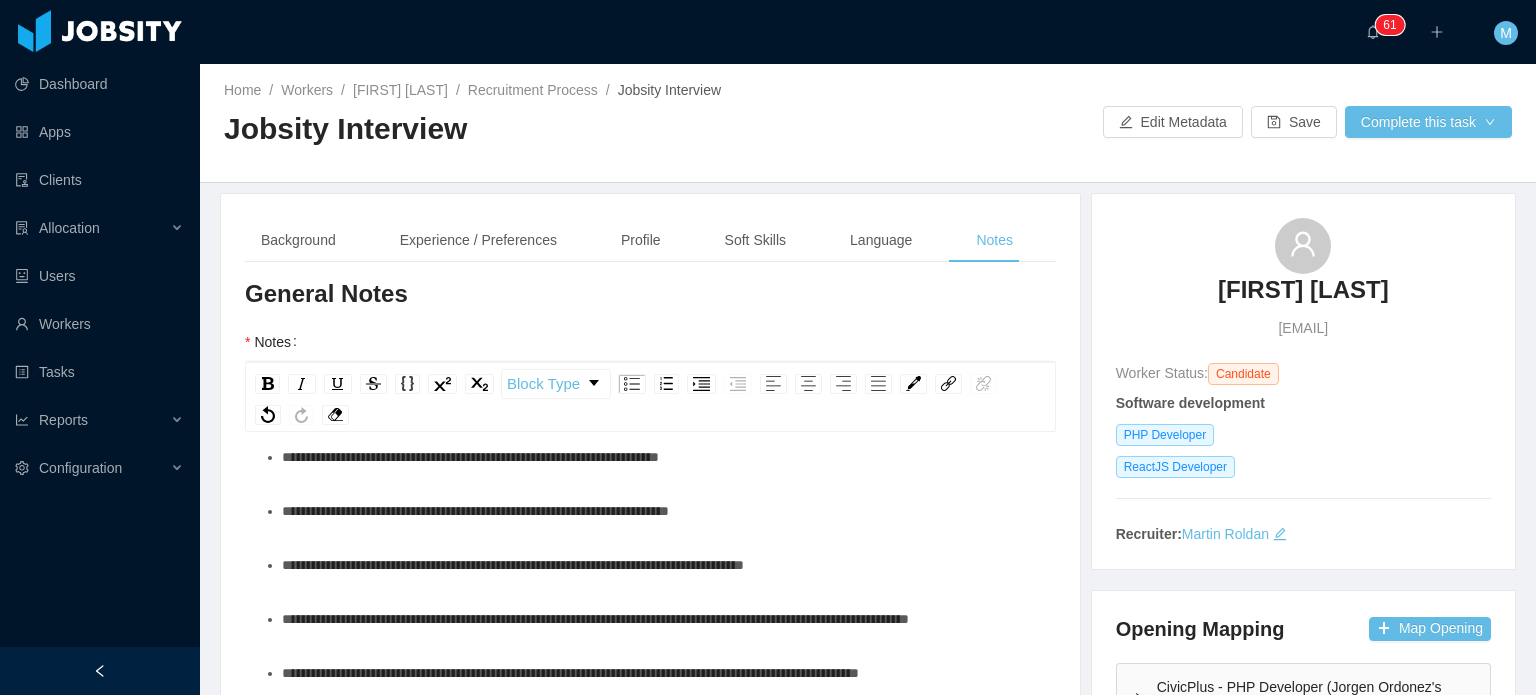 scroll, scrollTop: 1156, scrollLeft: 0, axis: vertical 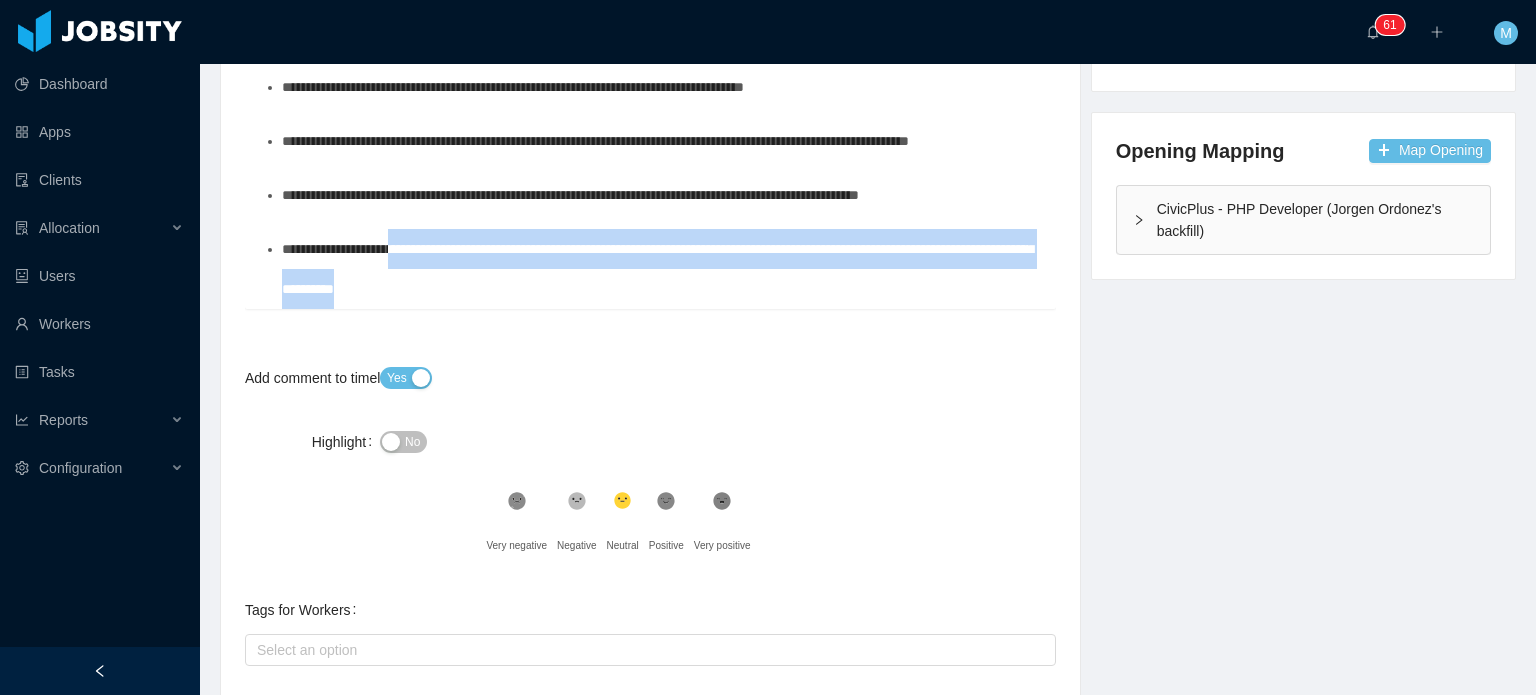 drag, startPoint x: 471, startPoint y: 255, endPoint x: 412, endPoint y: 243, distance: 60.207973 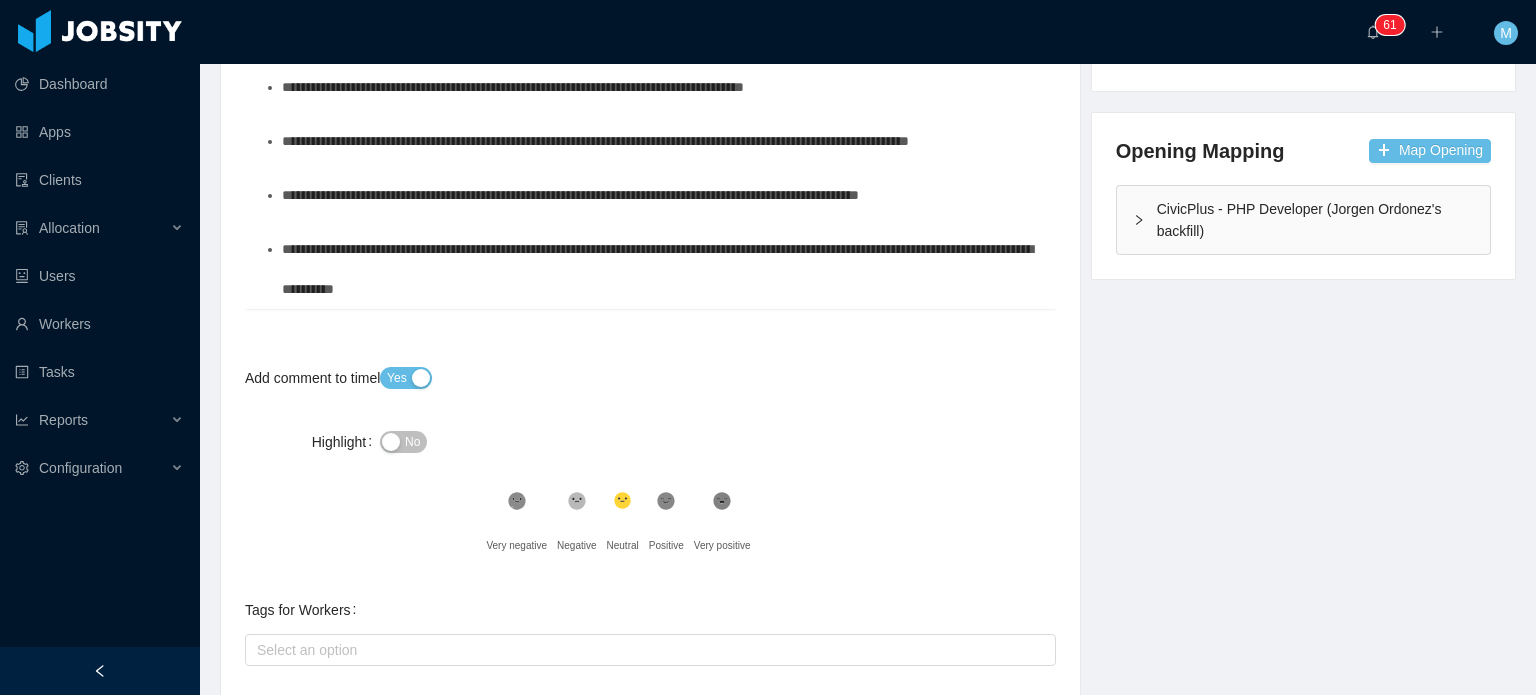 click on "**********" at bounding box center (661, 269) 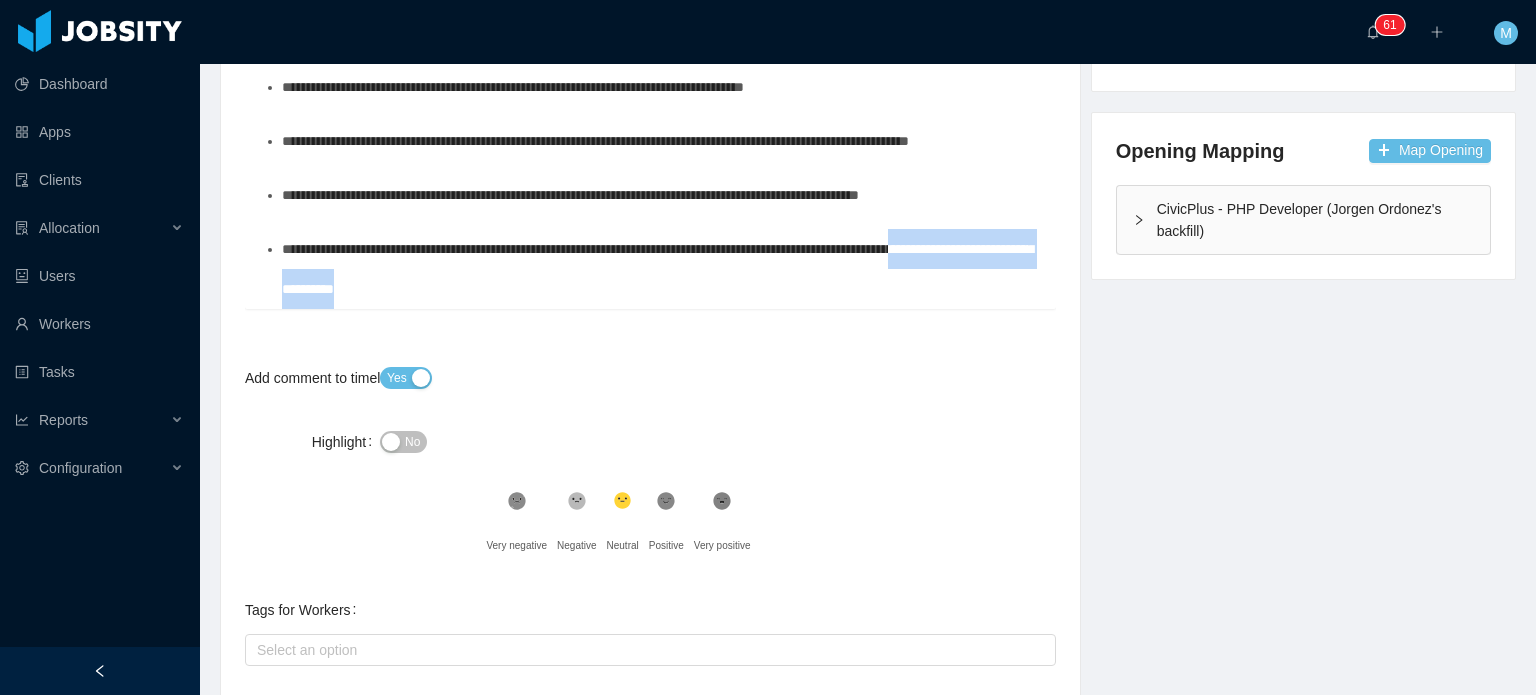 drag, startPoint x: 337, startPoint y: 291, endPoint x: 636, endPoint y: 288, distance: 299.01505 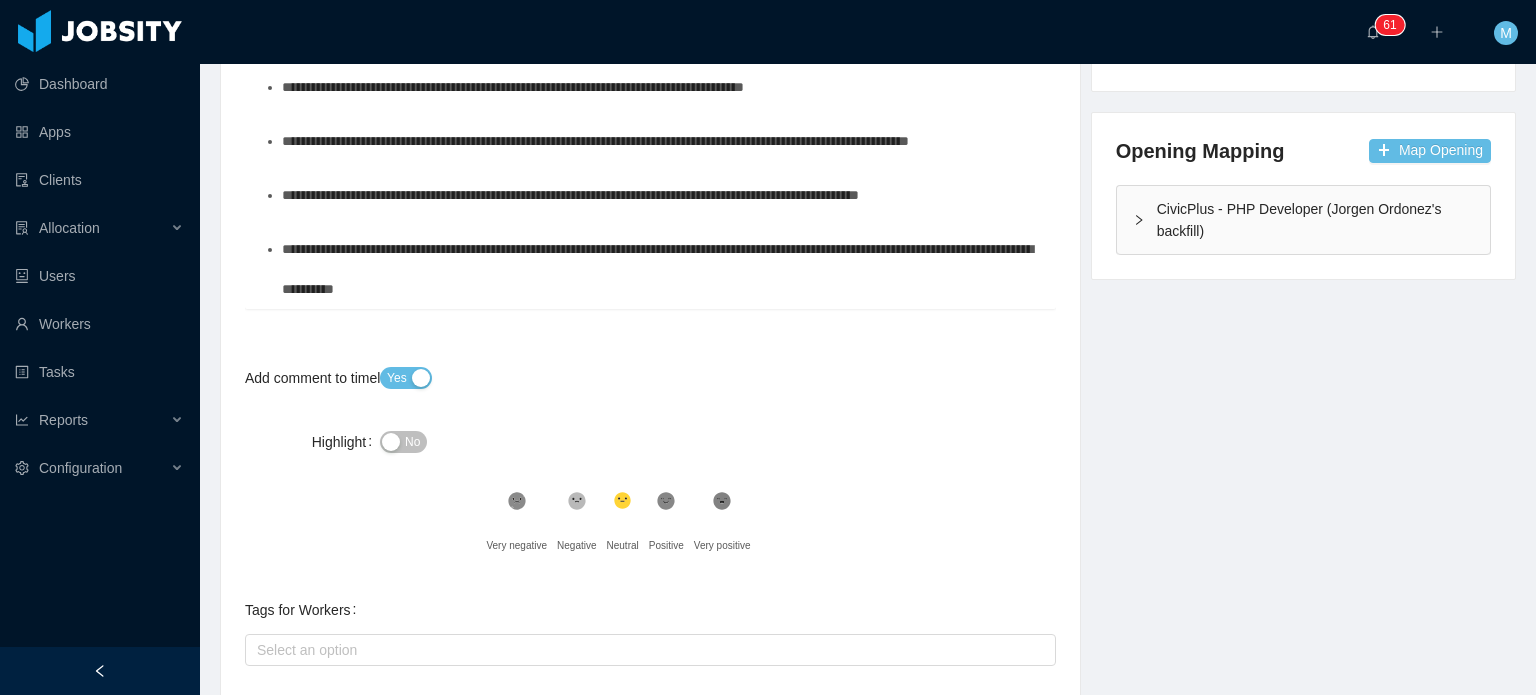 click on "**********" at bounding box center [661, 269] 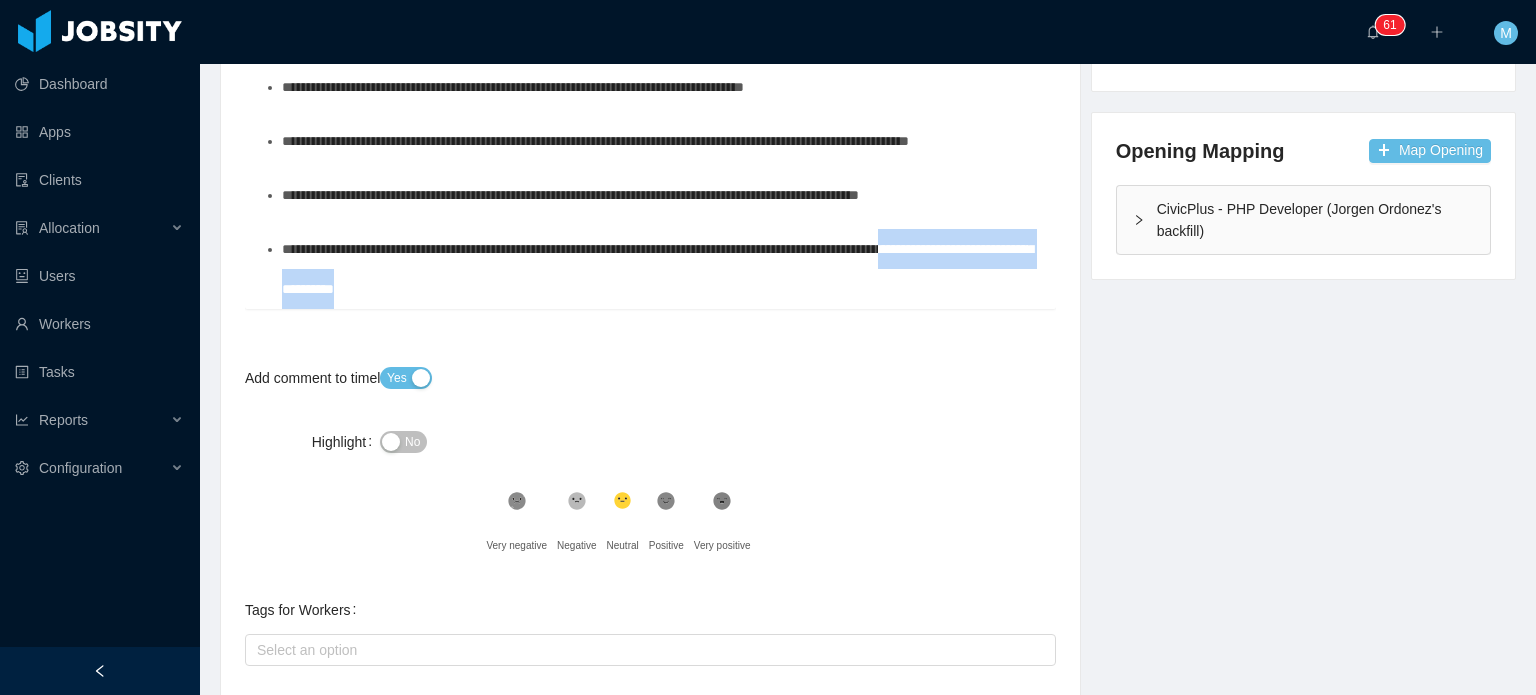drag, startPoint x: 600, startPoint y: 298, endPoint x: 332, endPoint y: 297, distance: 268.00186 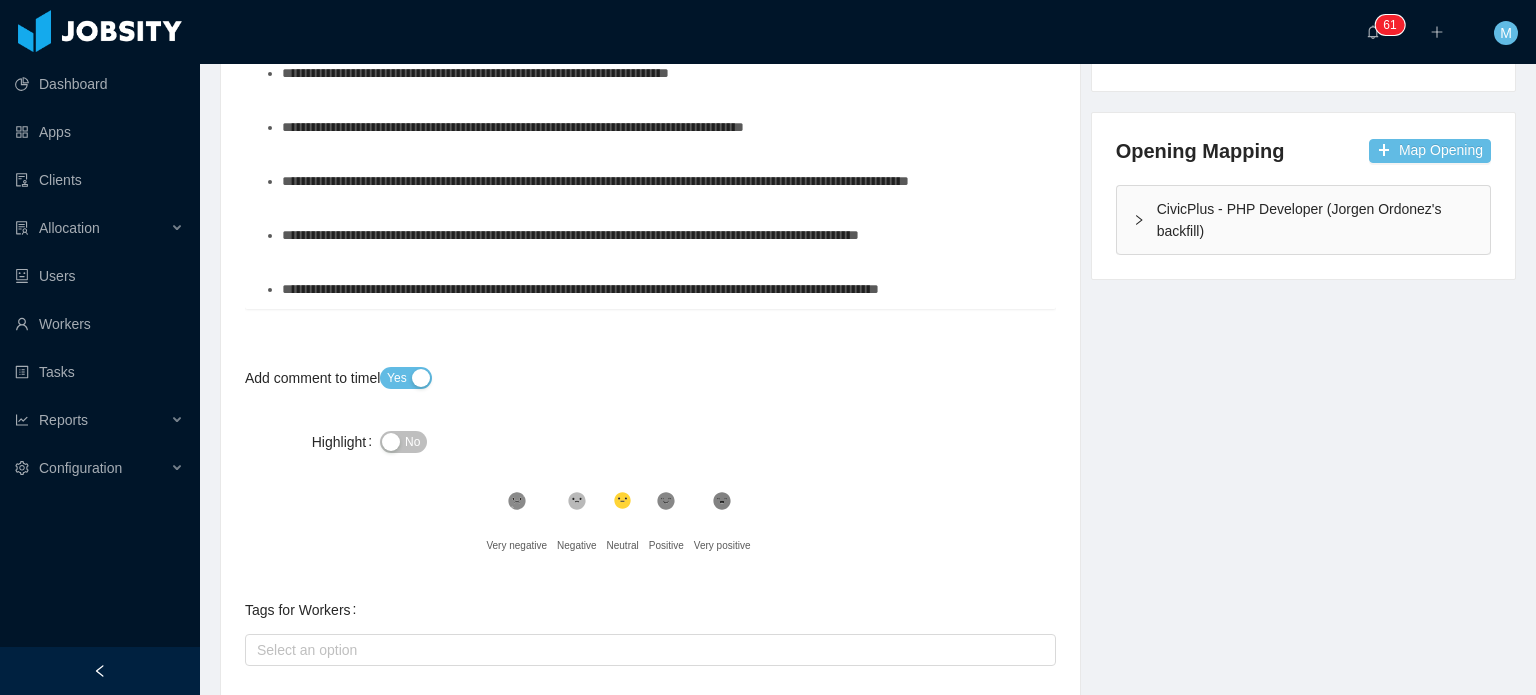 type 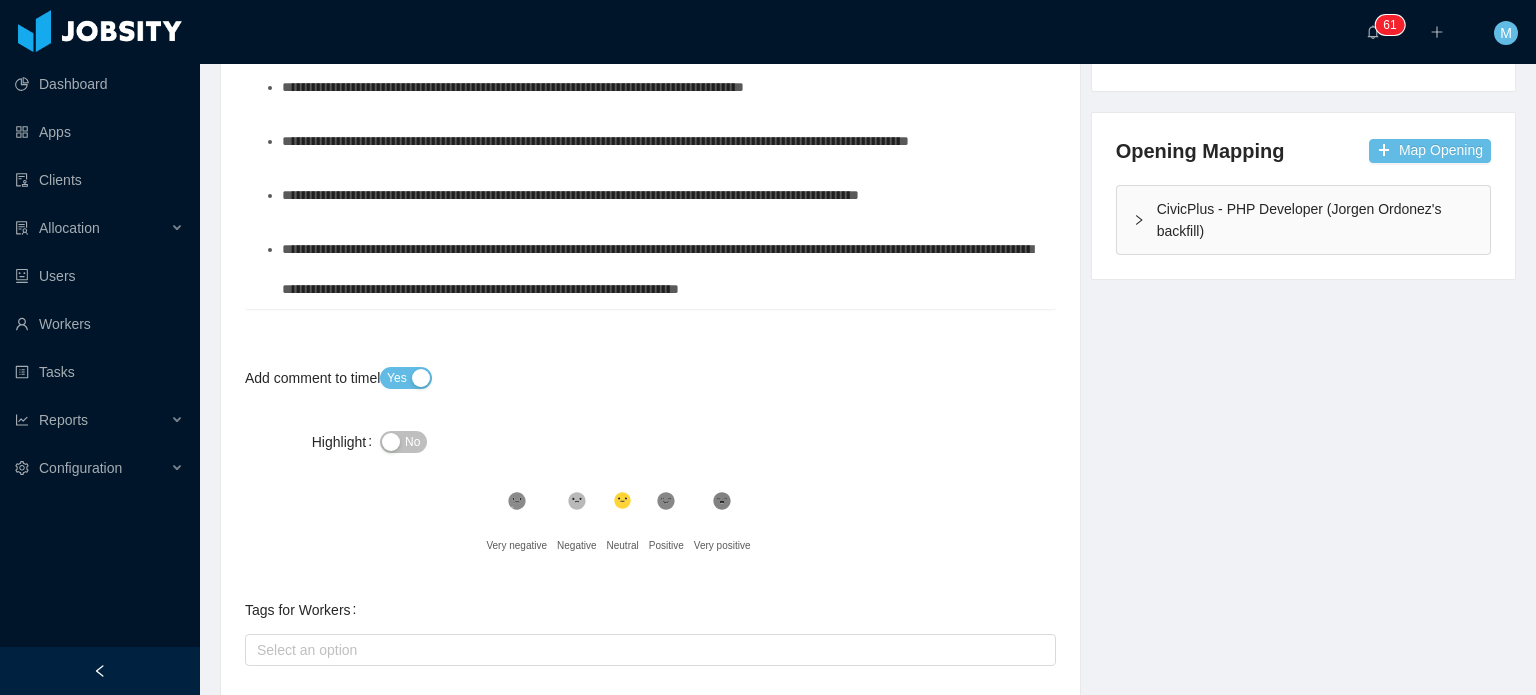 drag, startPoint x: 400, startPoint y: 251, endPoint x: 612, endPoint y: 212, distance: 215.55742 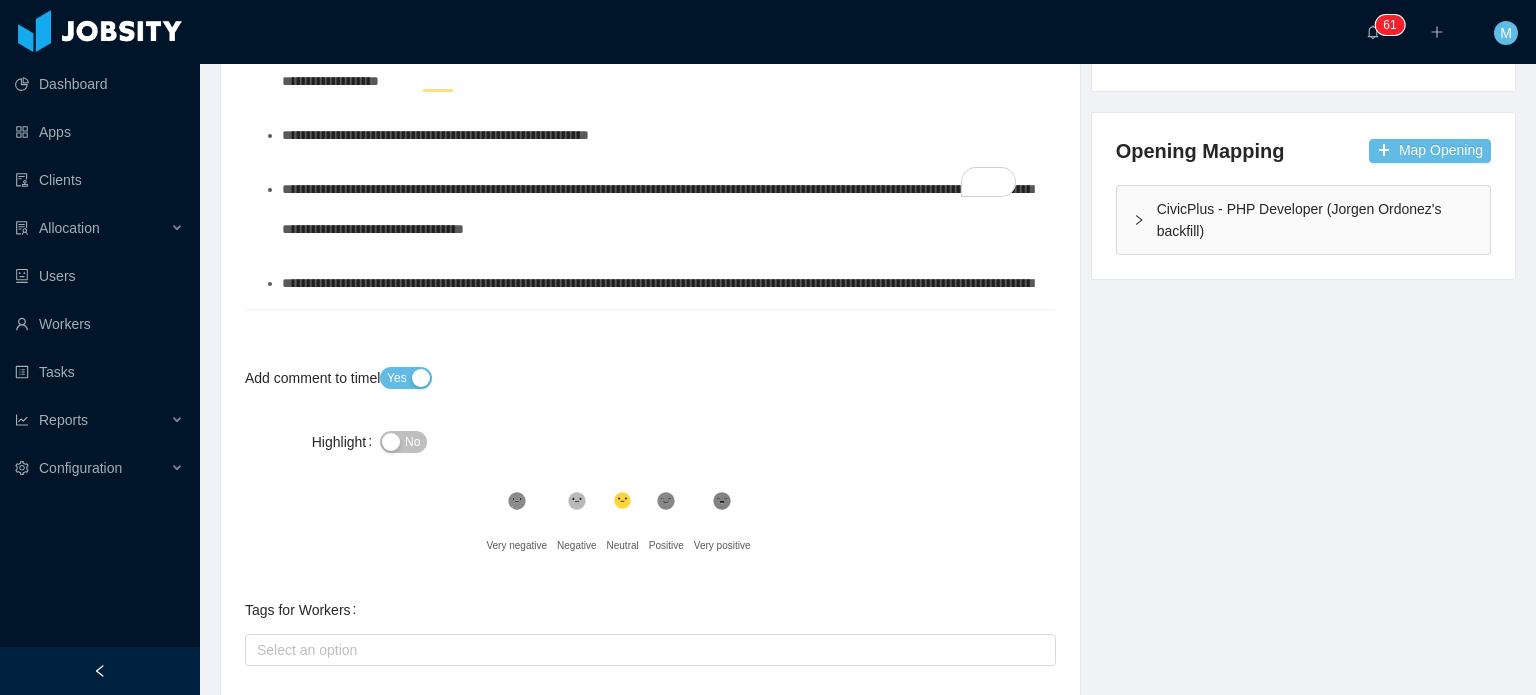 scroll, scrollTop: 0, scrollLeft: 0, axis: both 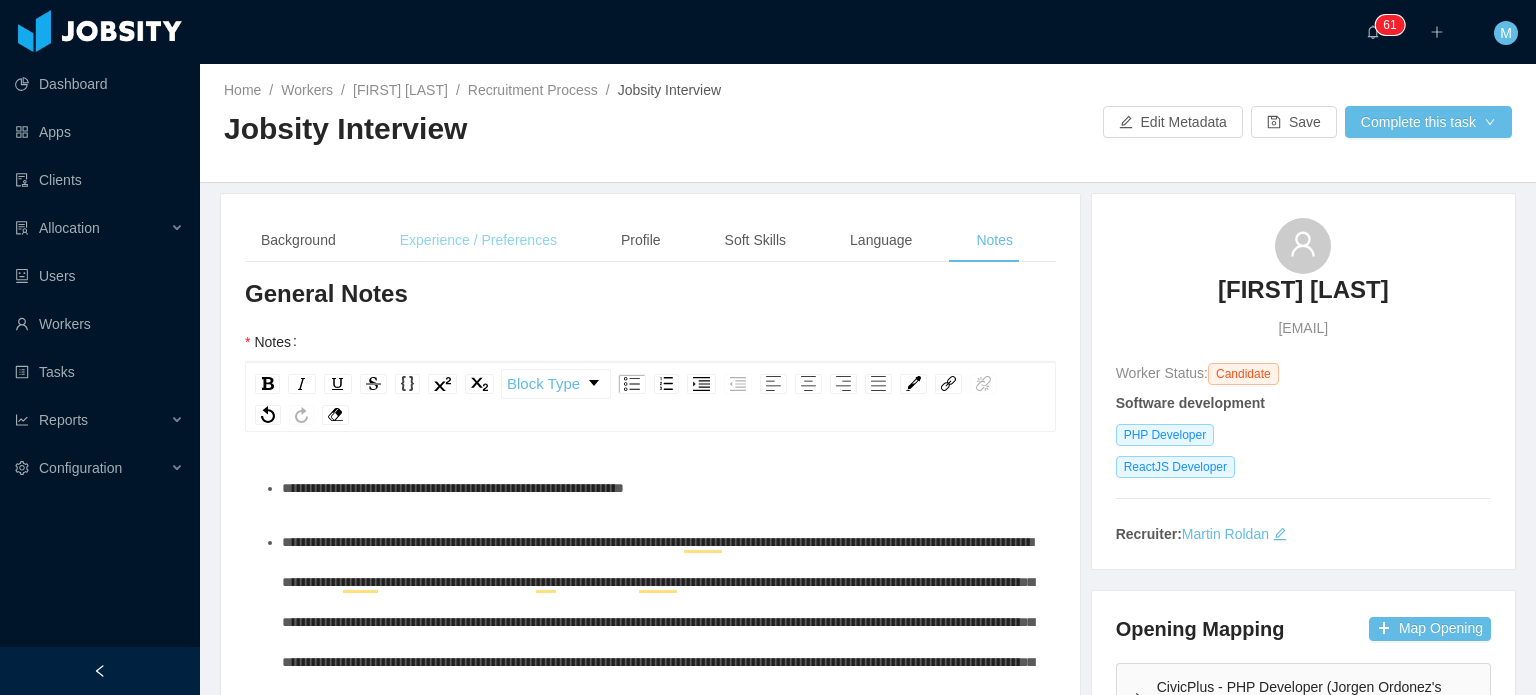 click on "Experience / Preferences" at bounding box center [478, 240] 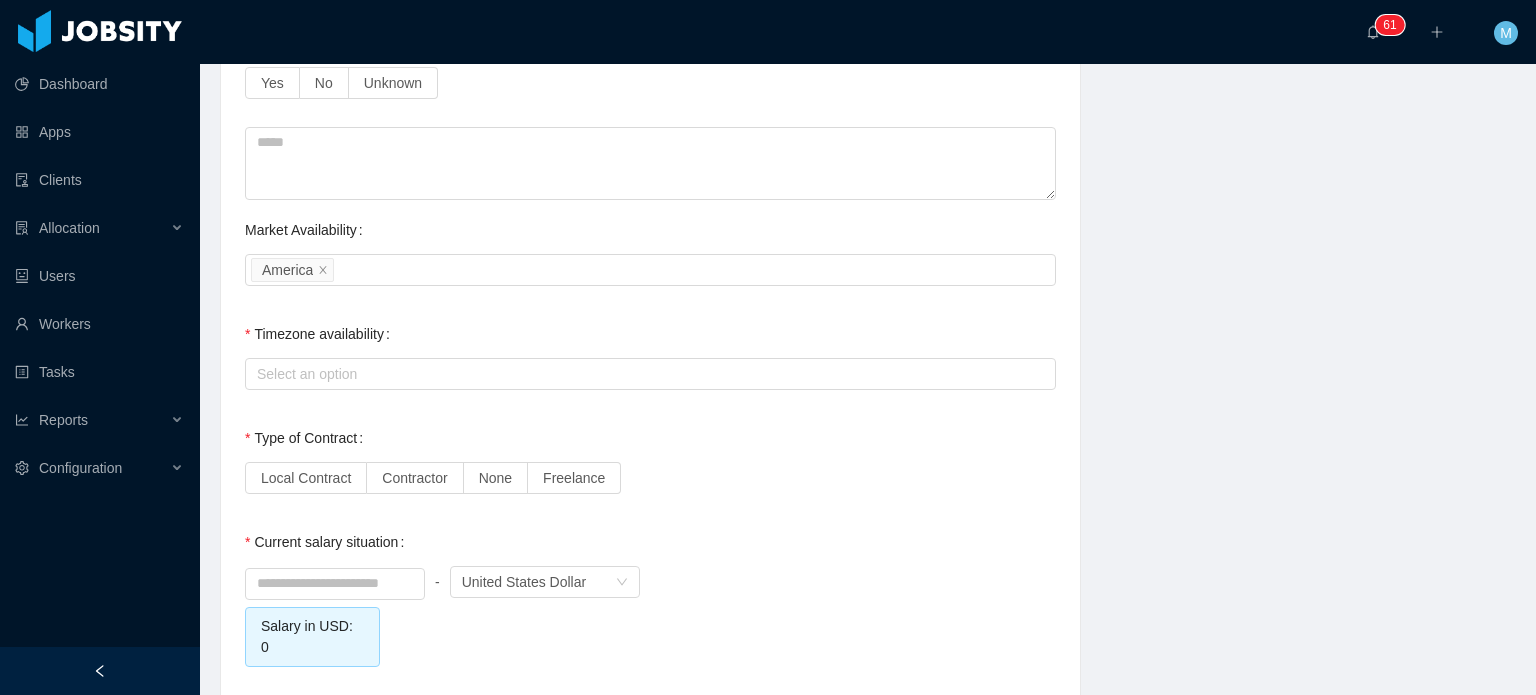 scroll, scrollTop: 1500, scrollLeft: 0, axis: vertical 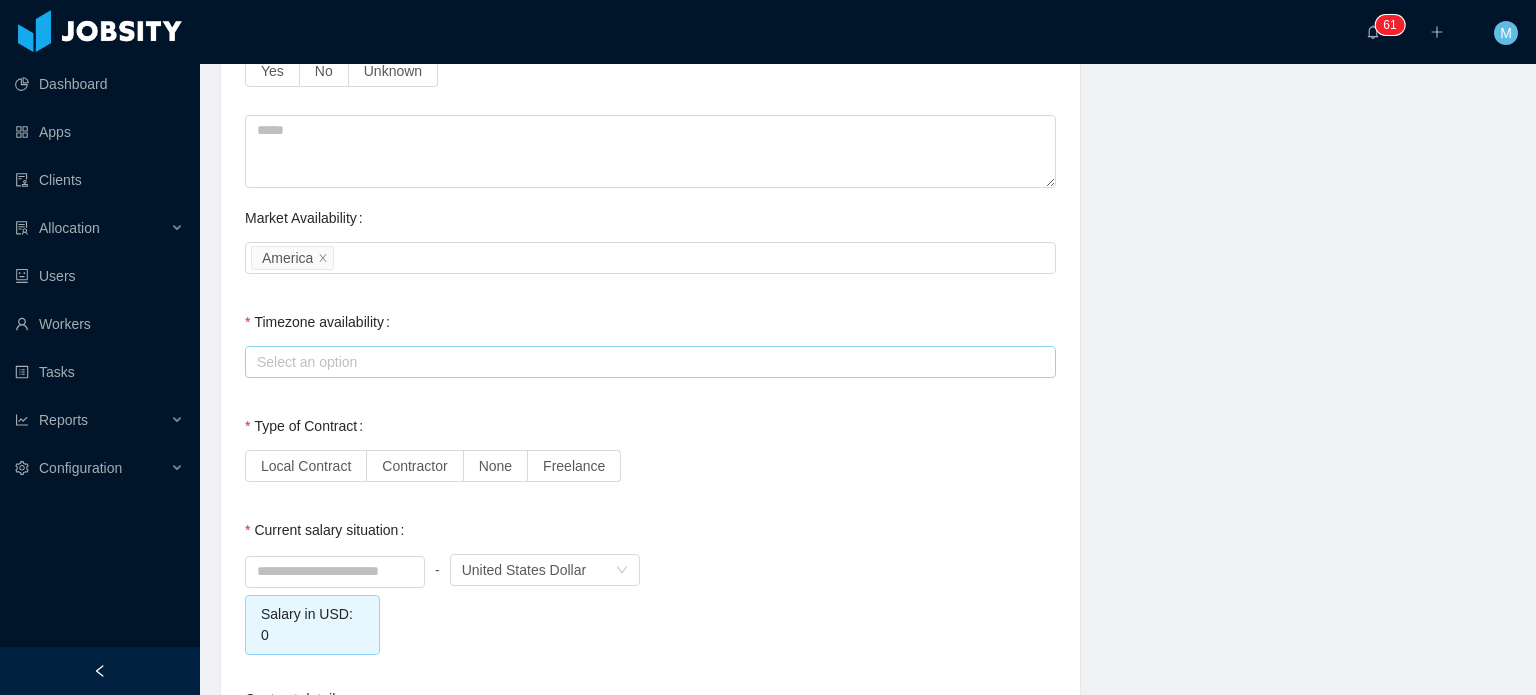 click on "Select an option" at bounding box center (646, 362) 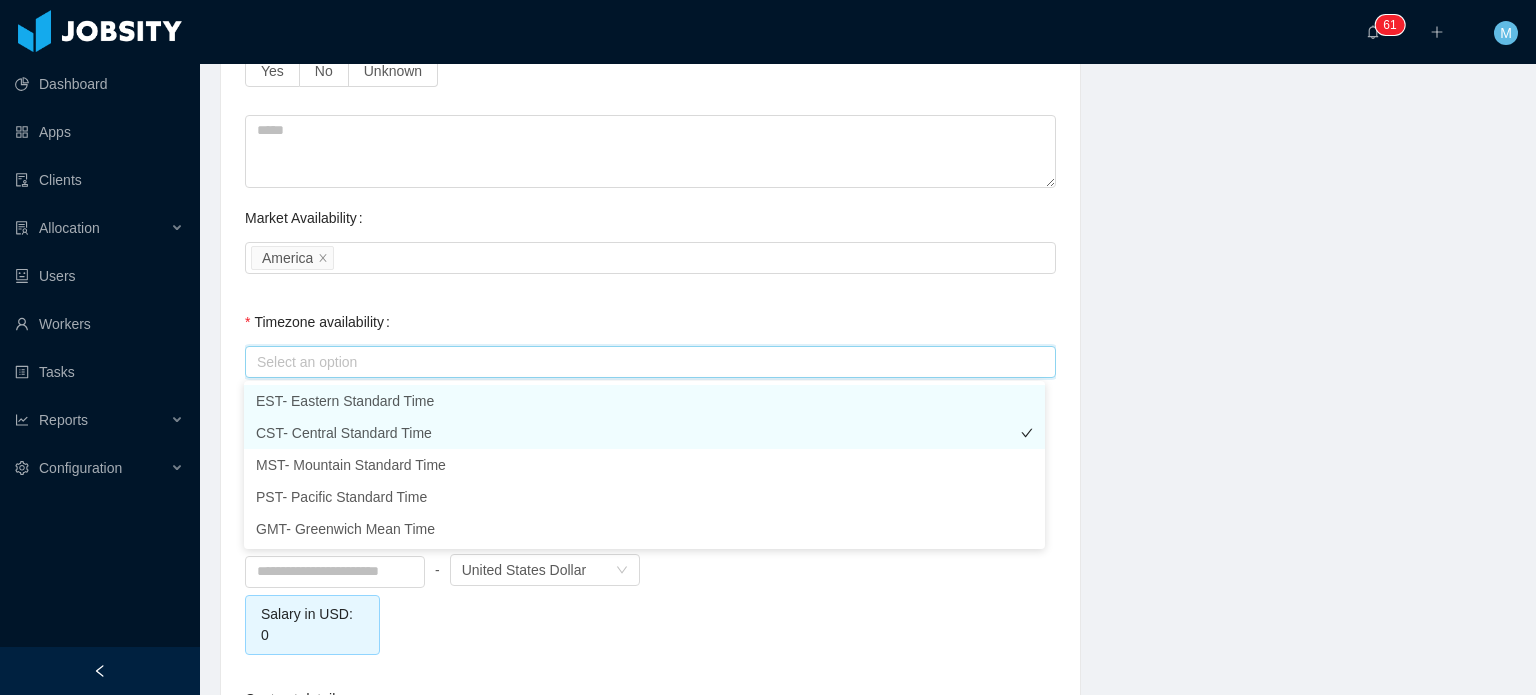 click on "EST- Eastern Standard Time" at bounding box center (644, 401) 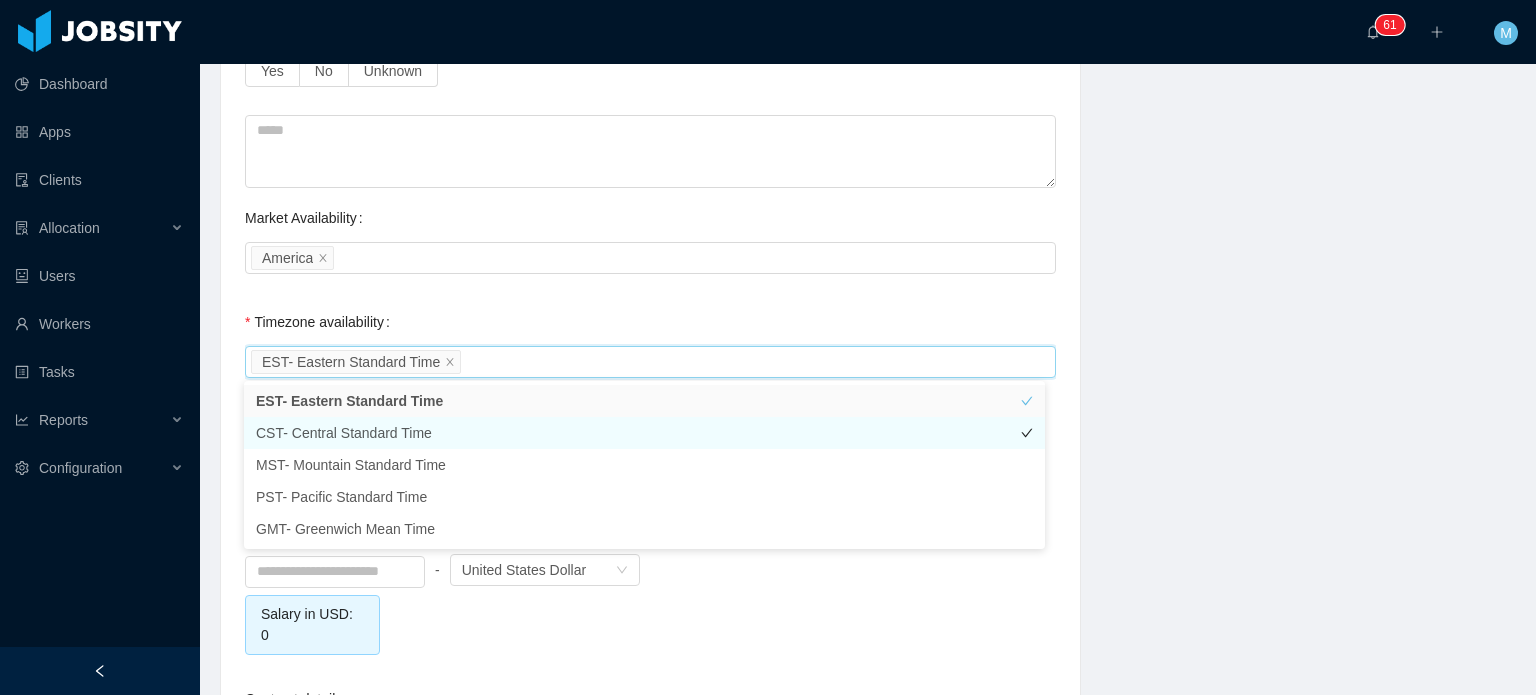 click on "CST- Central Standard Time" at bounding box center [644, 433] 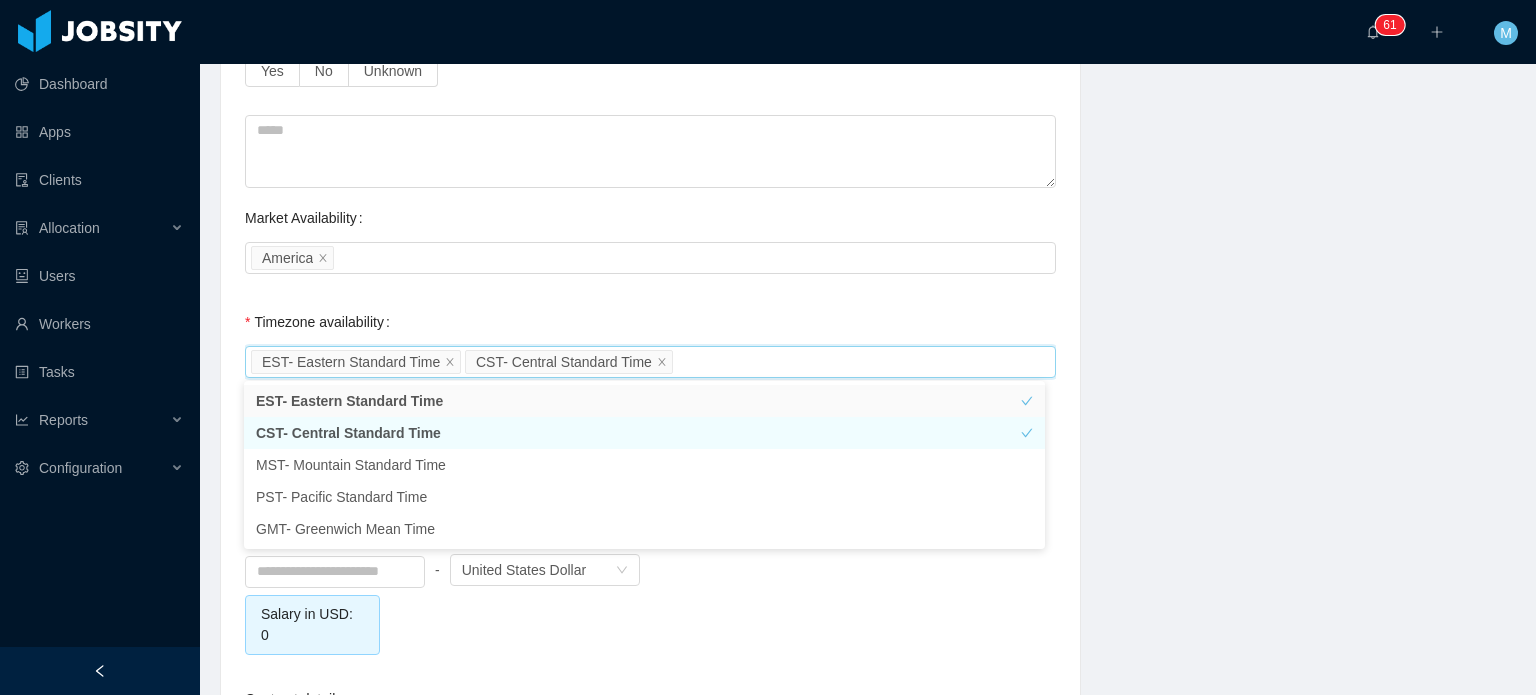 click on "Background Experience / Preferences Profile Soft Skills Language Notes General Background What have you heard about Jobsity? Billable Billable Gender Female Male Non binary Location Country ********* Argentina   City   Marital Status Marital Status Number of Children * Nationality Country   Education + Add Overall Years of Experience Date of Birth Current Situation and Company/Team Preferences Tell me a little about your expertise and current profile? * Experience in start-ups companies No Industry experience Select an option Fund-Raising E-Commerce Marketing & Advertising   Based on your experience working with teams. Do you feel more comfortable working with larger teams or smaller teams? Small teams Big teams No preferences Based on your experience working with teams. Do you feel more comfortable working with more structured teams or less structured teams? Little structure More structure No preferences Please explain why you are looking for a change / hearing new opportunities No Has remote experience" at bounding box center (868, 9) 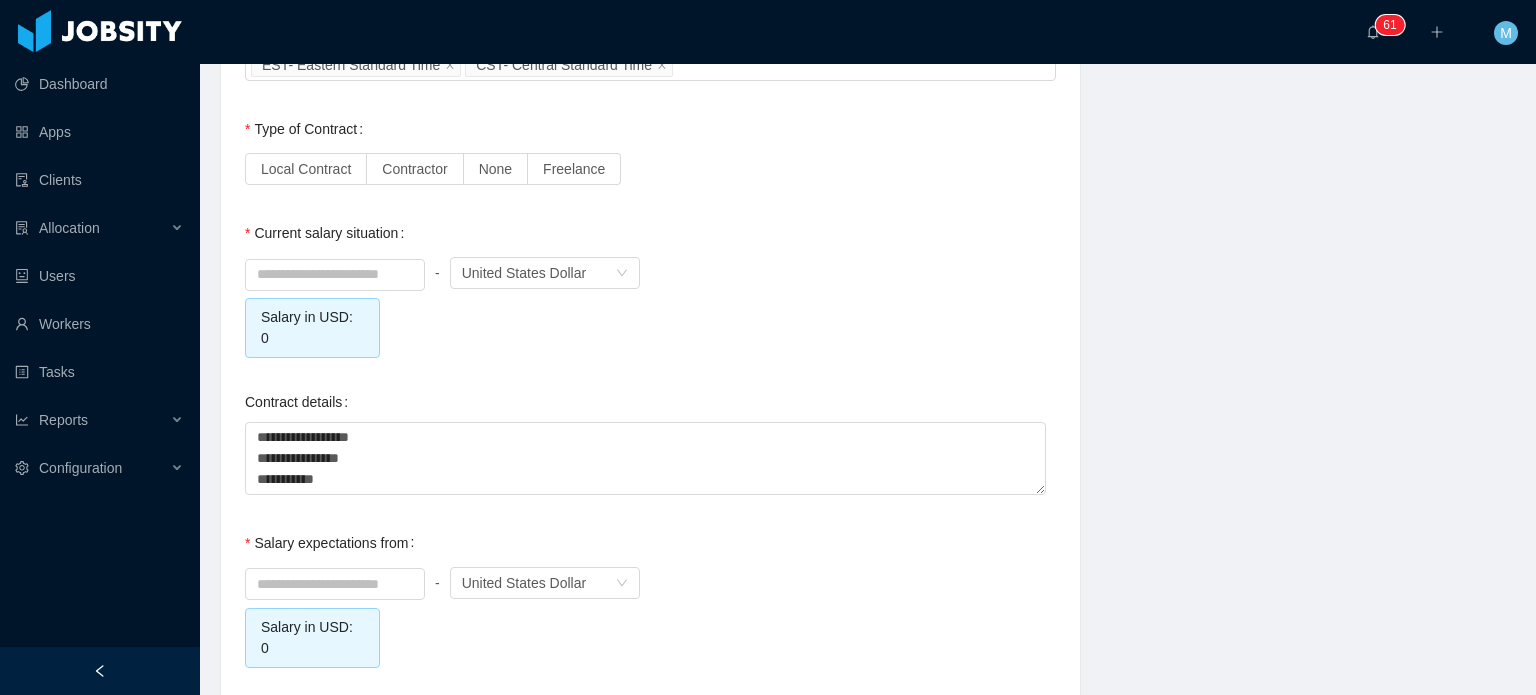 scroll, scrollTop: 1800, scrollLeft: 0, axis: vertical 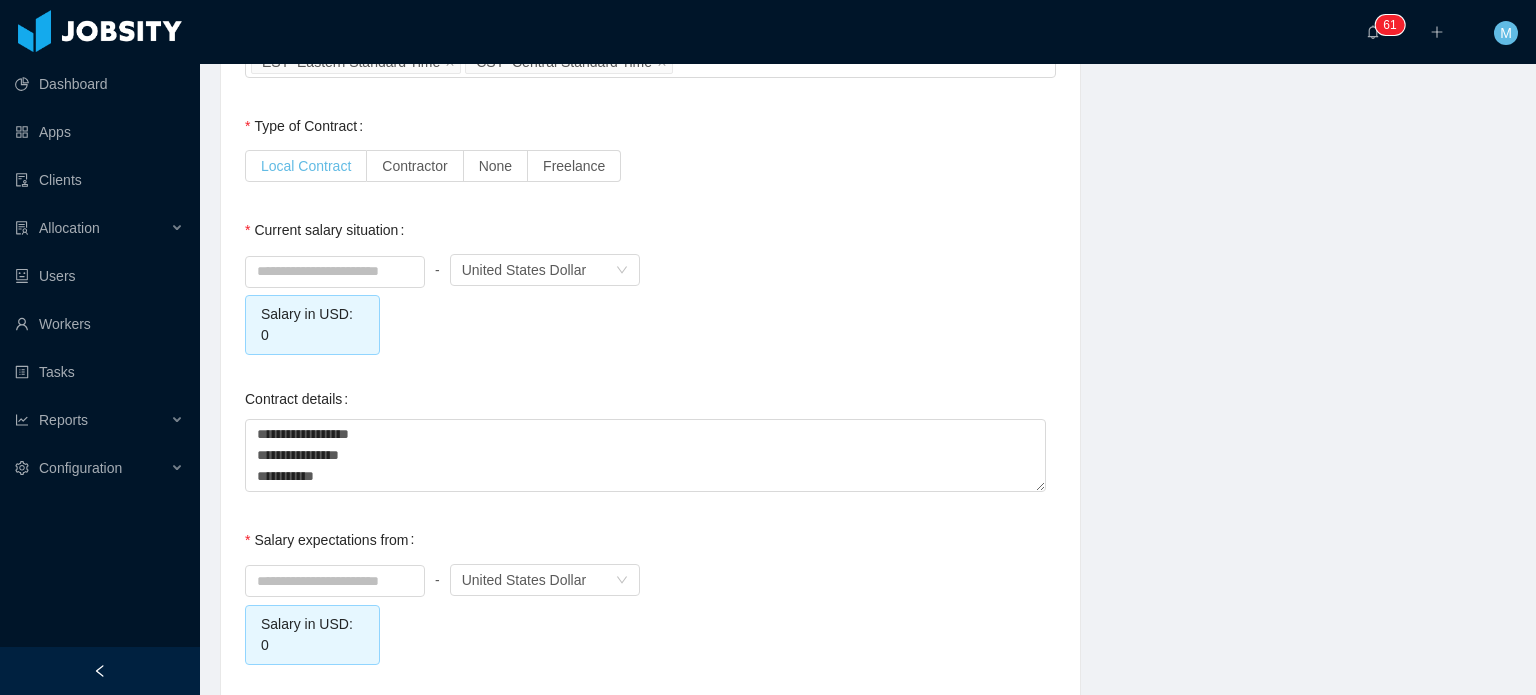 click on "Local Contract" at bounding box center [306, 166] 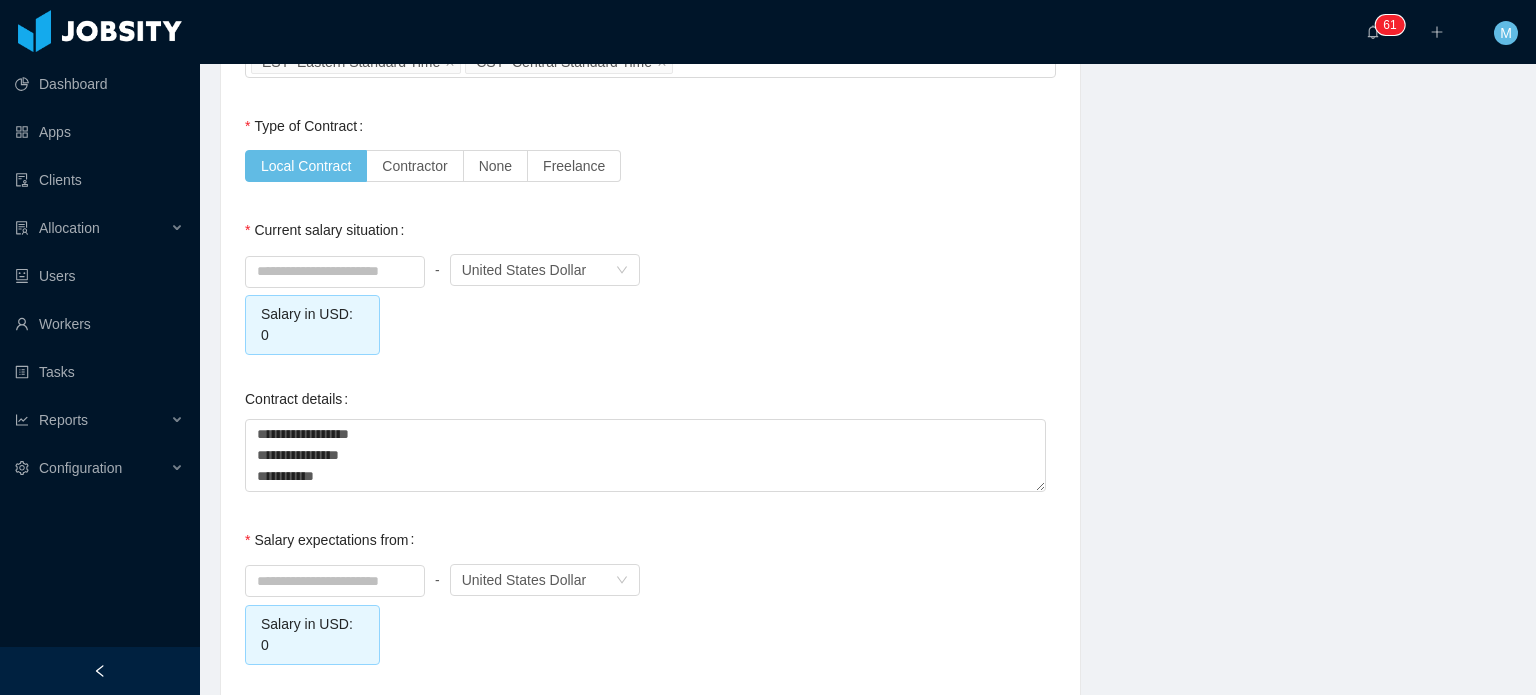click on "Contractor" at bounding box center (414, 166) 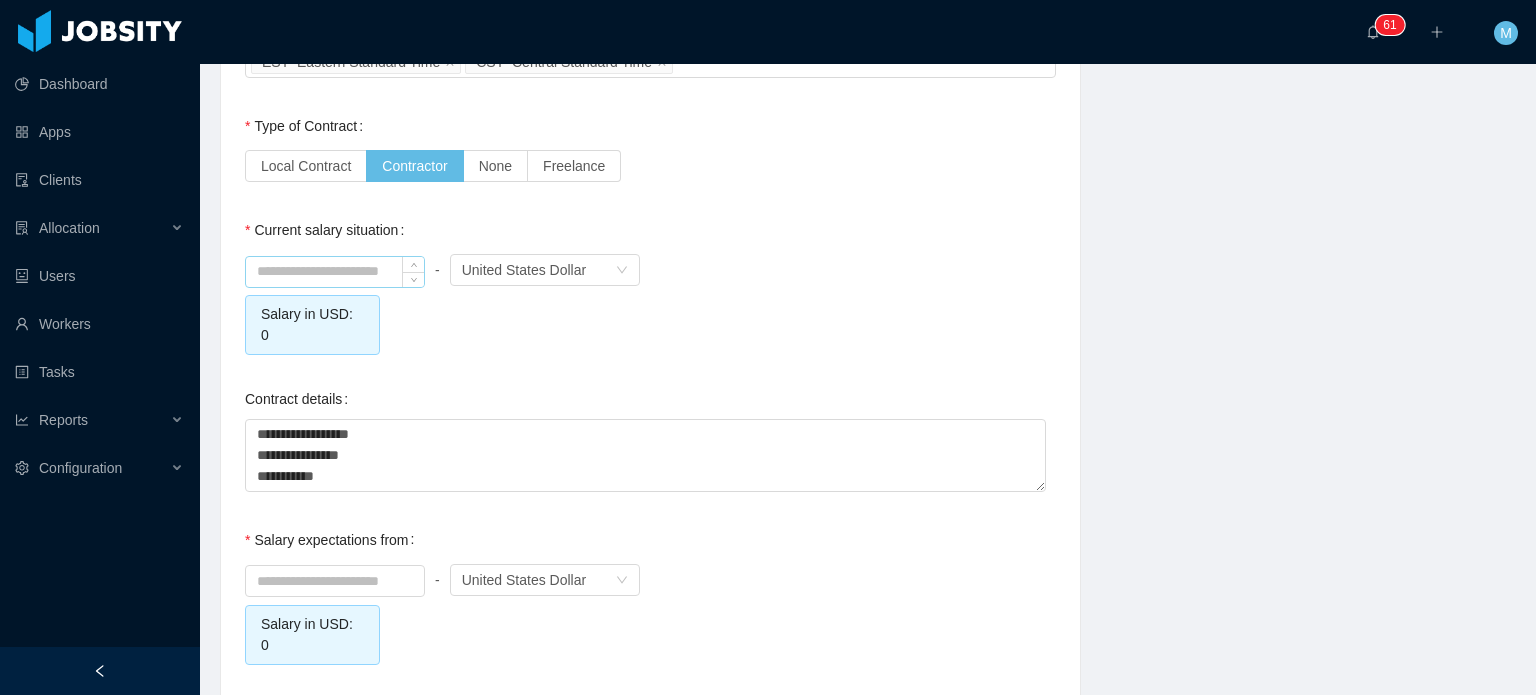 click at bounding box center [335, 272] 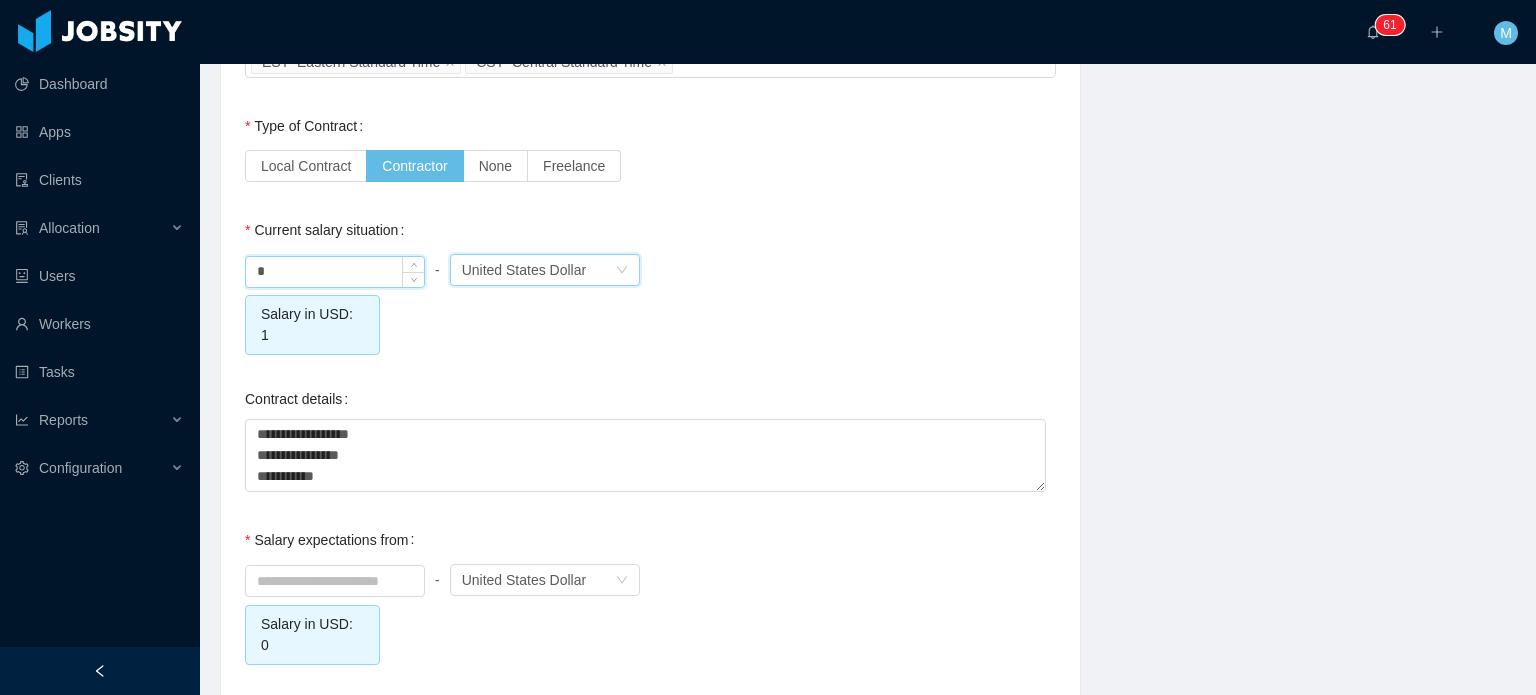 type on "****" 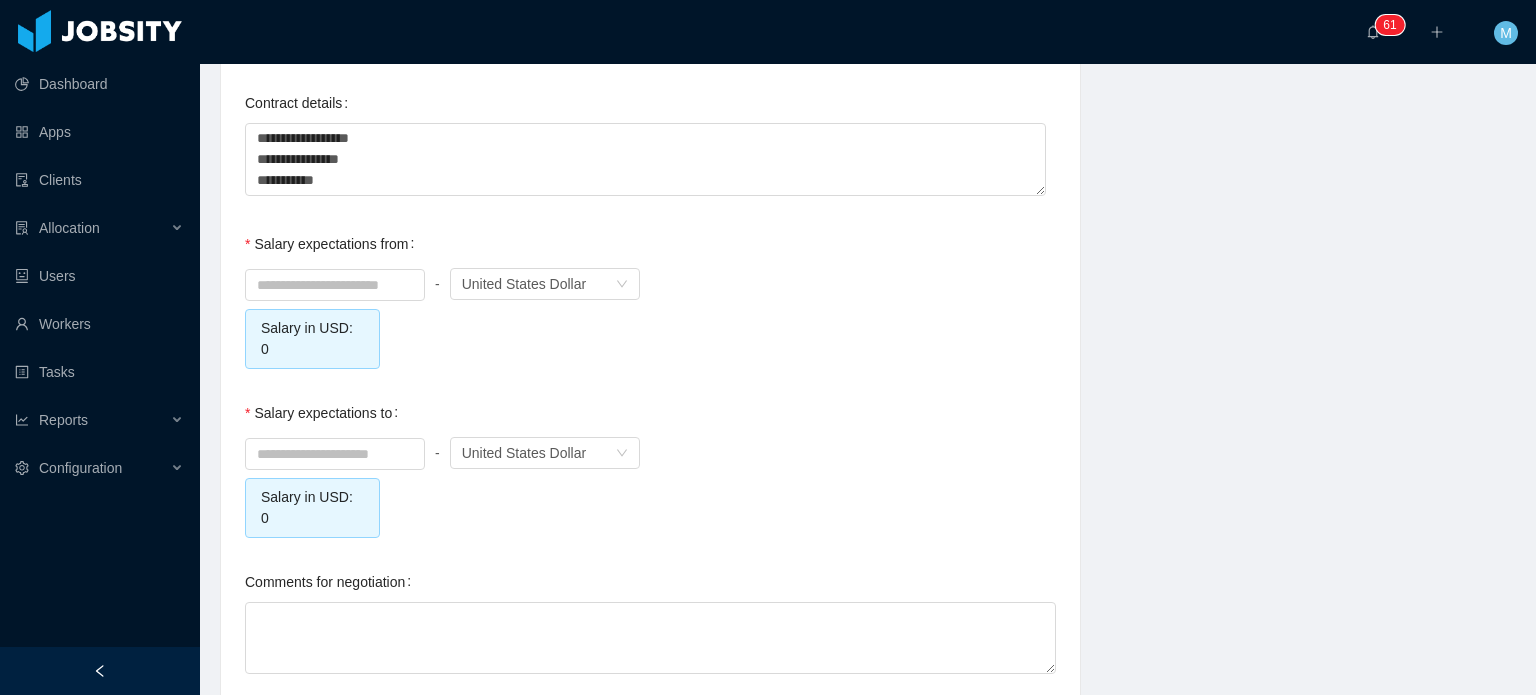 scroll, scrollTop: 2100, scrollLeft: 0, axis: vertical 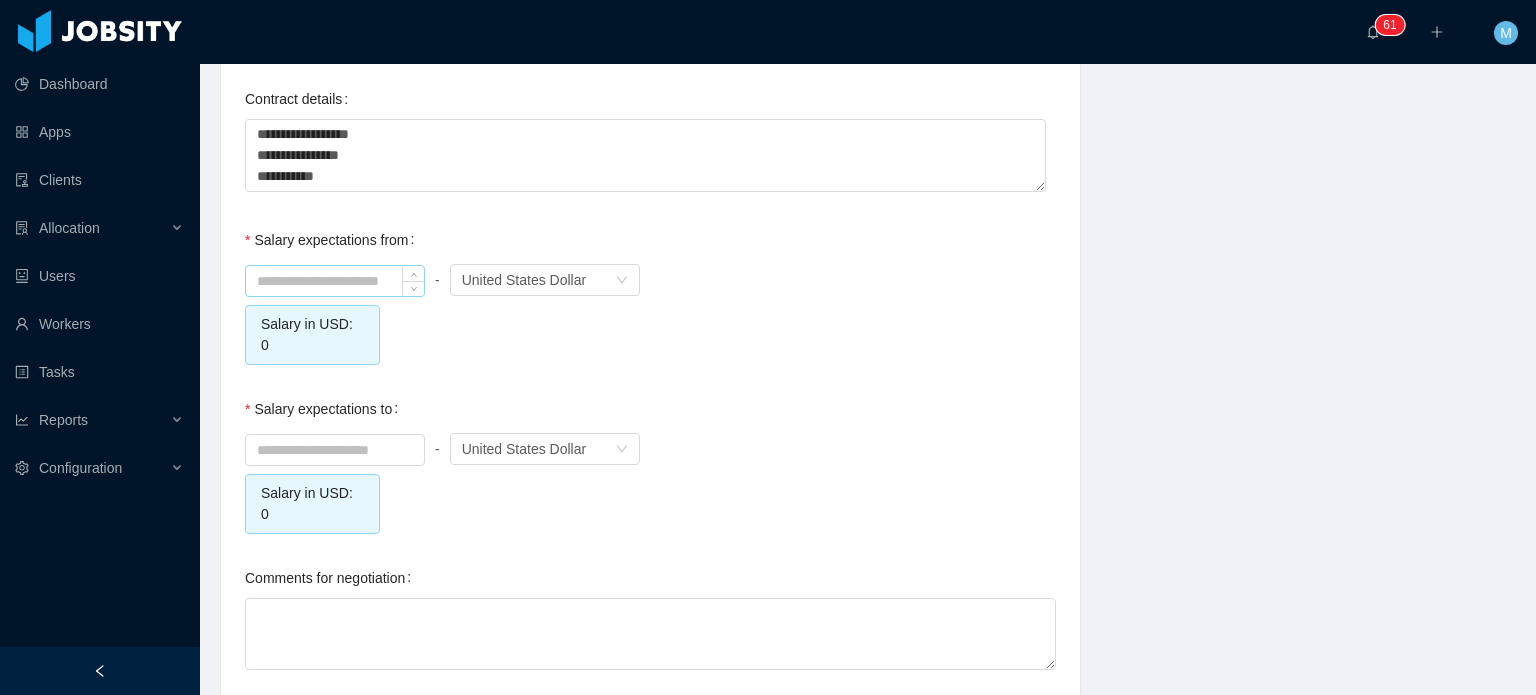 click at bounding box center (335, 281) 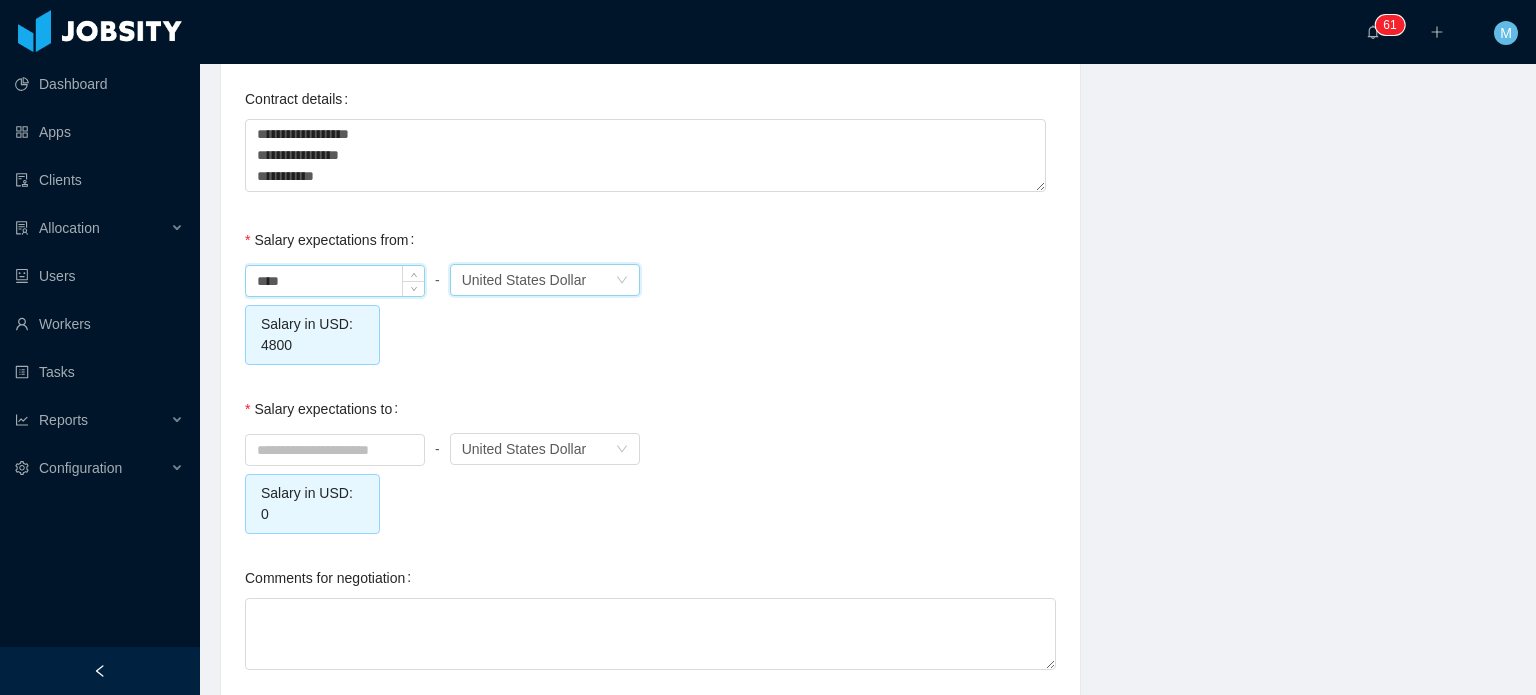 type on "*******" 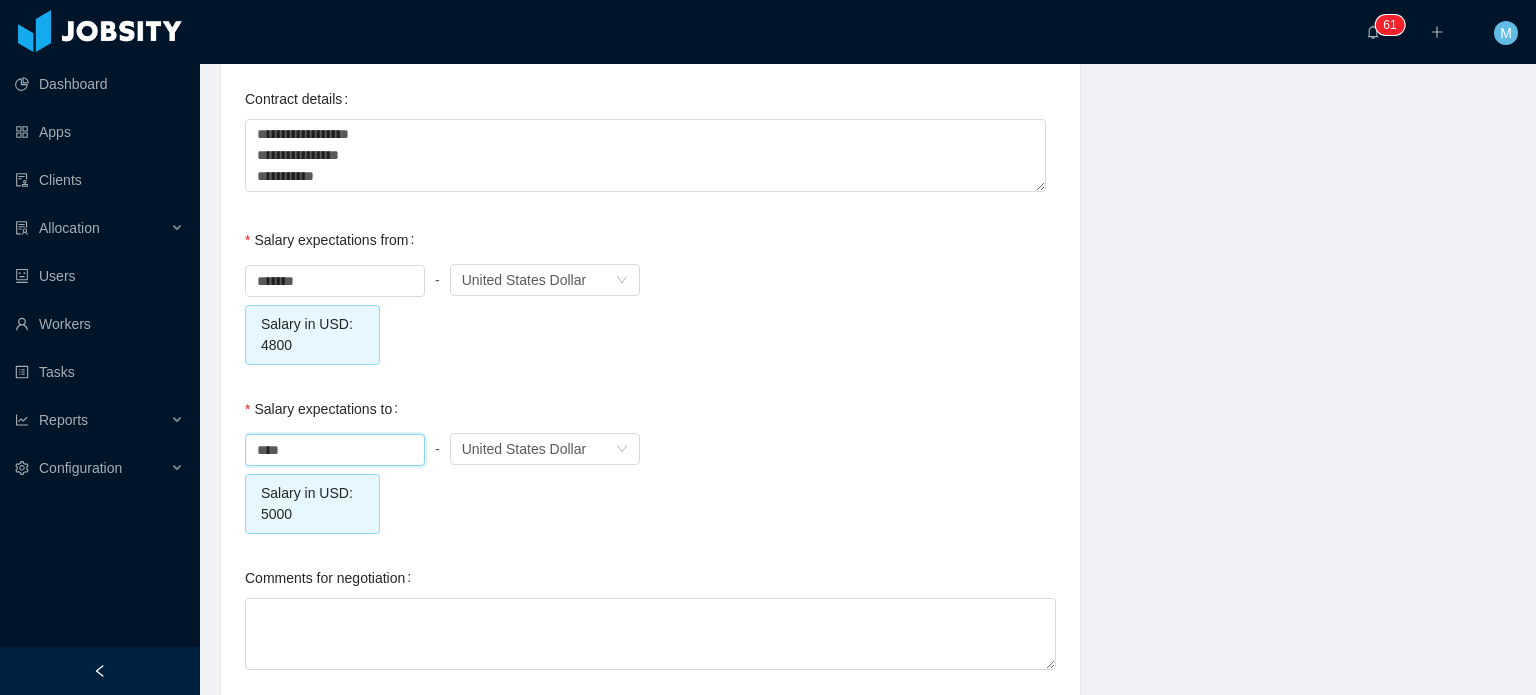 click on "******* - Currency United States Dollar   Salary in USD: 4800" at bounding box center [650, 312] 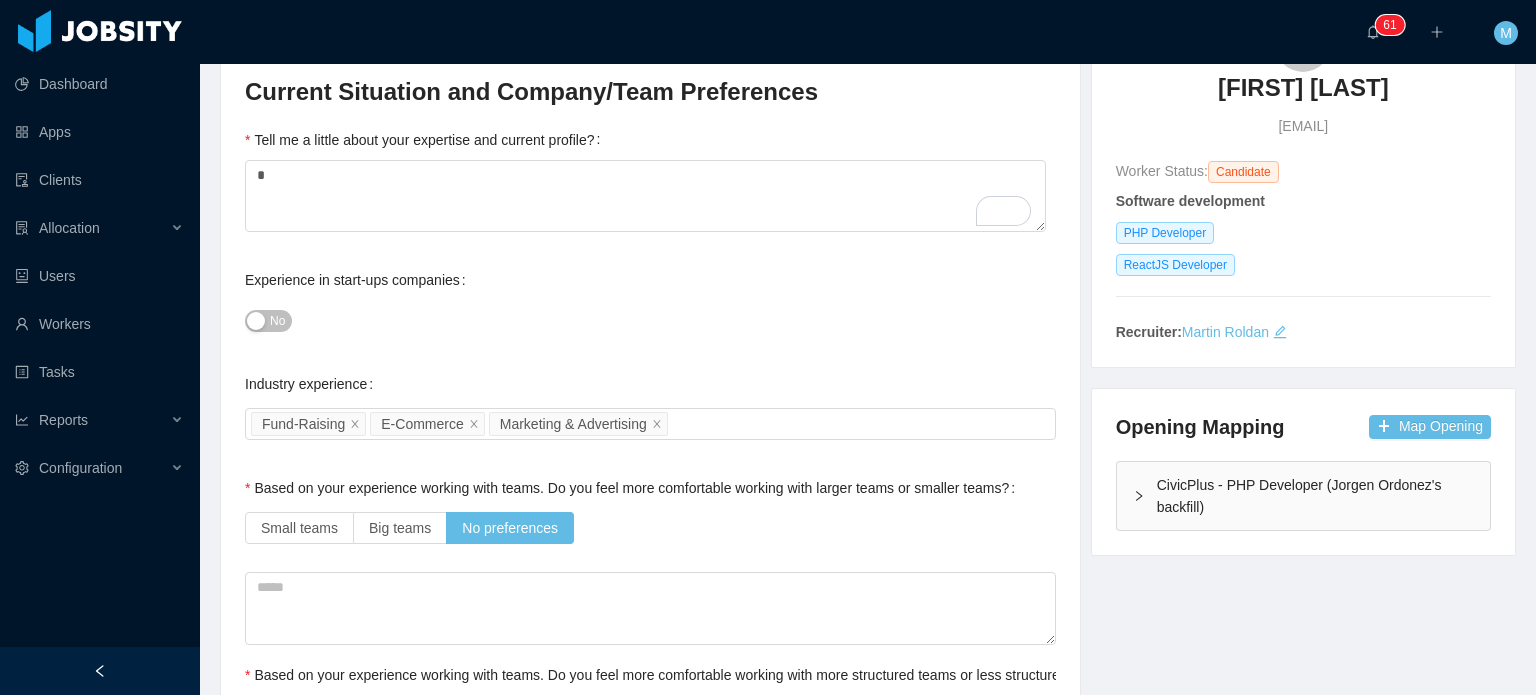 scroll, scrollTop: 0, scrollLeft: 0, axis: both 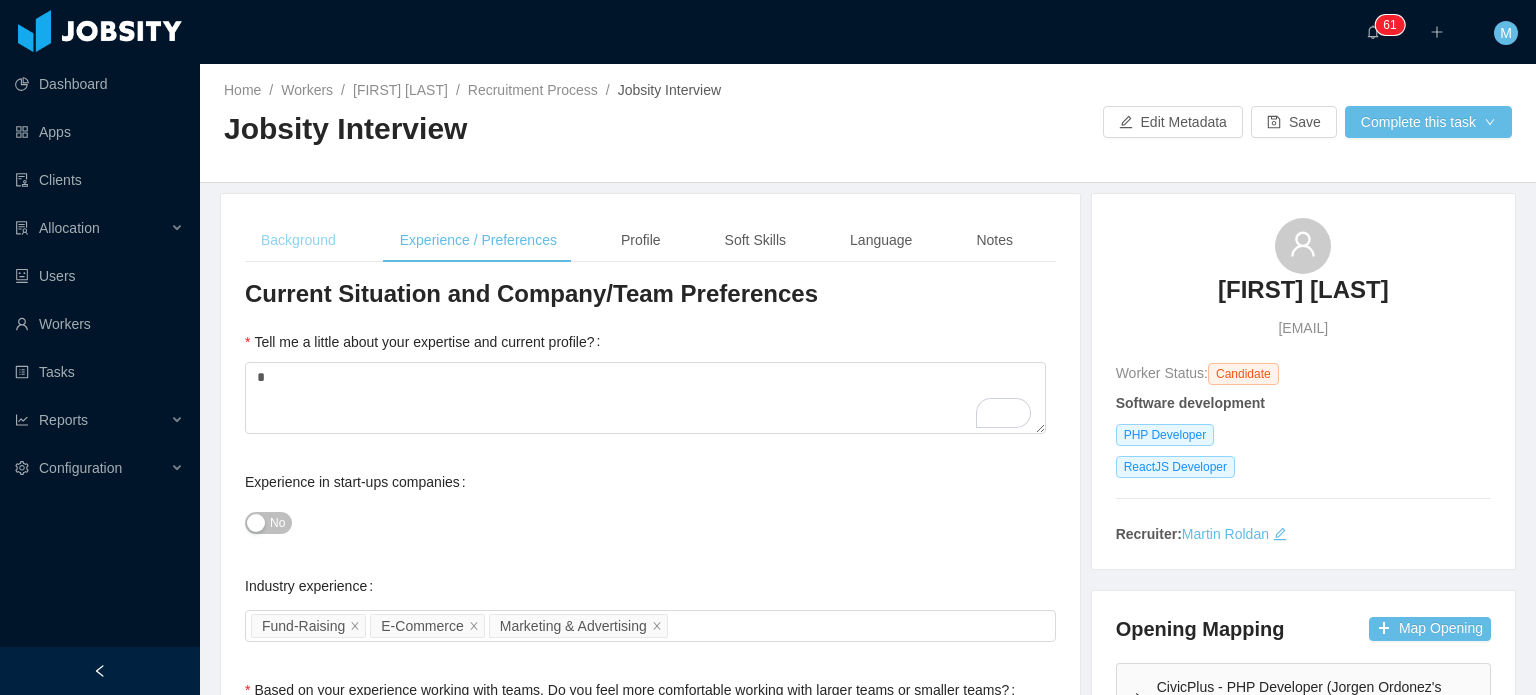 click on "Background" at bounding box center [298, 240] 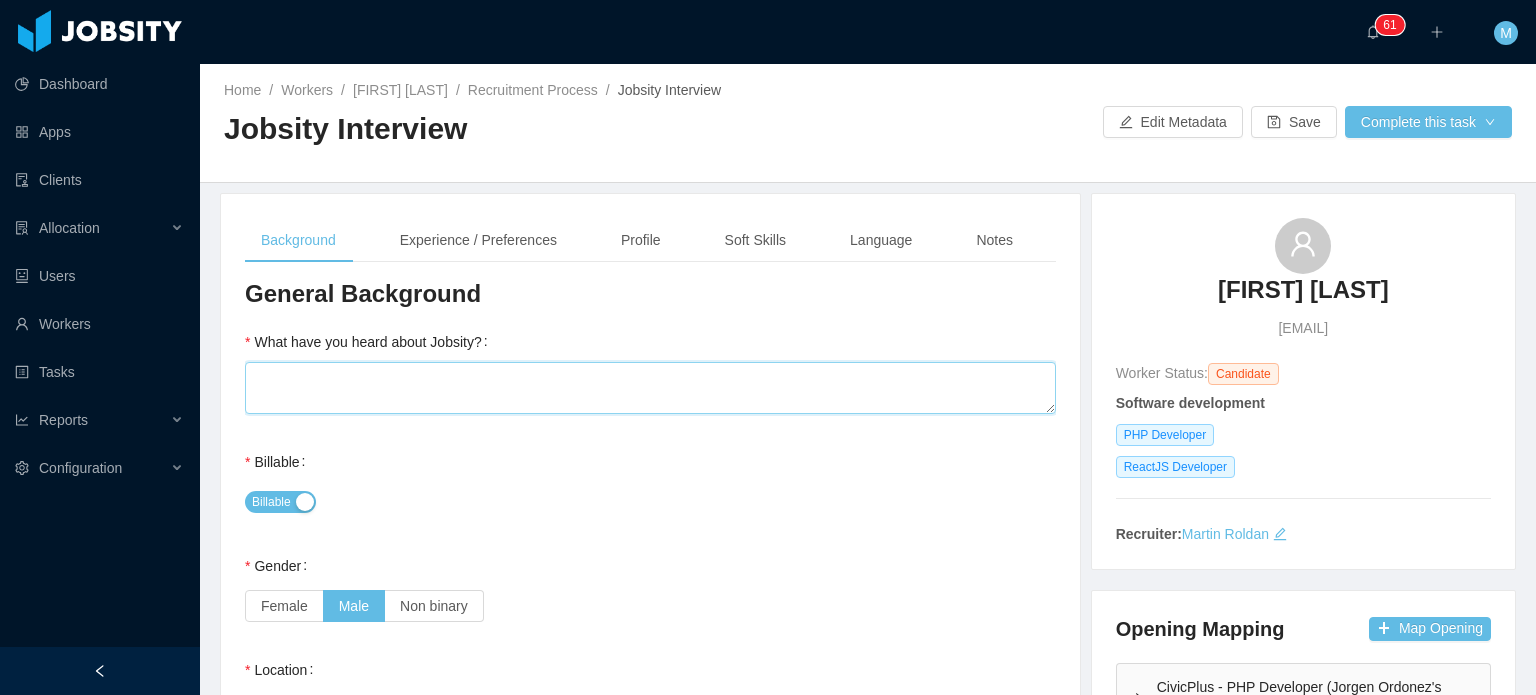 click on "What have you heard about Jobsity?" at bounding box center [650, 388] 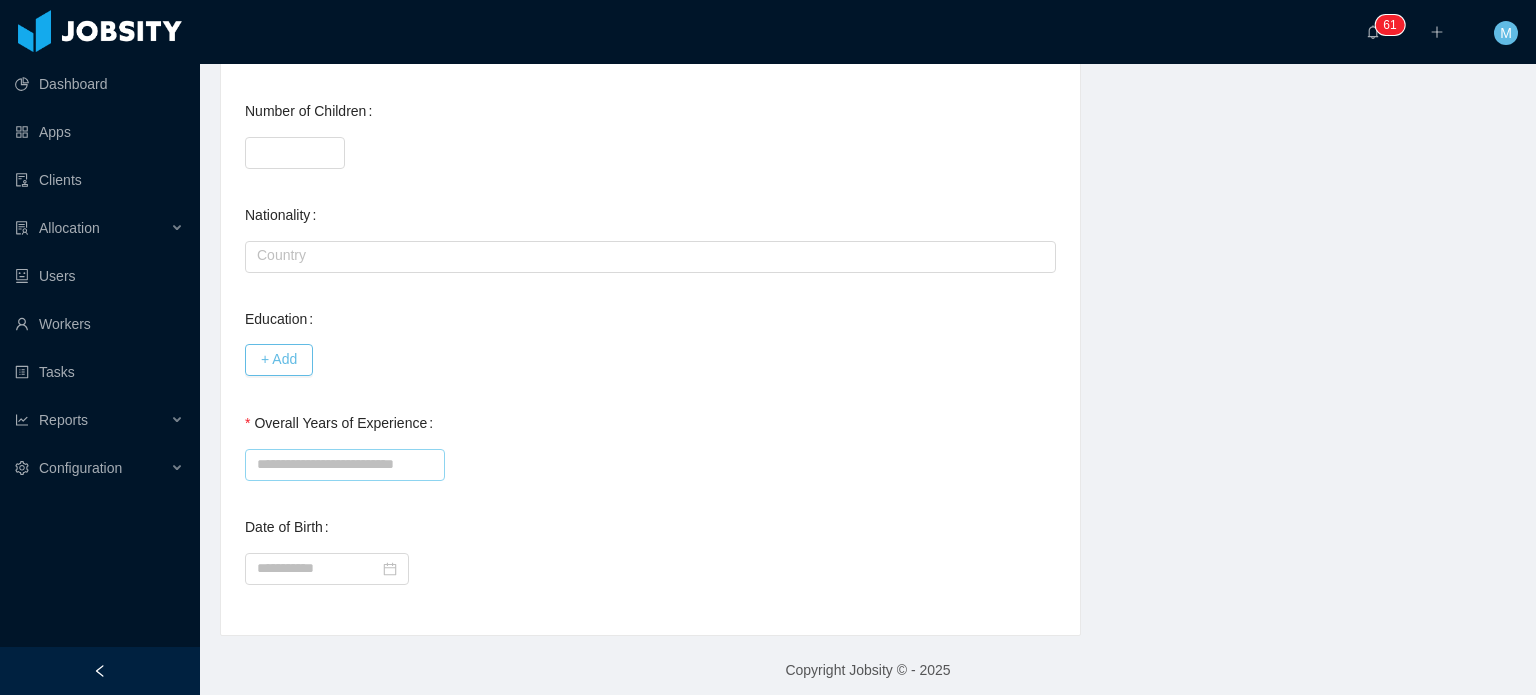 scroll, scrollTop: 820, scrollLeft: 0, axis: vertical 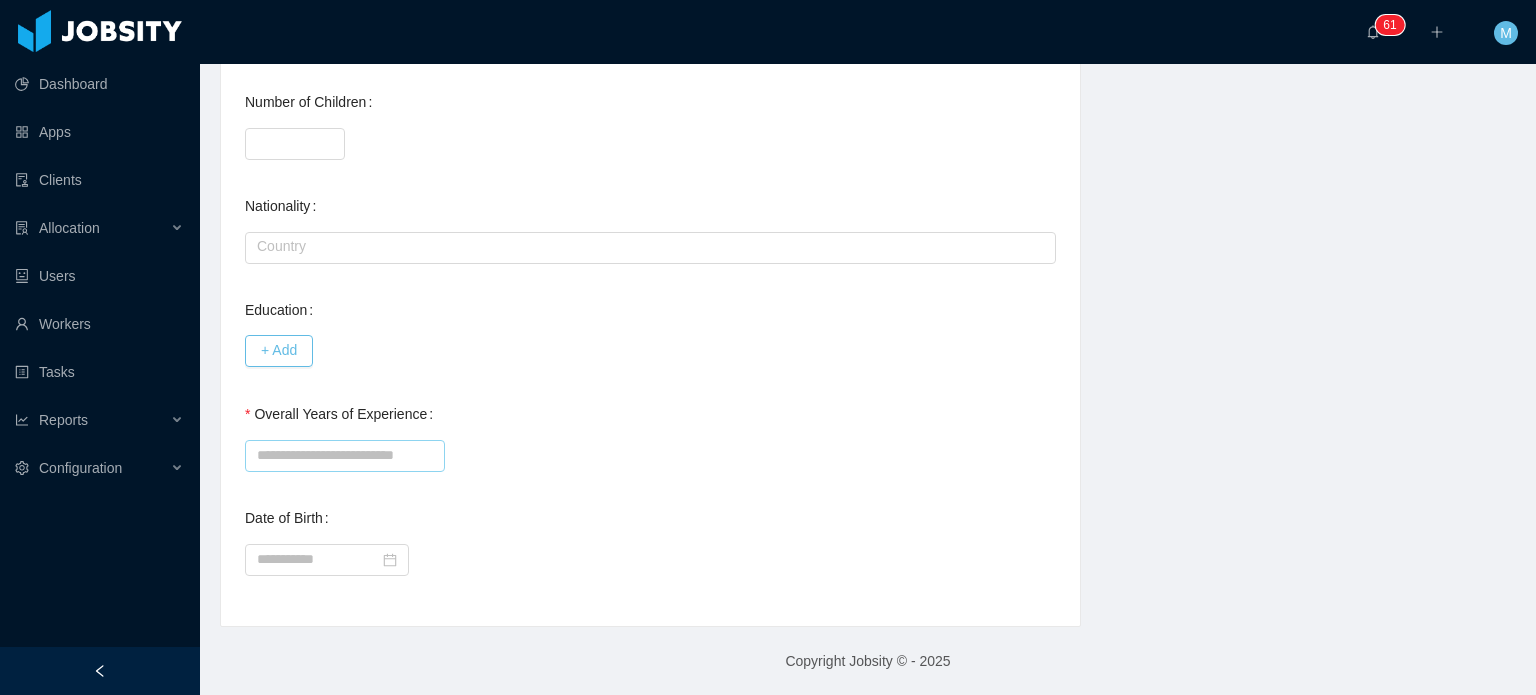 type on "*" 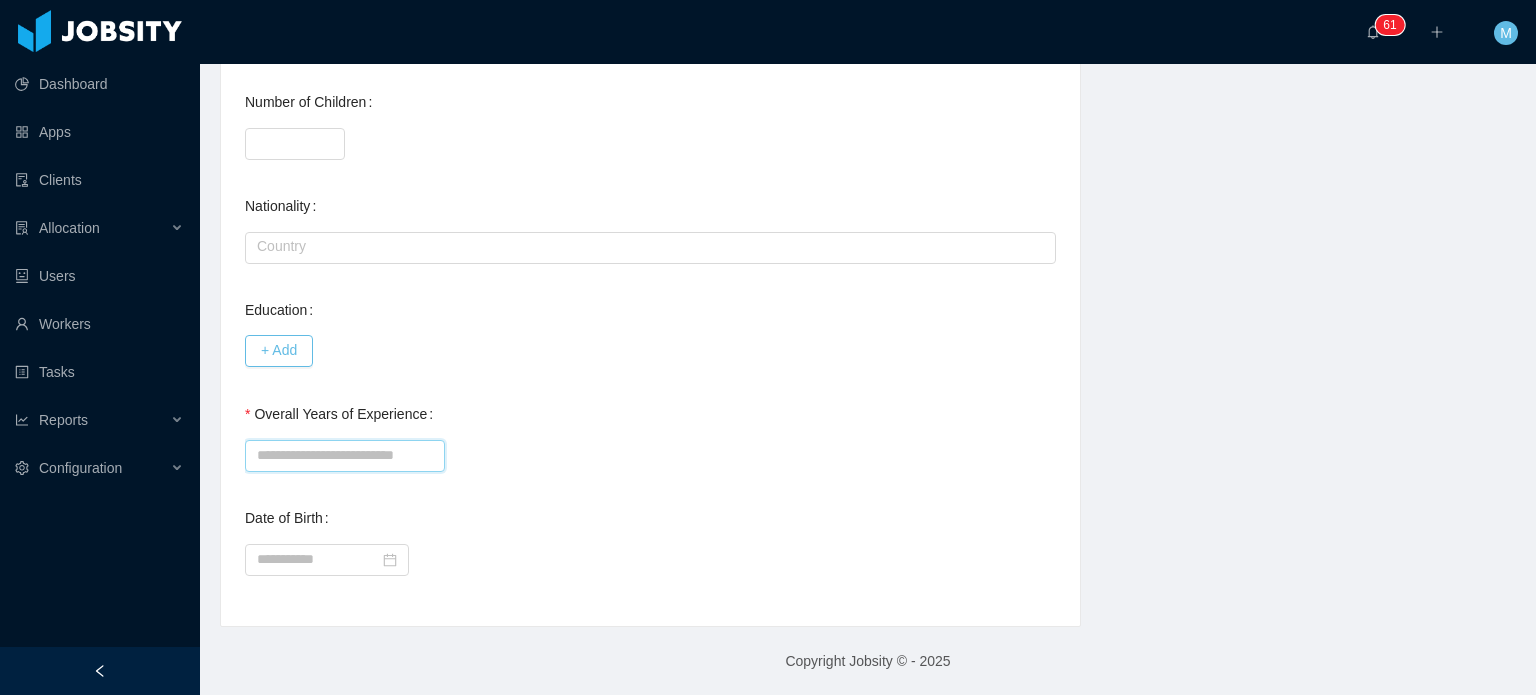 click on "Overall Years of Experience" at bounding box center [345, 456] 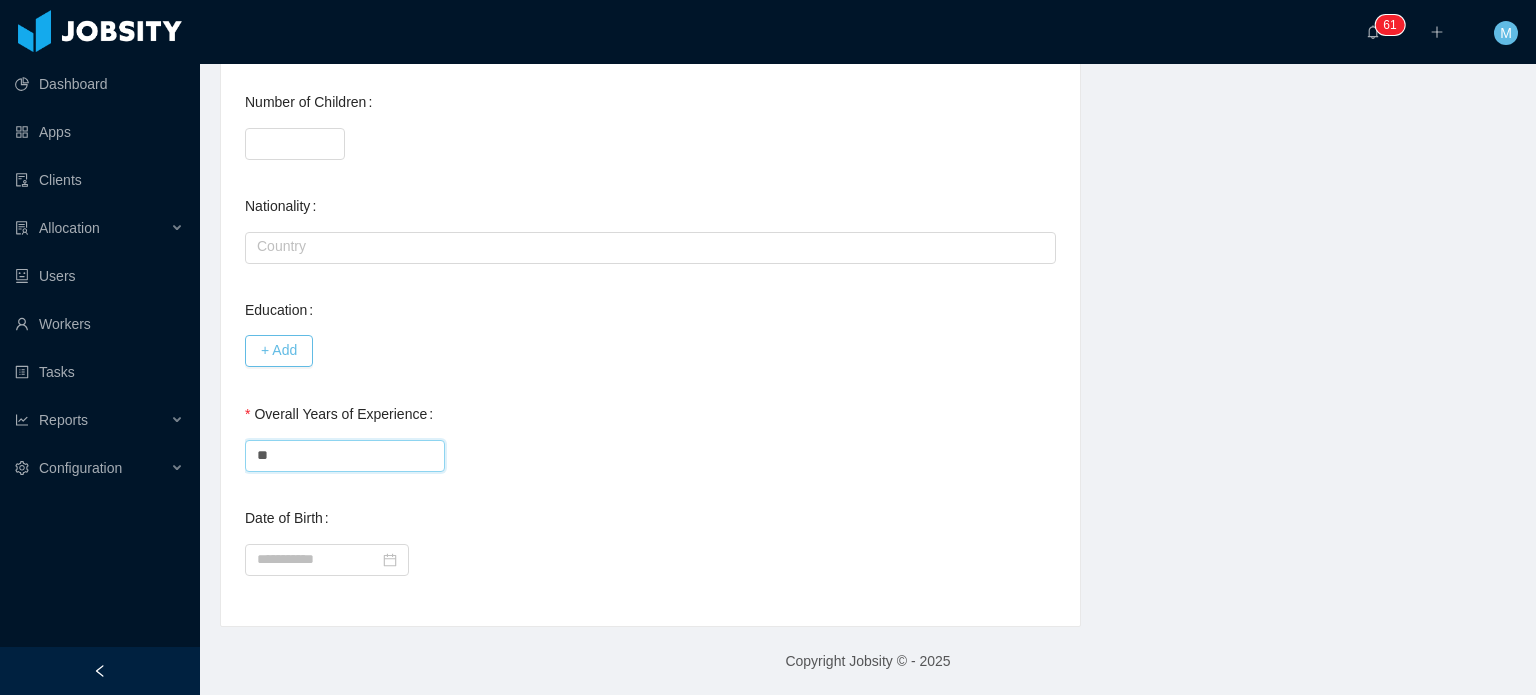 type on "**" 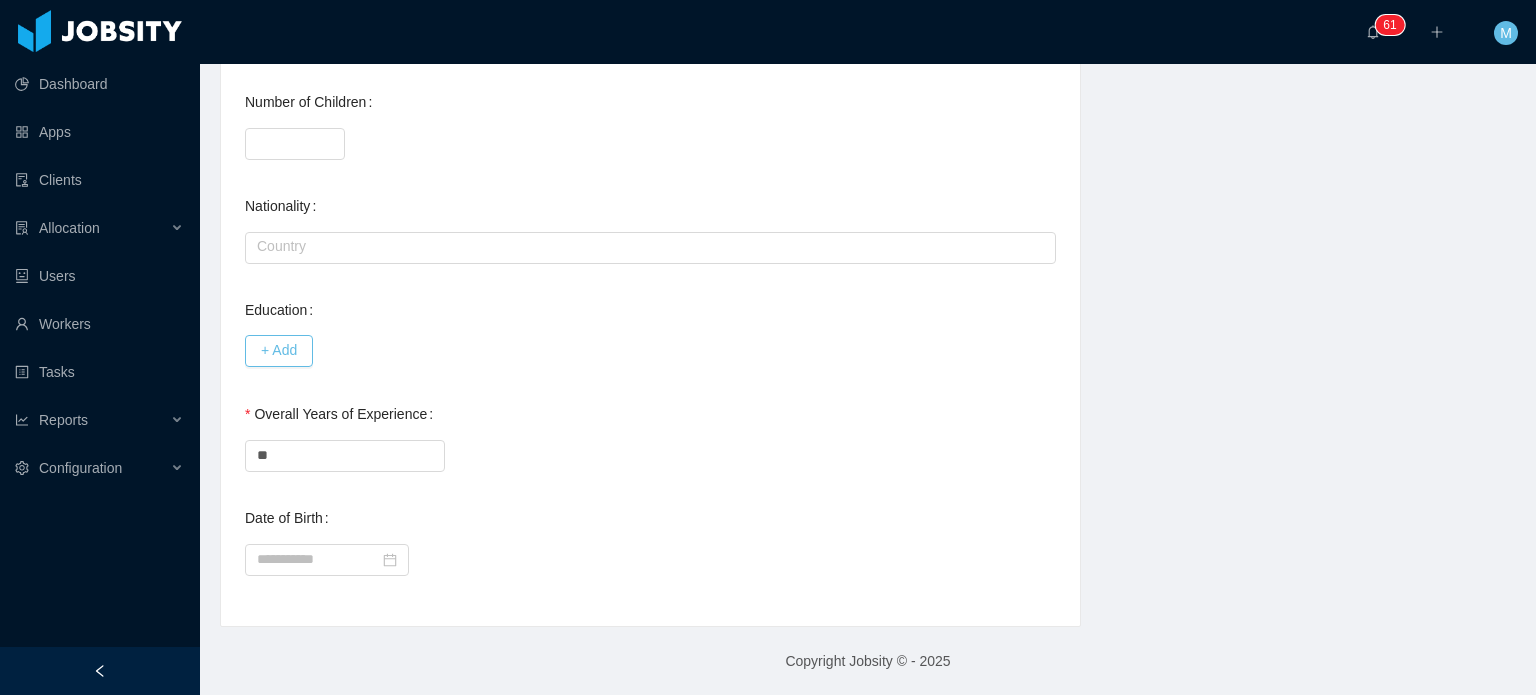 click on "Overall Years of Experience **" at bounding box center [650, 434] 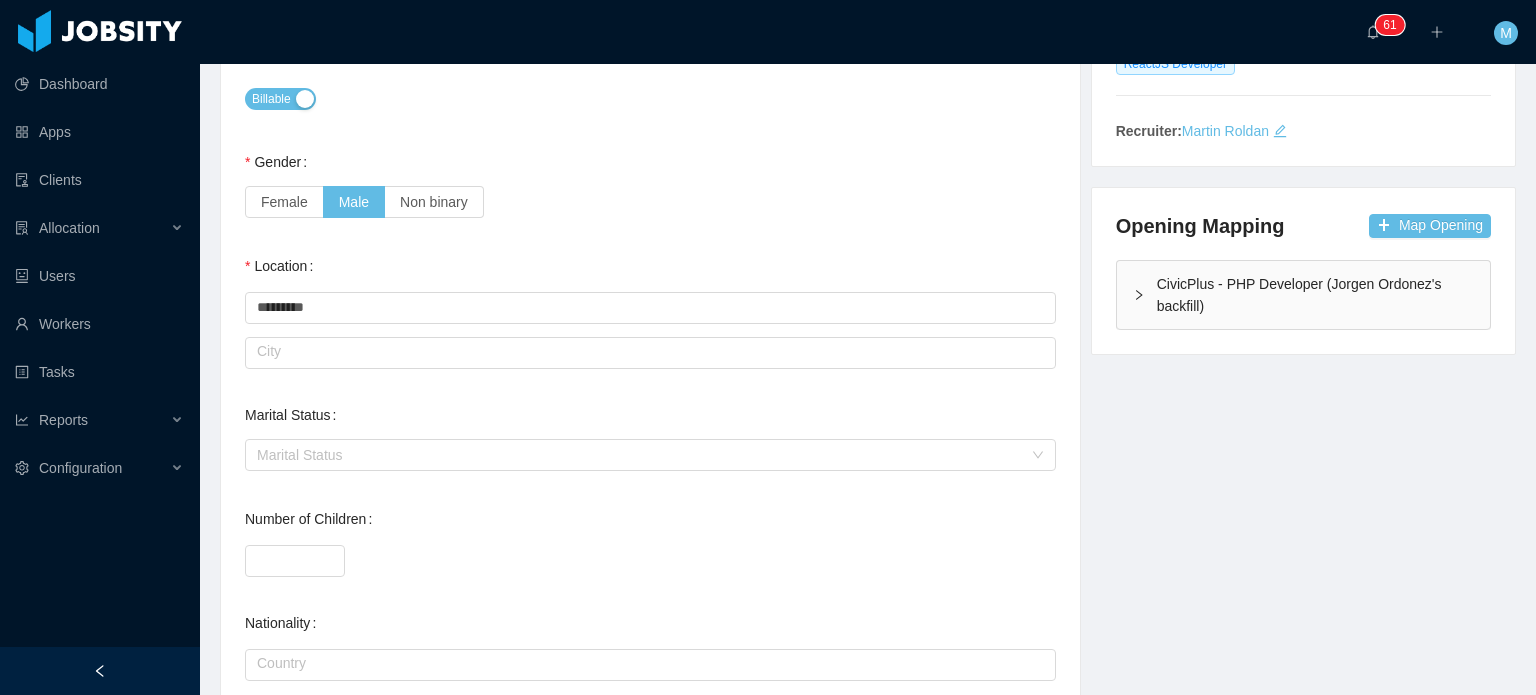 scroll, scrollTop: 0, scrollLeft: 0, axis: both 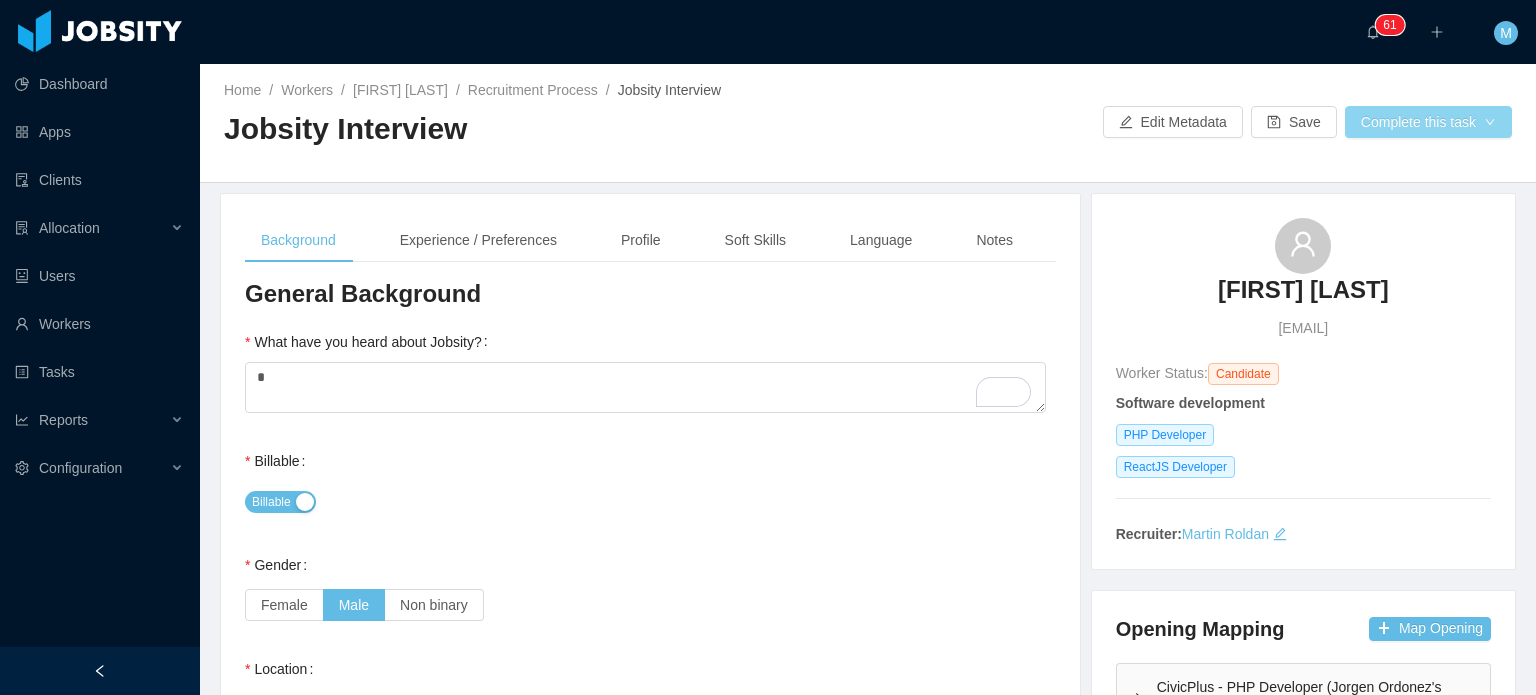 click on "Complete this task" at bounding box center [1428, 122] 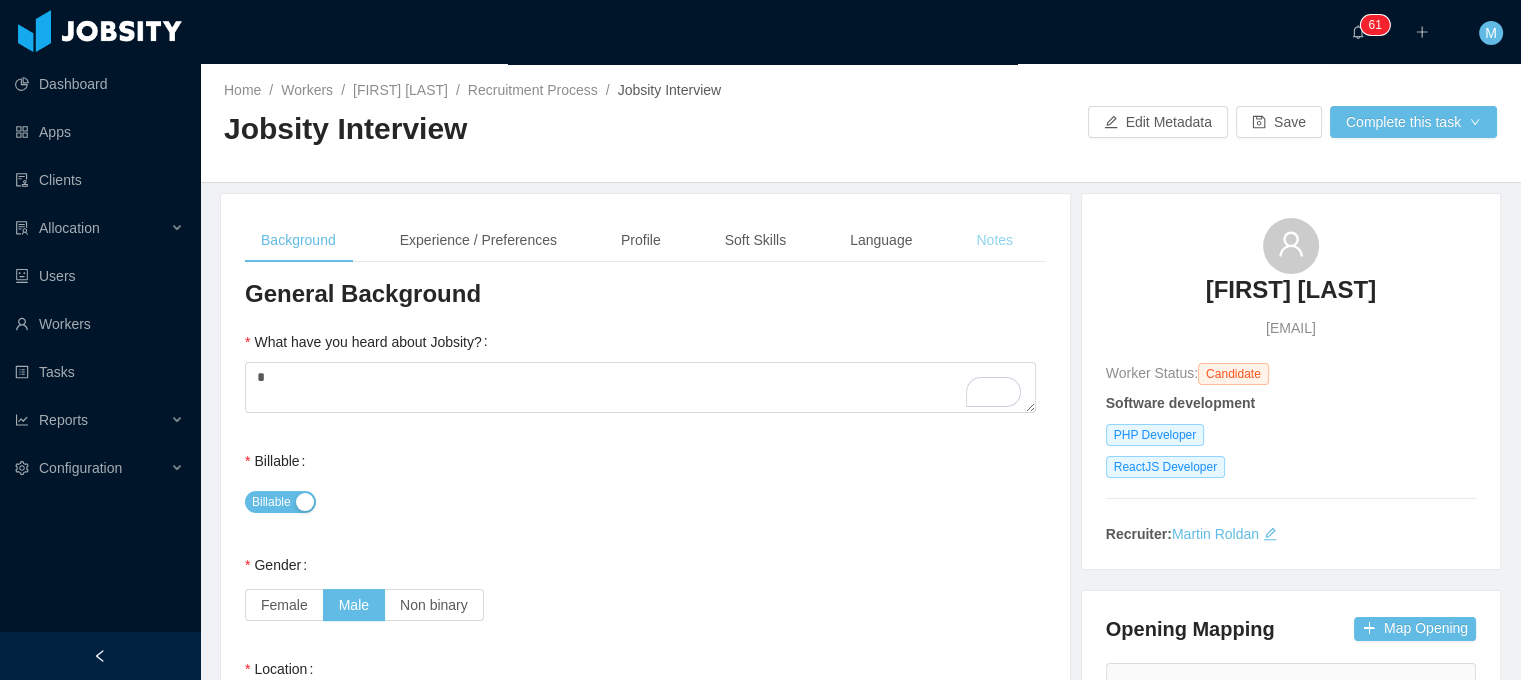 click on "Notes" at bounding box center [994, 240] 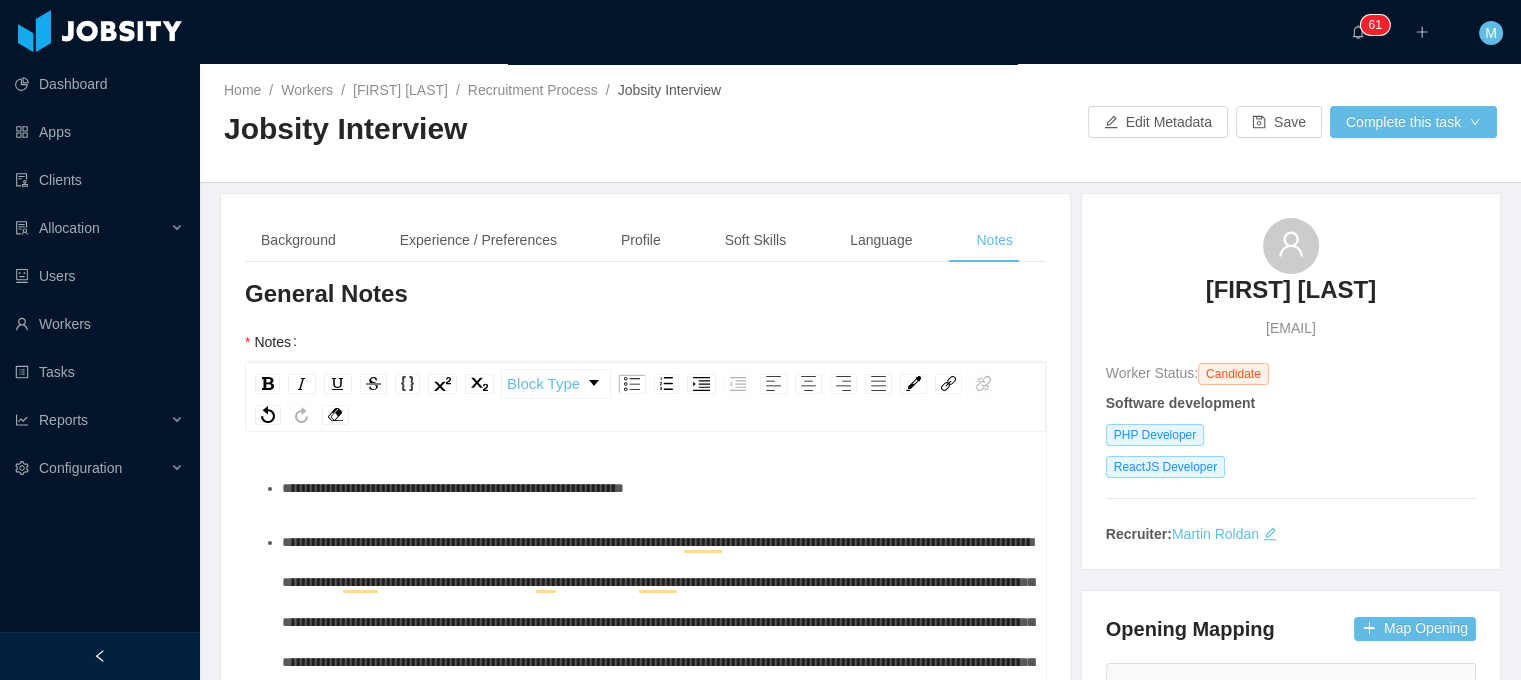 type 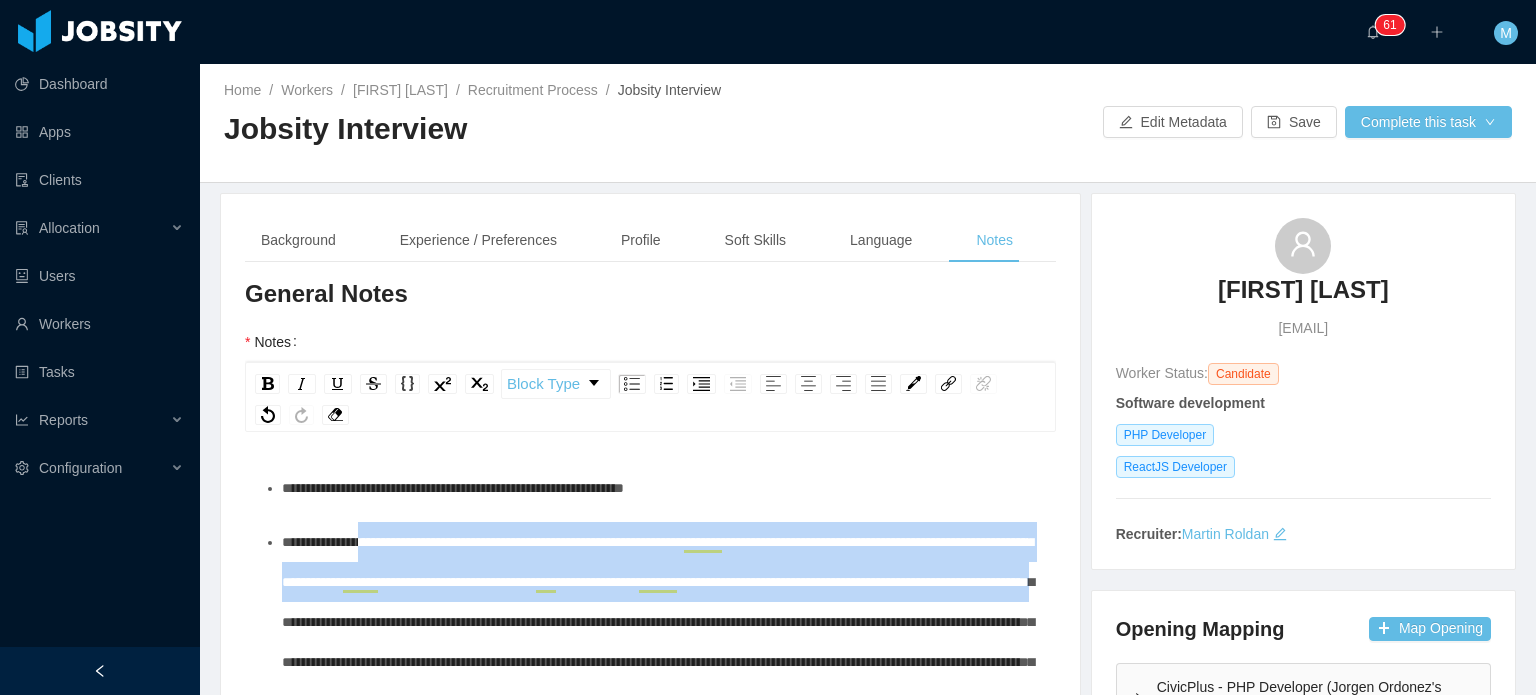 scroll, scrollTop: 68, scrollLeft: 0, axis: vertical 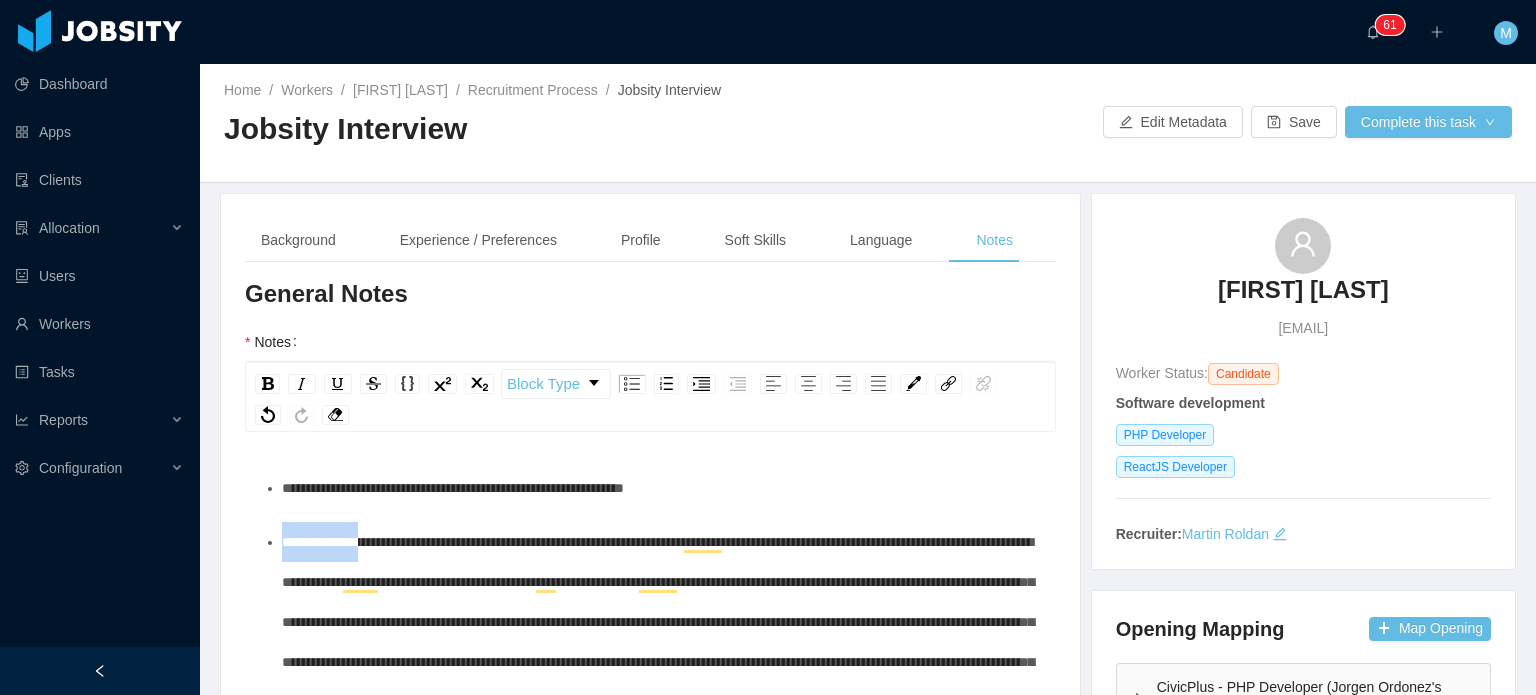 drag, startPoint x: 392, startPoint y: 542, endPoint x: 652, endPoint y: 524, distance: 260.62234 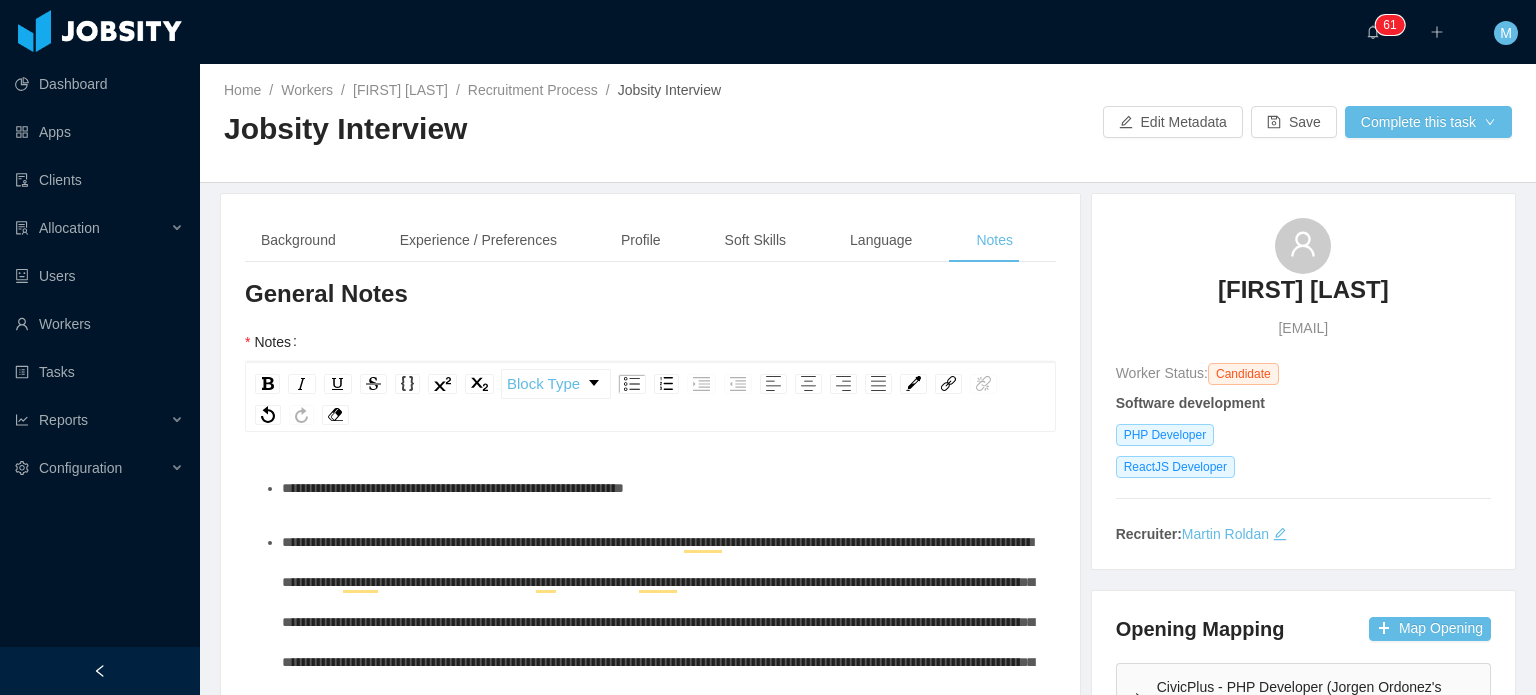 drag, startPoint x: 645, startPoint y: 547, endPoint x: 608, endPoint y: 546, distance: 37.01351 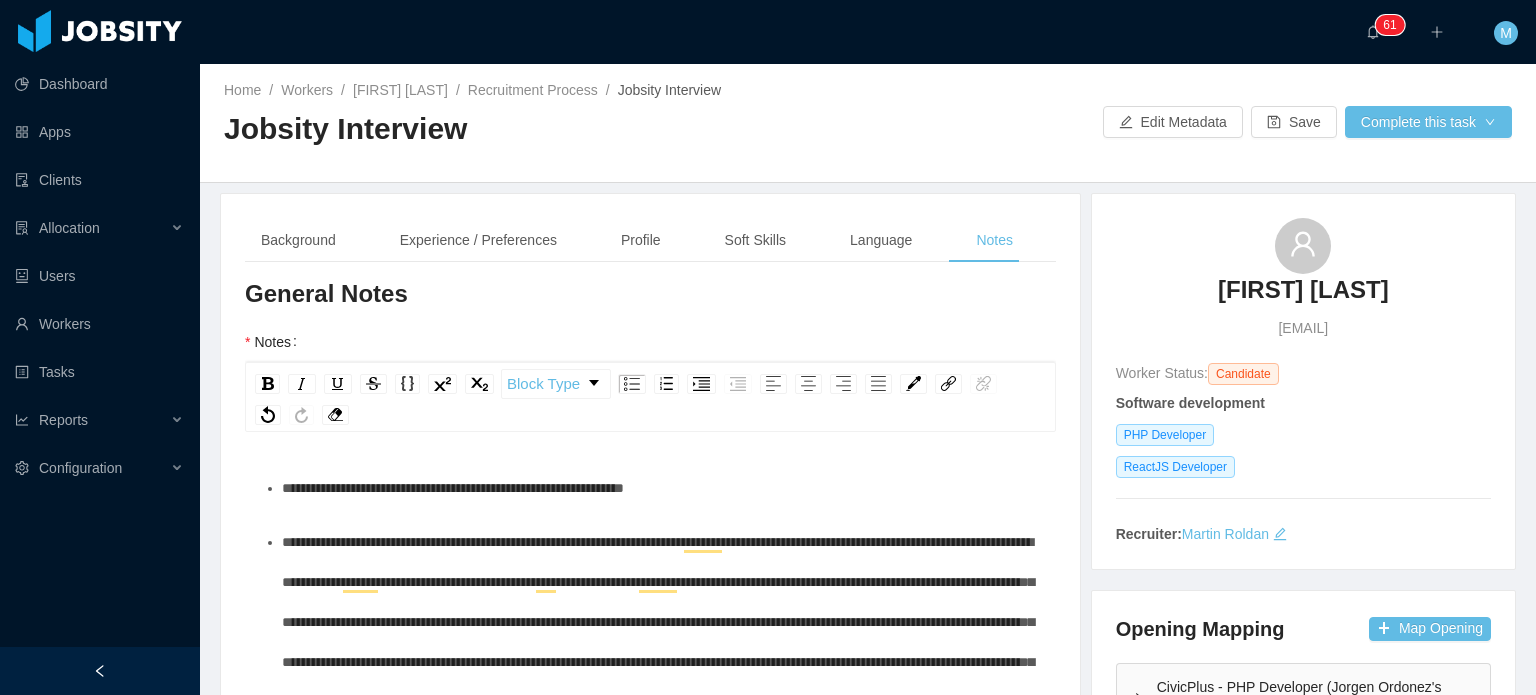 click on "**********" at bounding box center (658, 622) 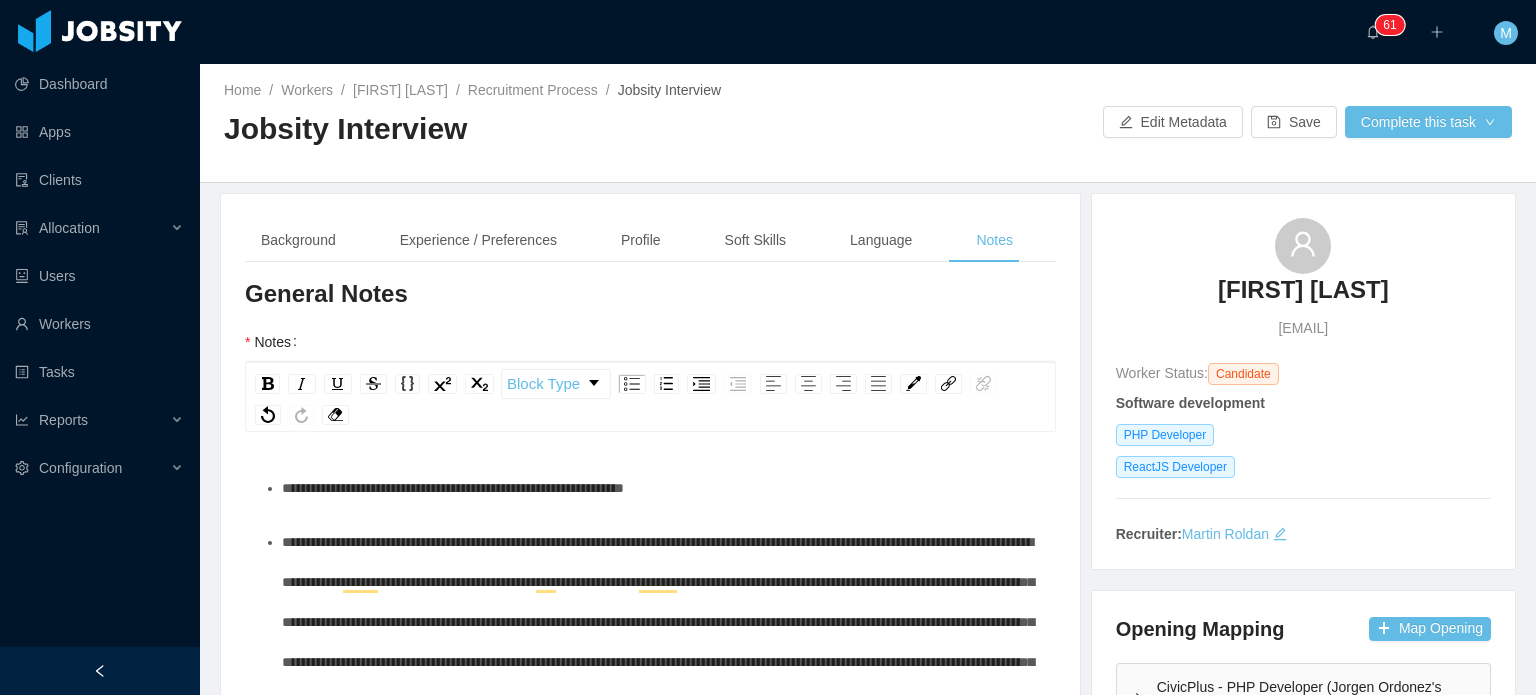 scroll, scrollTop: 70, scrollLeft: 0, axis: vertical 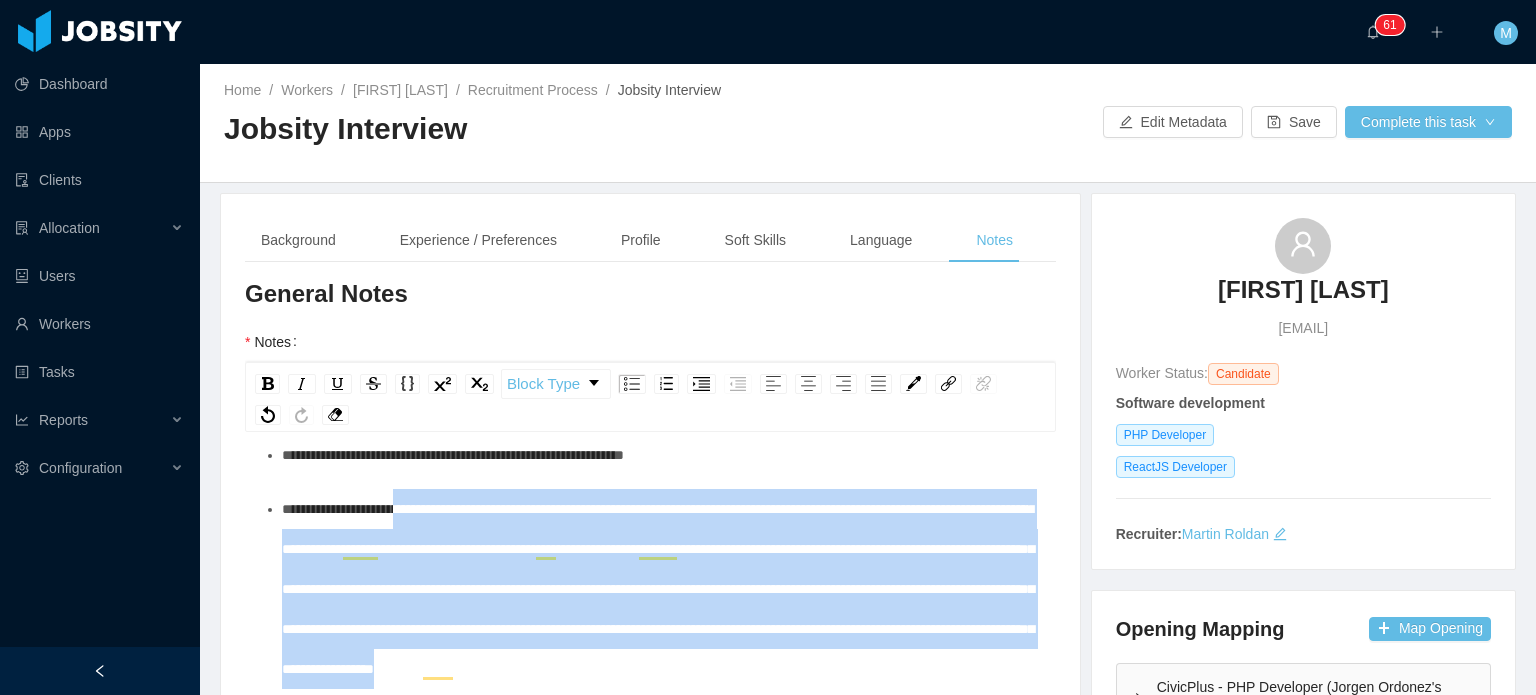 drag, startPoint x: 611, startPoint y: 651, endPoint x: 352, endPoint y: 593, distance: 265.41476 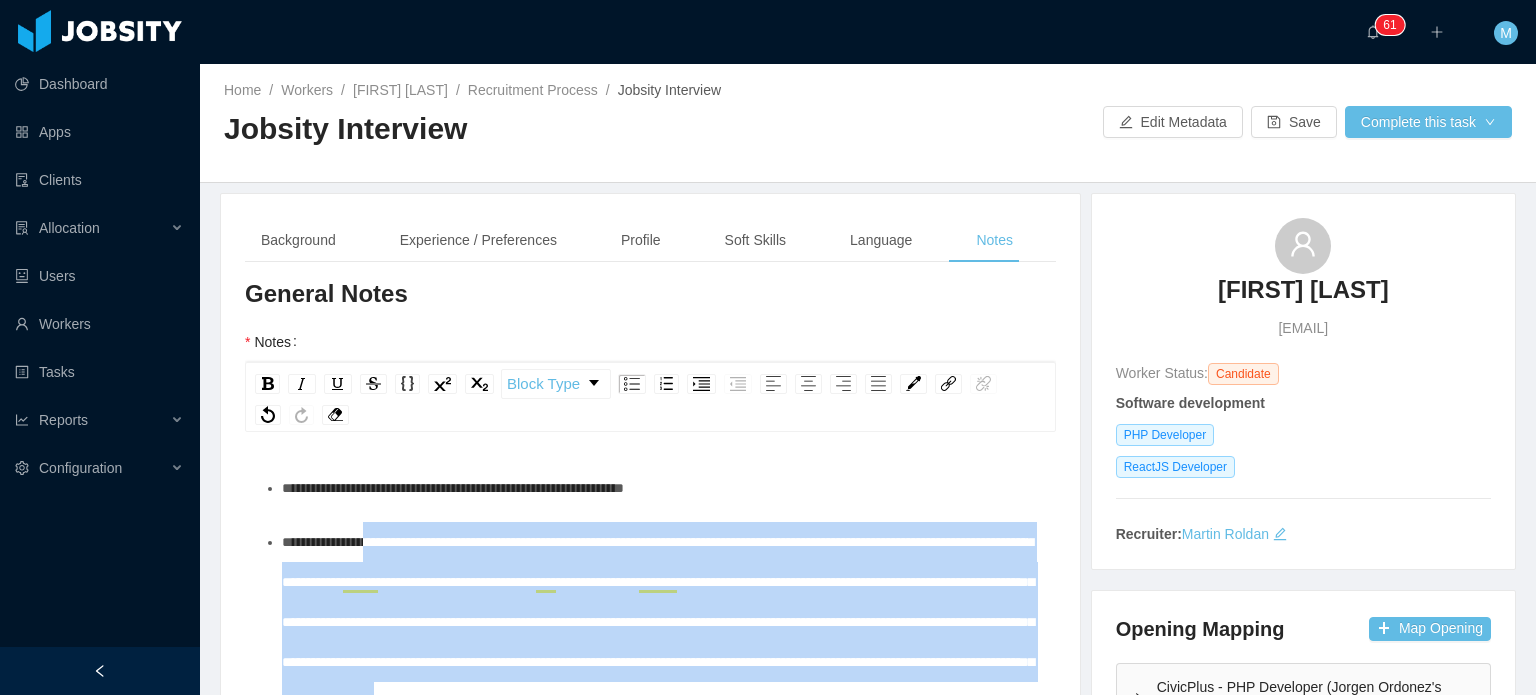 drag, startPoint x: 352, startPoint y: 562, endPoint x: 384, endPoint y: 542, distance: 37.735924 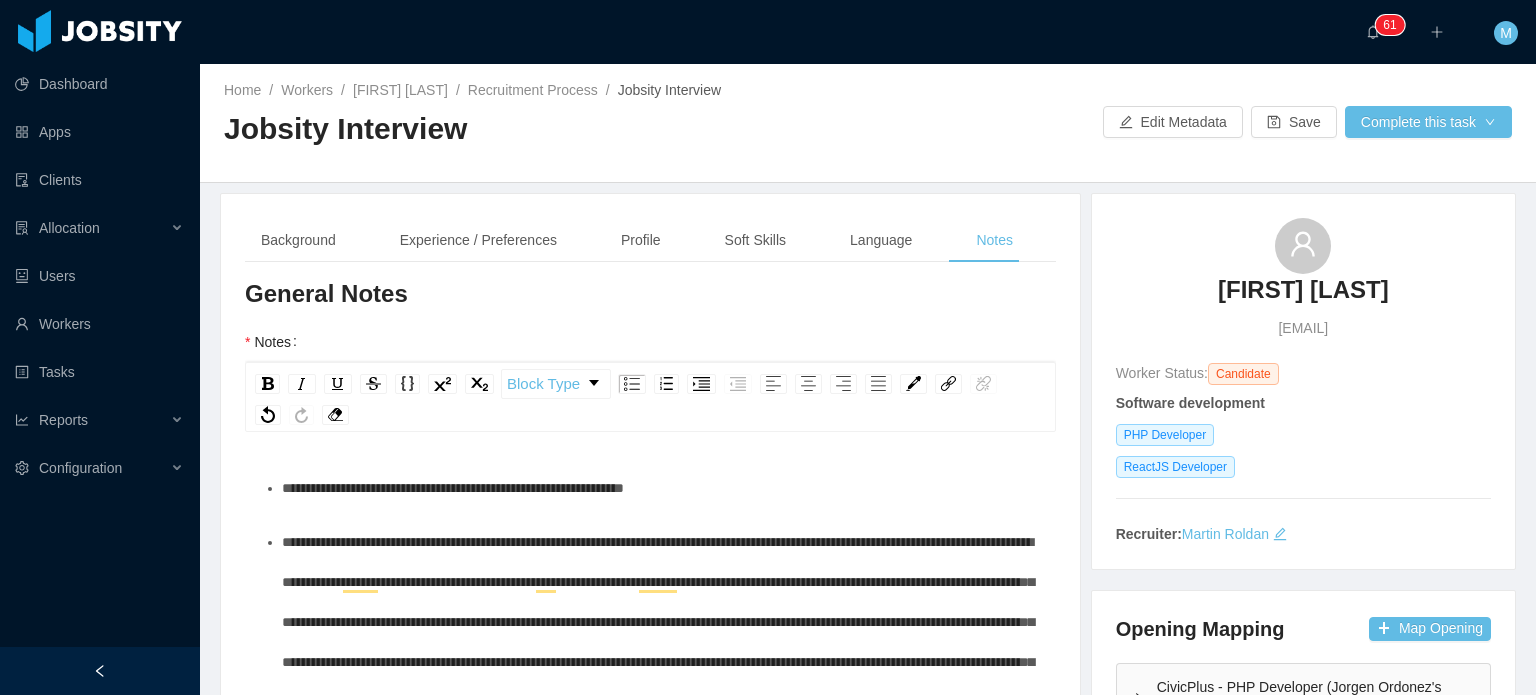 click on "**********" at bounding box center [658, 622] 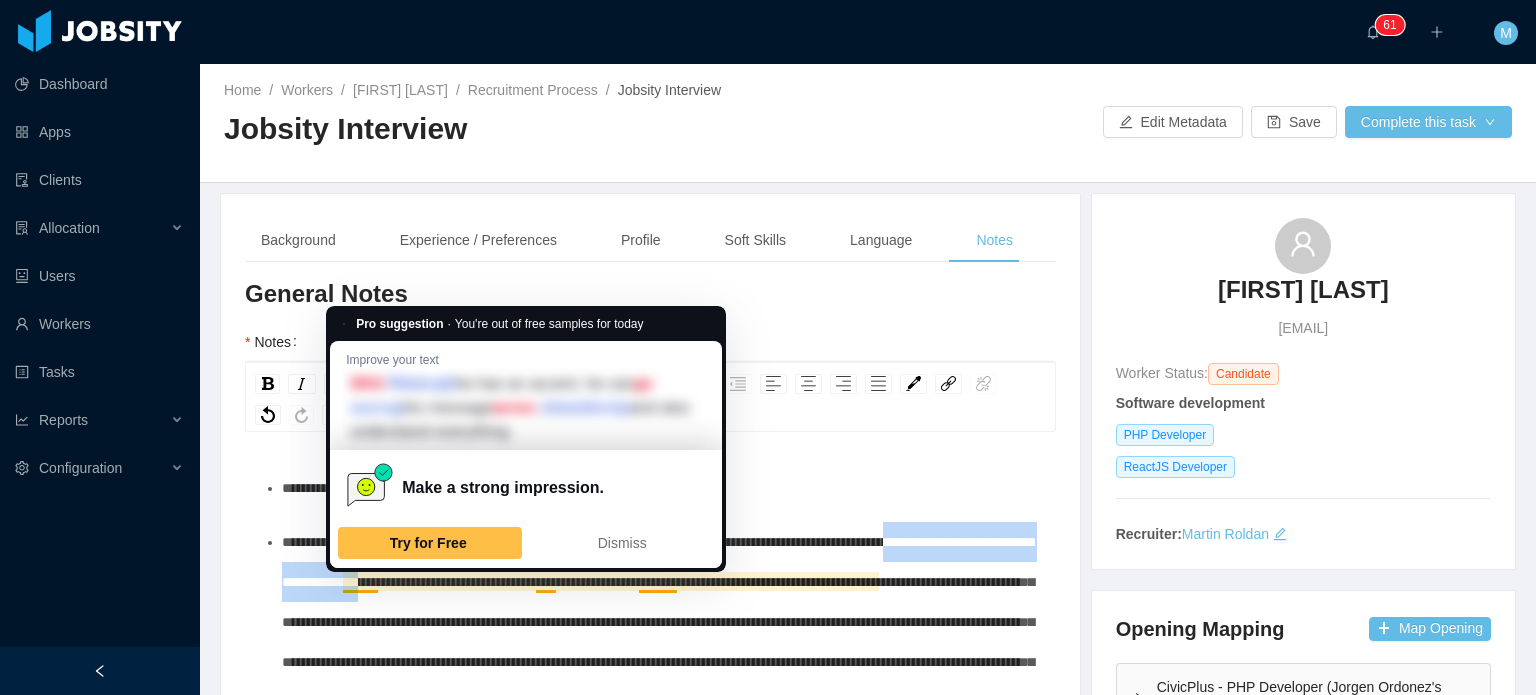 drag, startPoint x: 343, startPoint y: 583, endPoint x: 785, endPoint y: 582, distance: 442.00113 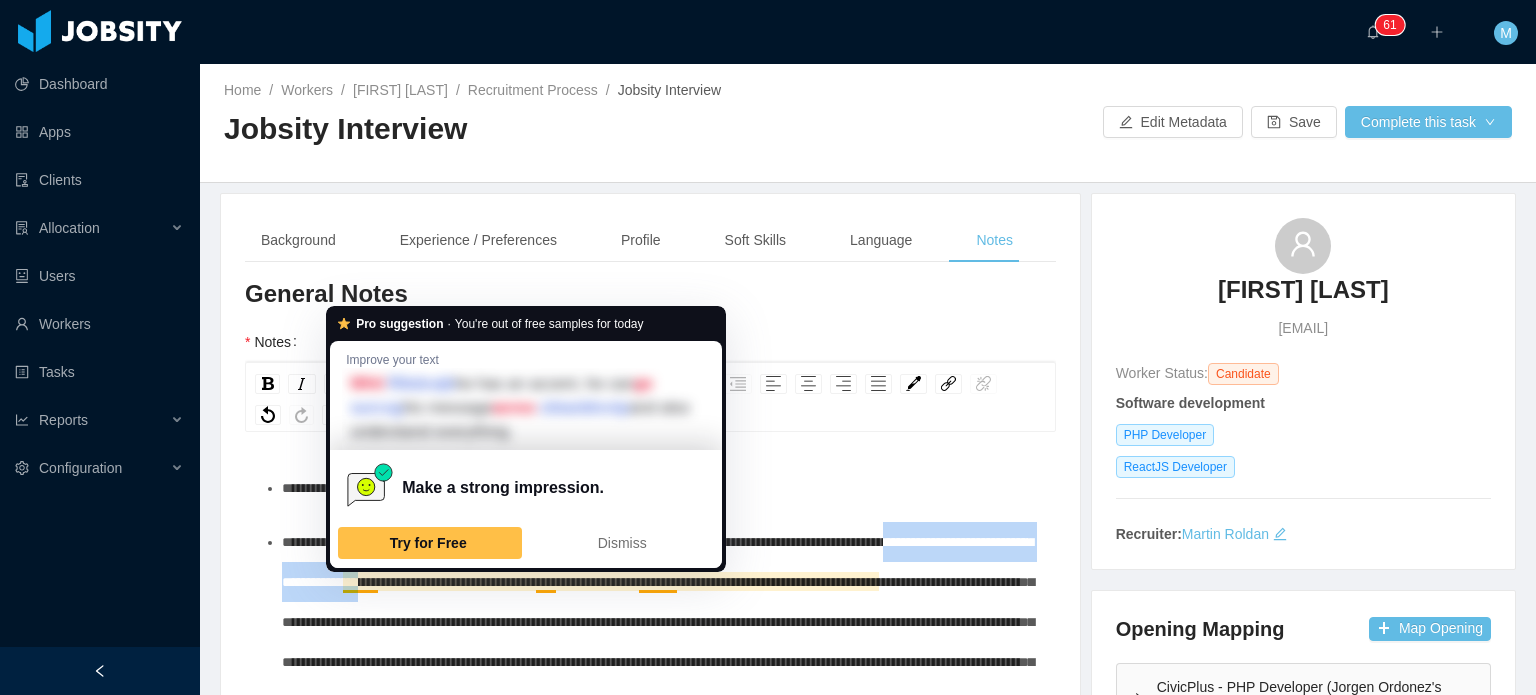 click on "**********" at bounding box center [658, 622] 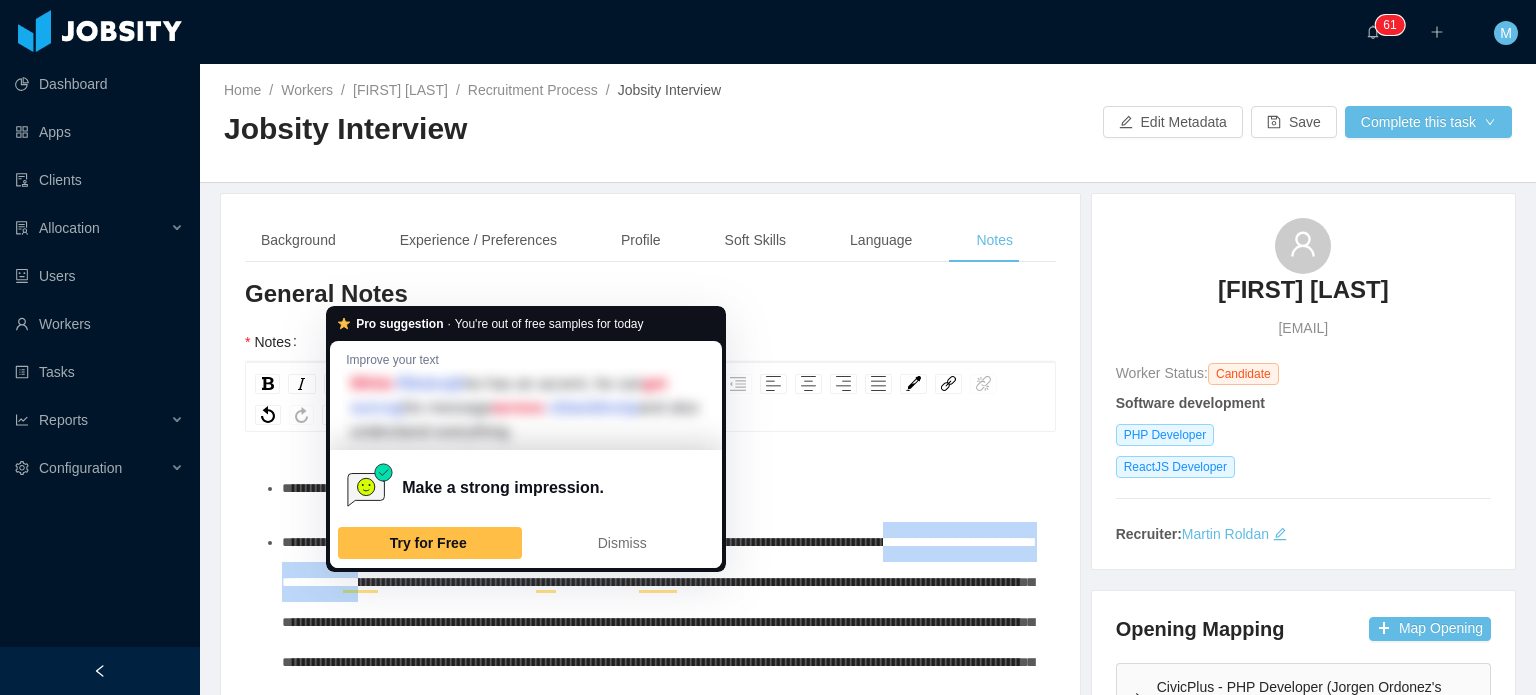 click on "**********" at bounding box center (658, 622) 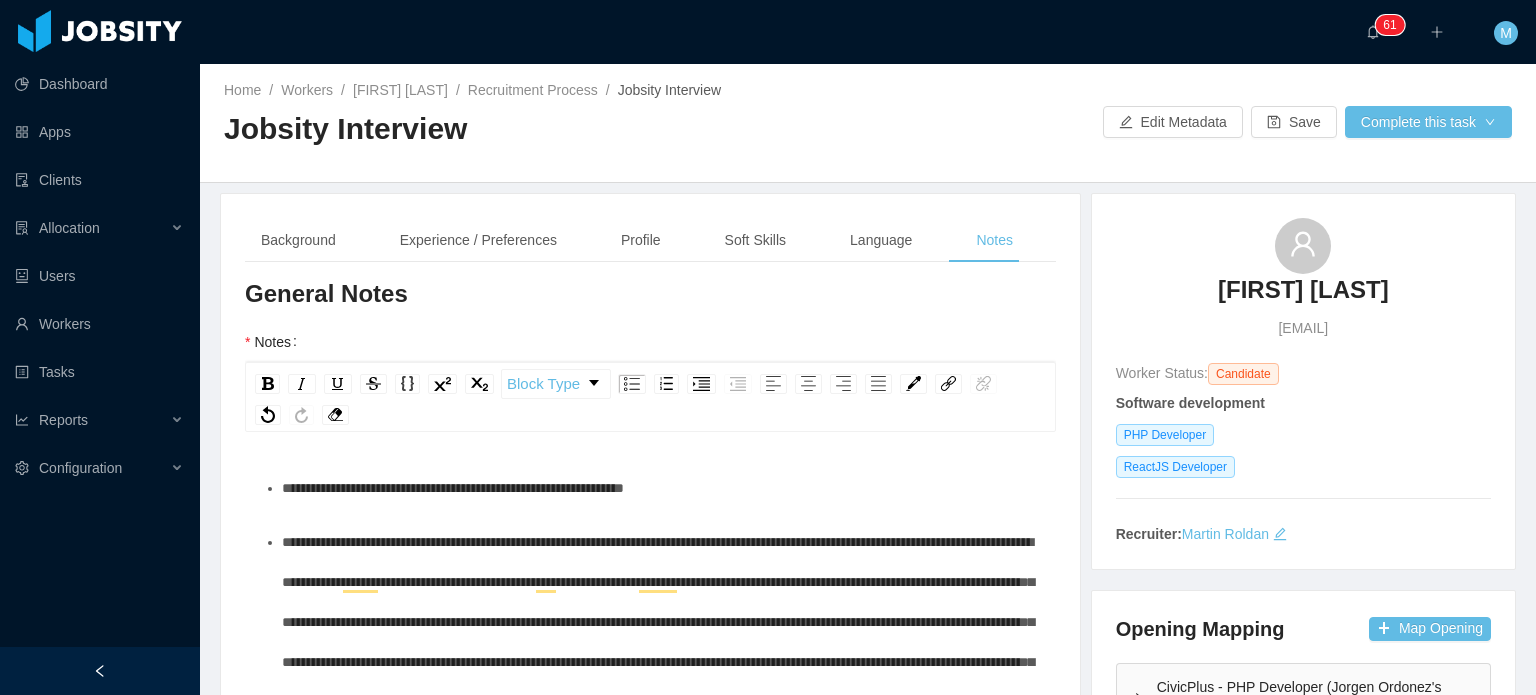 drag, startPoint x: 616, startPoint y: 651, endPoint x: 349, endPoint y: 567, distance: 279.90176 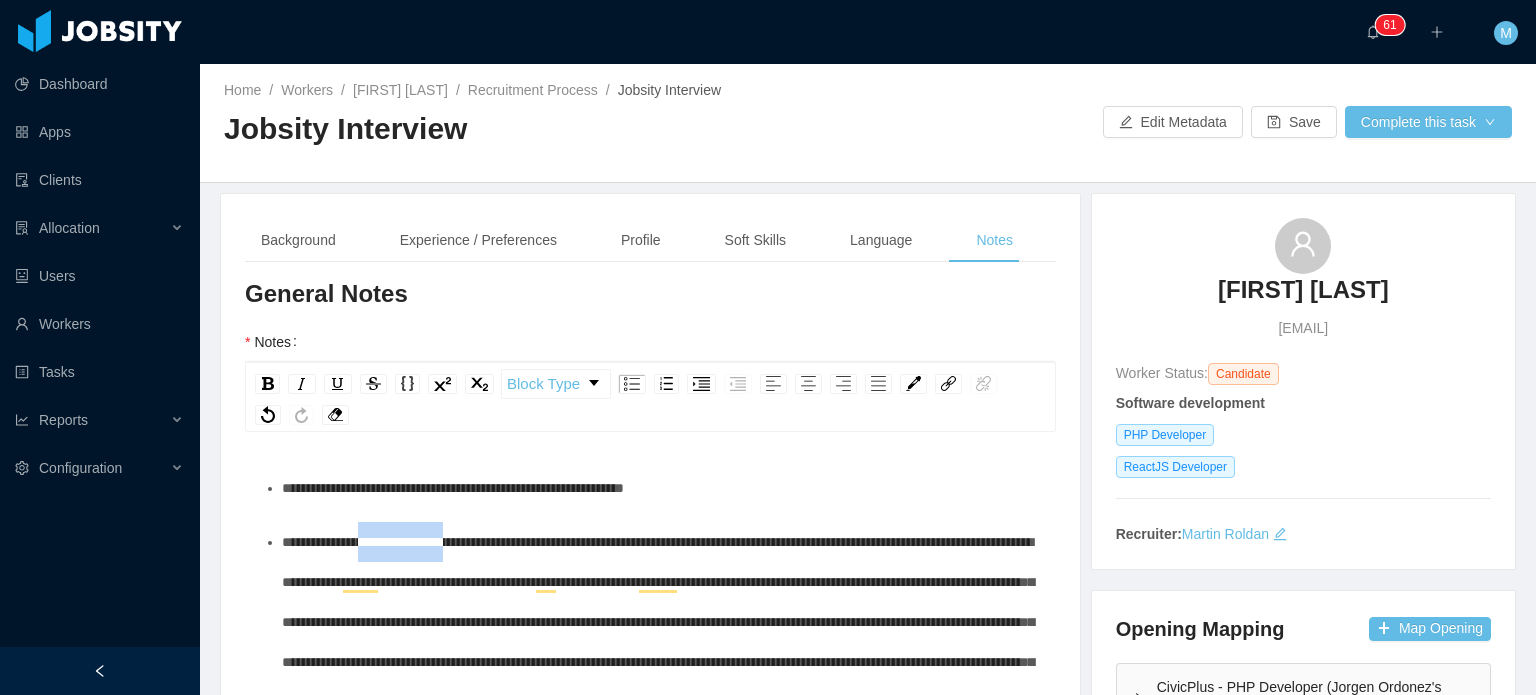 scroll, scrollTop: 211, scrollLeft: 0, axis: vertical 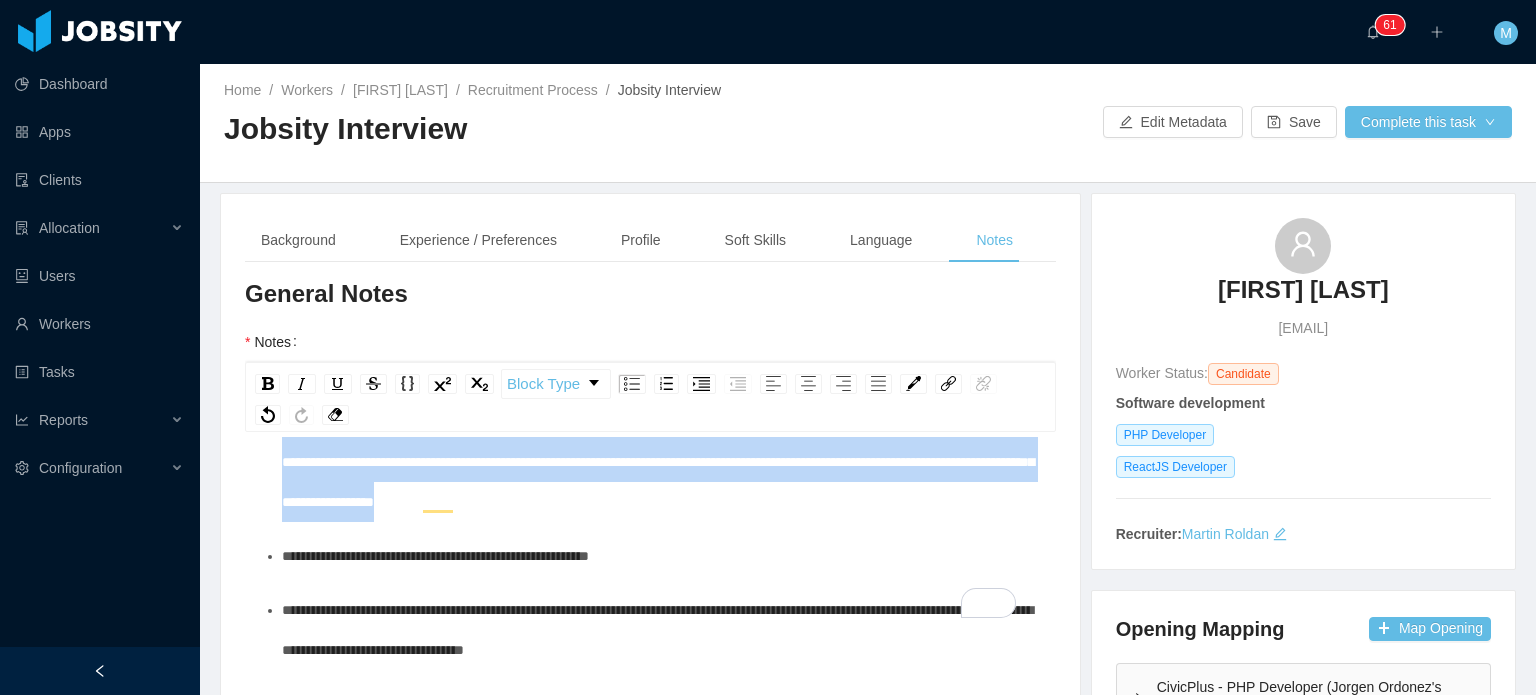 drag, startPoint x: 392, startPoint y: 543, endPoint x: 631, endPoint y: 562, distance: 239.75404 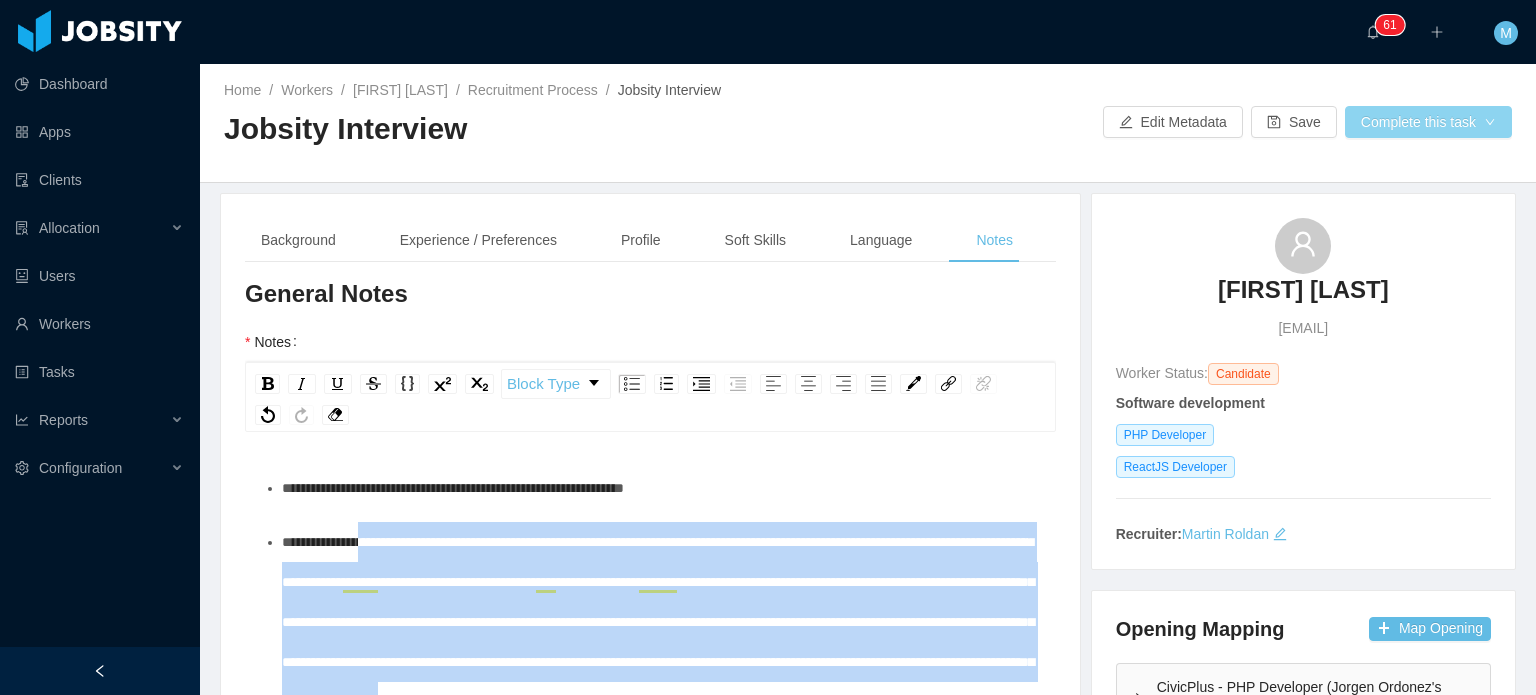 click on "Complete this task" at bounding box center (1428, 122) 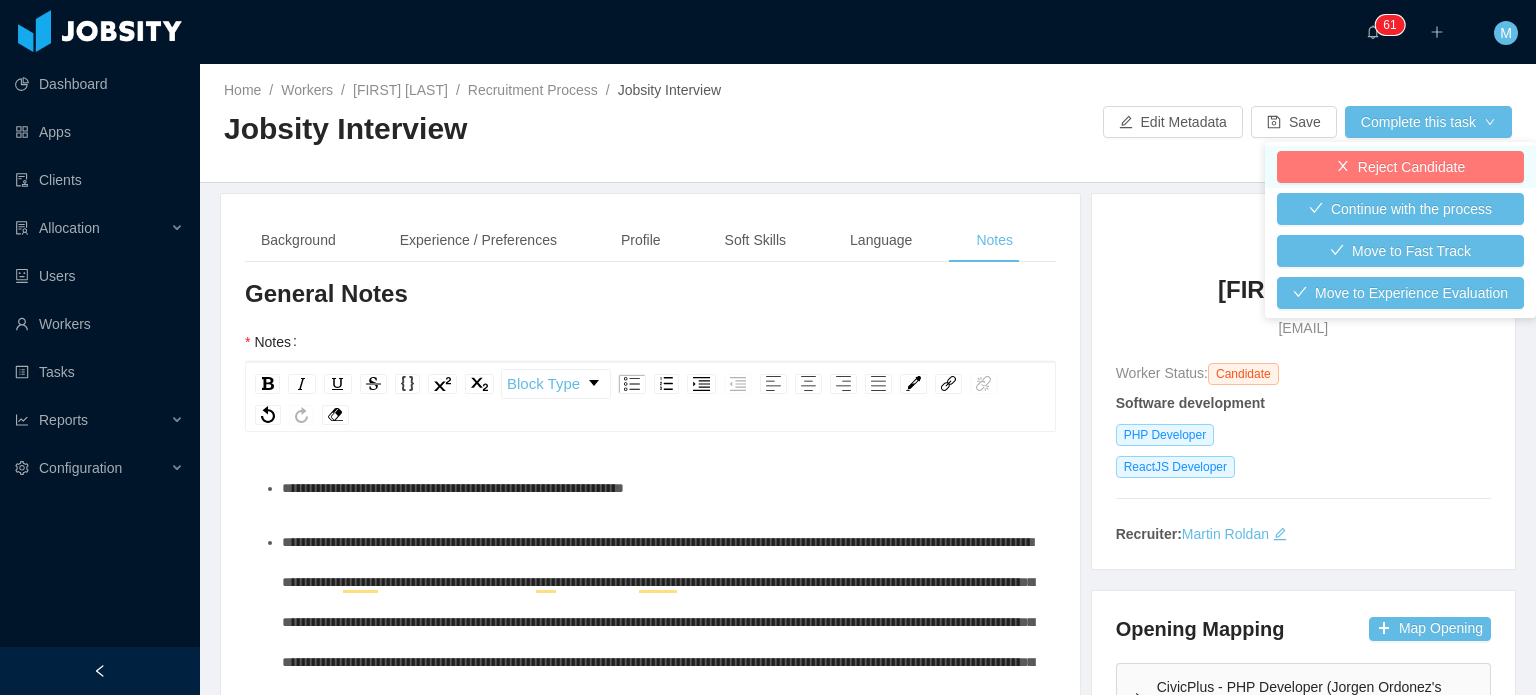 click on "Reject Candidate" at bounding box center [1400, 167] 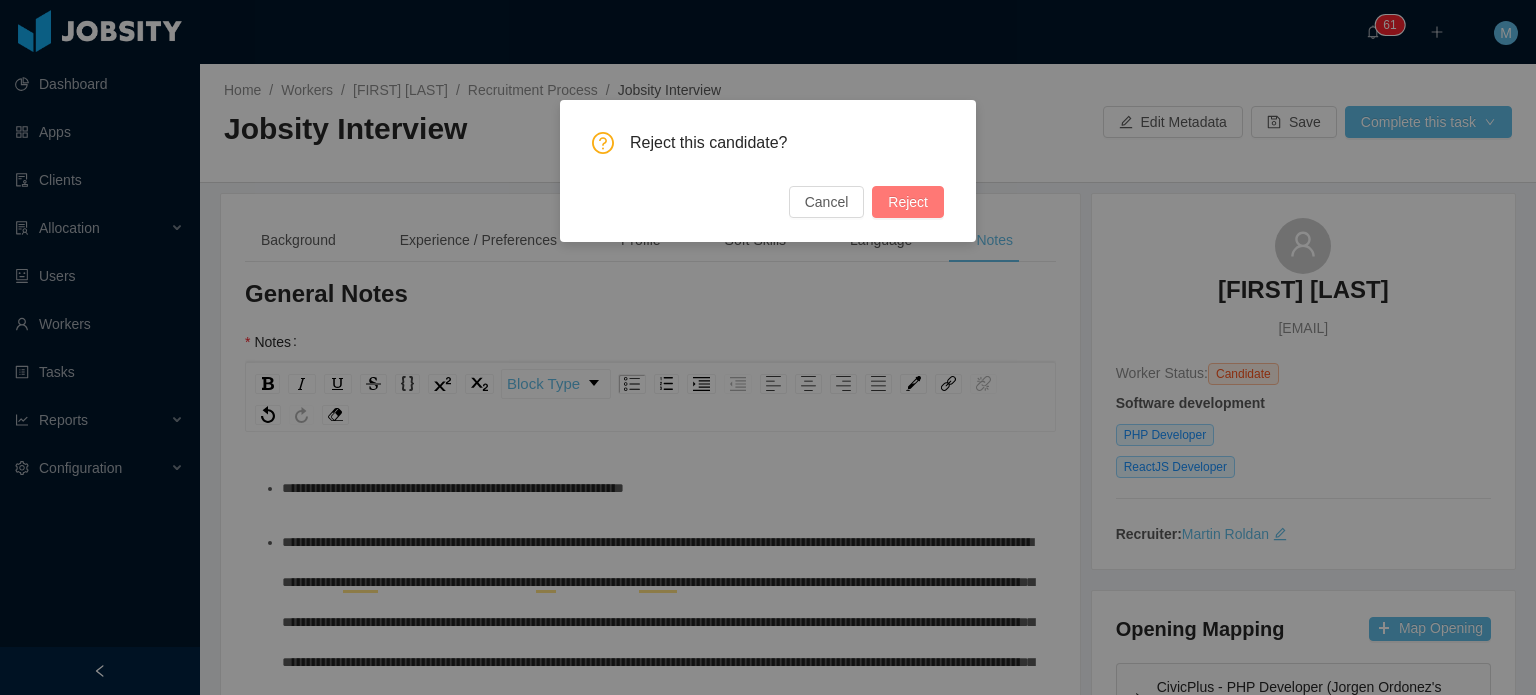 click on "Reject" at bounding box center [908, 202] 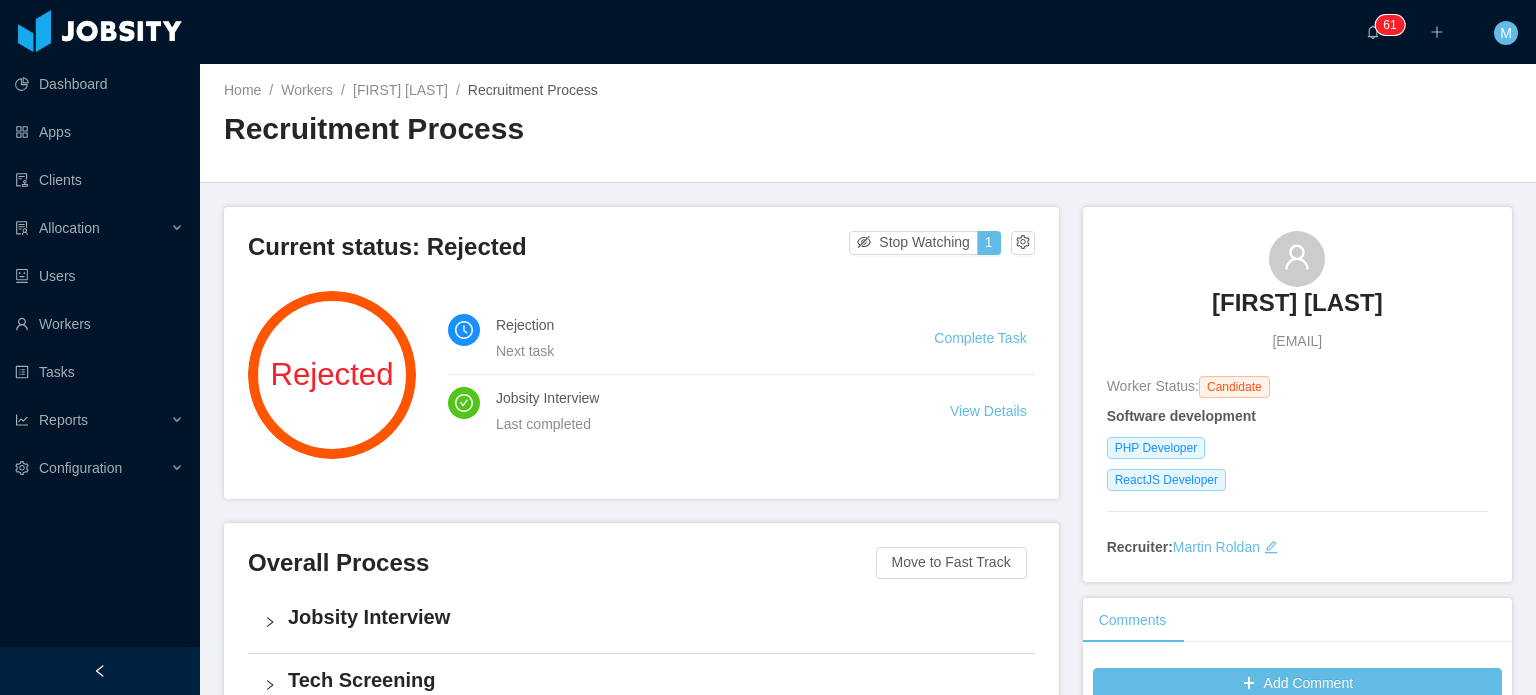 scroll, scrollTop: 0, scrollLeft: 0, axis: both 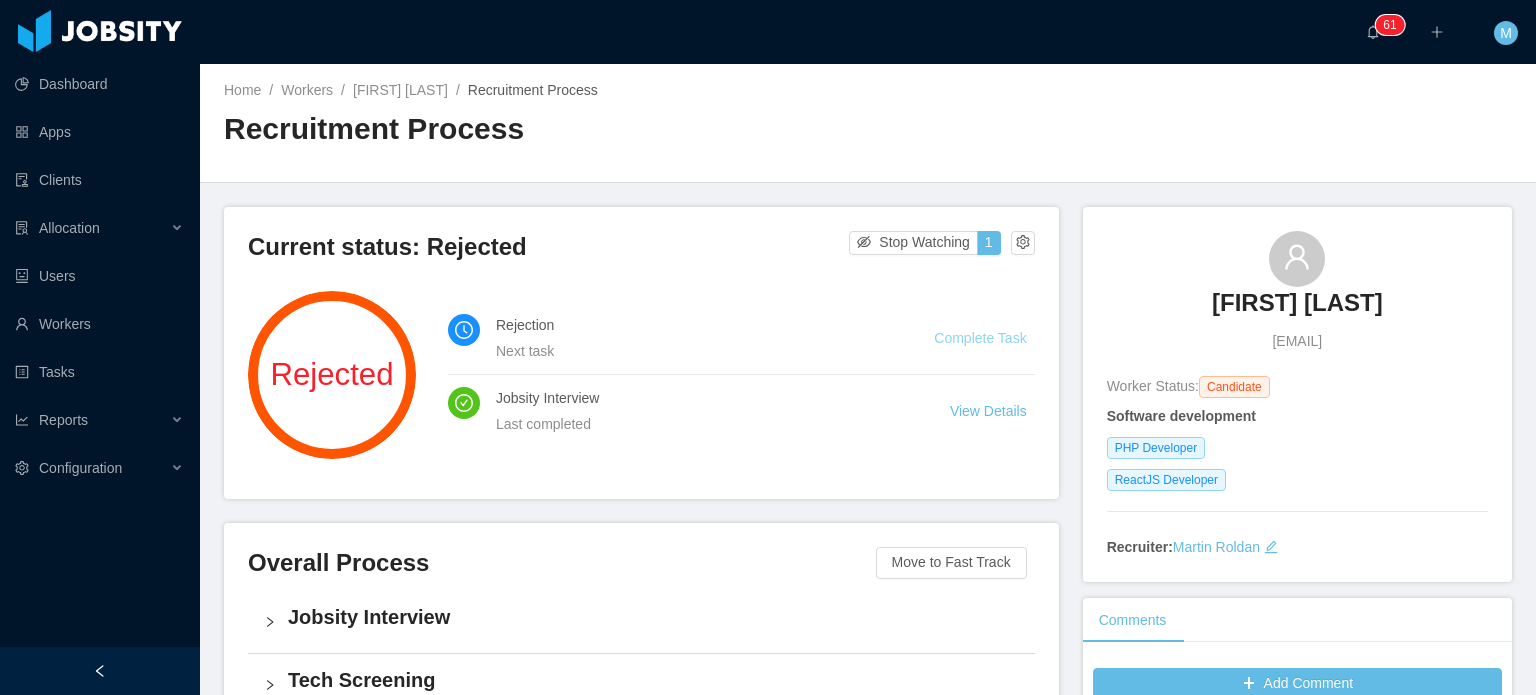 click on "Complete Task" at bounding box center (980, 338) 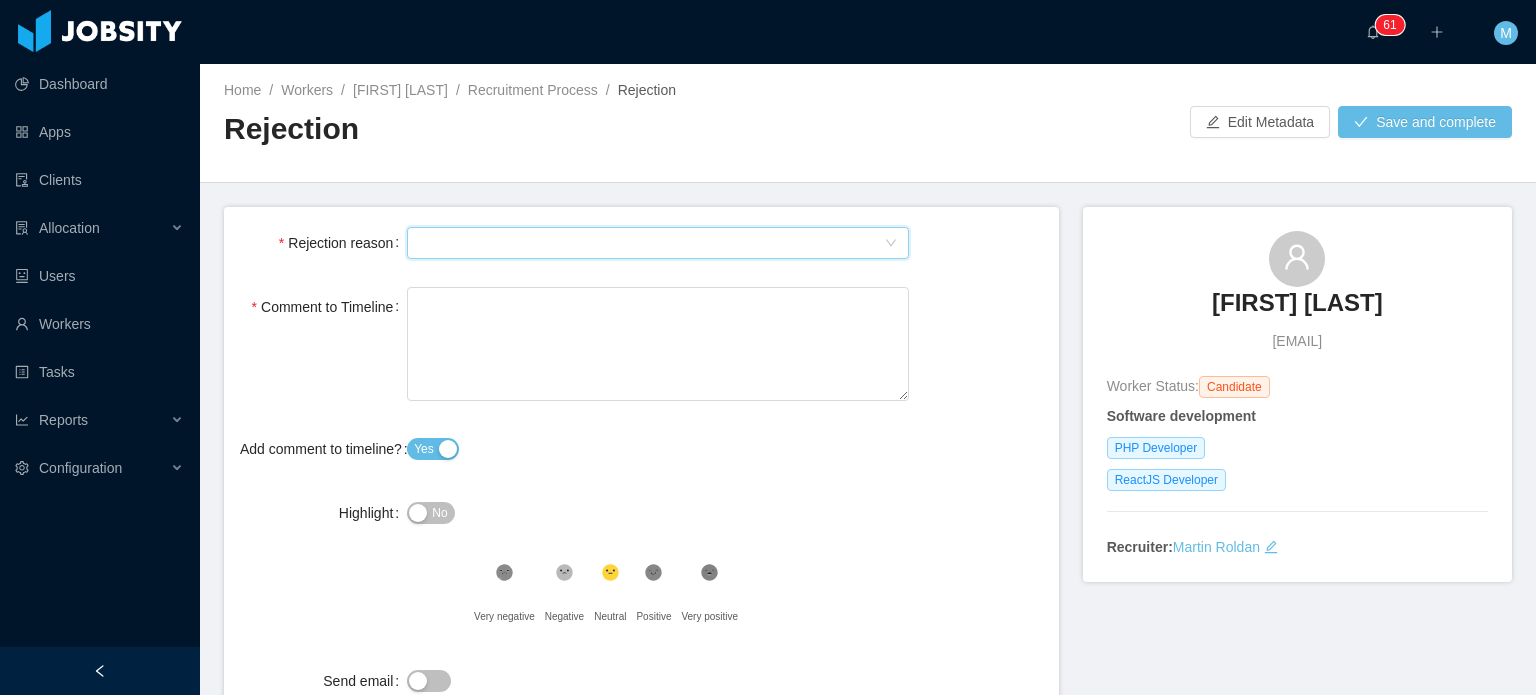 click on "Select Type" at bounding box center [651, 243] 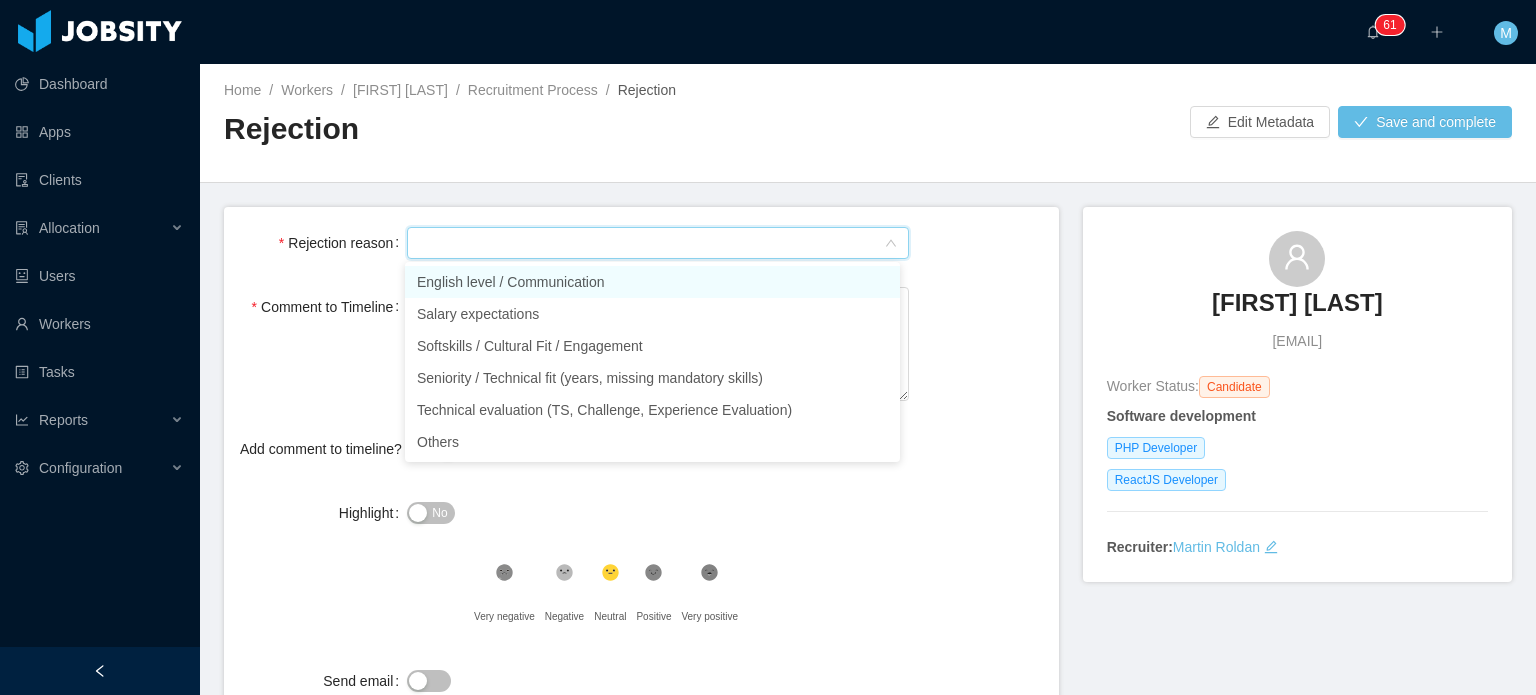 click on "English level / Communication" at bounding box center [652, 282] 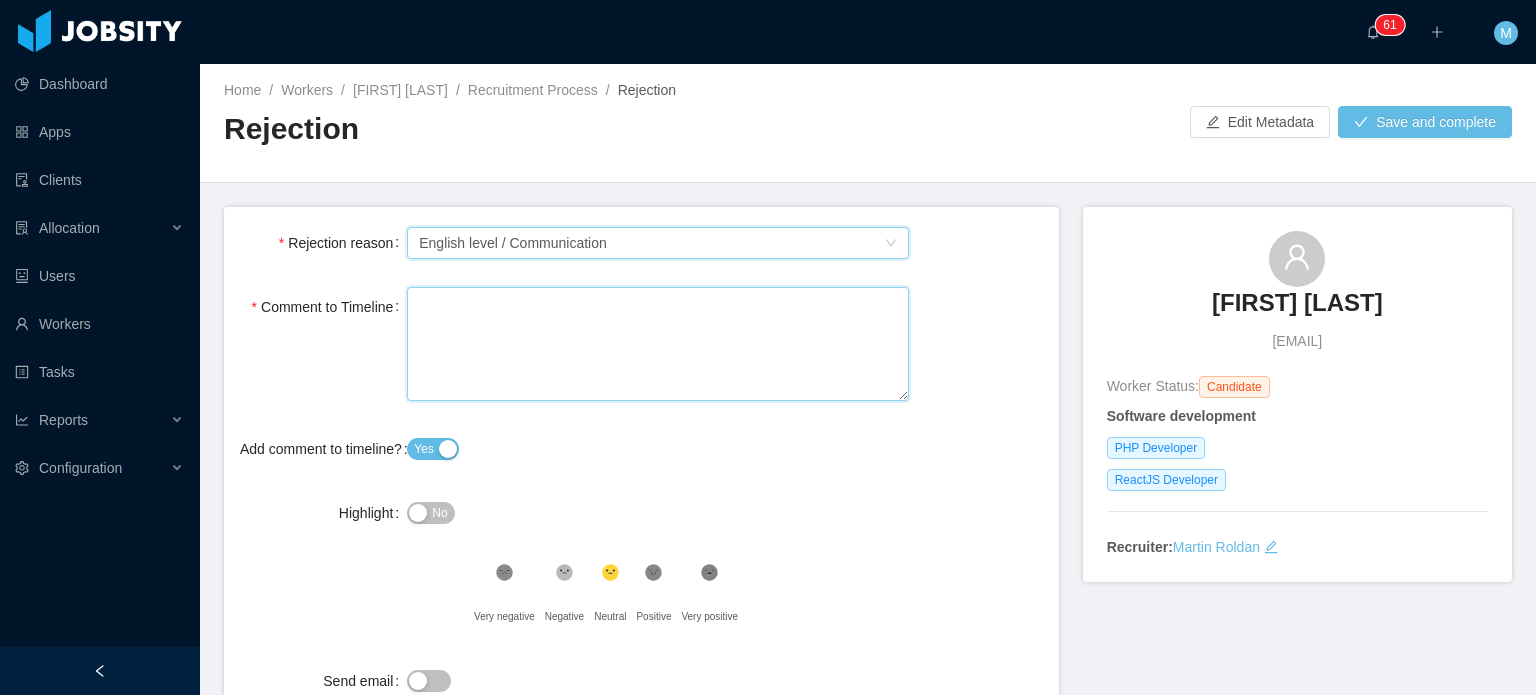 click on "Comment to Timeline" at bounding box center (658, 344) 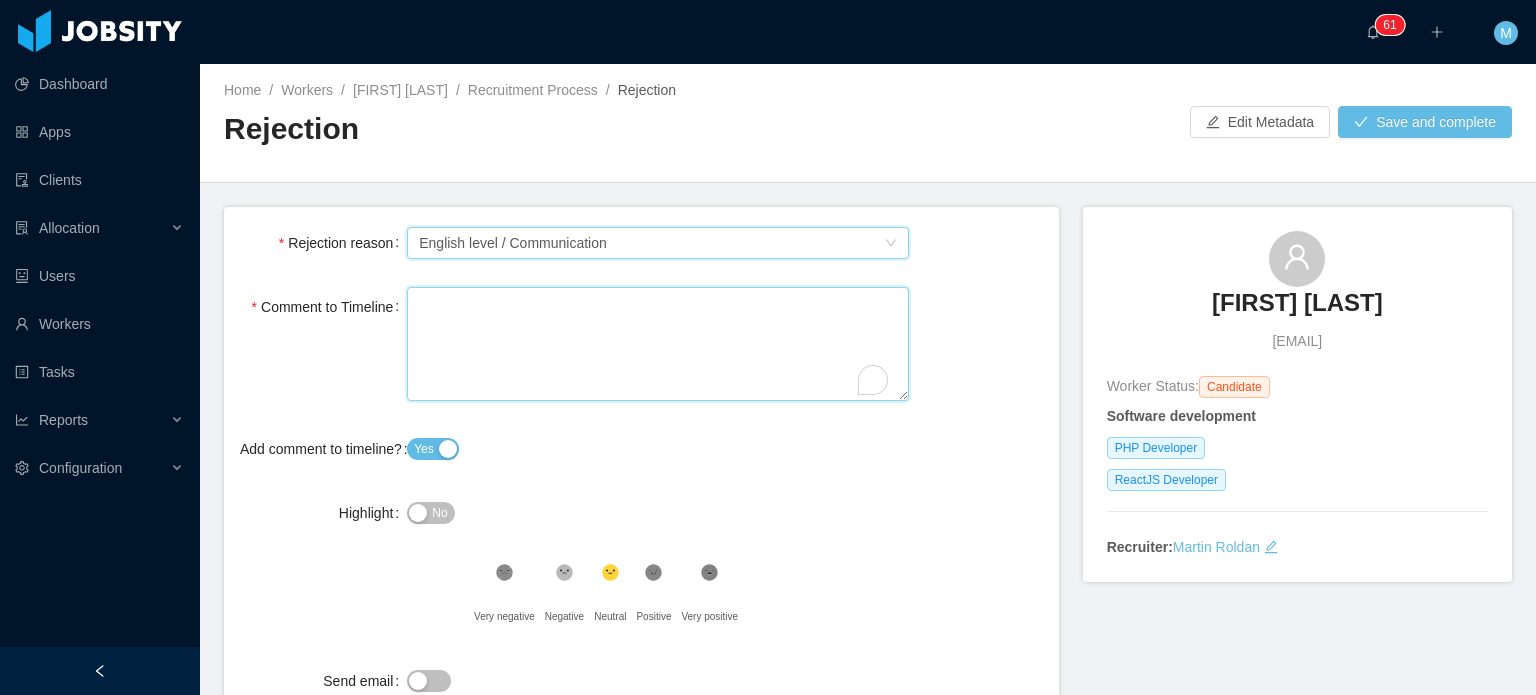 paste on "**********" 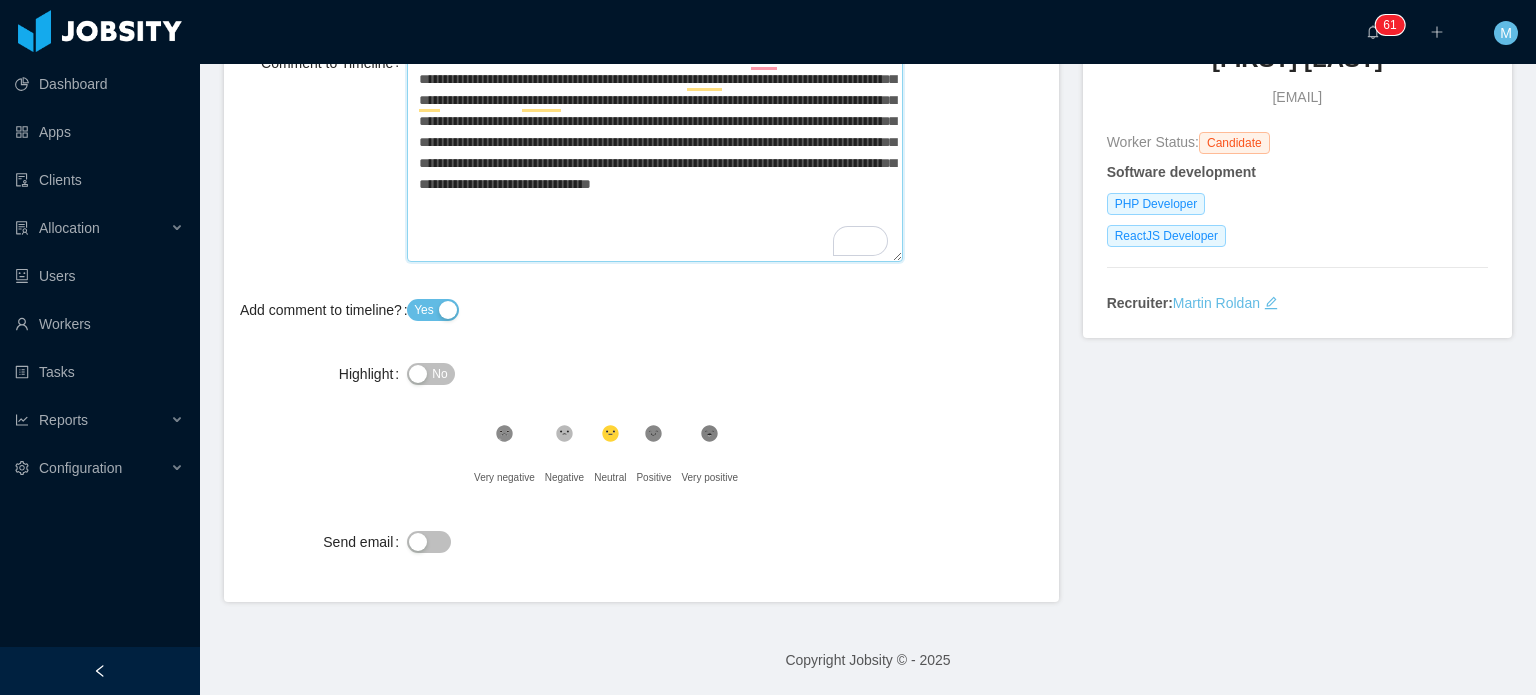 type 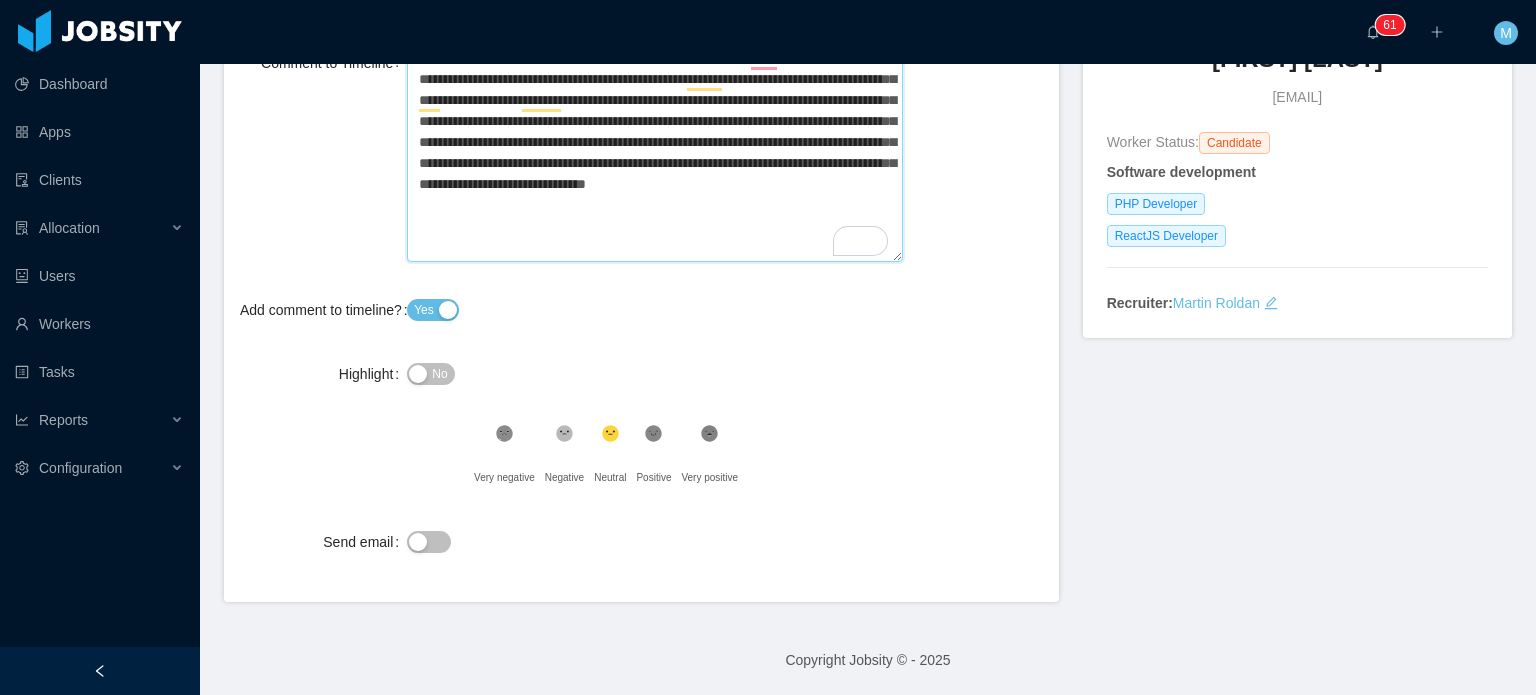 type 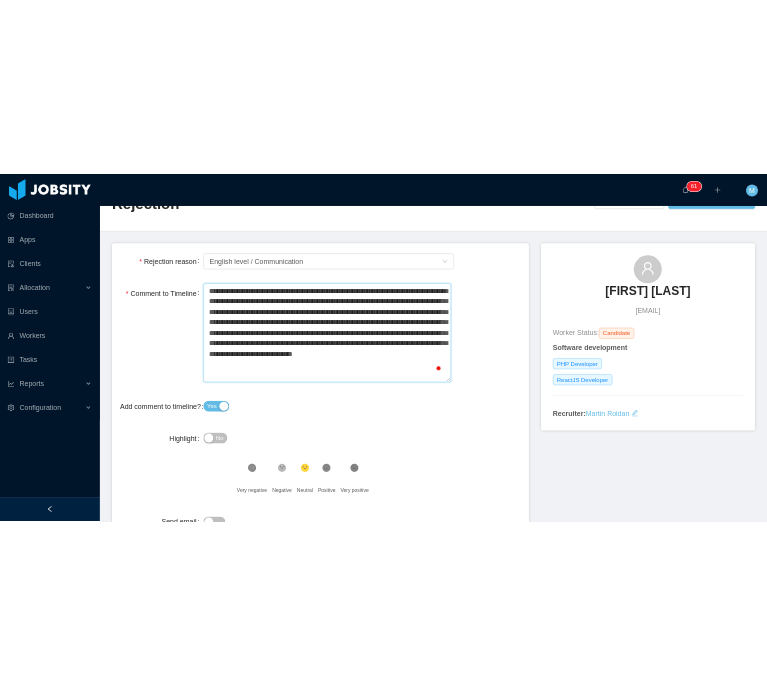scroll, scrollTop: 0, scrollLeft: 0, axis: both 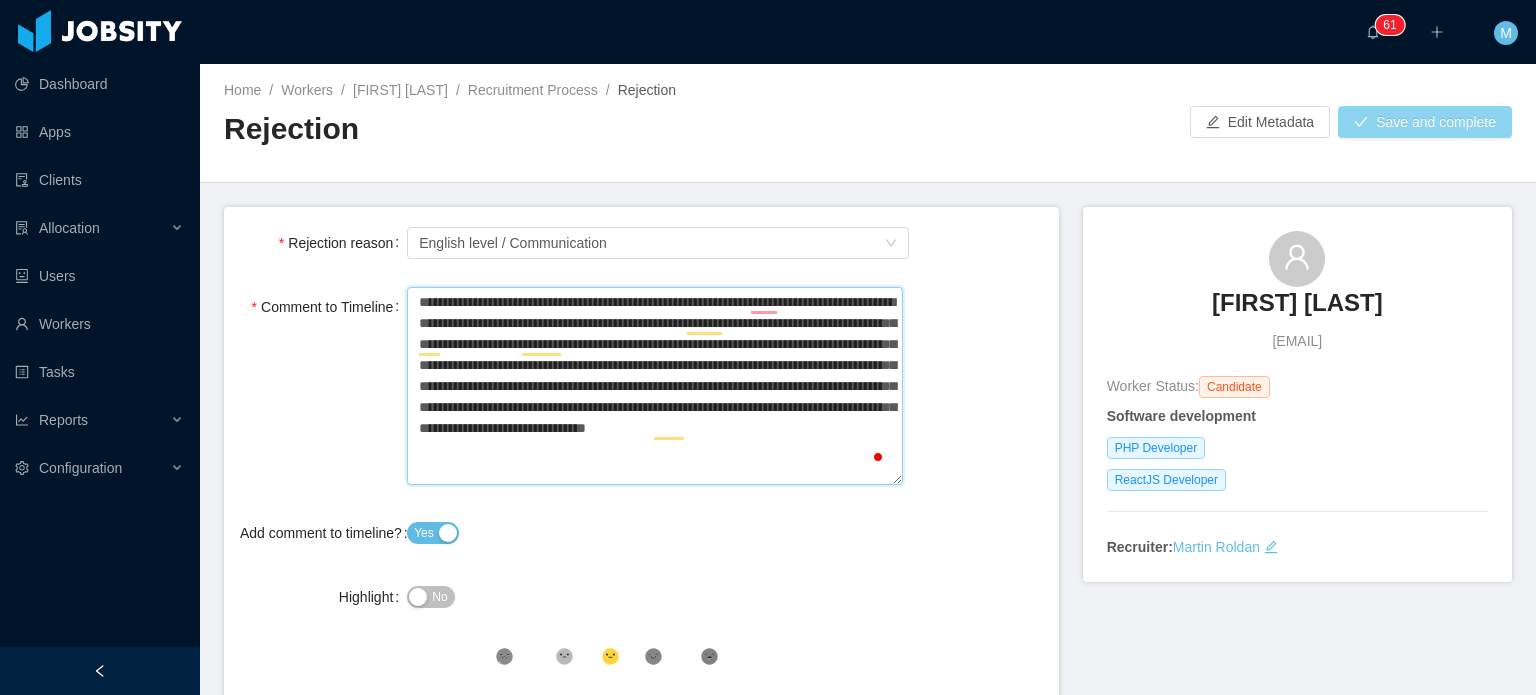 type on "**********" 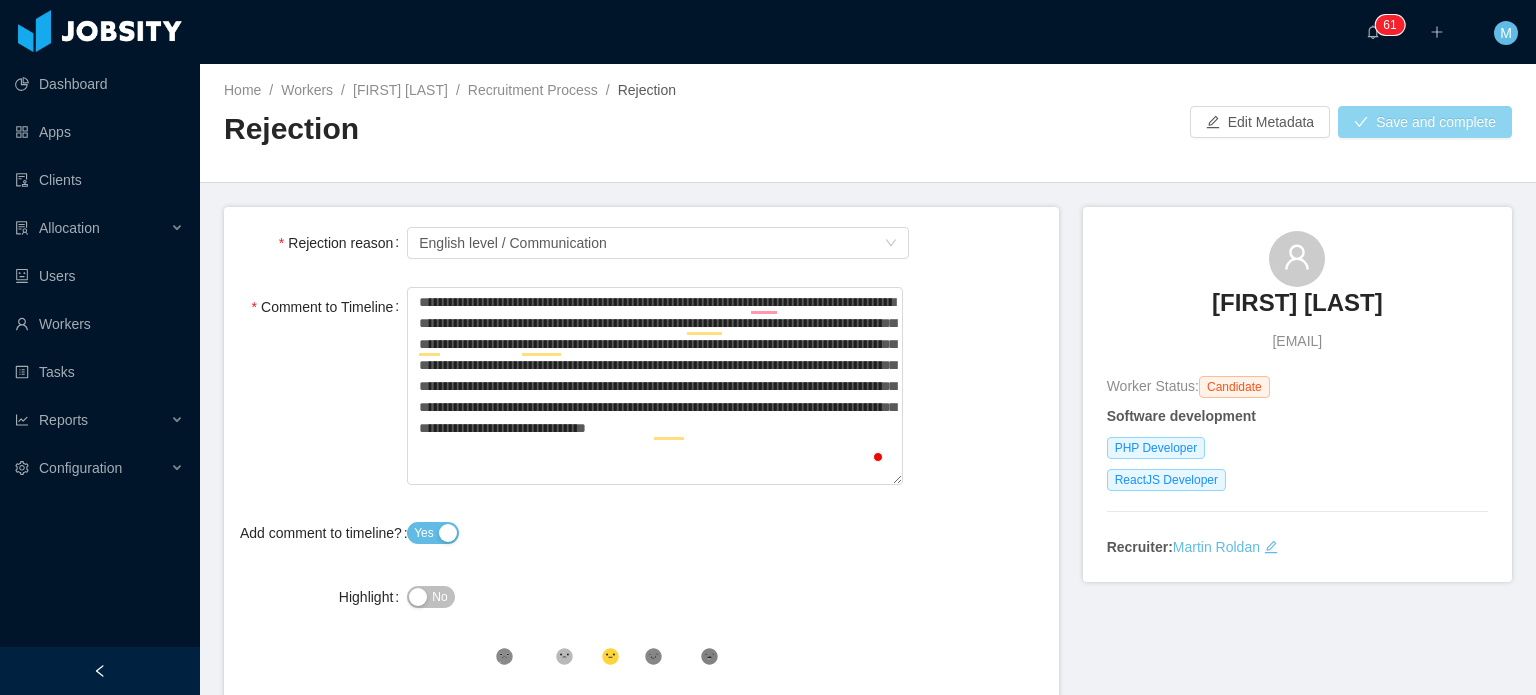click on "Save and complete" at bounding box center [1425, 122] 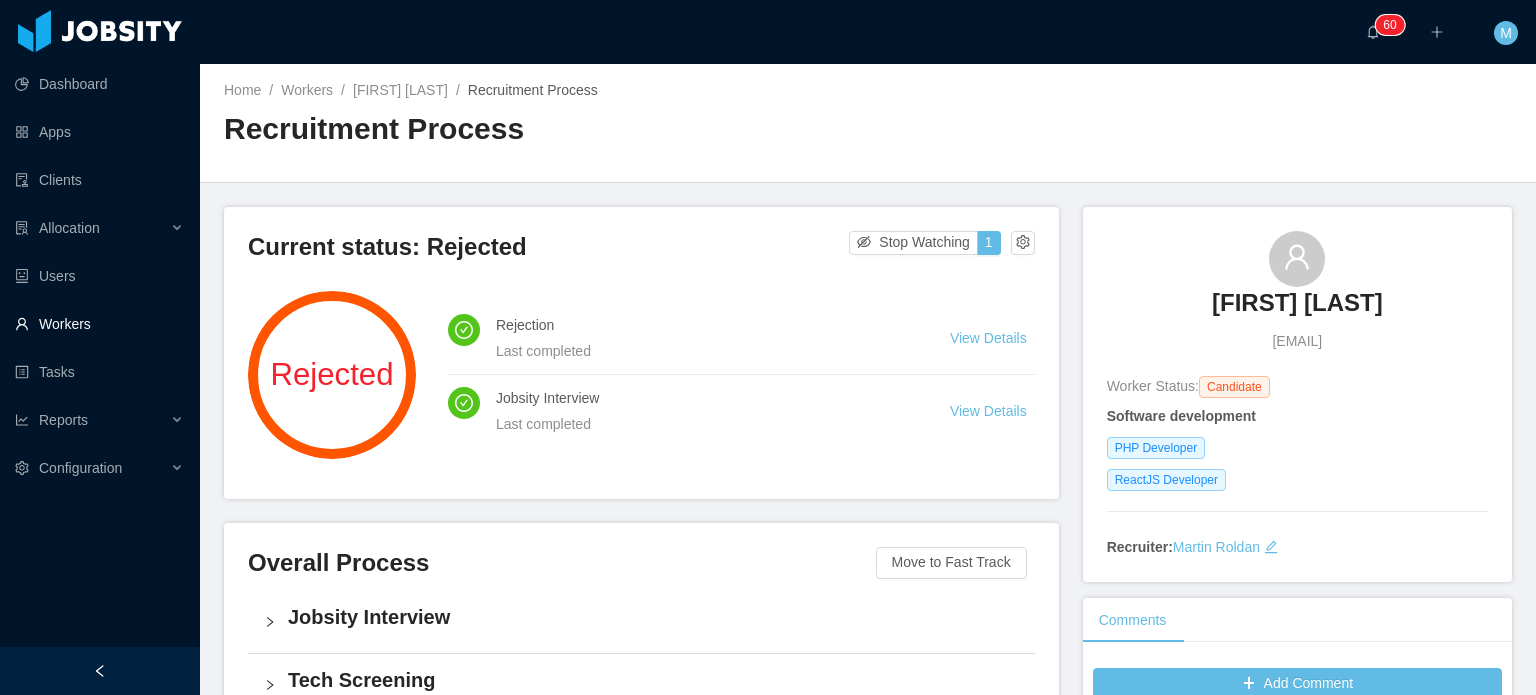click on "Workers" at bounding box center (99, 324) 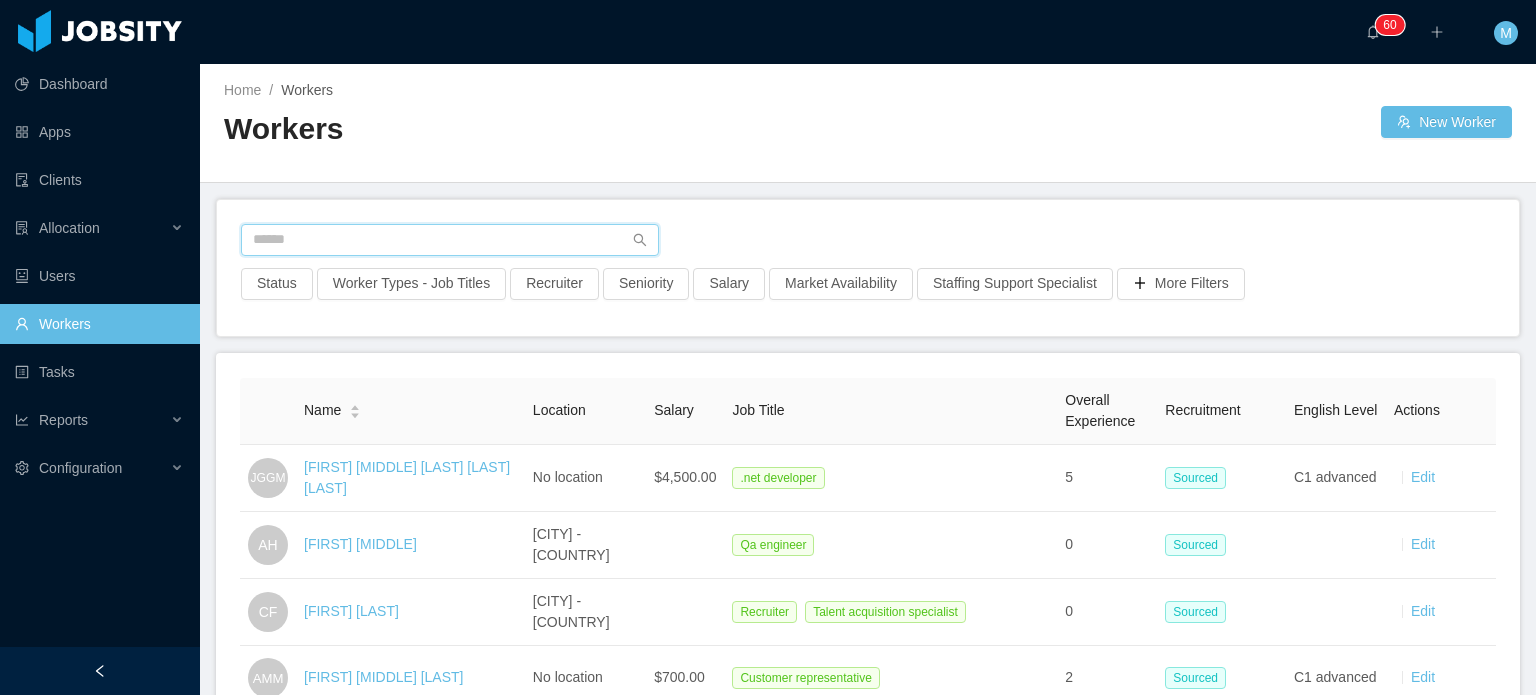 click at bounding box center [450, 240] 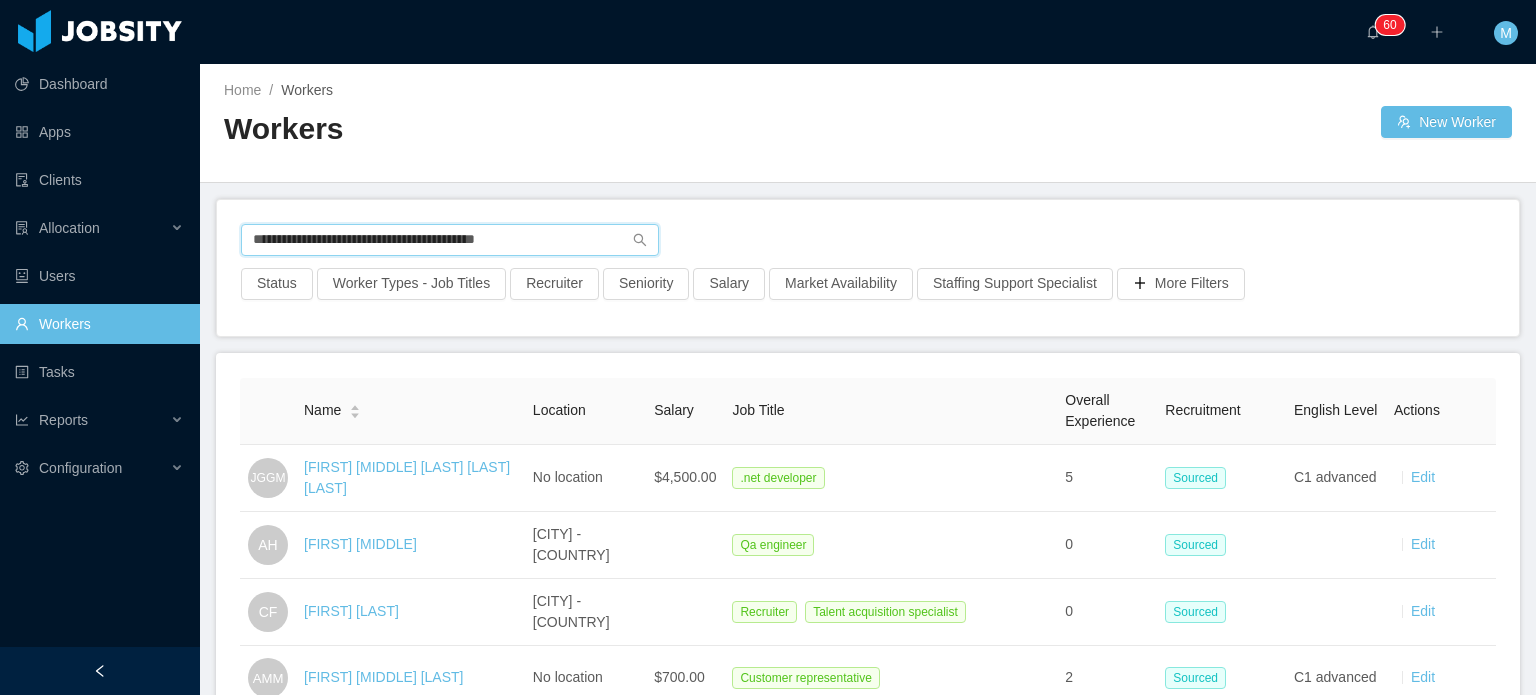 type on "**********" 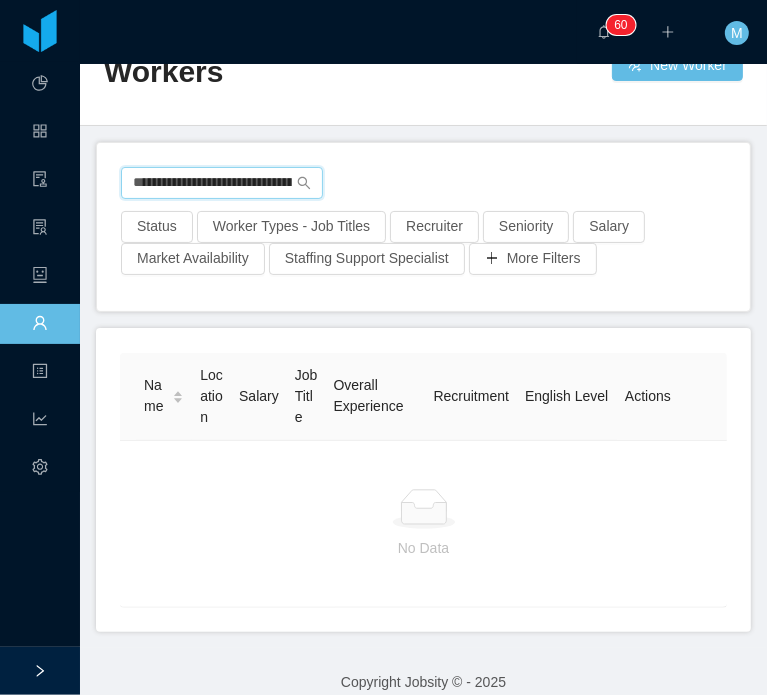 scroll, scrollTop: 0, scrollLeft: 0, axis: both 